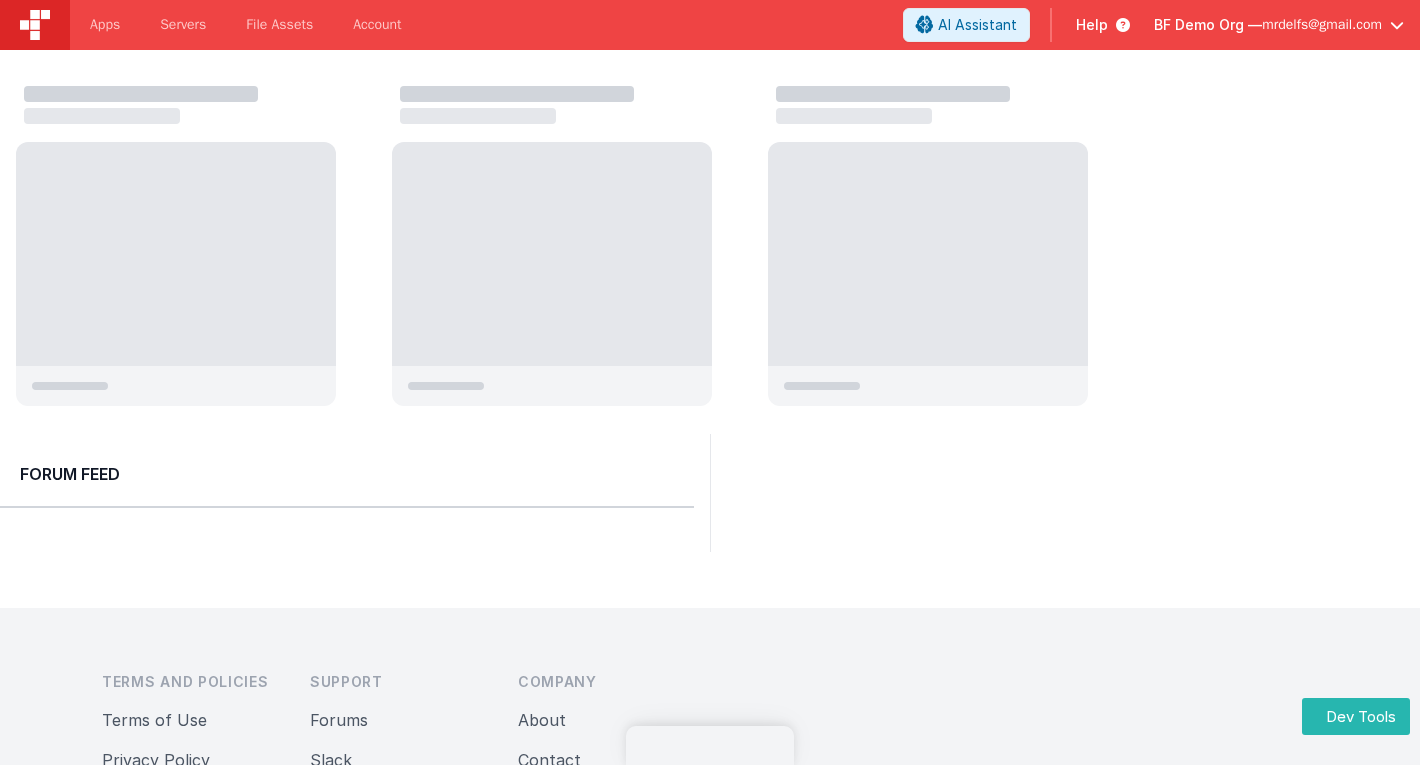 scroll, scrollTop: 0, scrollLeft: 0, axis: both 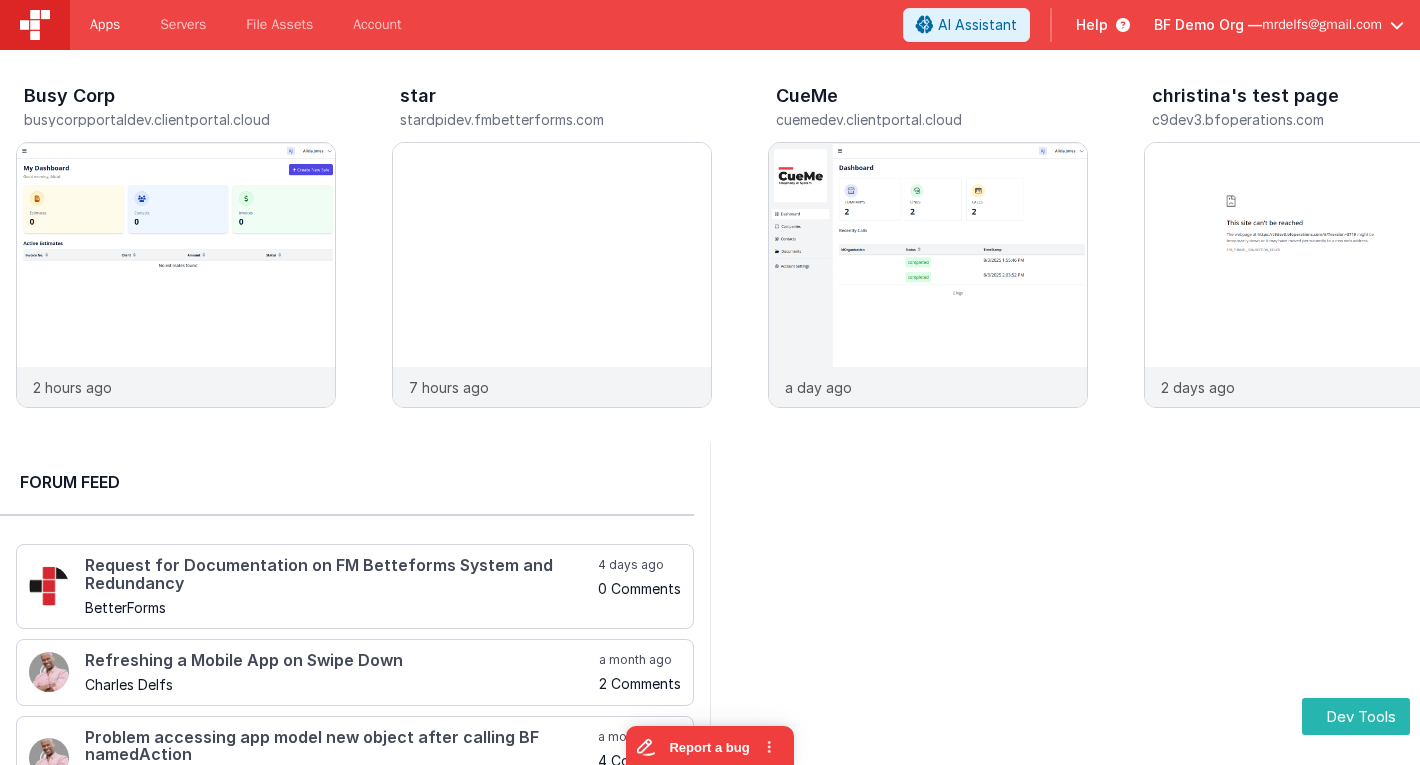 click on "Apps" at bounding box center (105, 25) 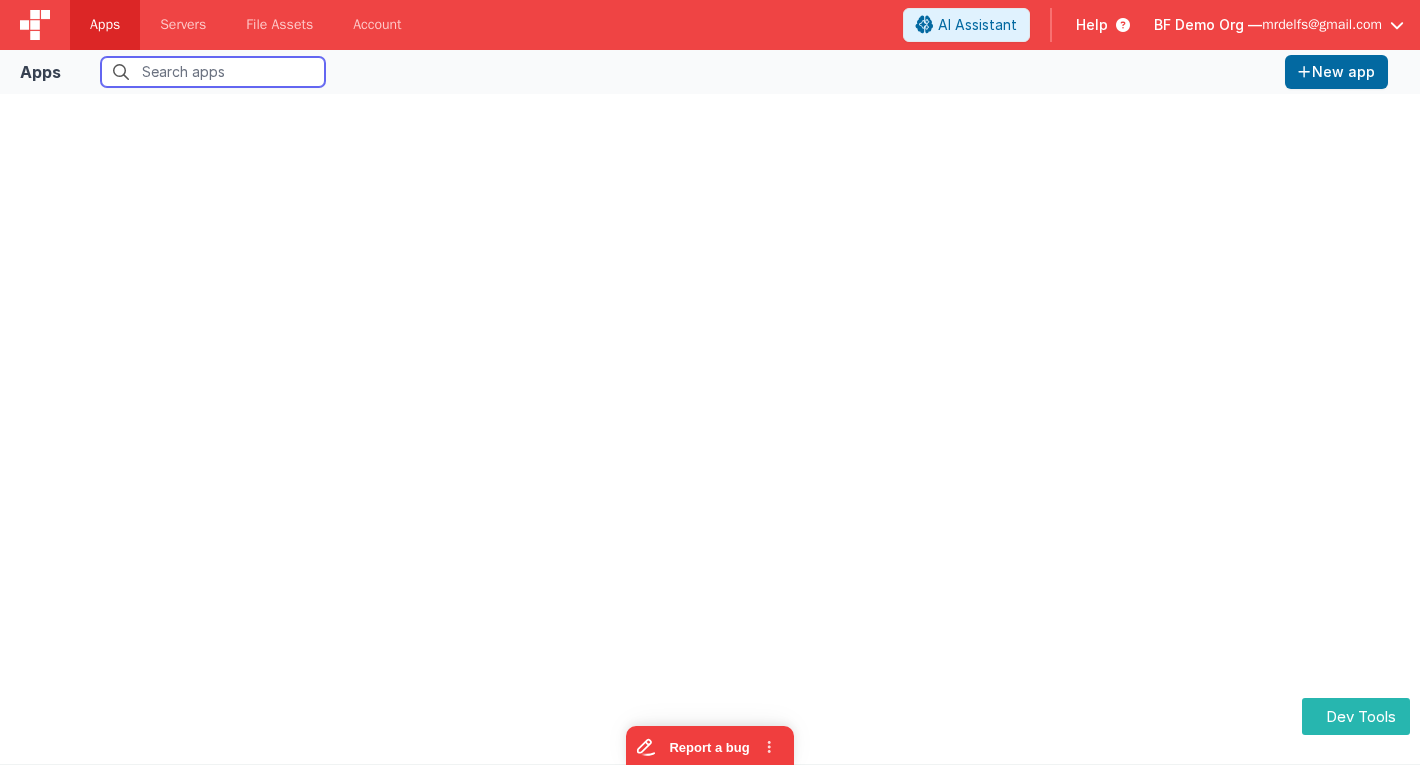 click at bounding box center [213, 72] 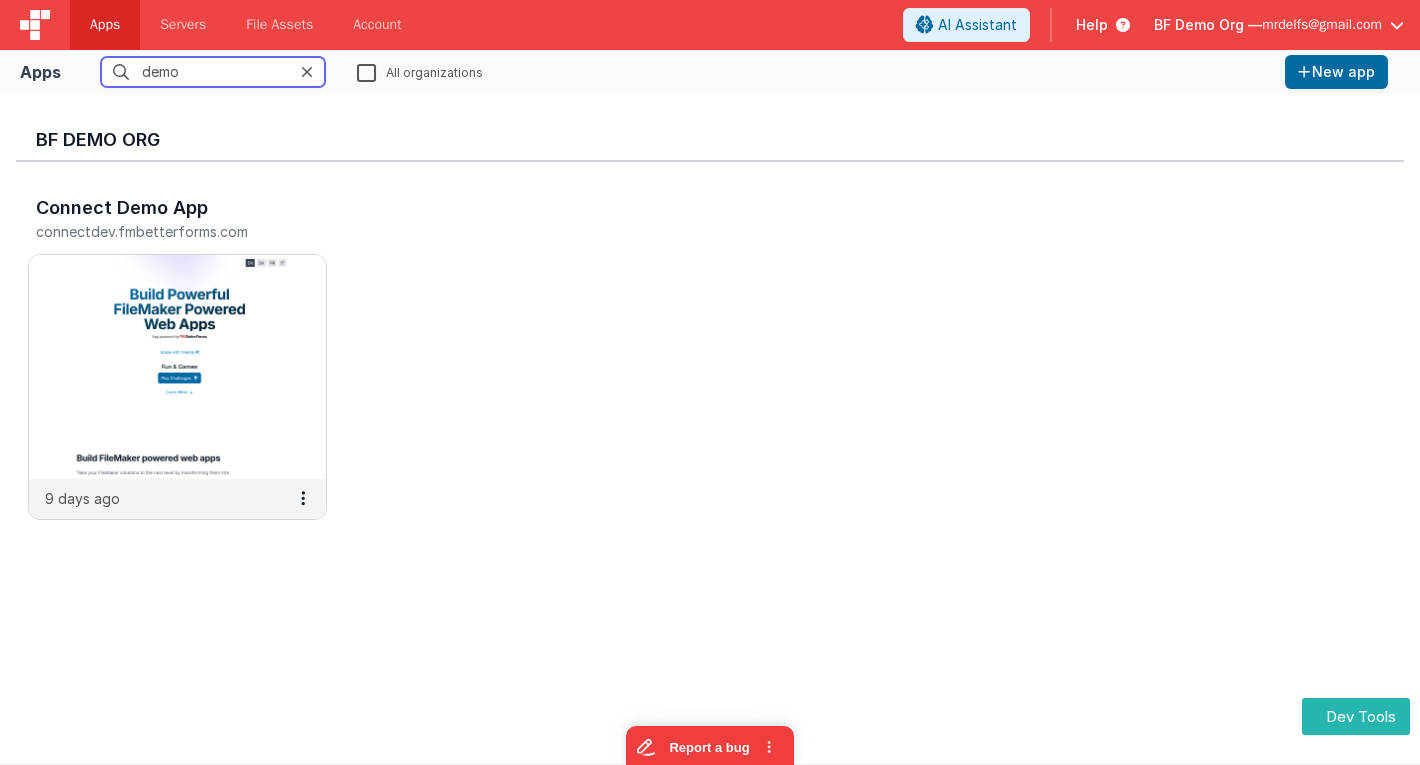 type on "demo" 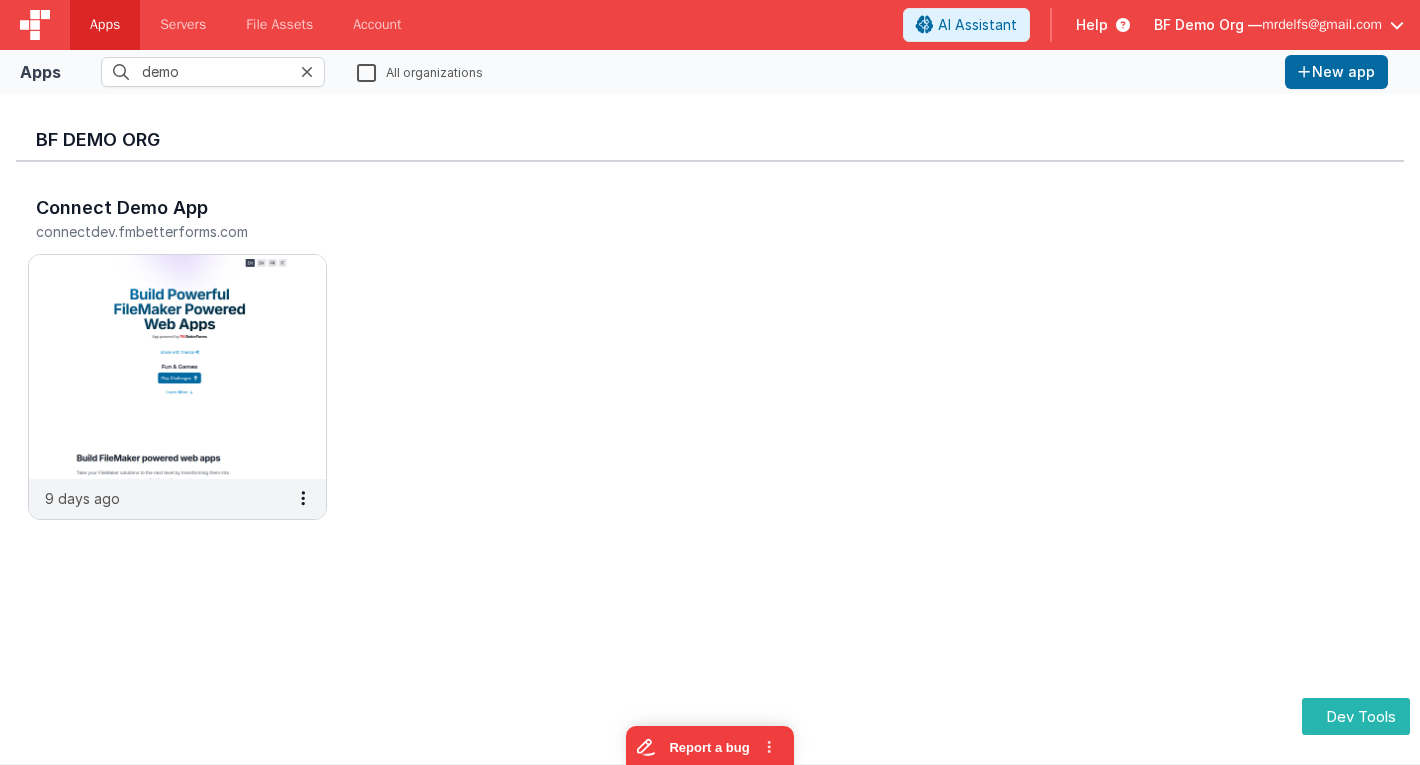 click on "All organizations" at bounding box center (420, 71) 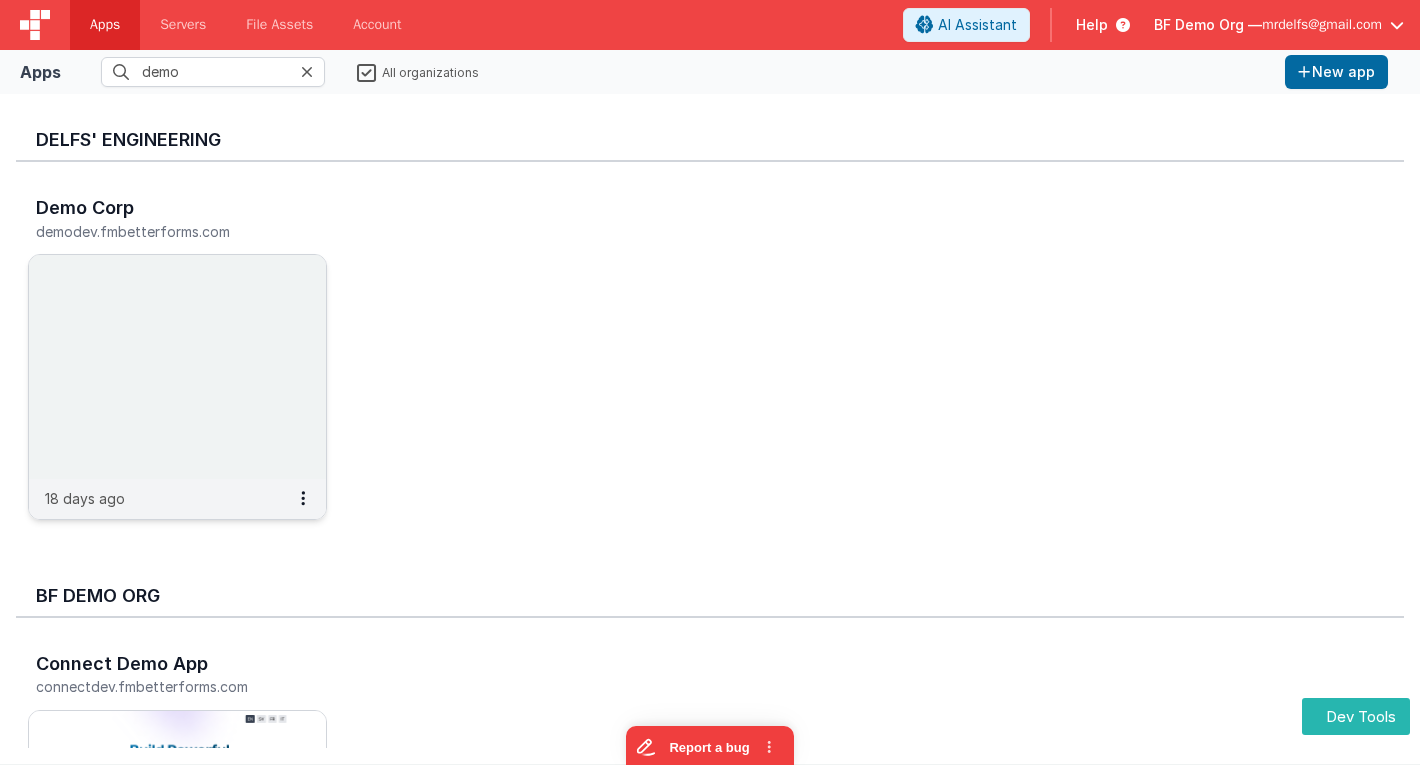 click at bounding box center (177, 367) 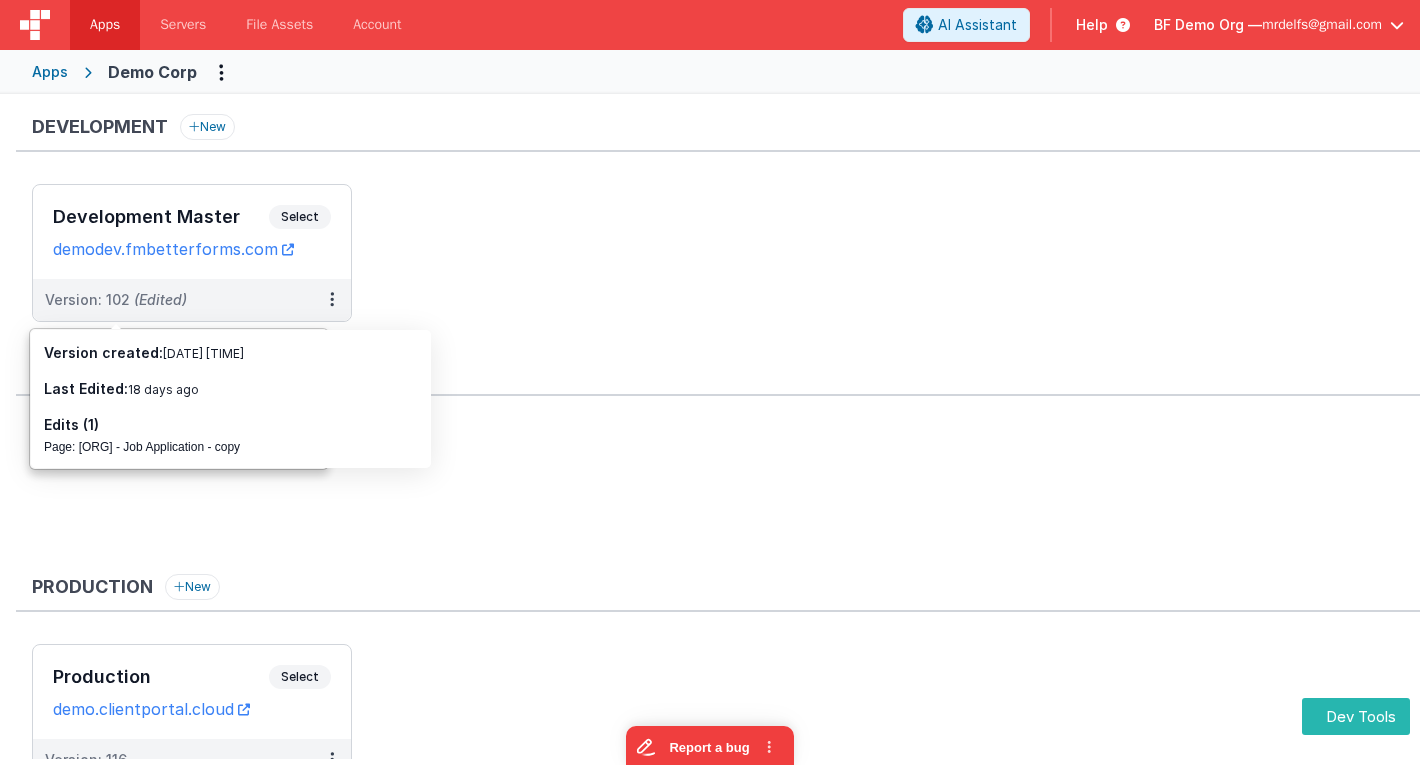scroll, scrollTop: 1, scrollLeft: 0, axis: vertical 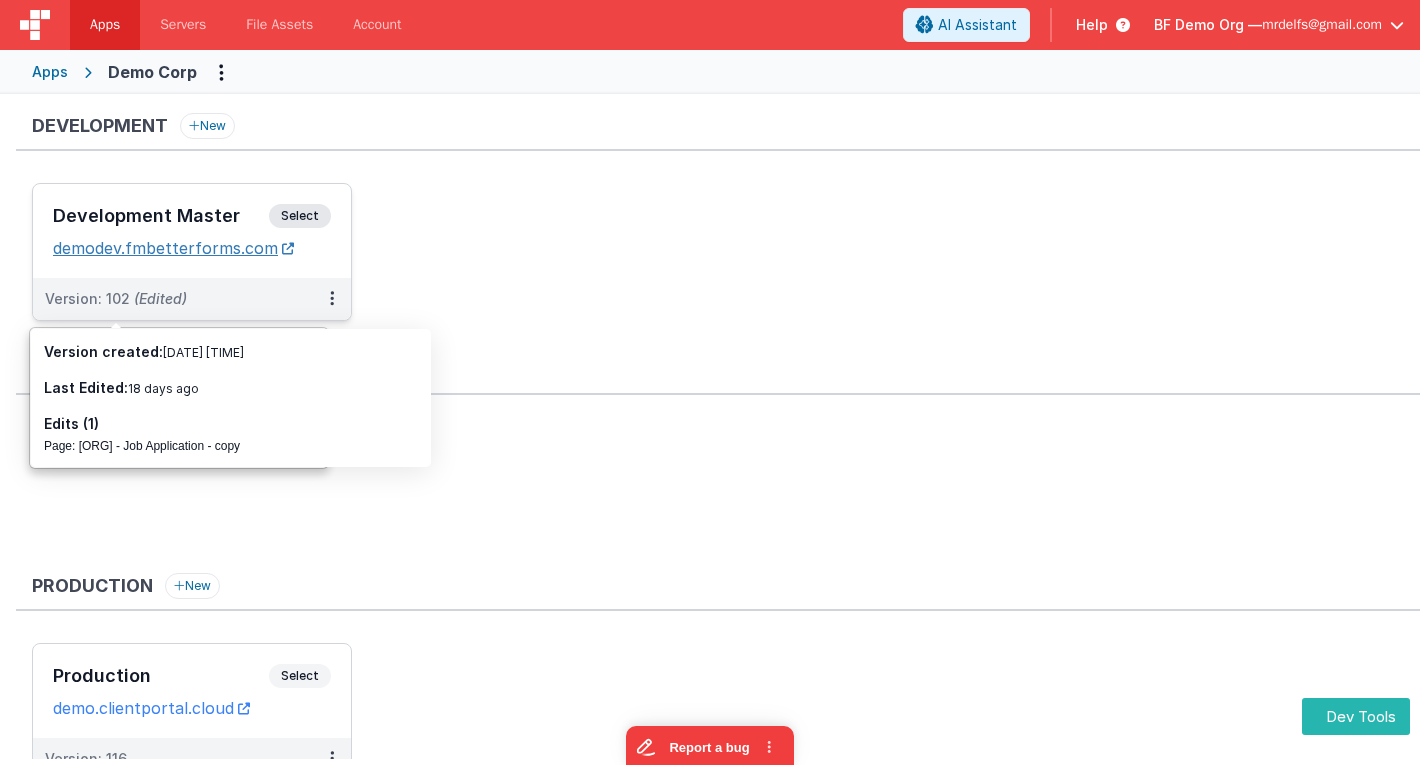 click on "demodev.fmbetterforms.com" at bounding box center [173, 248] 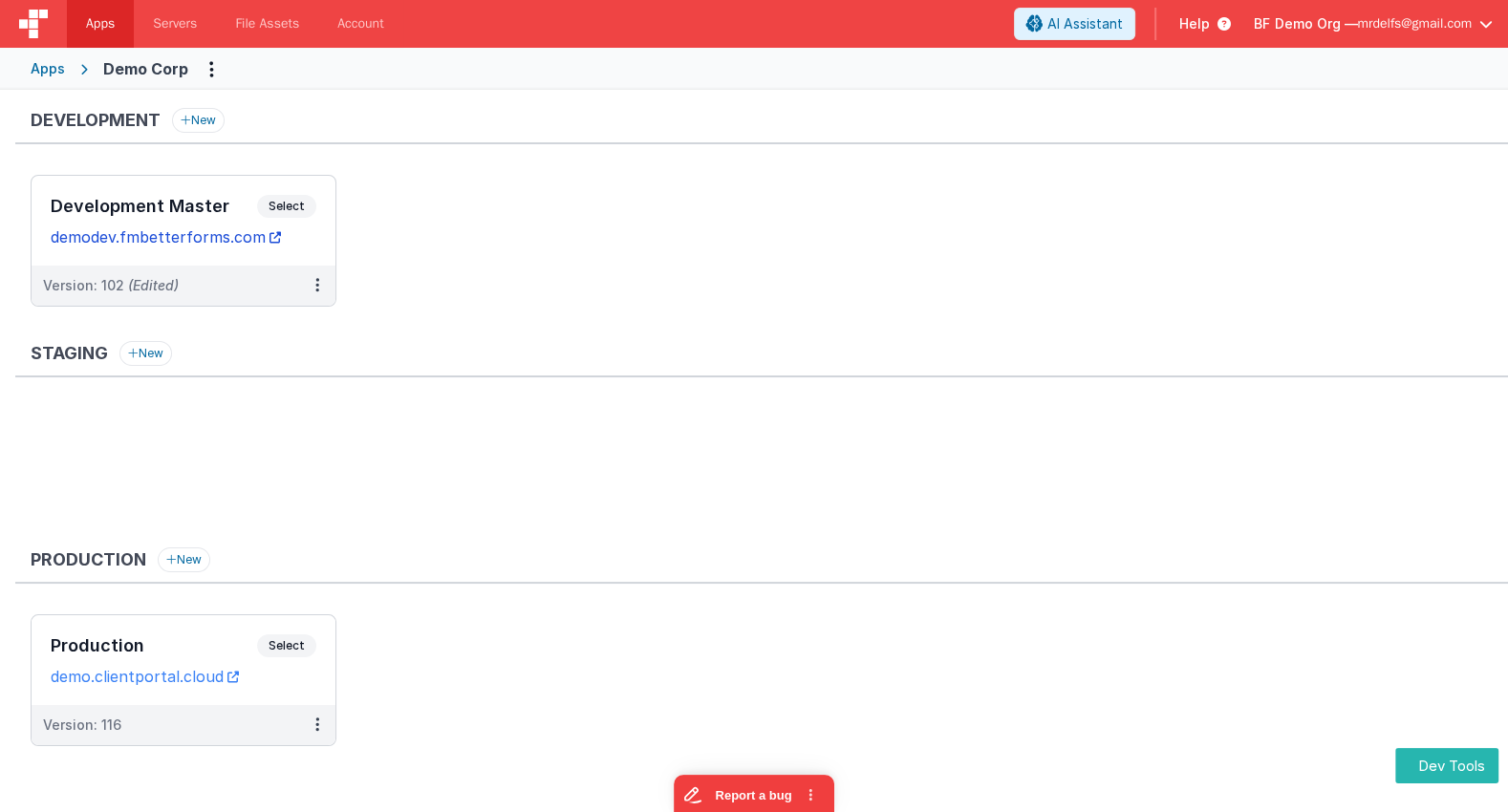scroll, scrollTop: 0, scrollLeft: 0, axis: both 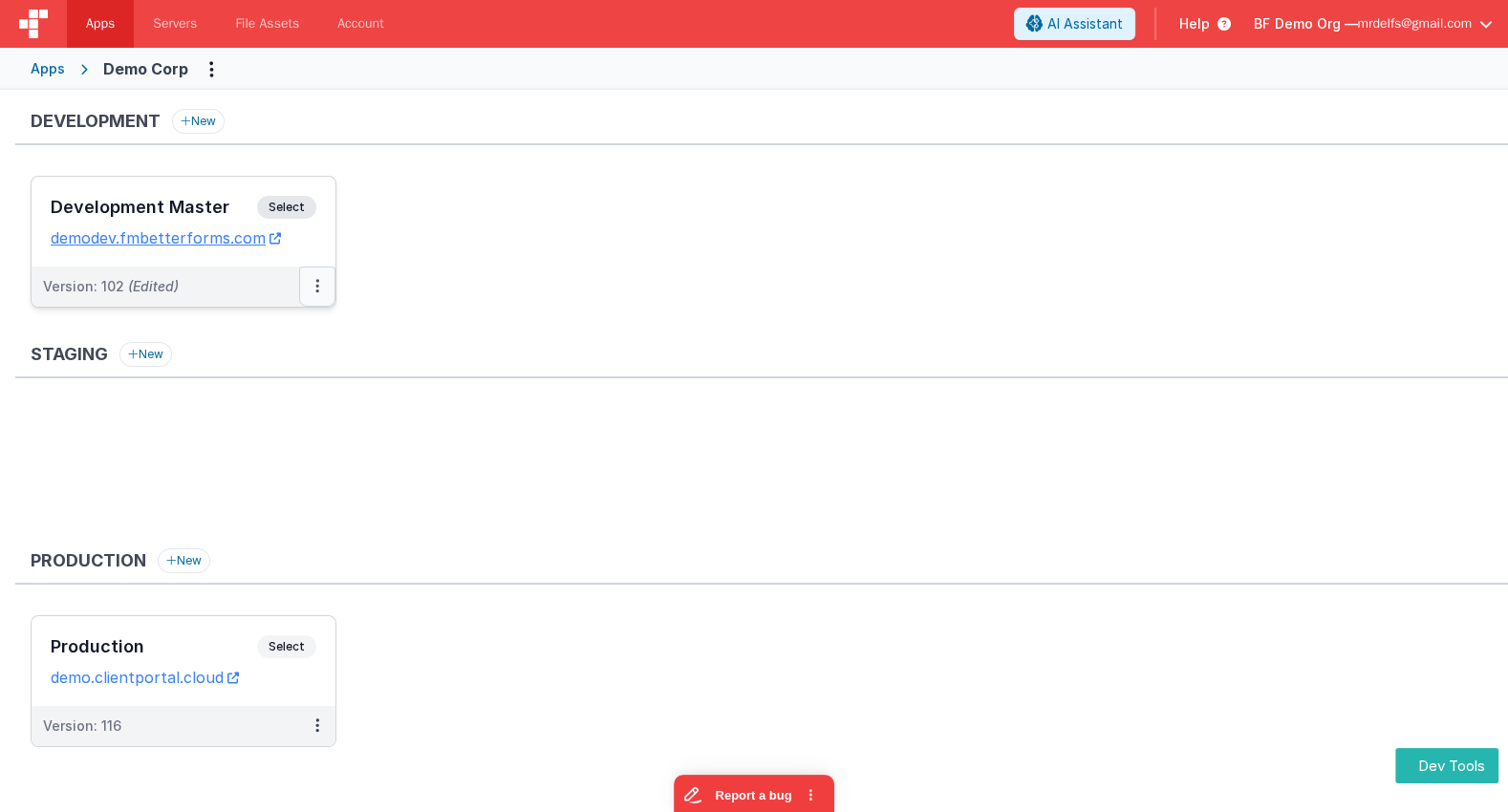 click at bounding box center [317, 287] 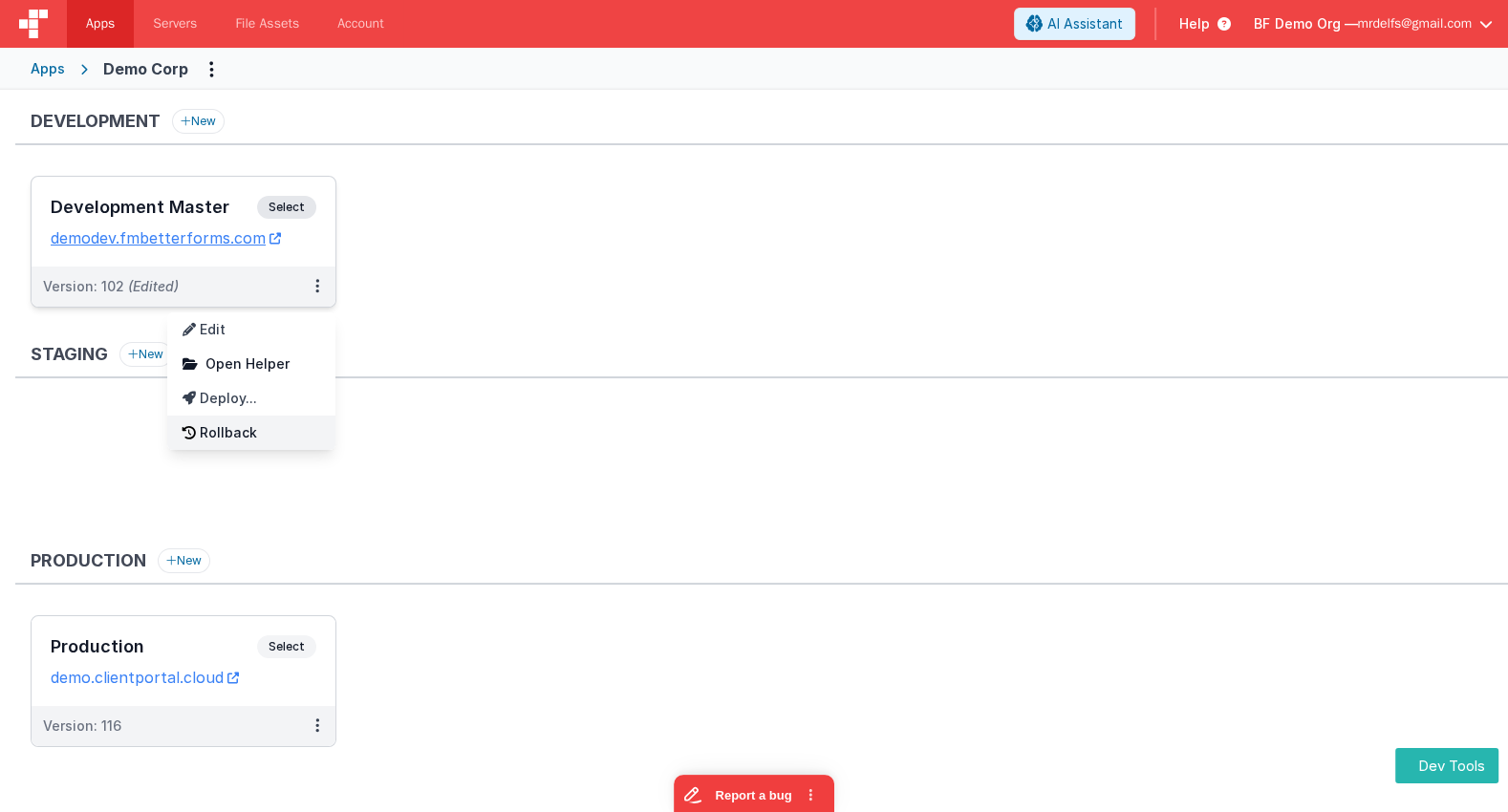 click on "Rollback" at bounding box center (251, 433) 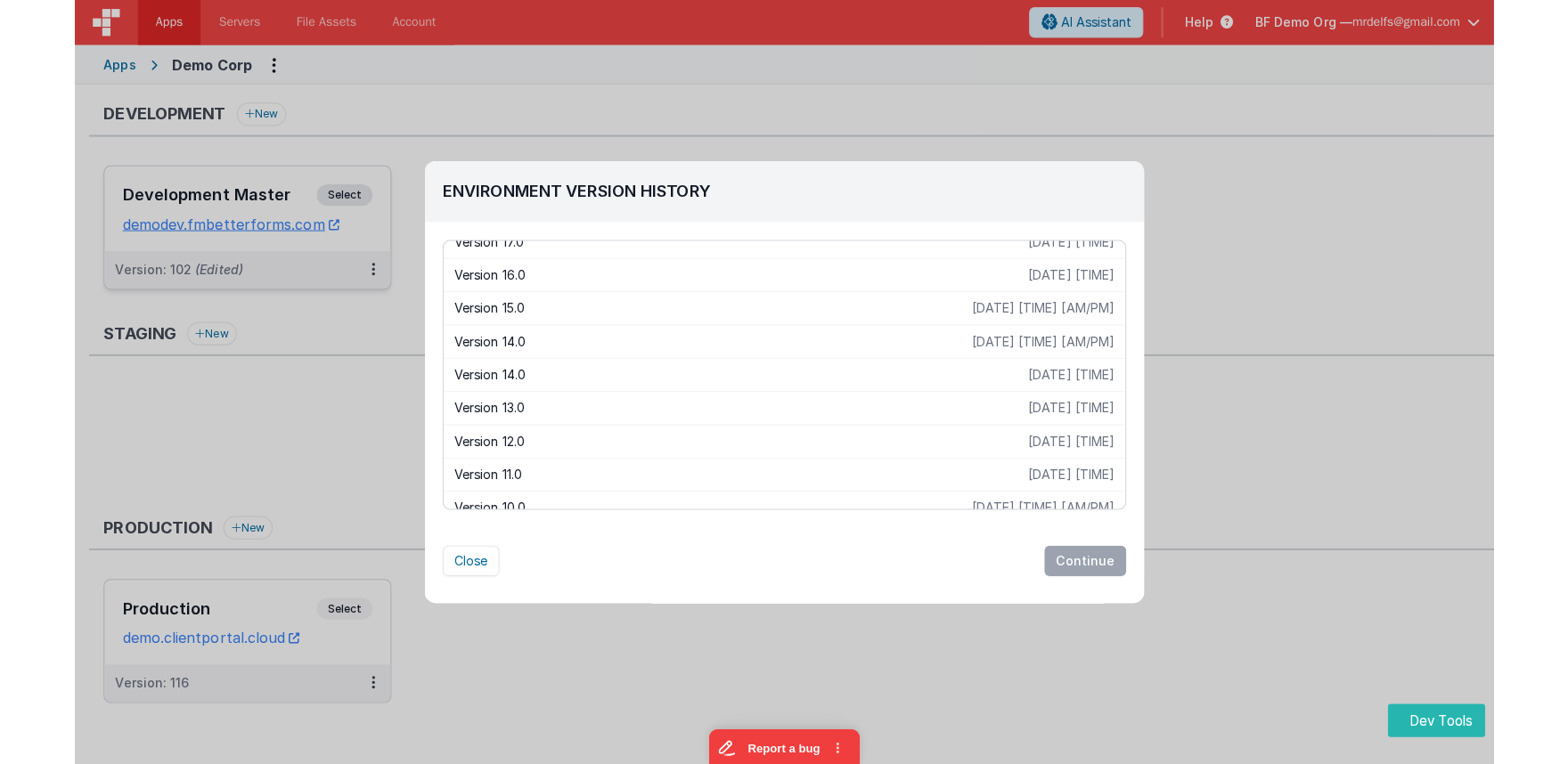 scroll, scrollTop: 3753, scrollLeft: 0, axis: vertical 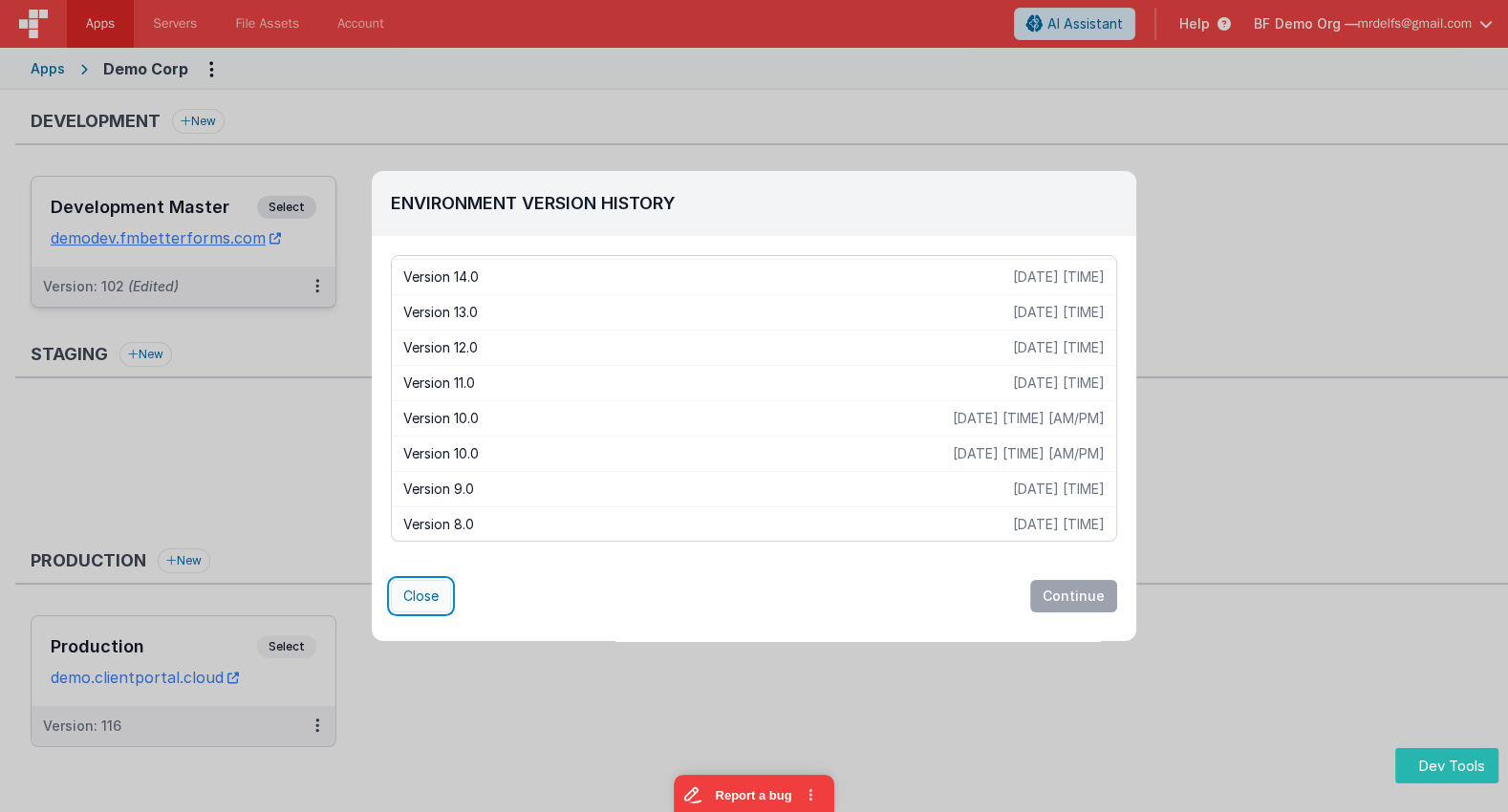 click on "Close" at bounding box center (420, 596) 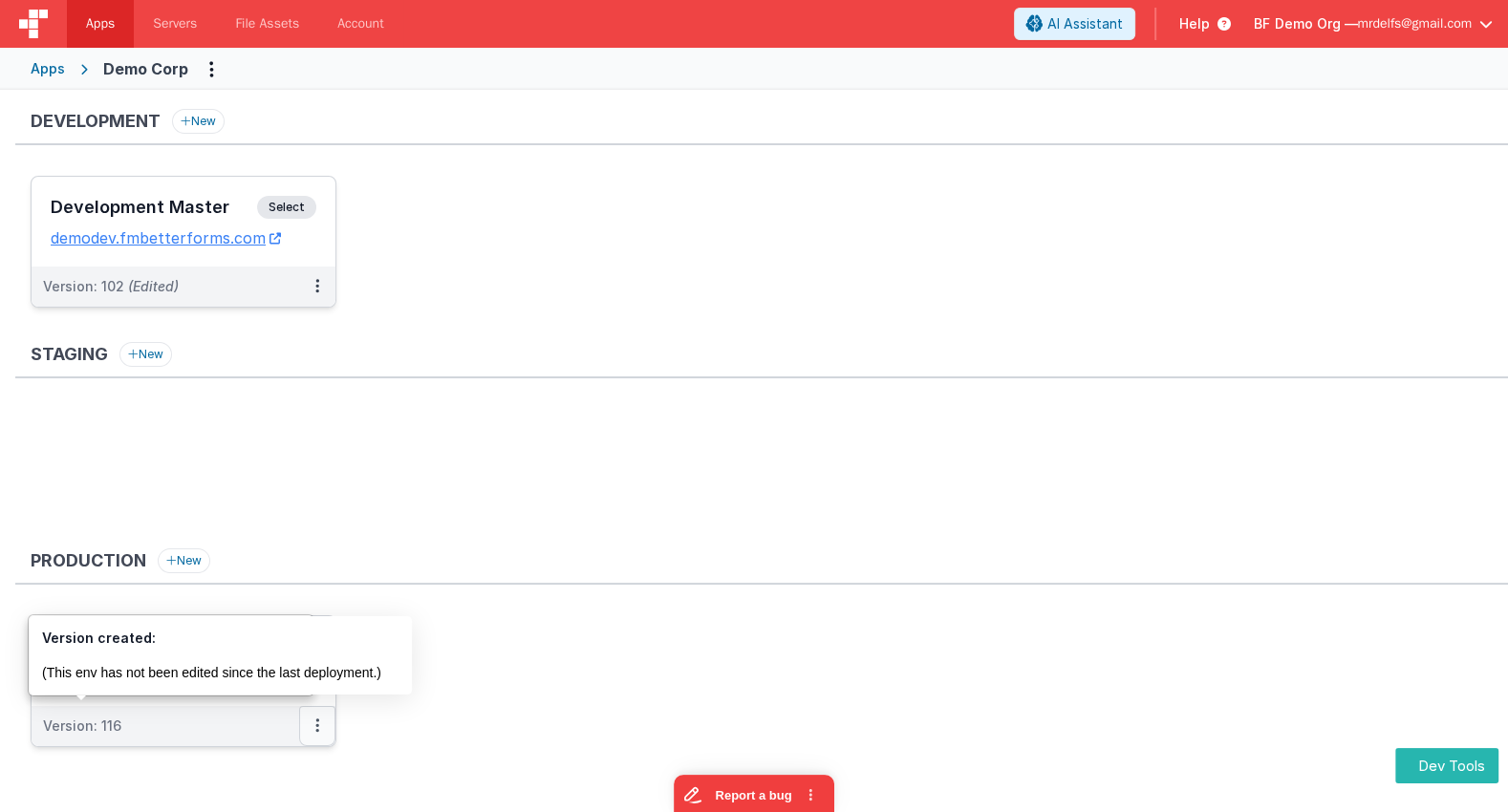 click at bounding box center (317, 726) 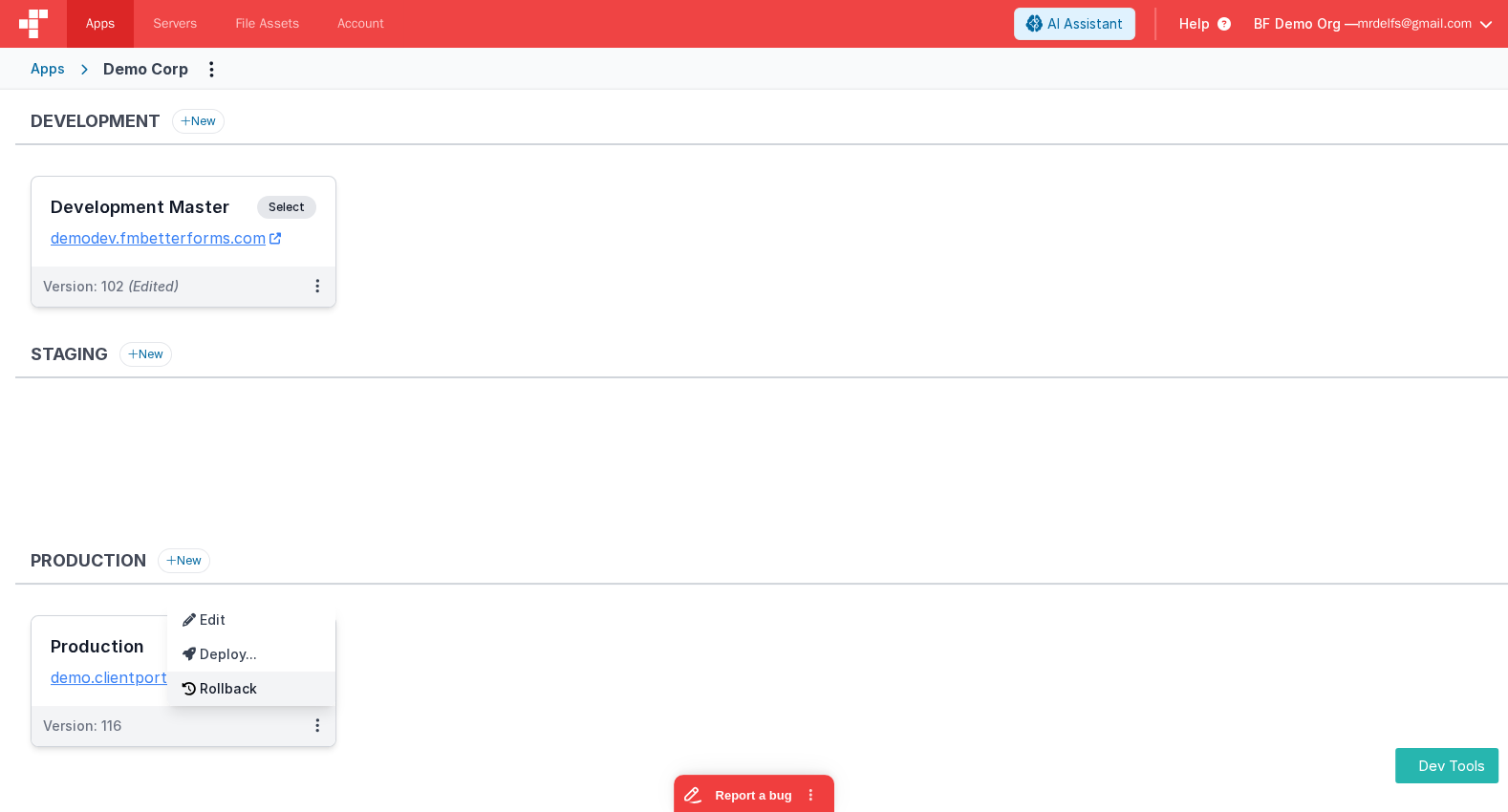click on "Rollback" at bounding box center (251, 689) 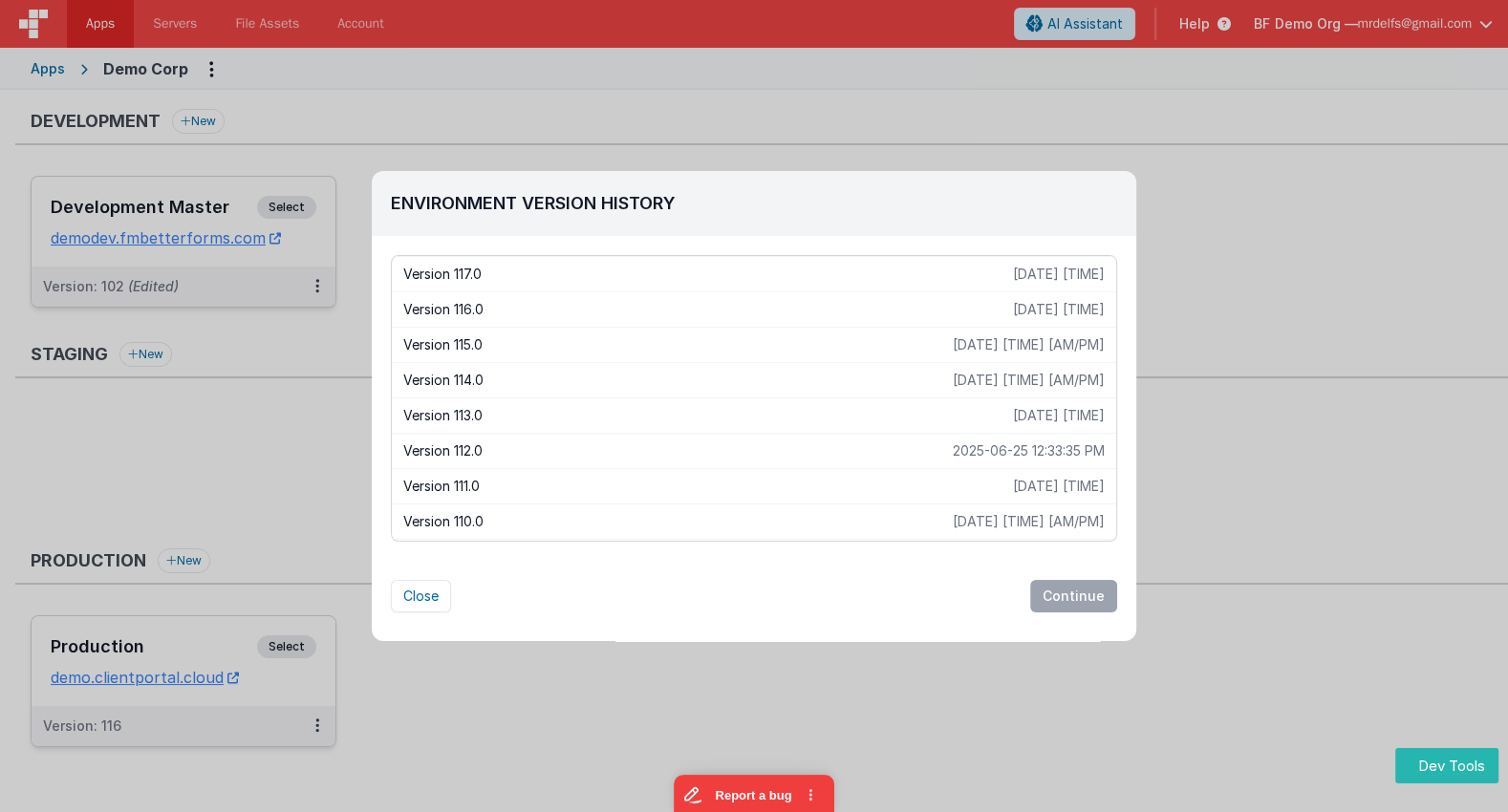 click on "Version 117.0" at bounding box center [708, 274] 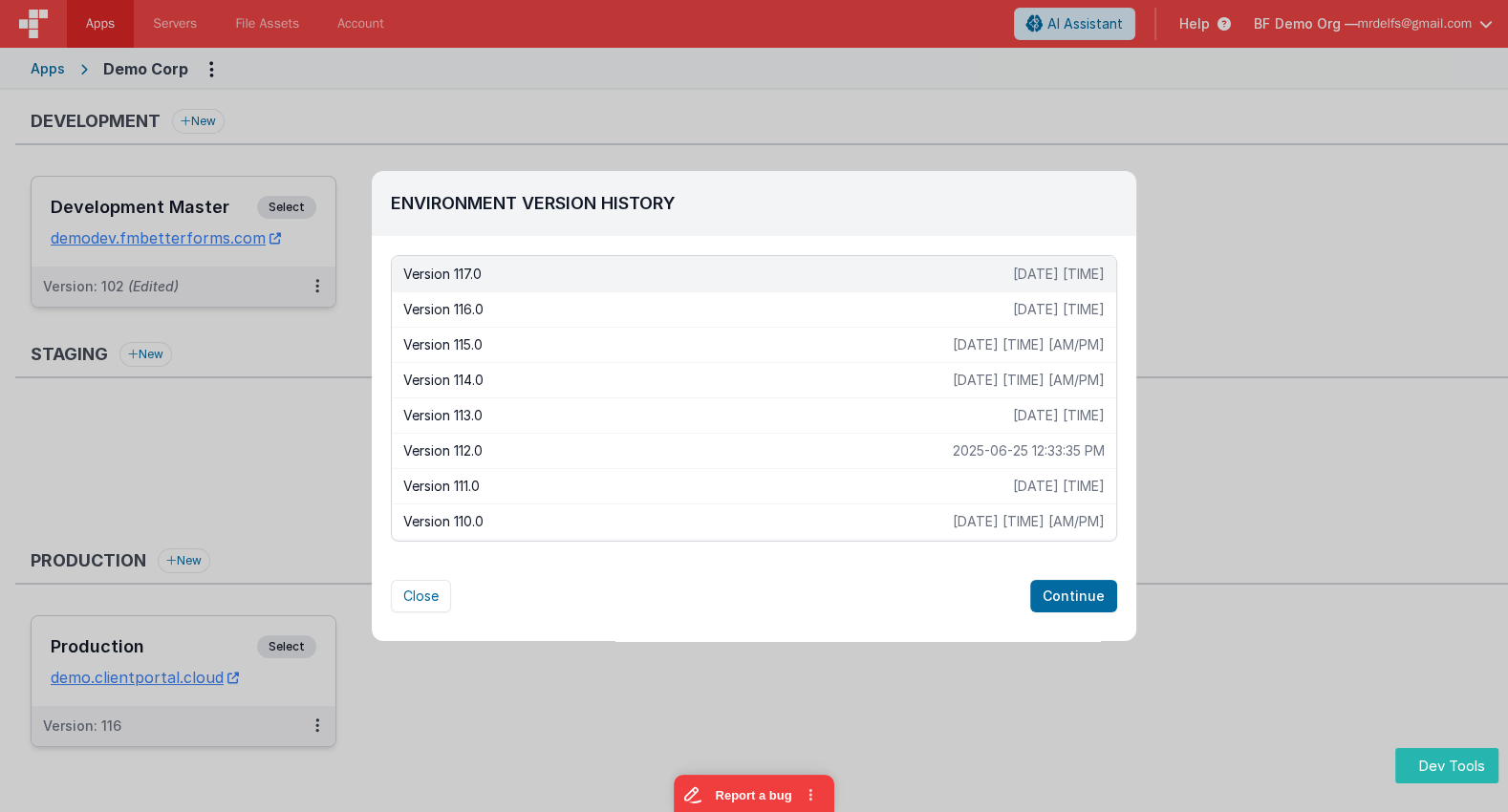click on "Version 112.0" at bounding box center [678, 451] 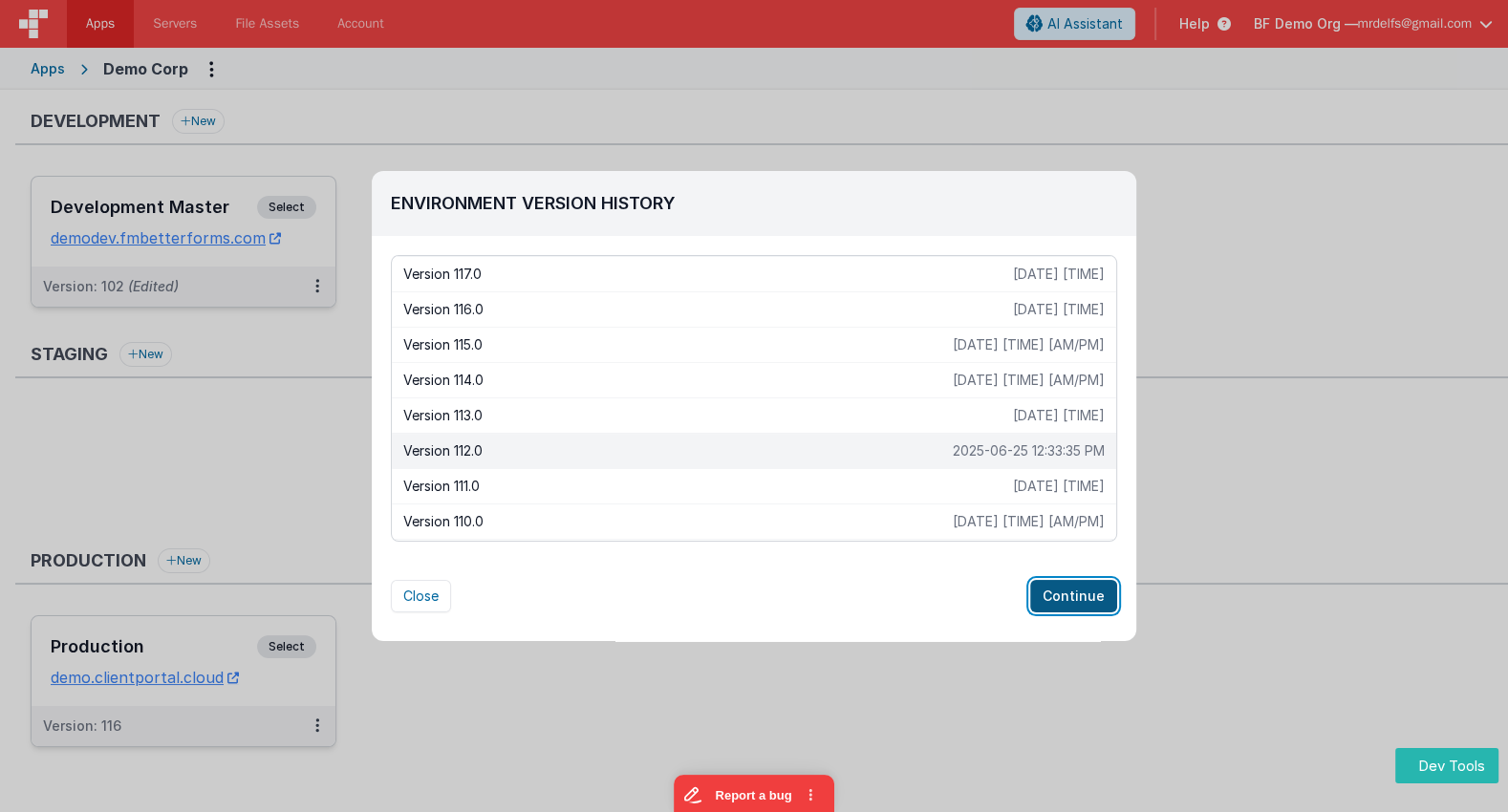 click on "Continue" at bounding box center [1073, 596] 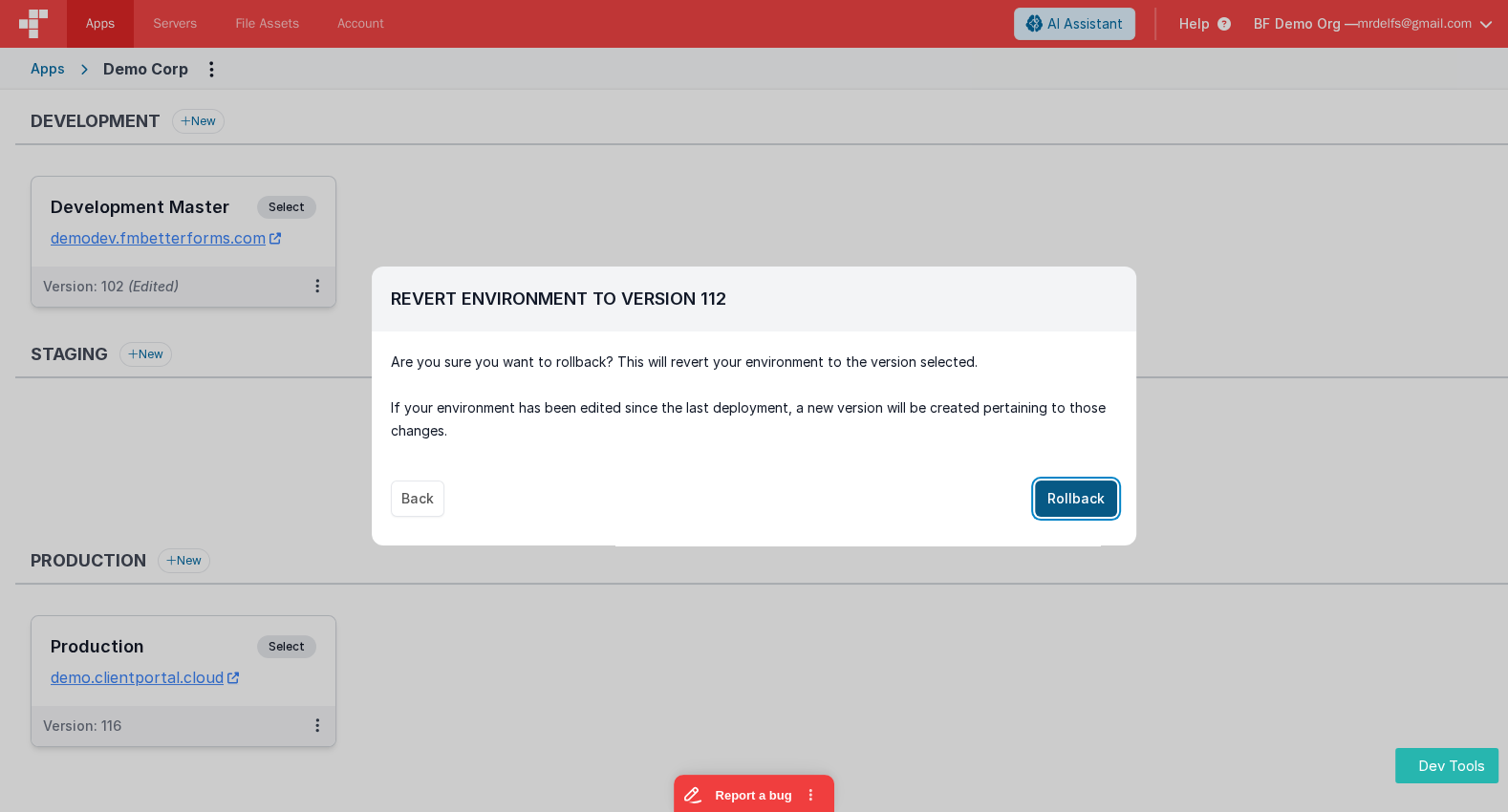 click on "Rollback" at bounding box center (1076, 499) 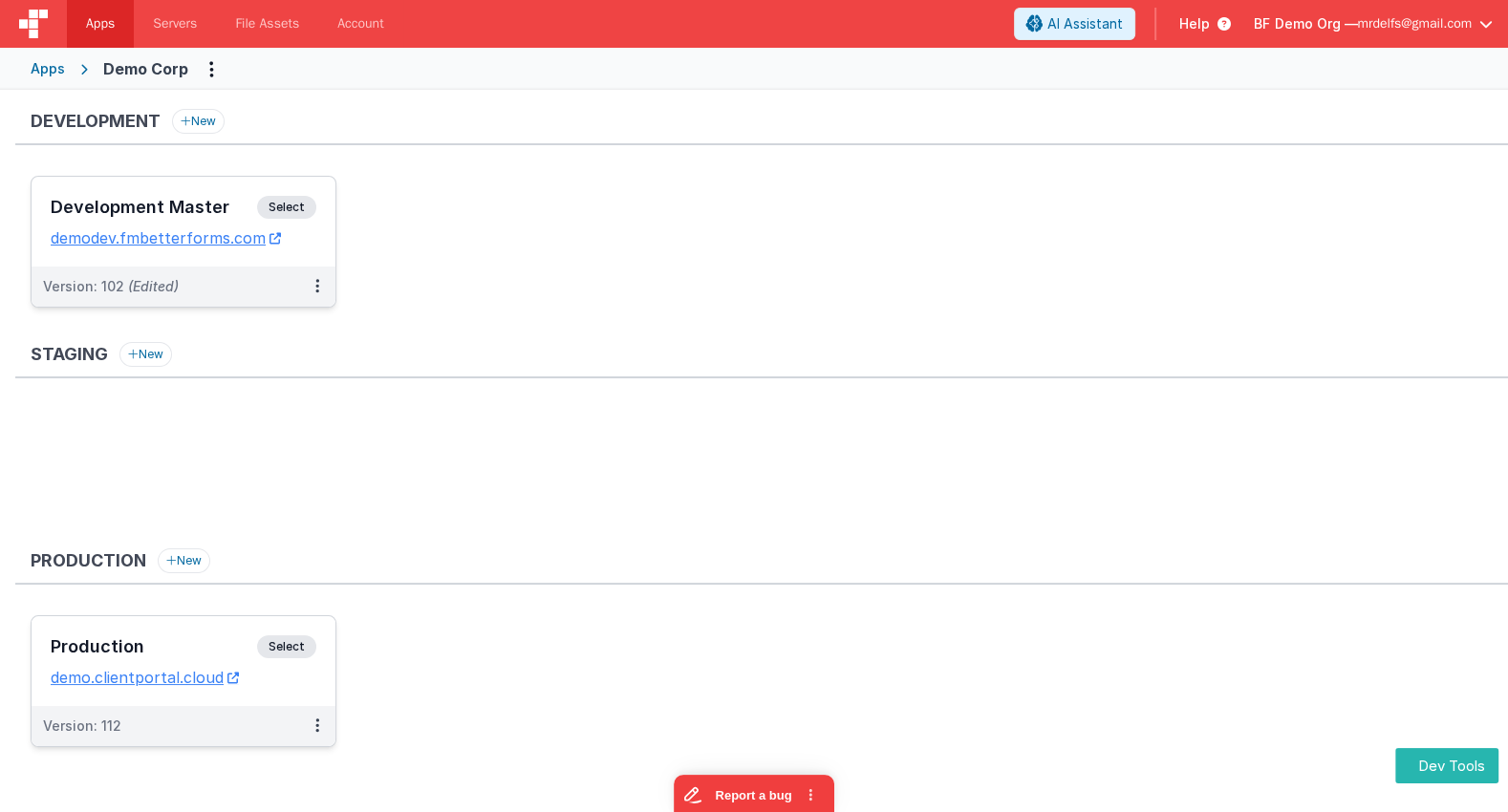 click on "Select" at bounding box center (287, 207) 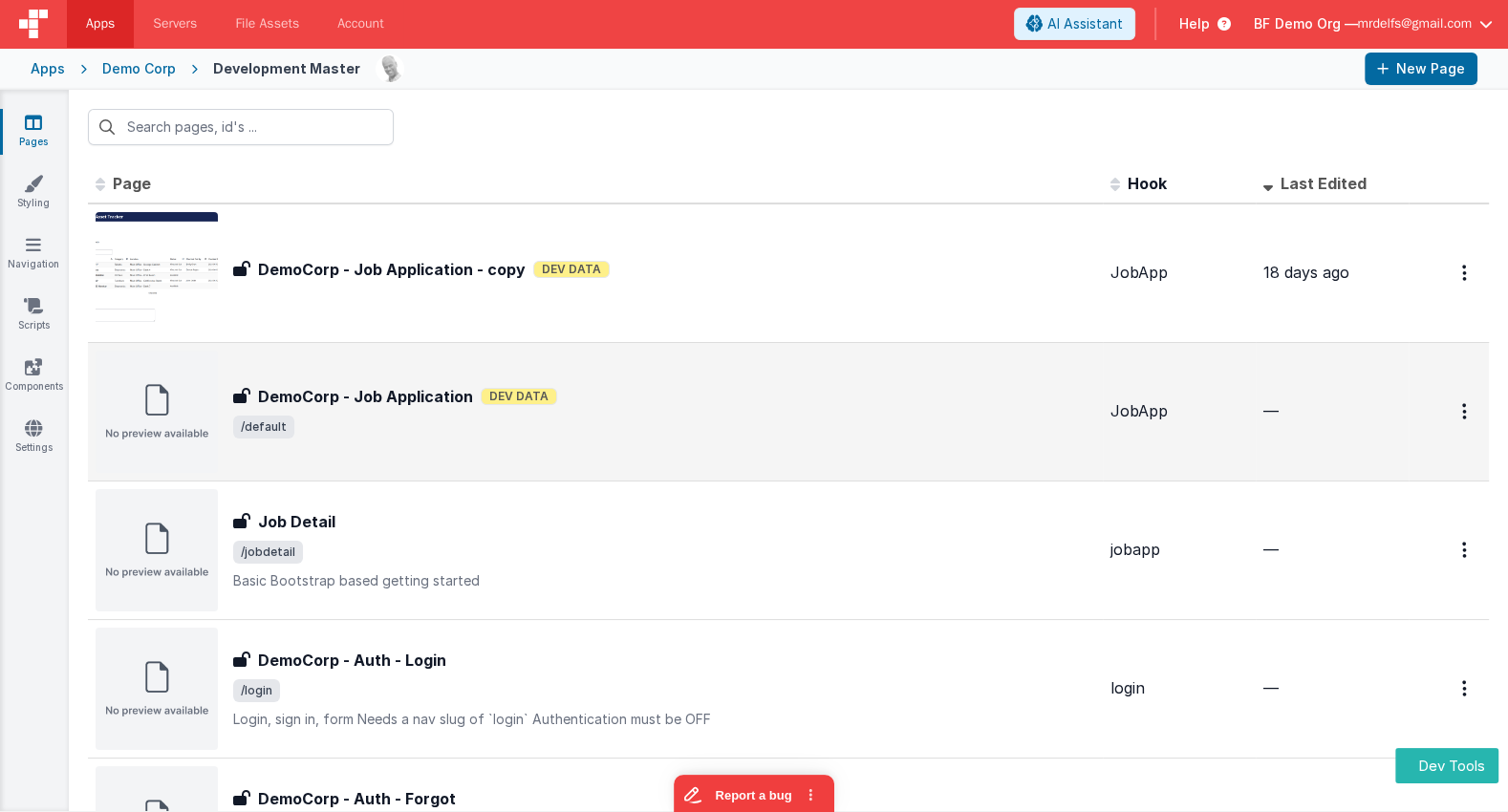 click on "DemoCorp - Job Application
Dev Data" at bounding box center (664, 396) 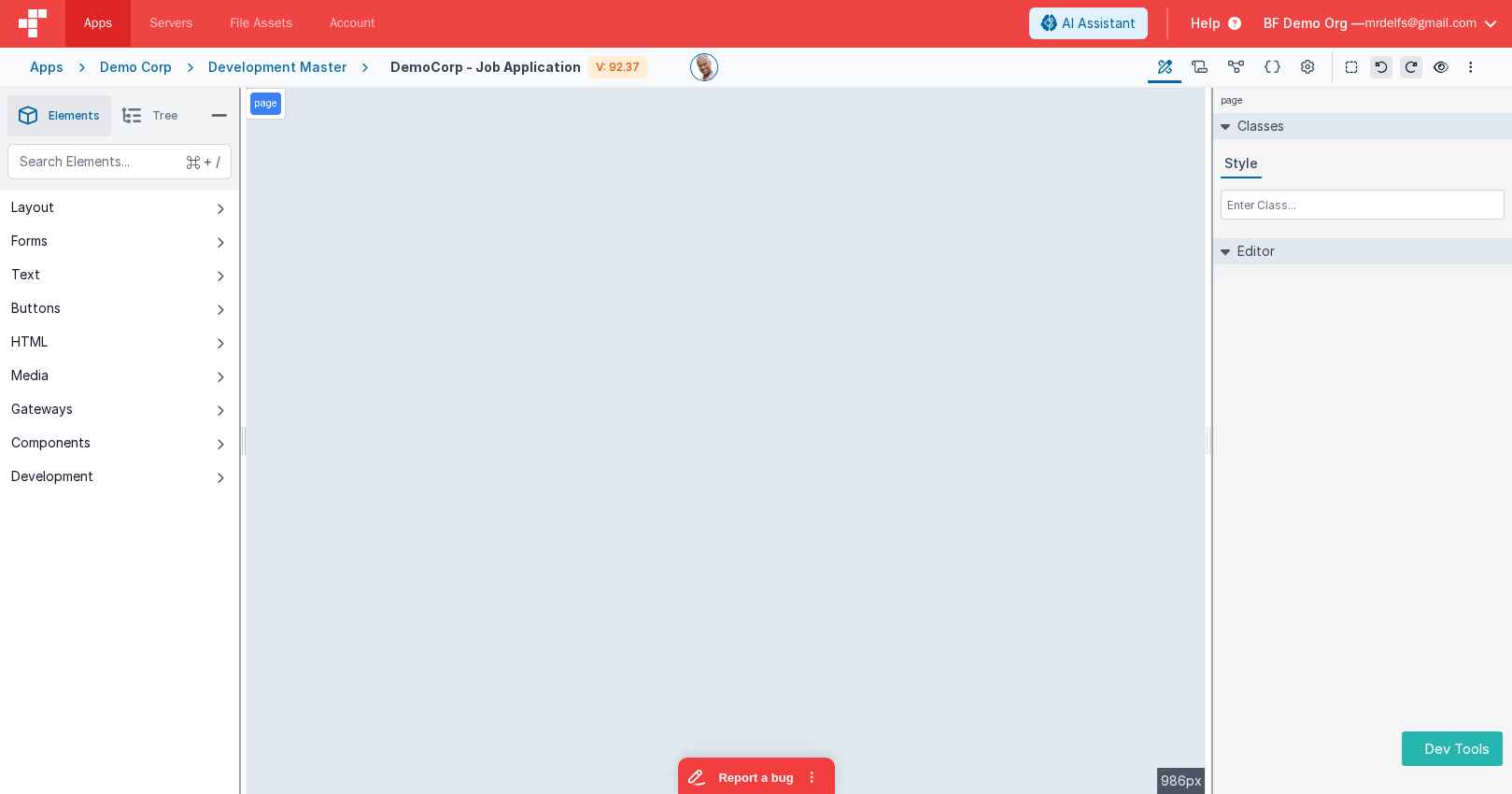 select on "string" 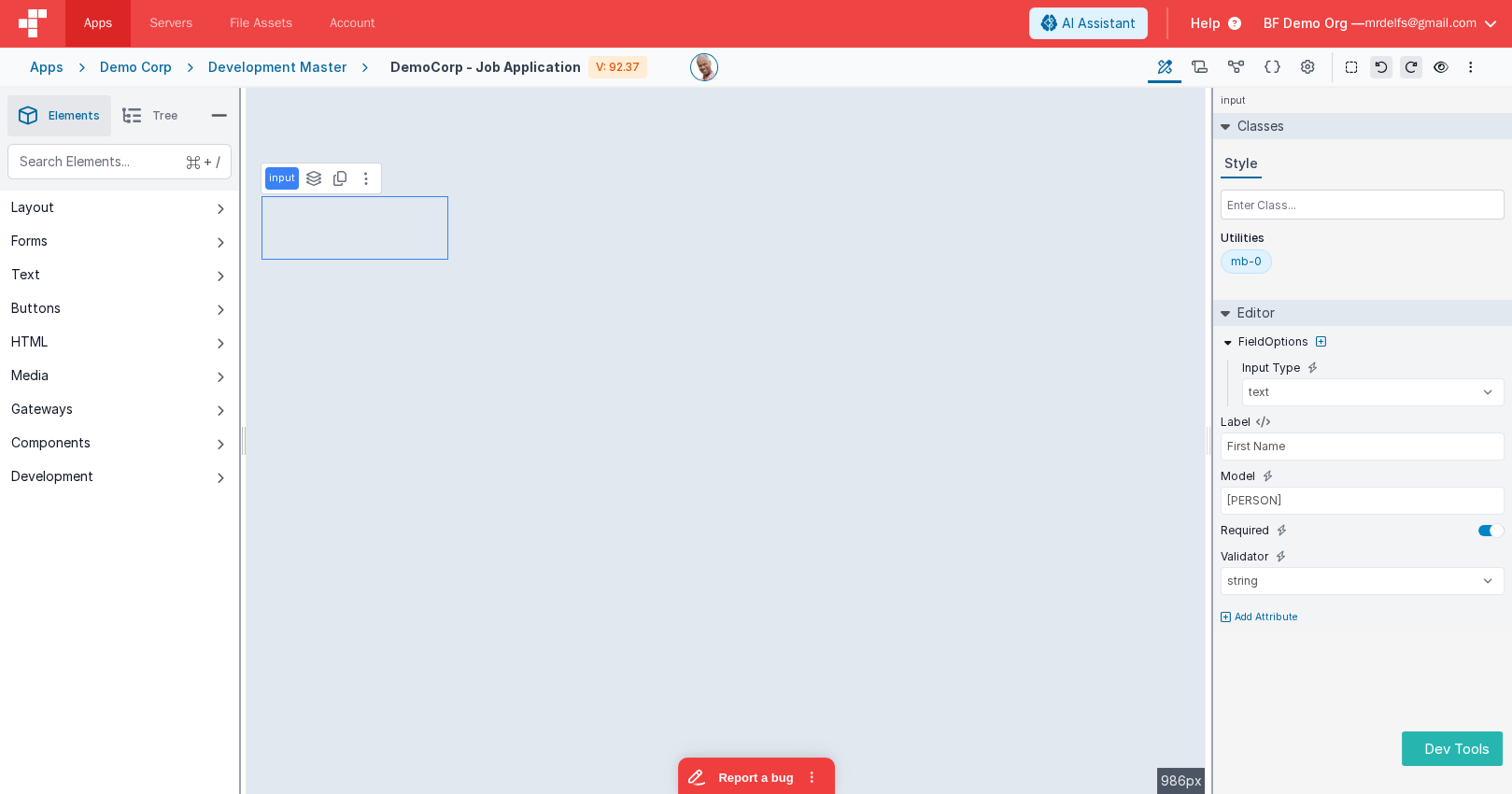 type on "Last Name" 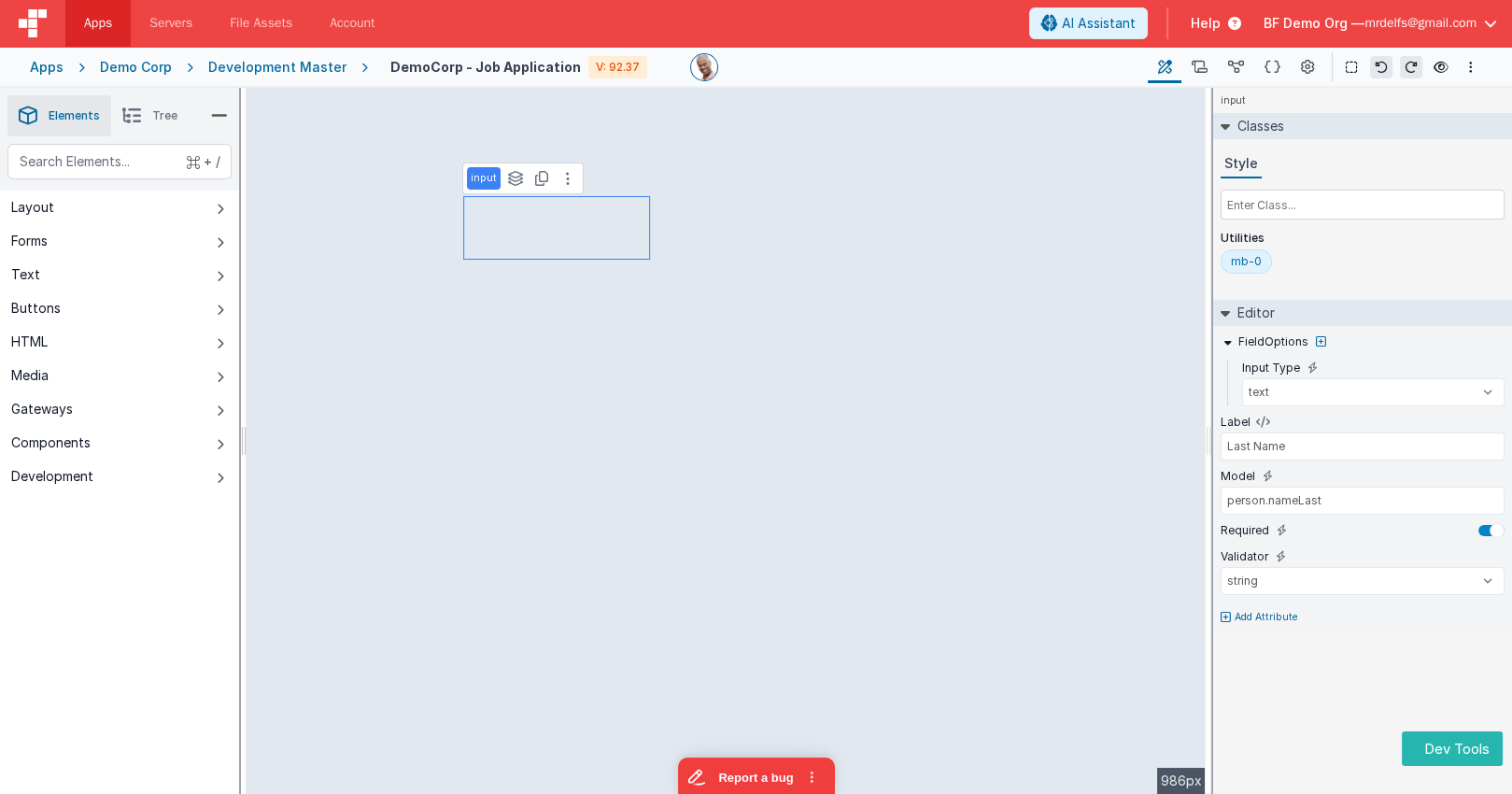 type on "Special Notes" 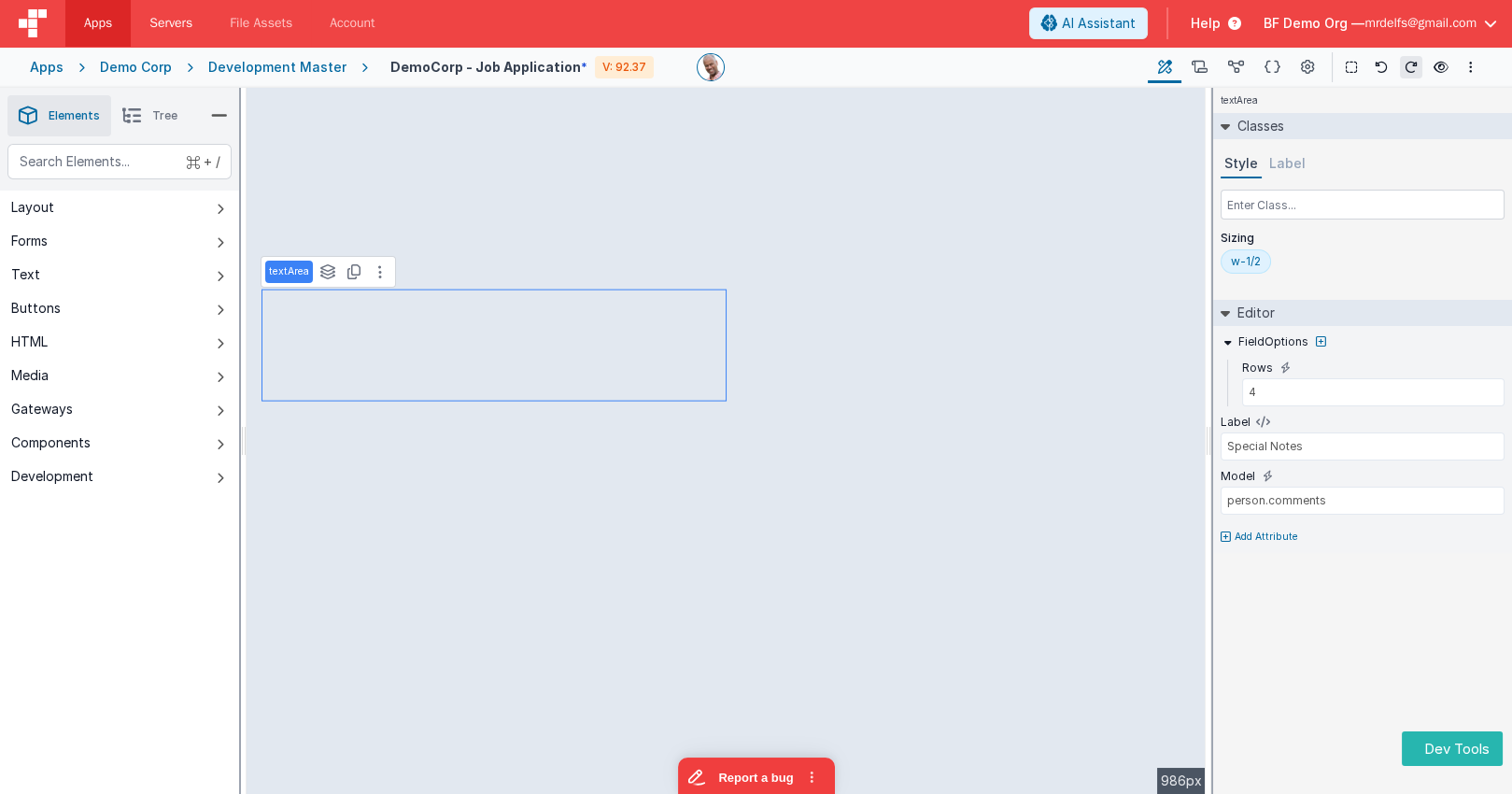 click on "Servers" at bounding box center (171, 23) 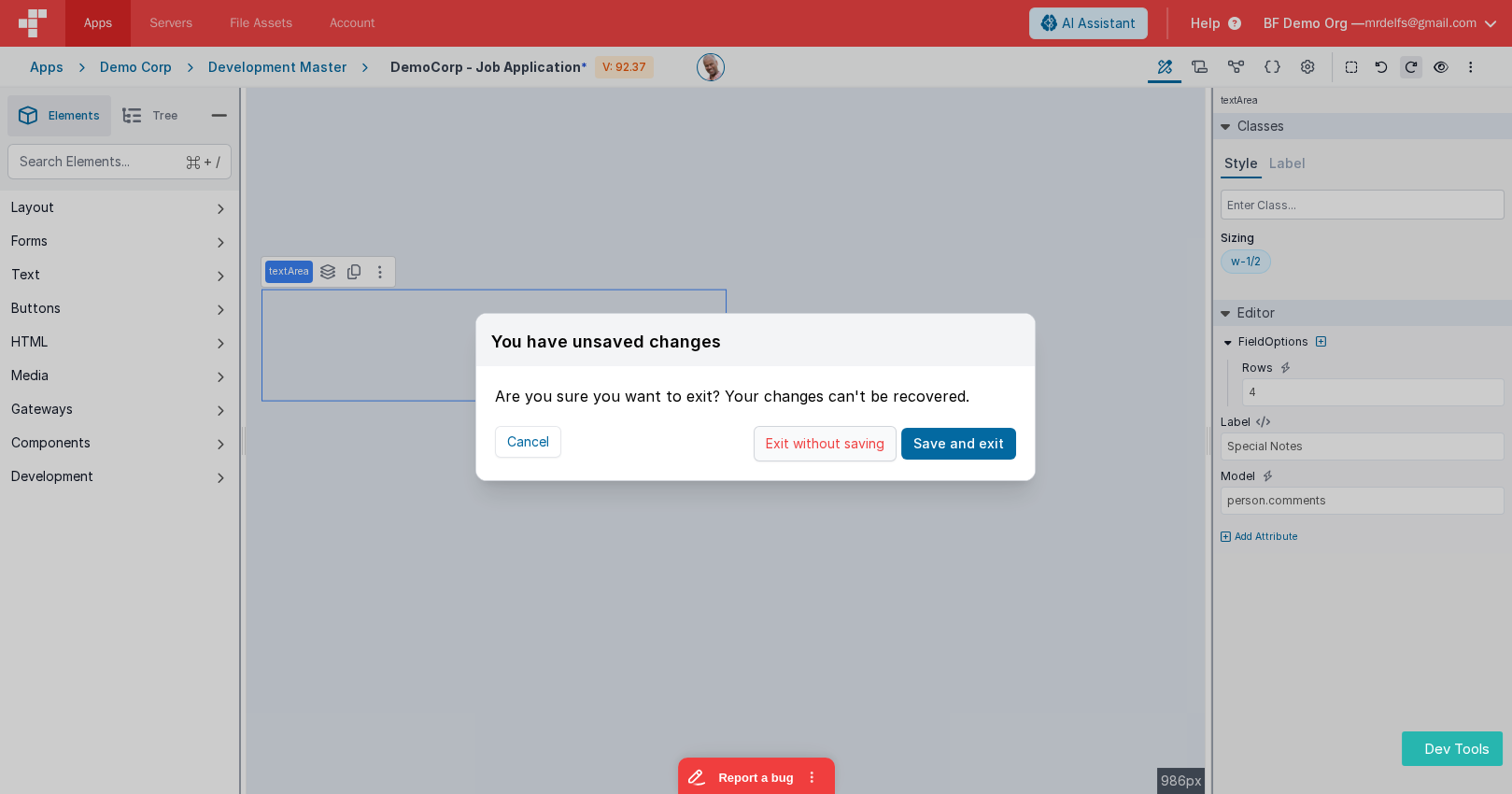 click on "Exit without saving" at bounding box center [825, 444] 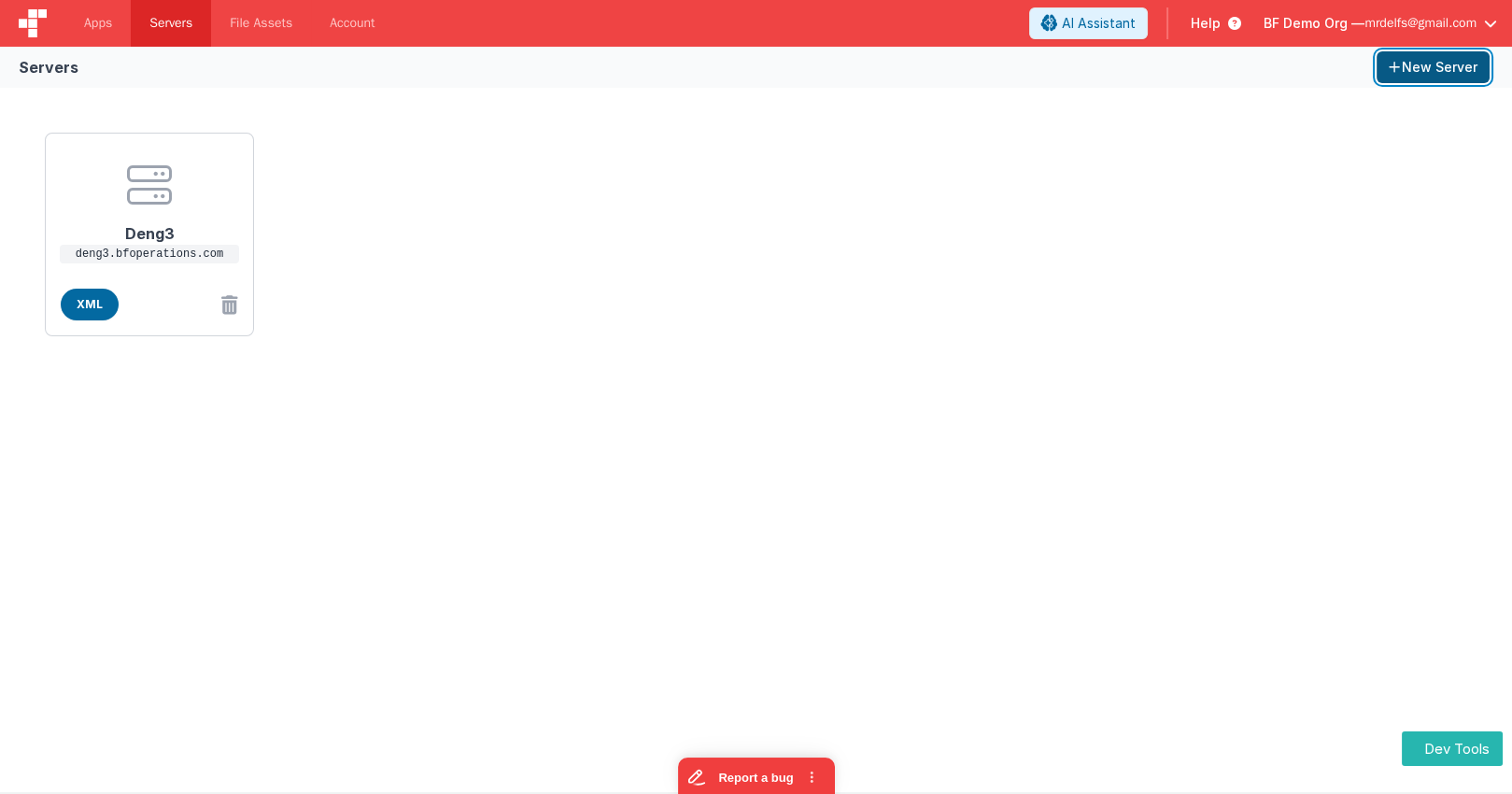 click on "New Server" at bounding box center [1433, 67] 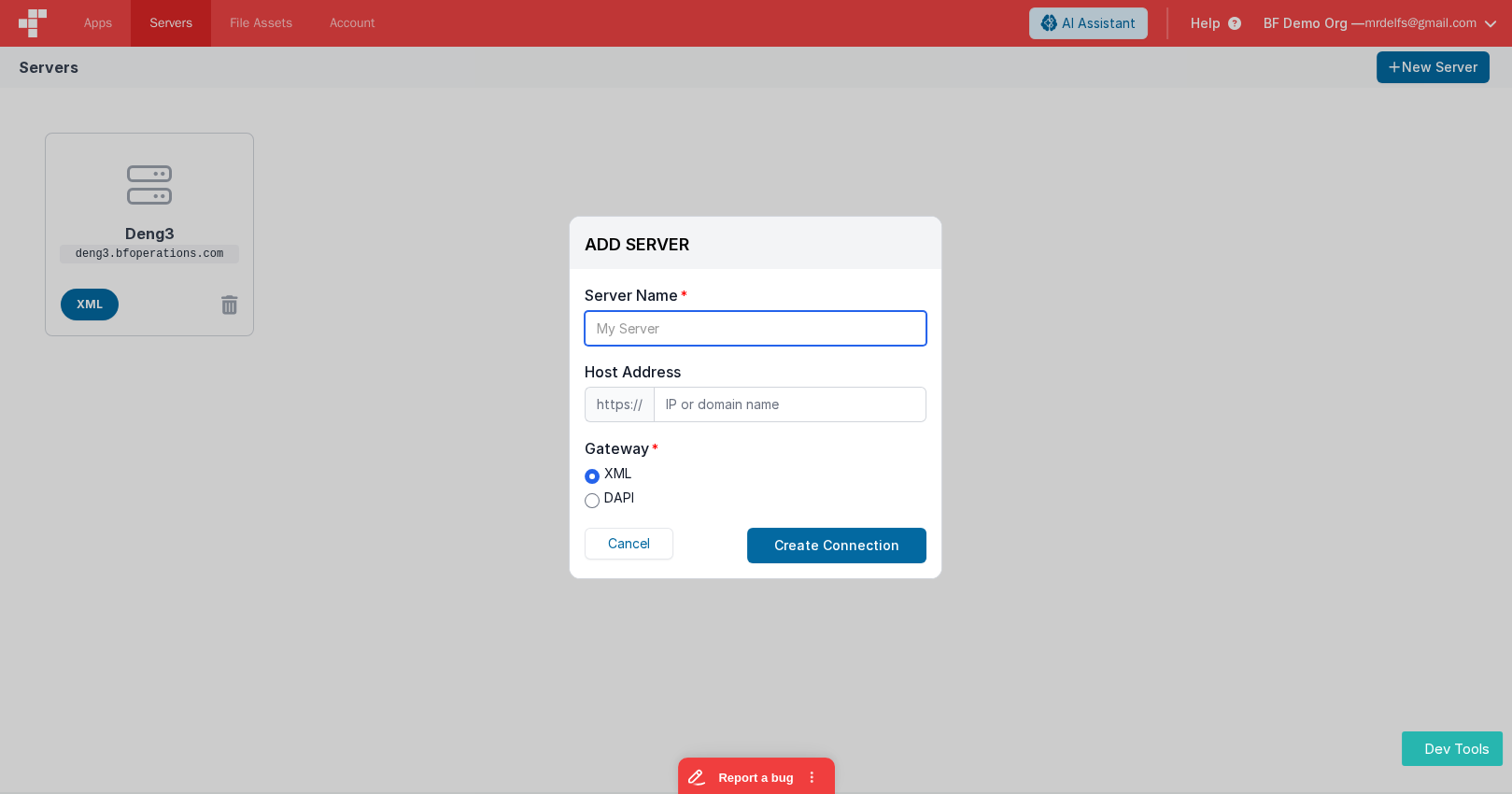 drag, startPoint x: 646, startPoint y: 322, endPoint x: 668, endPoint y: 342, distance: 29.732137 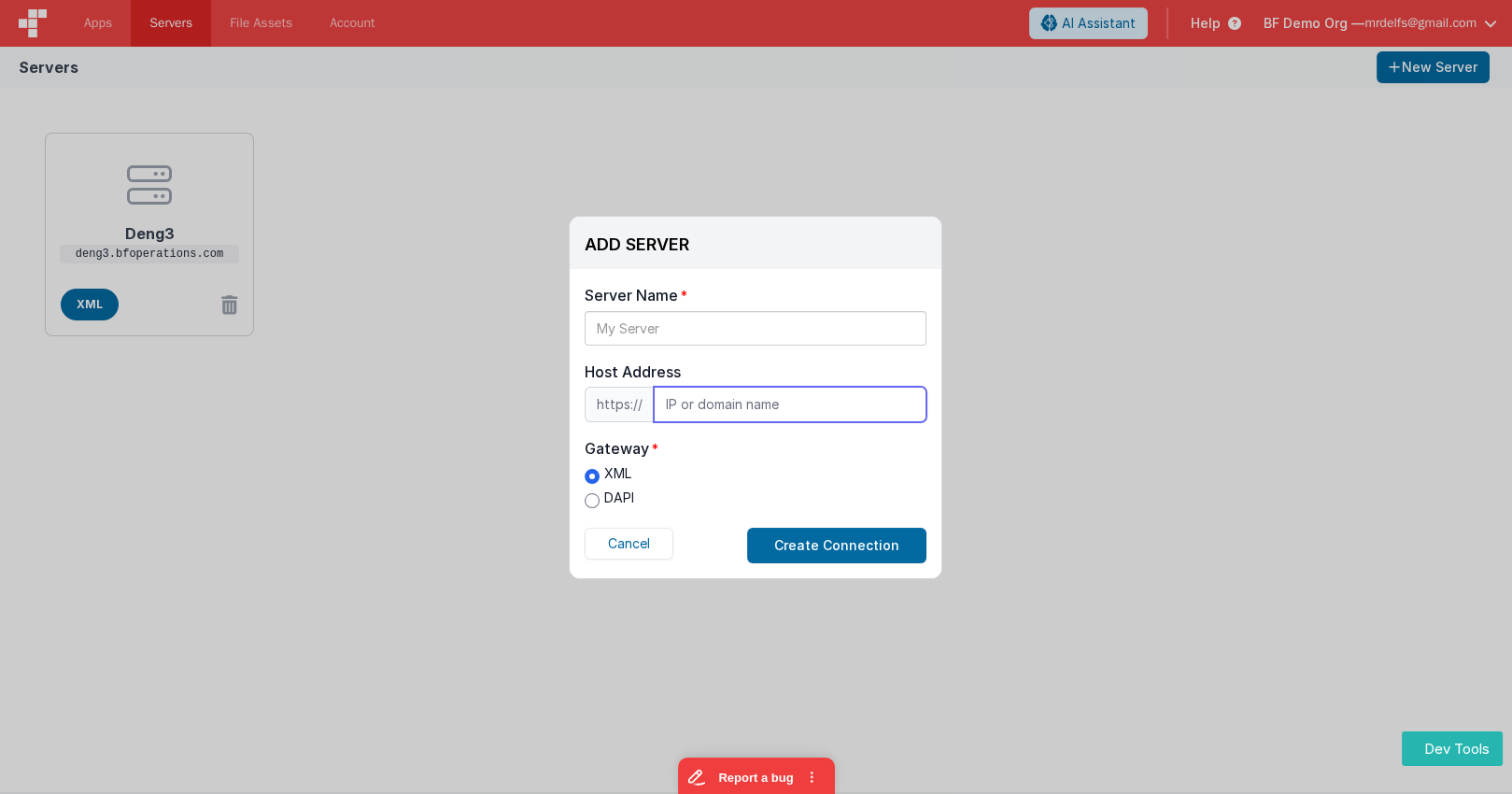 click at bounding box center [790, 404] 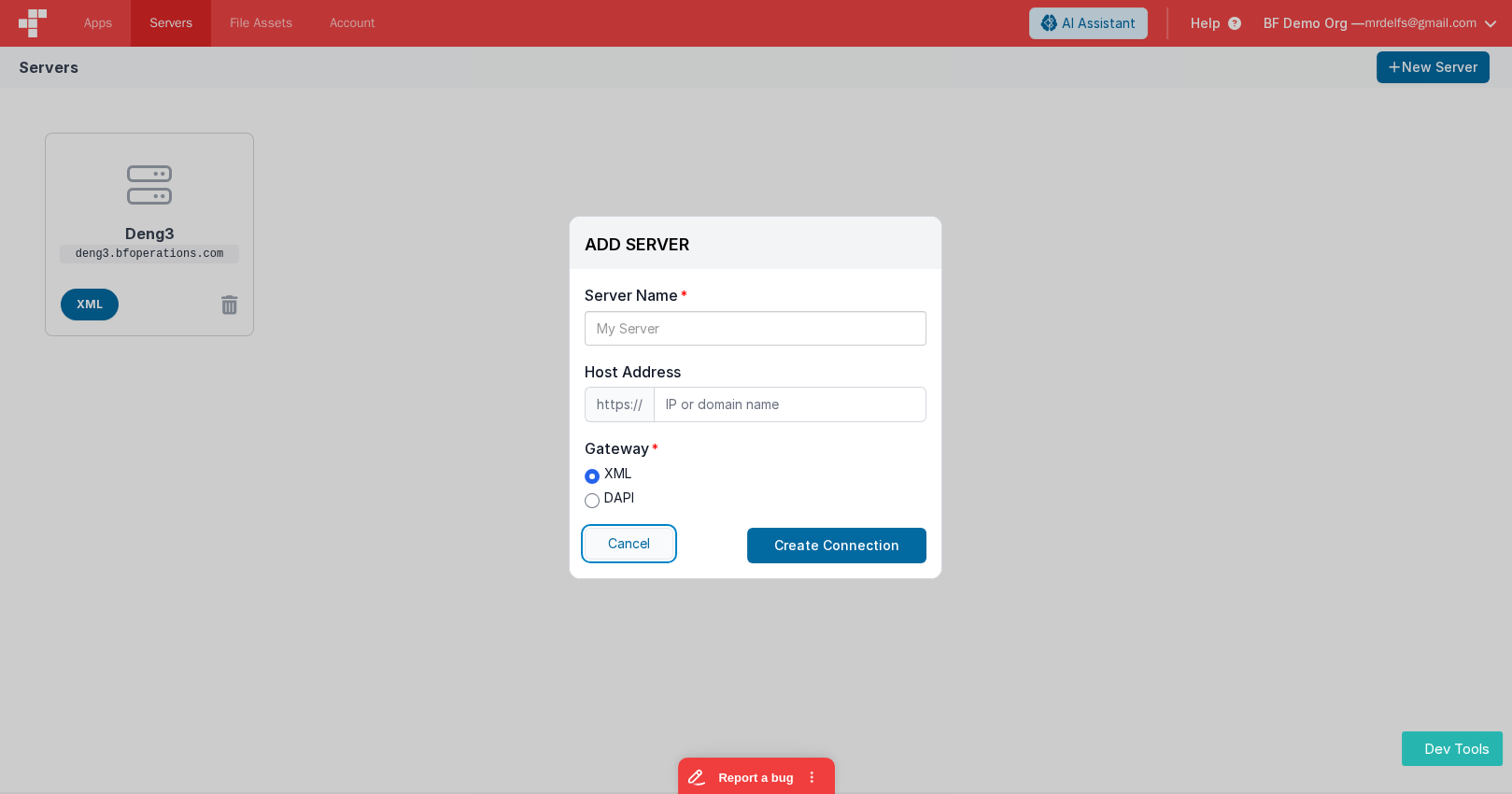 click on "Cancel" at bounding box center (629, 544) 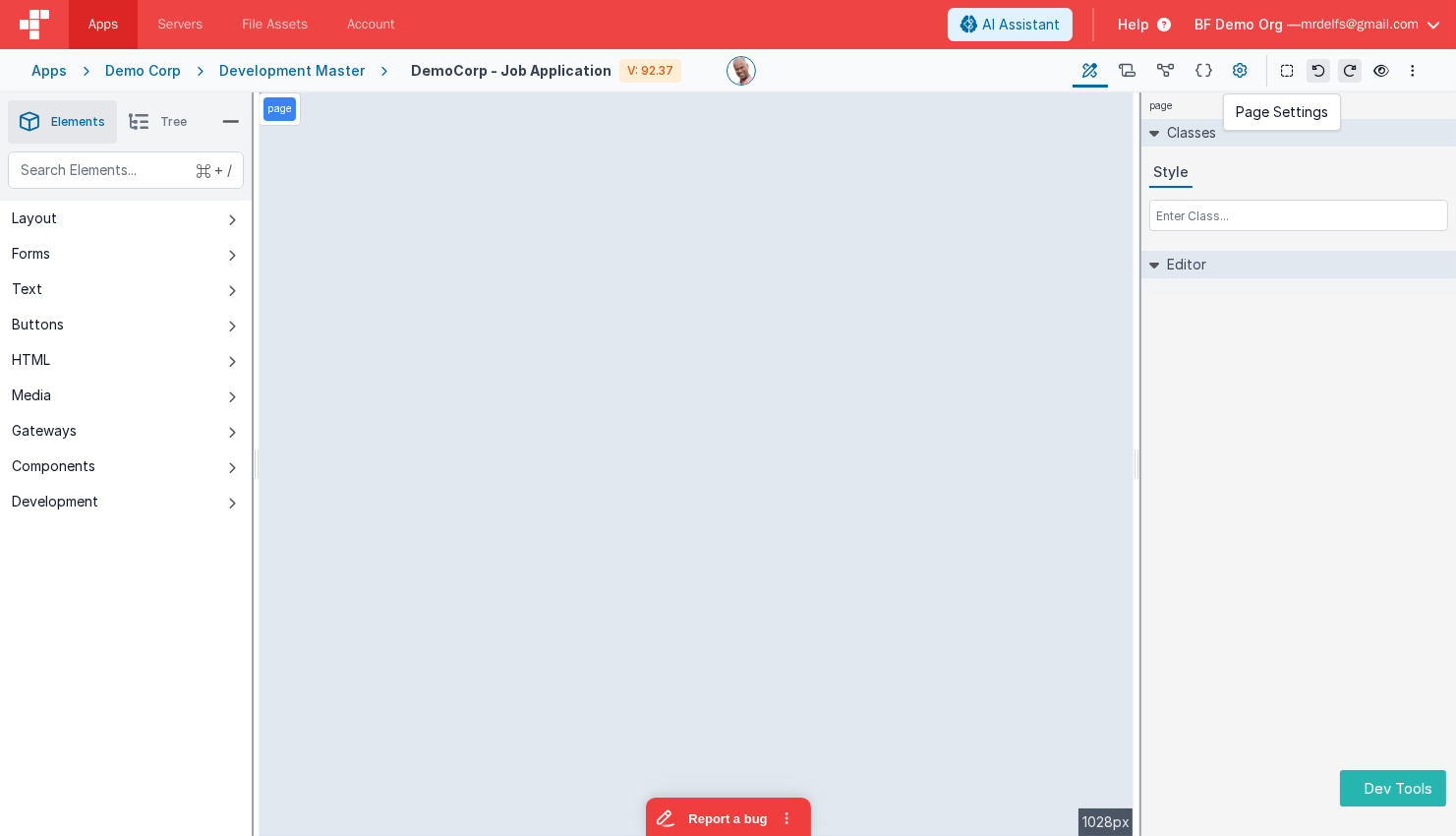 click at bounding box center [1241, 71] 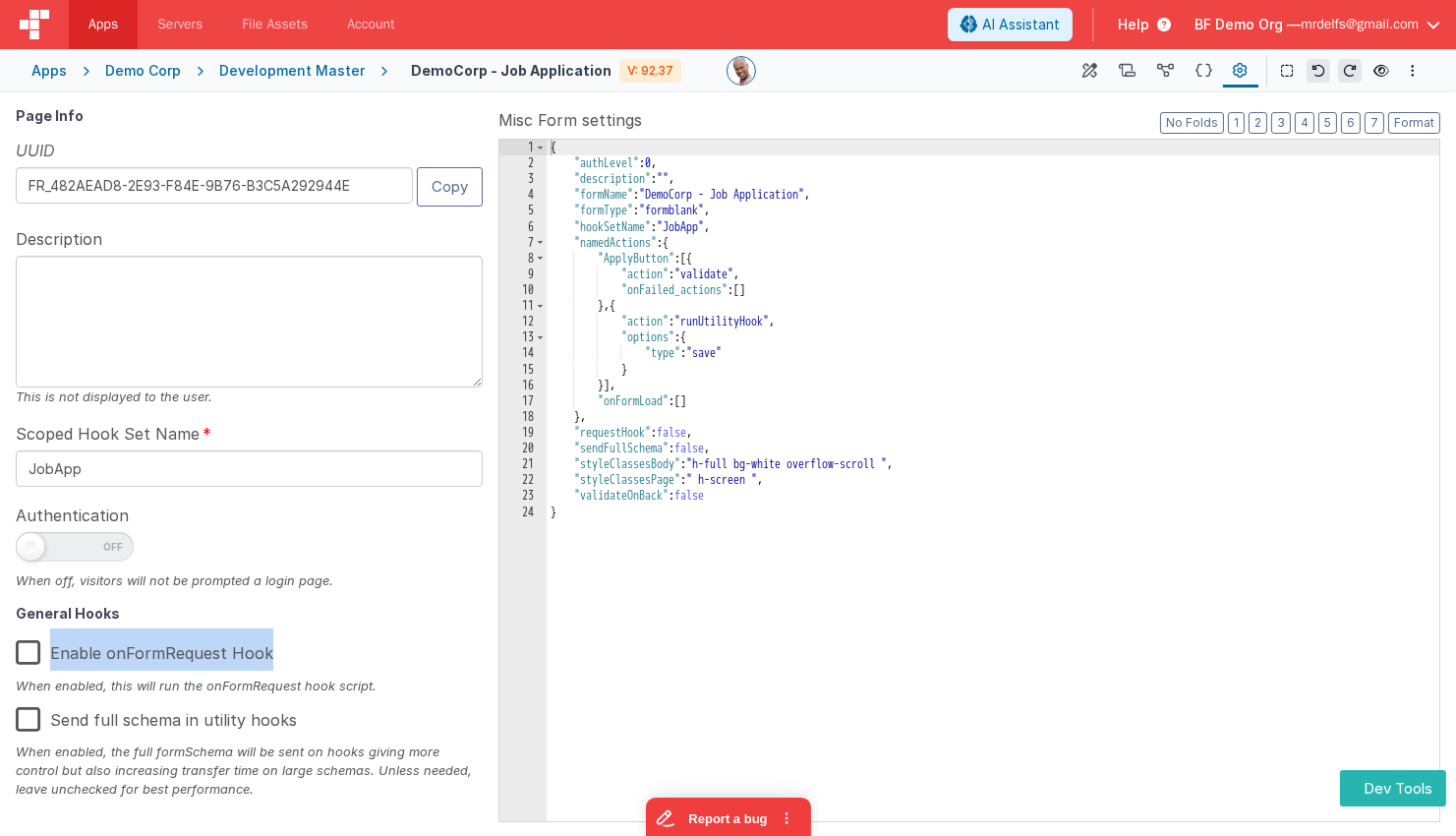 drag, startPoint x: 51, startPoint y: 646, endPoint x: 286, endPoint y: 648, distance: 235.00851 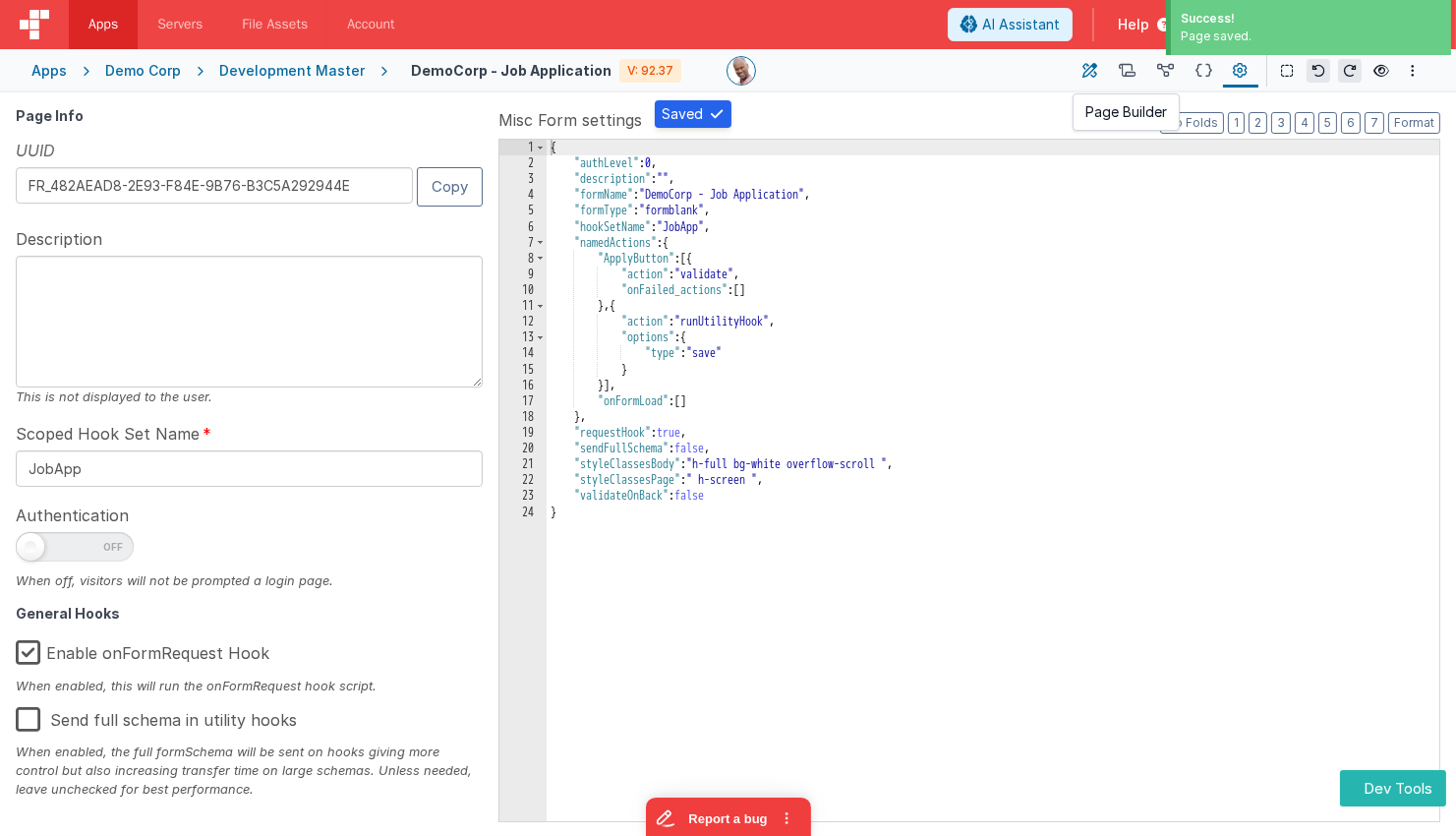 click at bounding box center (1090, 71) 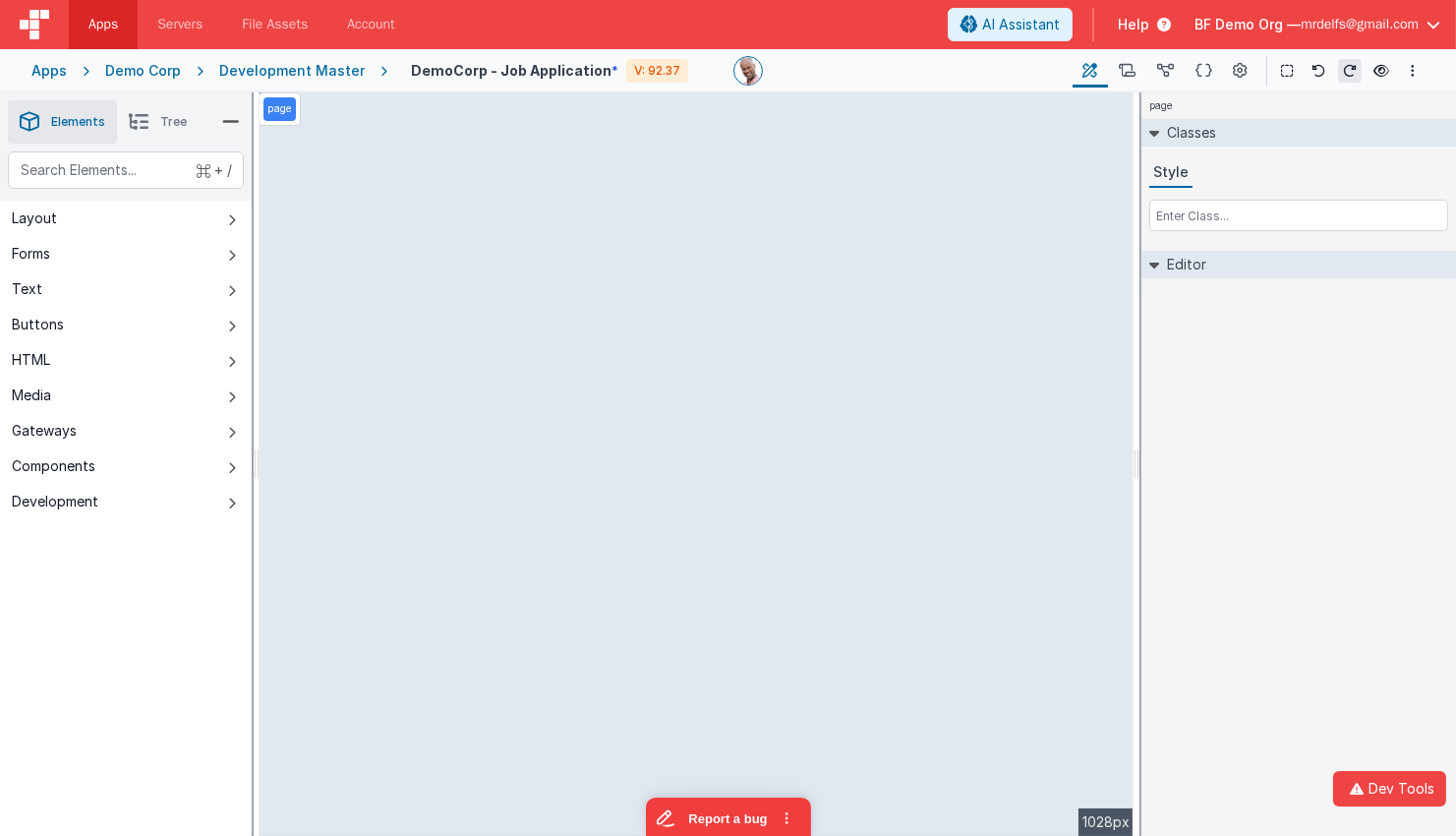 type 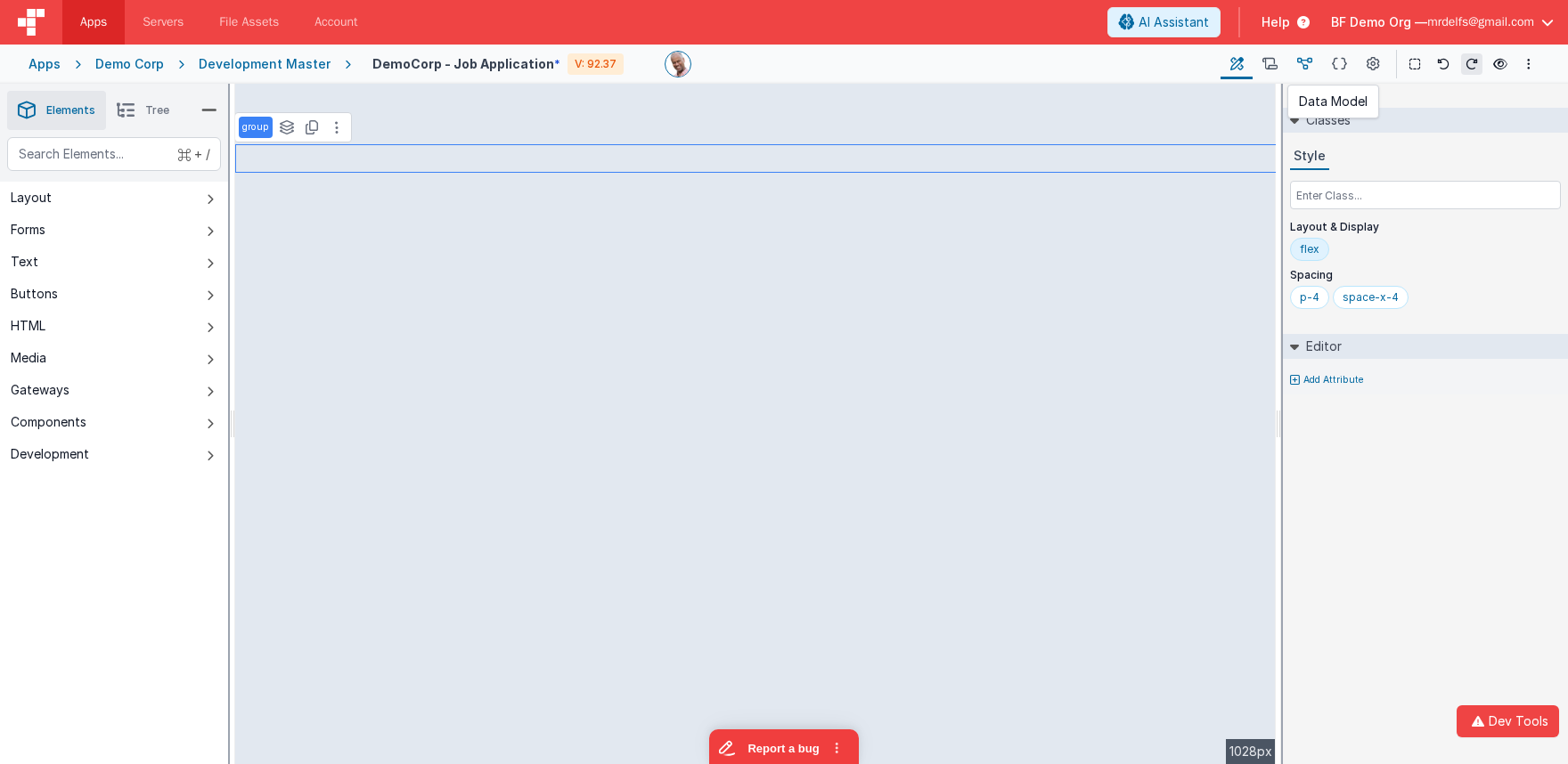 click at bounding box center (1304, 64) 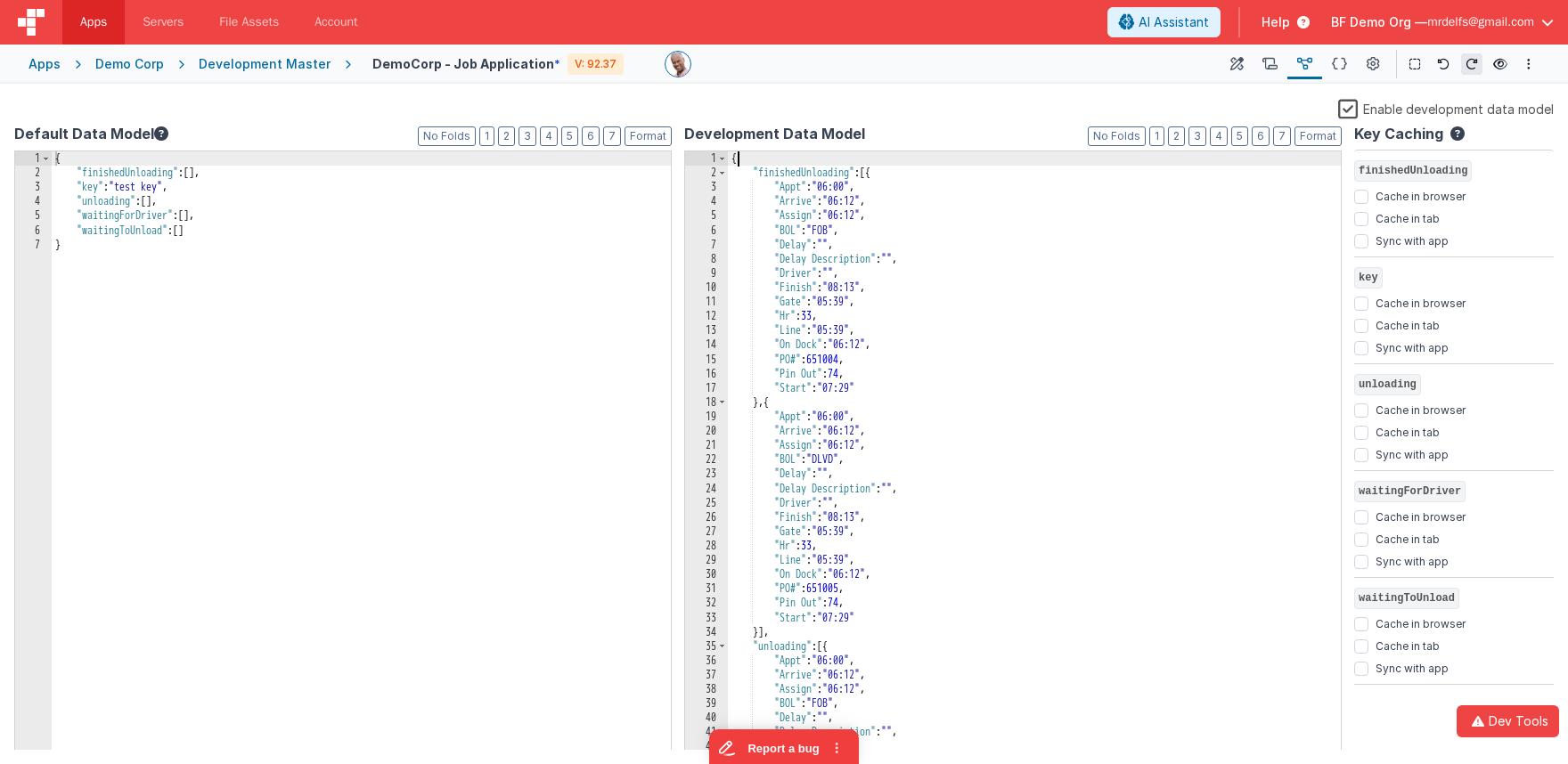 click on "{      "finishedUnloading" :  [{           "Appt" :  "06:00" ,           "Arrive" :  "06:12" ,           "Assign" :  "06:12" ,           "BOL" :  "FOB" ,           "Delay" :  "" ,           "Delay Description" :  "" ,           "Driver" :  "" ,           "Finish" :  "08:13" ,           "Gate" :  "05:39" ,           "Hr" :  33 ,           "Line" :  "05:39" ,           "On Dock" :  "06:12" ,           "PO#" :  651004 ,           "Pin Out" :  74 ,           "Start" :  "07:29"      } ,  {           "Appt" :  "06:00" ,           "Arrive" :  "06:12" ,           "Assign" :  "06:12" ,           "BOL" :  "DLVD" ,           "Delay" :  "" ,           "Delay Description" :  "" ,           "Driver" :  "" ,           "Finish" :  "08:13" ,           "Gate" :  "05:39" ,           "Hr" :  33 ,           "Line" :  "05:39" ,           "On Dock" :  "06:12" ,           "PO#" :  651005 ,           "Pin Out" :  74 ,           "Start" :  "07:29"      }] ,      "unloading" :  [{           "Appt" :  "06:00" ,           "Arrive" :  , ," at bounding box center [1034, 465] 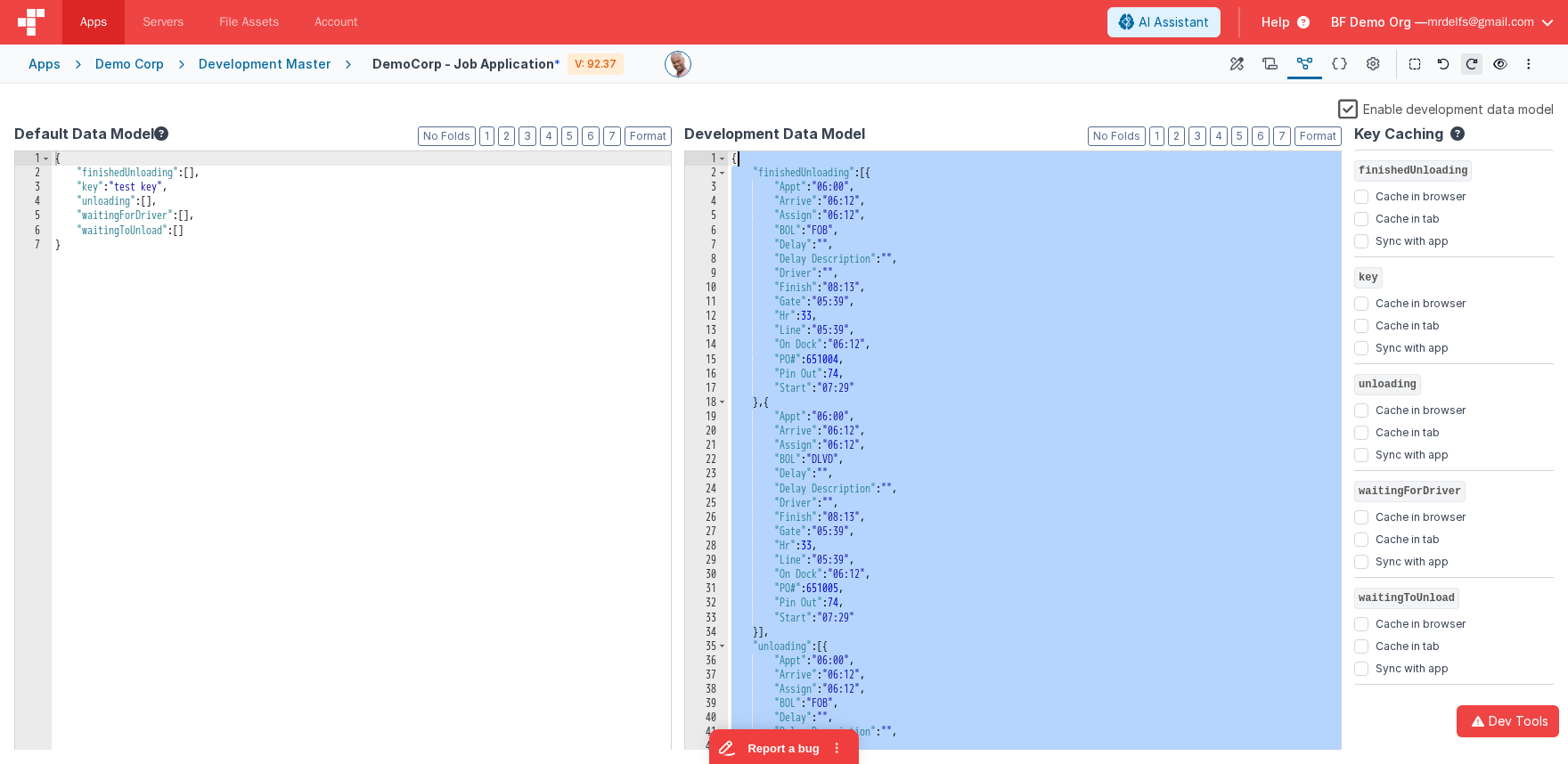 click on "{      "finishedUnloading" :  [{           "Appt" :  "06:00" ,           "Arrive" :  "06:12" ,           "Assign" :  "06:12" ,           "BOL" :  "FOB" ,           "Delay" :  "" ,           "Delay Description" :  "" ,           "Driver" :  "" ,           "Finish" :  "08:13" ,           "Gate" :  "05:39" ,           "Hr" :  33 ,           "Line" :  "05:39" ,           "On Dock" :  "06:12" ,           "PO#" :  651004 ,           "Pin Out" :  74 ,           "Start" :  "07:29"      } ,  {           "Appt" :  "06:00" ,           "Arrive" :  "06:12" ,           "Assign" :  "06:12" ,           "BOL" :  "DLVD" ,           "Delay" :  "" ,           "Delay Description" :  "" ,           "Driver" :  "" ,           "Finish" :  "08:13" ,           "Gate" :  "05:39" ,           "Hr" :  33 ,           "Line" :  "05:39" ,           "On Dock" :  "06:12" ,           "PO#" :  651005 ,           "Pin Out" :  74 ,           "Start" :  "07:29"      }] ,      "unloading" :  [{           "Appt" :  "06:00" ,           "Arrive" :  , ," at bounding box center (1034, 465) 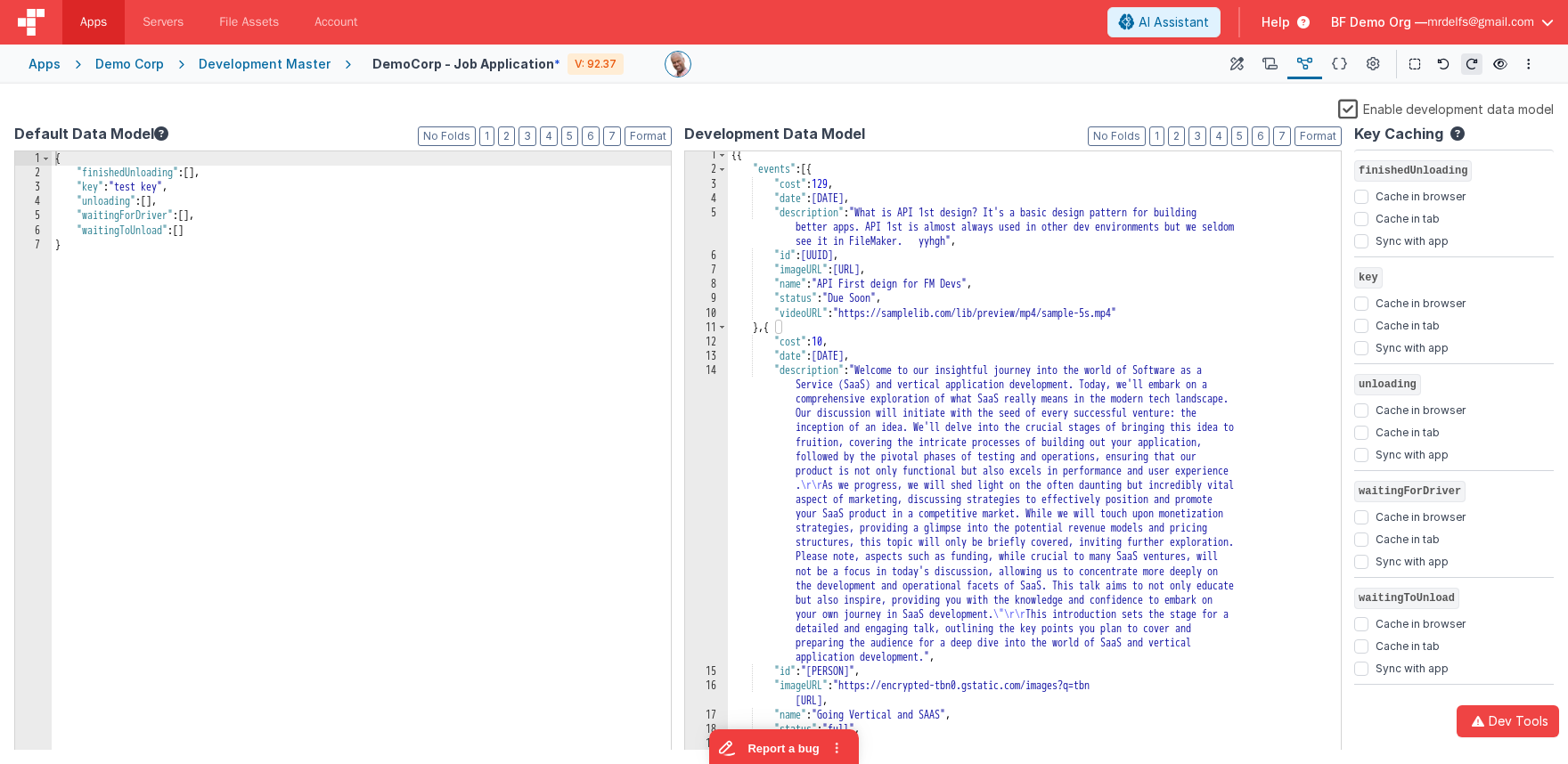 scroll, scrollTop: 3, scrollLeft: 0, axis: vertical 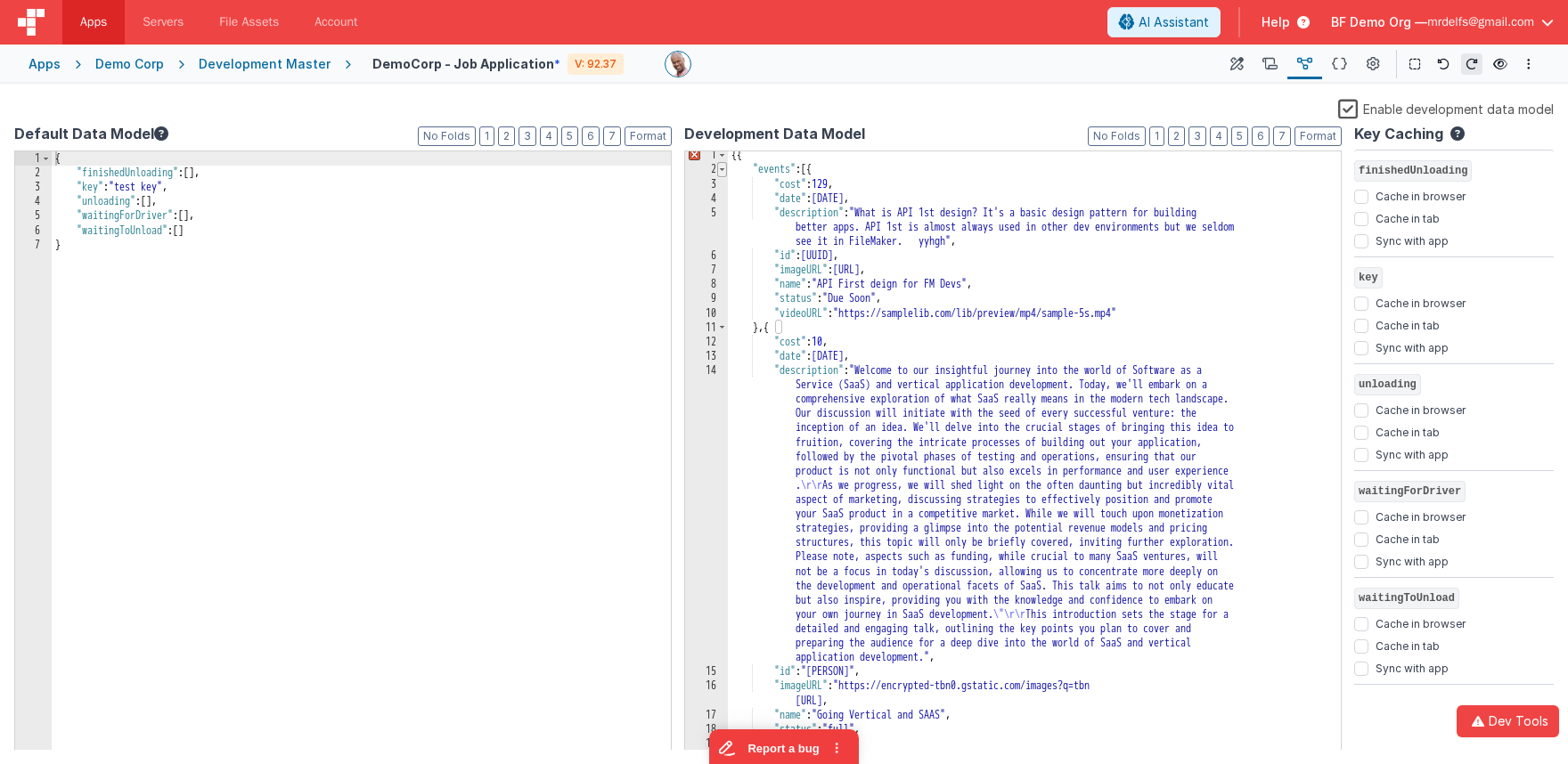 click at bounding box center (722, 169) 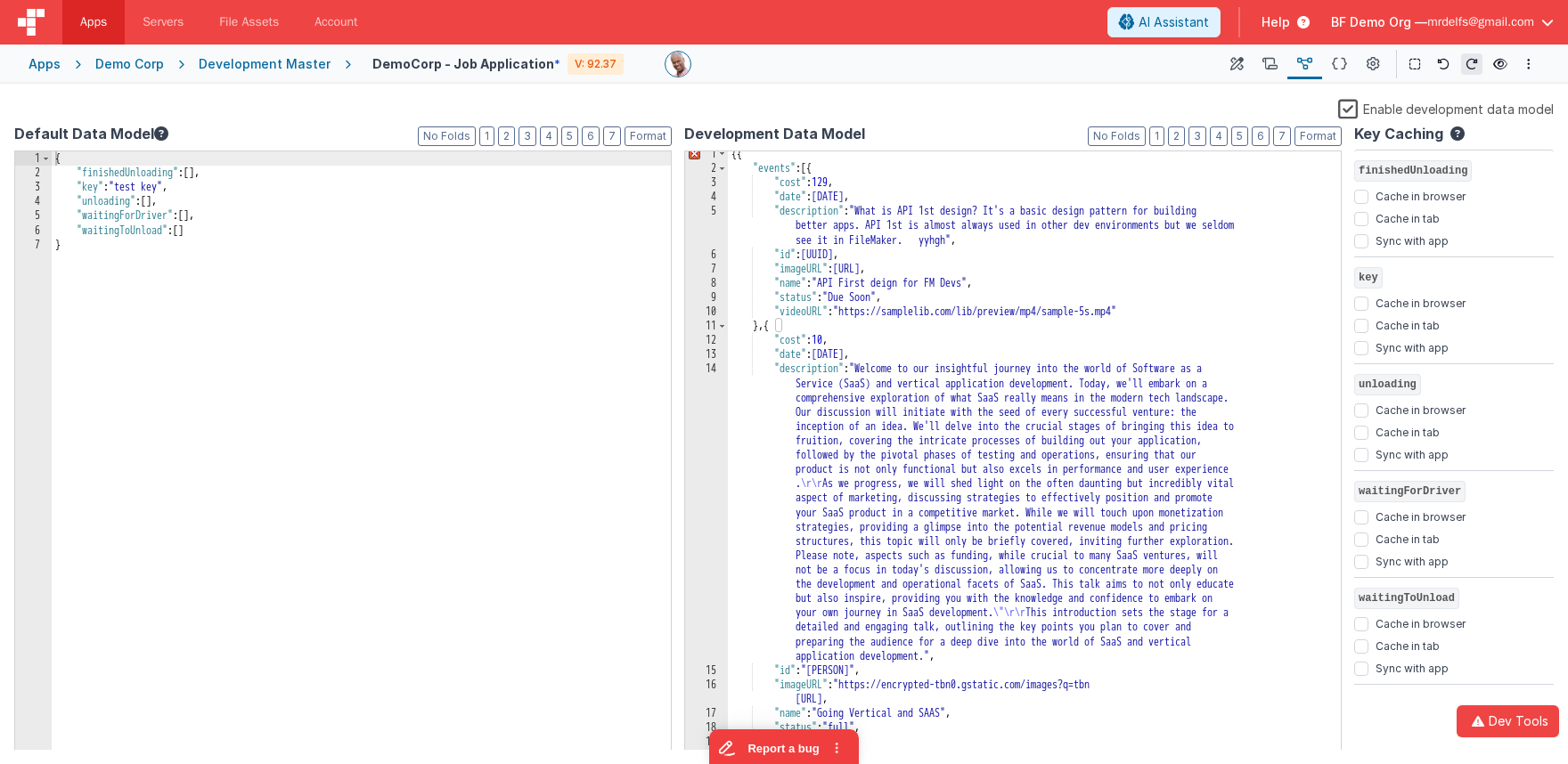 scroll, scrollTop: 17, scrollLeft: 0, axis: vertical 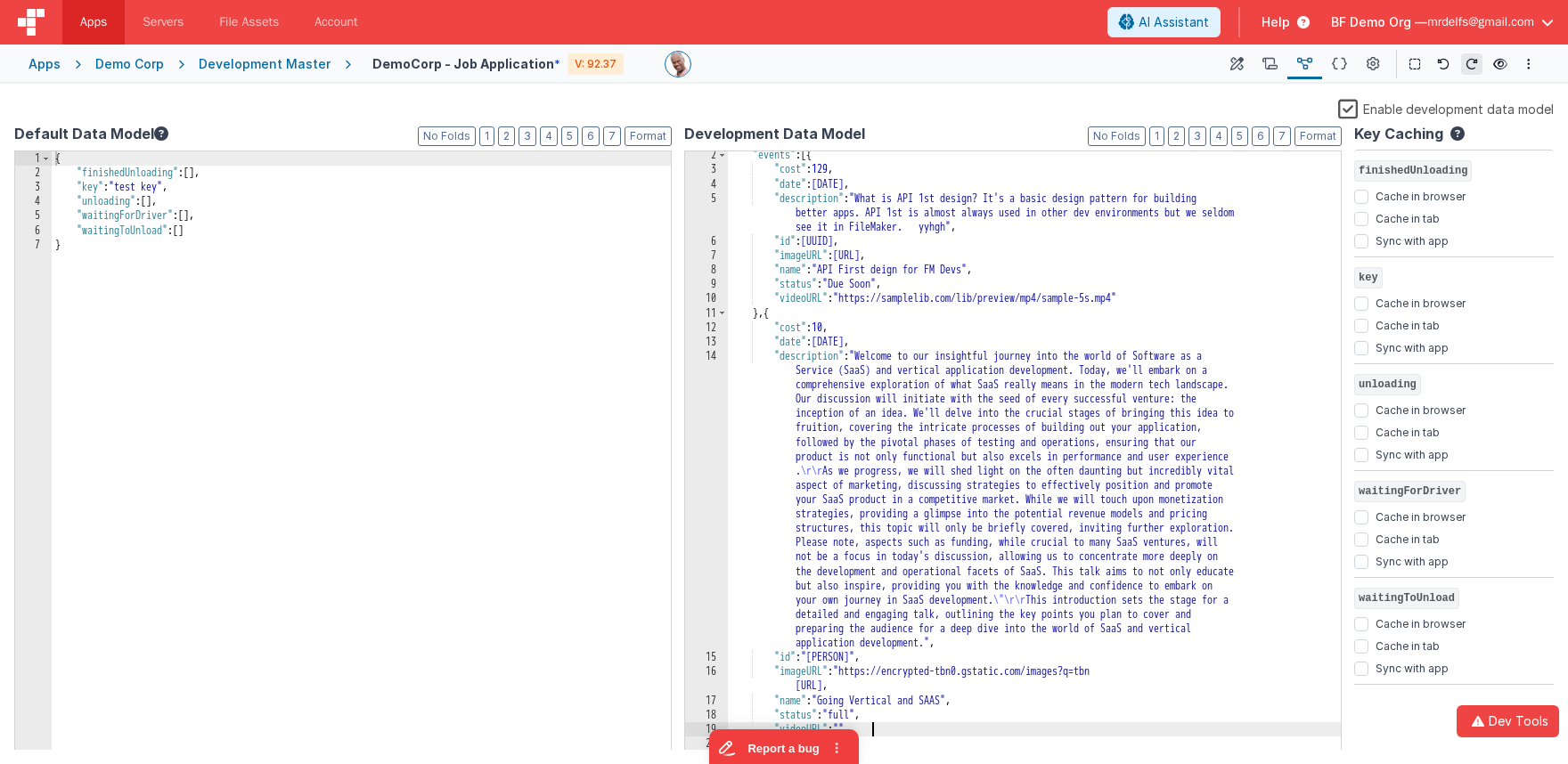 click on "Version 108.0" at bounding box center [1034, 461] 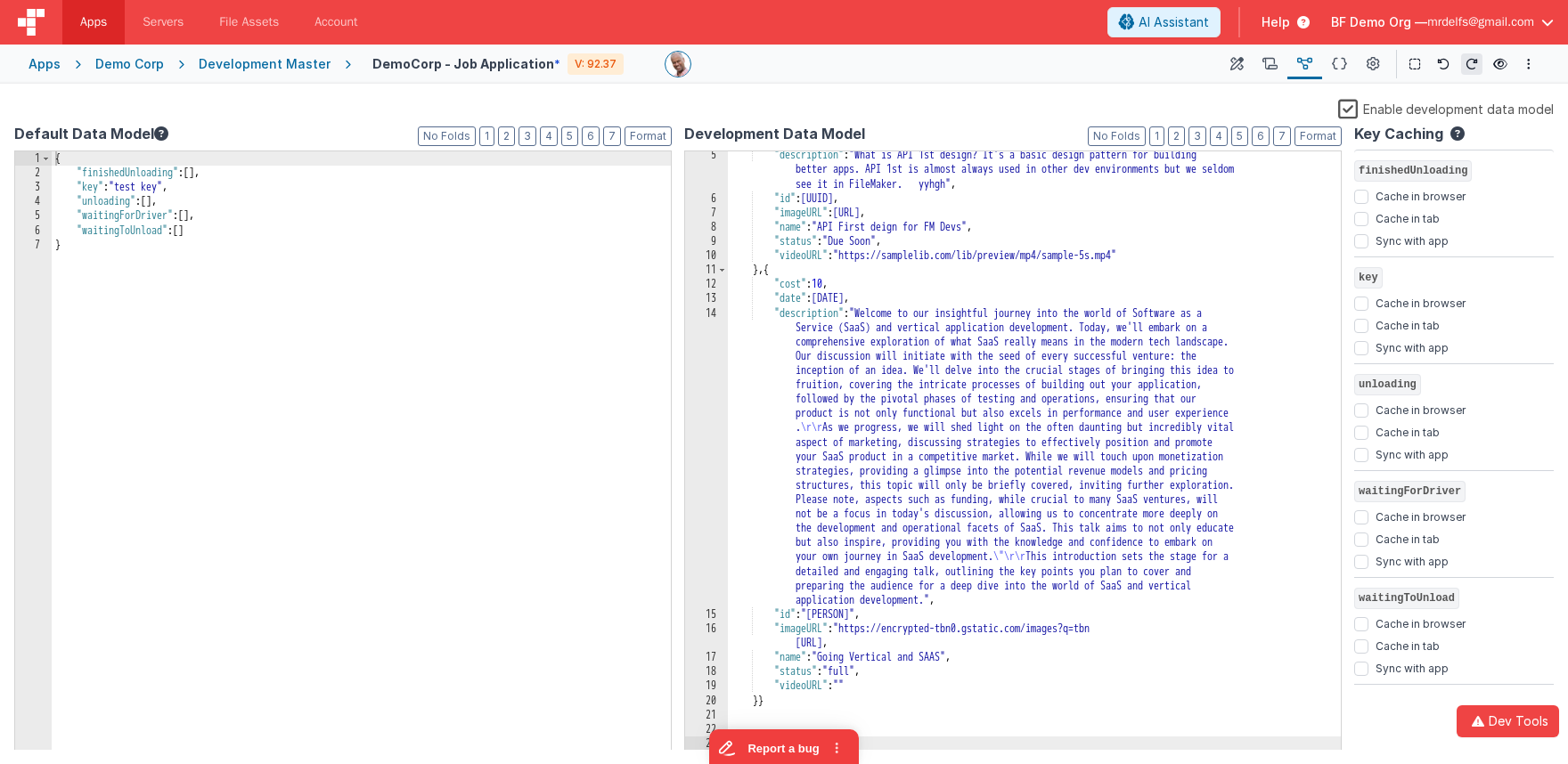 scroll, scrollTop: 89, scrollLeft: 0, axis: vertical 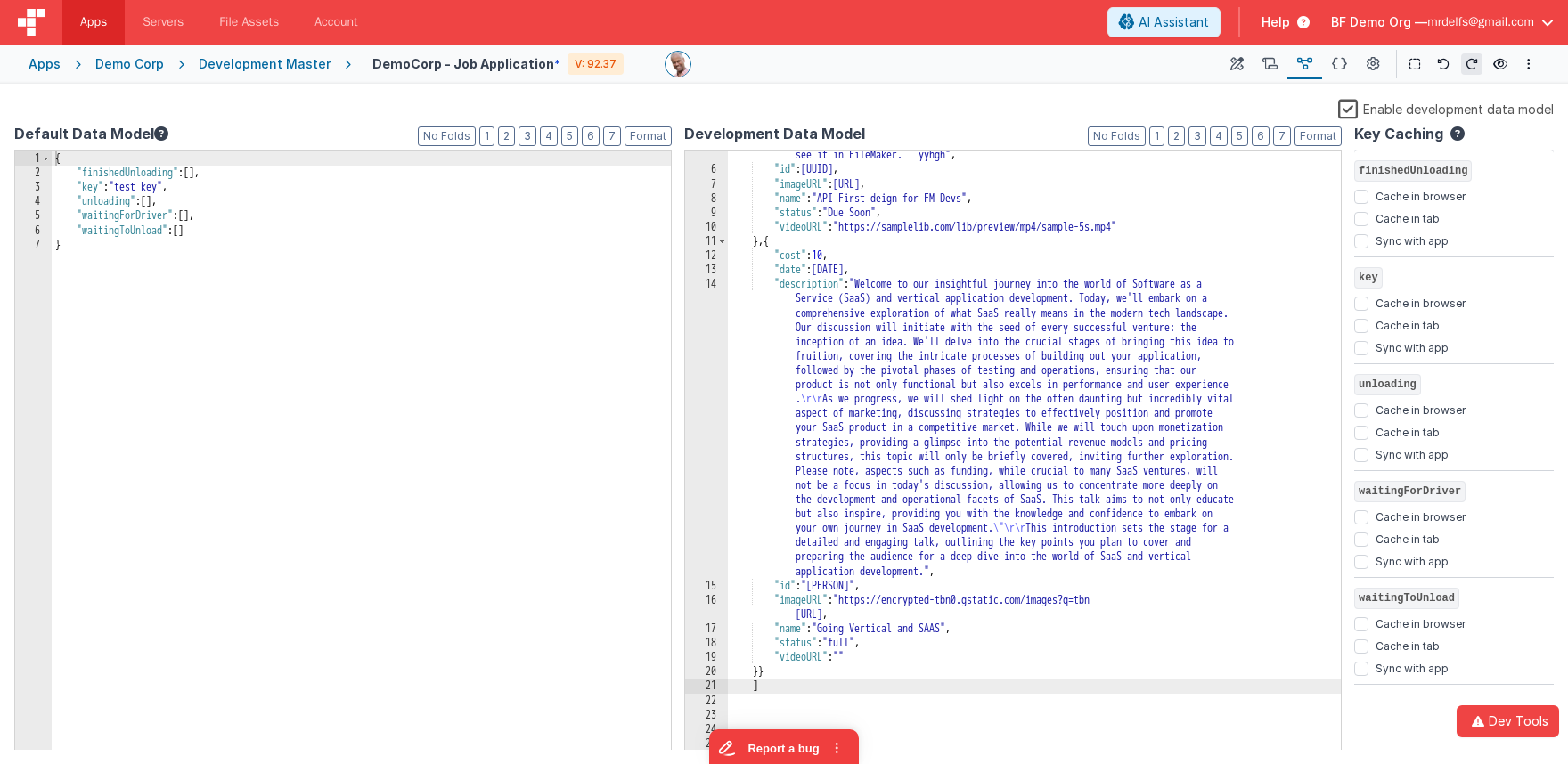 type 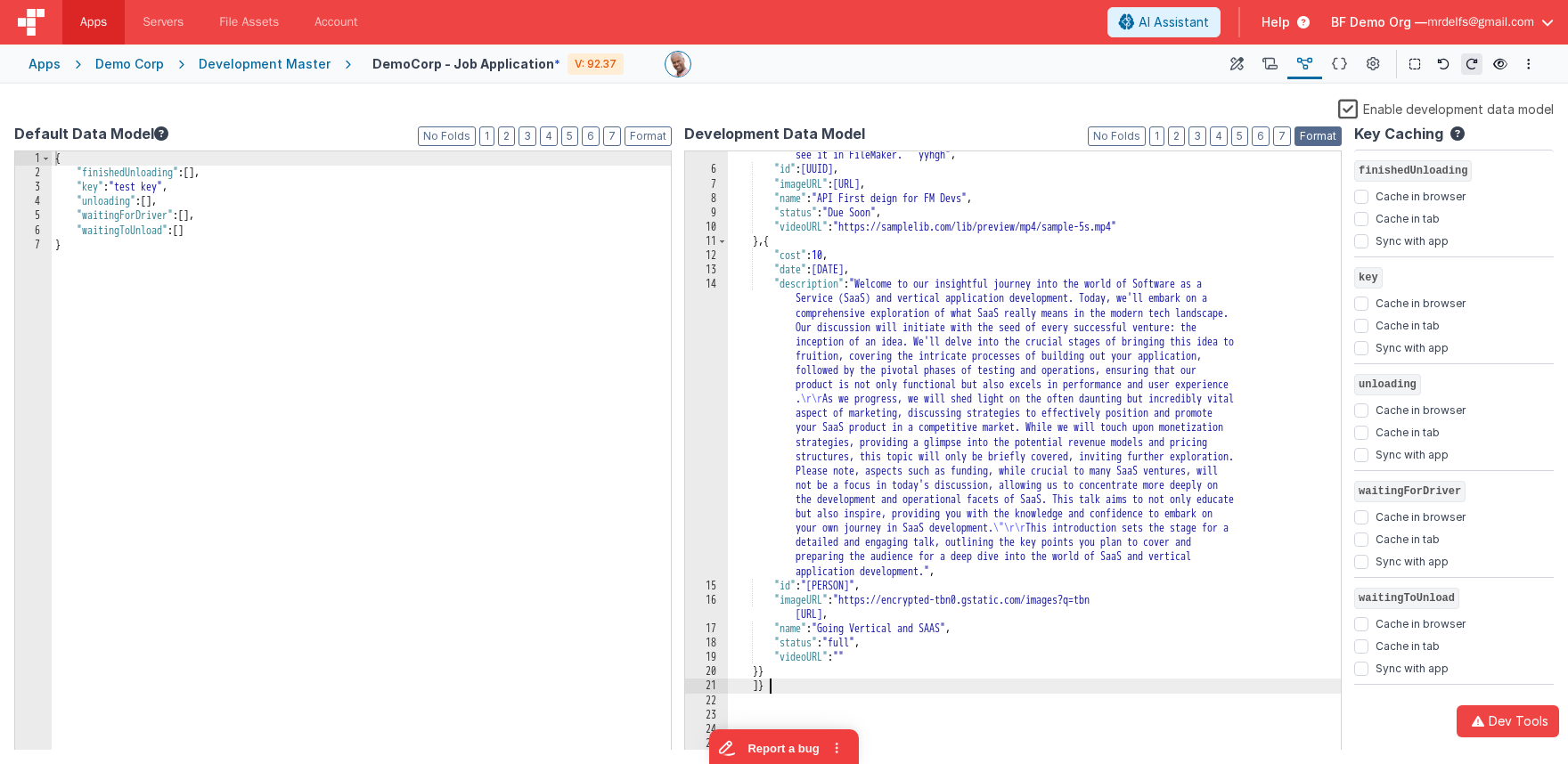 click on "Format" at bounding box center [1318, 136] 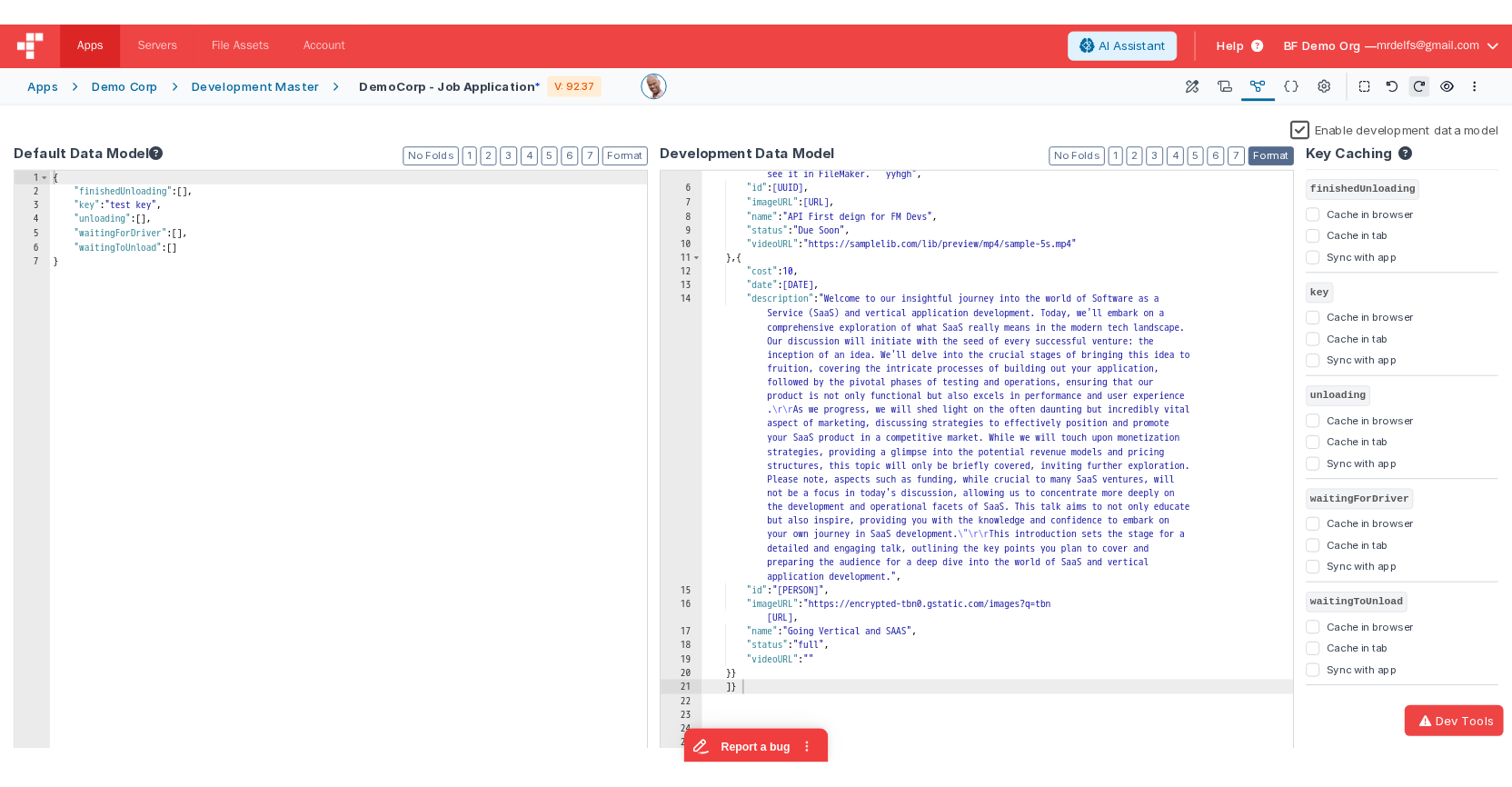 scroll, scrollTop: 0, scrollLeft: 0, axis: both 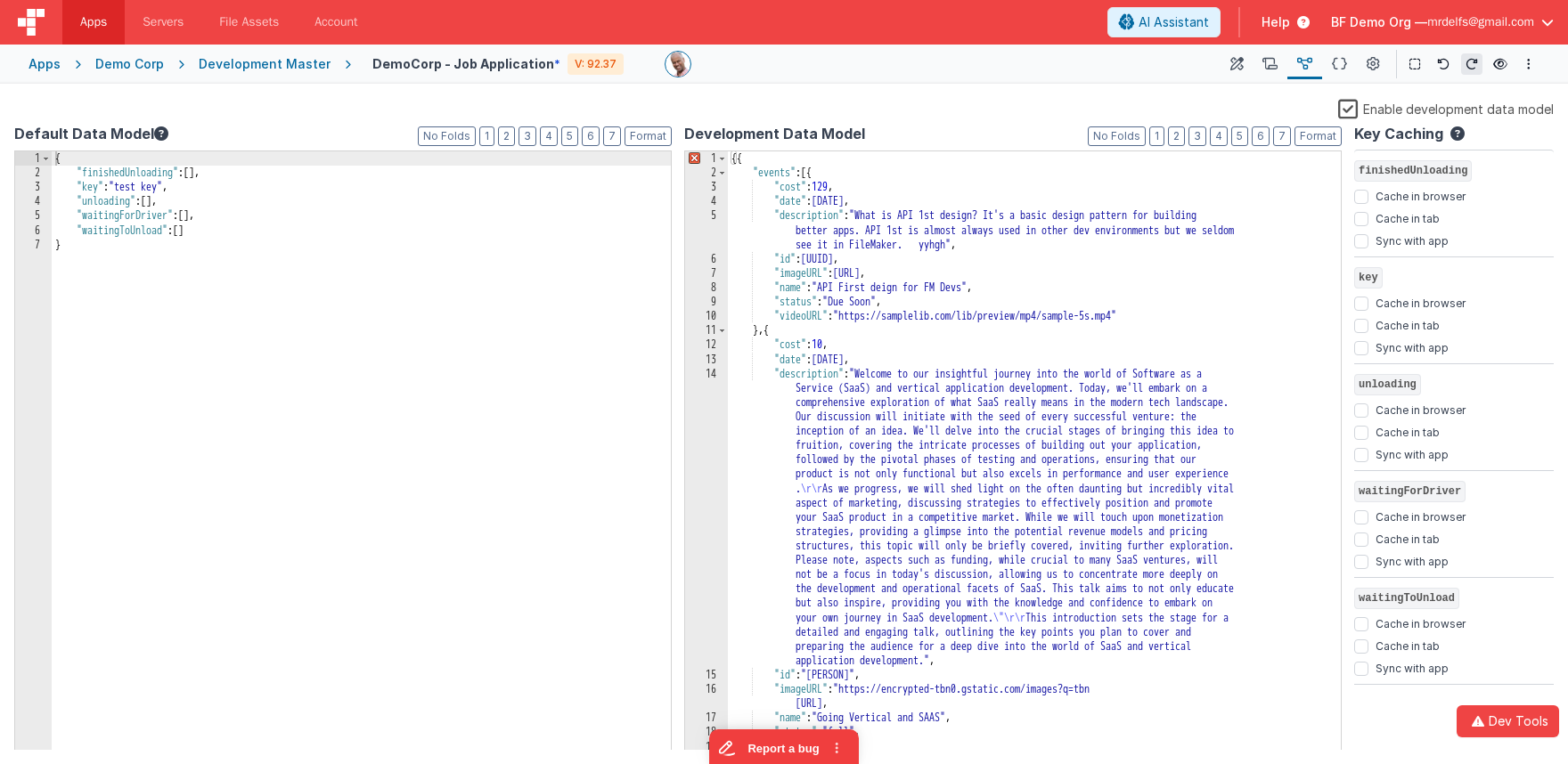 click on ""date" :  "02/03/2023" ,           "description" :  "What is API 1st design? It's a basic design pattern for building               better apps. API 1st is almost always used in other dev environments but we seldom               see it in FileMaker.   yyhgh" ,           "id" :  "[UUID]" ,           "imageURL" :  "https://miro.medium.com/max/532/1*F-tvvVEmXLS5bZ3xV3bKjA.png" ,           "name" :  "API First deign for FM Devs" ,           "status" :  "Due Soon" ,           "videoURL" :  "https://samplelib.com/lib/preview/mp4/sample-5s.mp4"      } ,  {           "cost" :  10 ,           "date" :  "11/13/2023" ,           "description" :  "Welcome to our insightful journey into the world of Software as a               Service (SaaS) and vertical application development. Today, we'll embark on a                                         . \r\r \"\r\r ," at bounding box center [1034, 465] 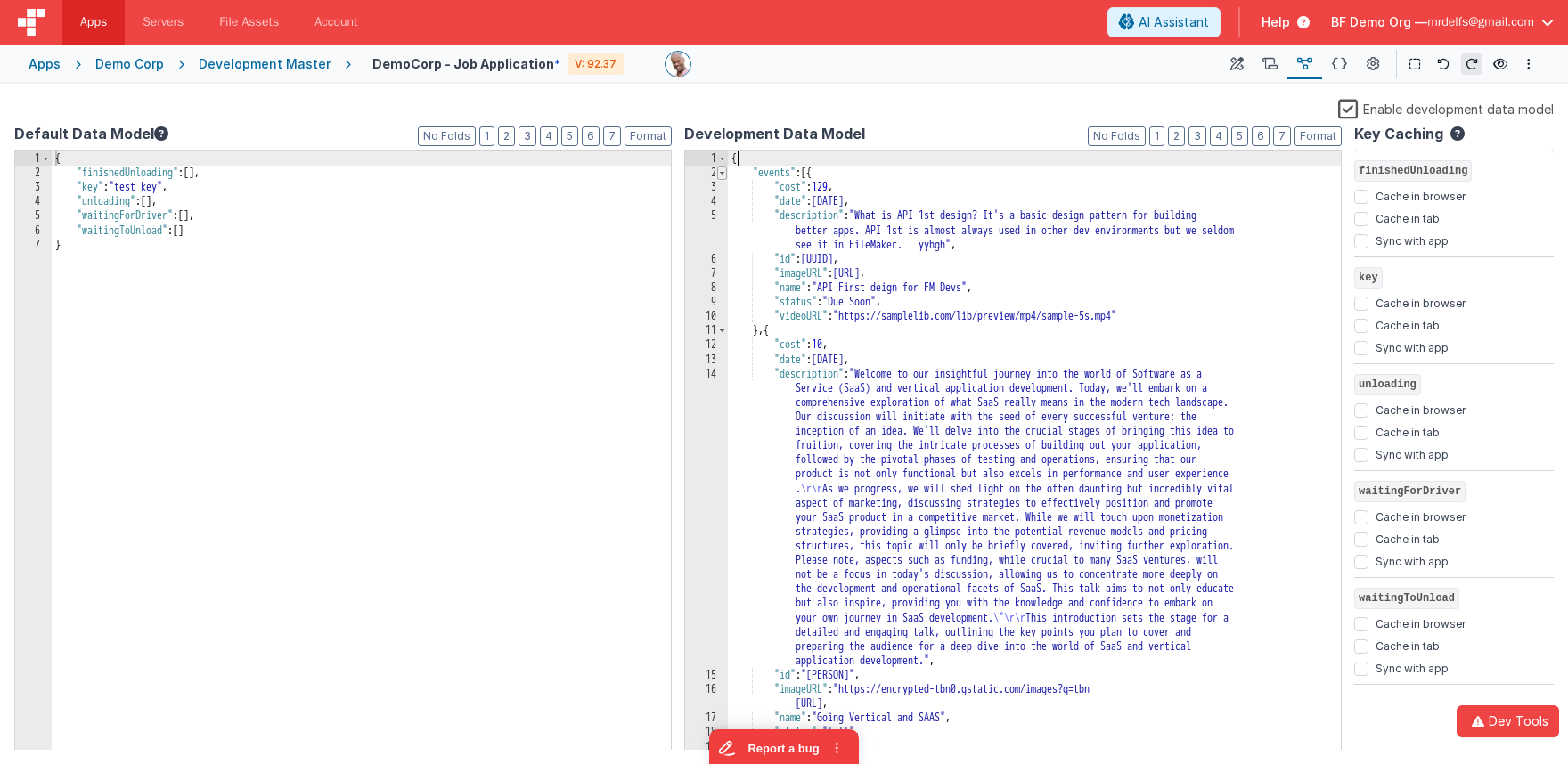 click at bounding box center [722, 173] 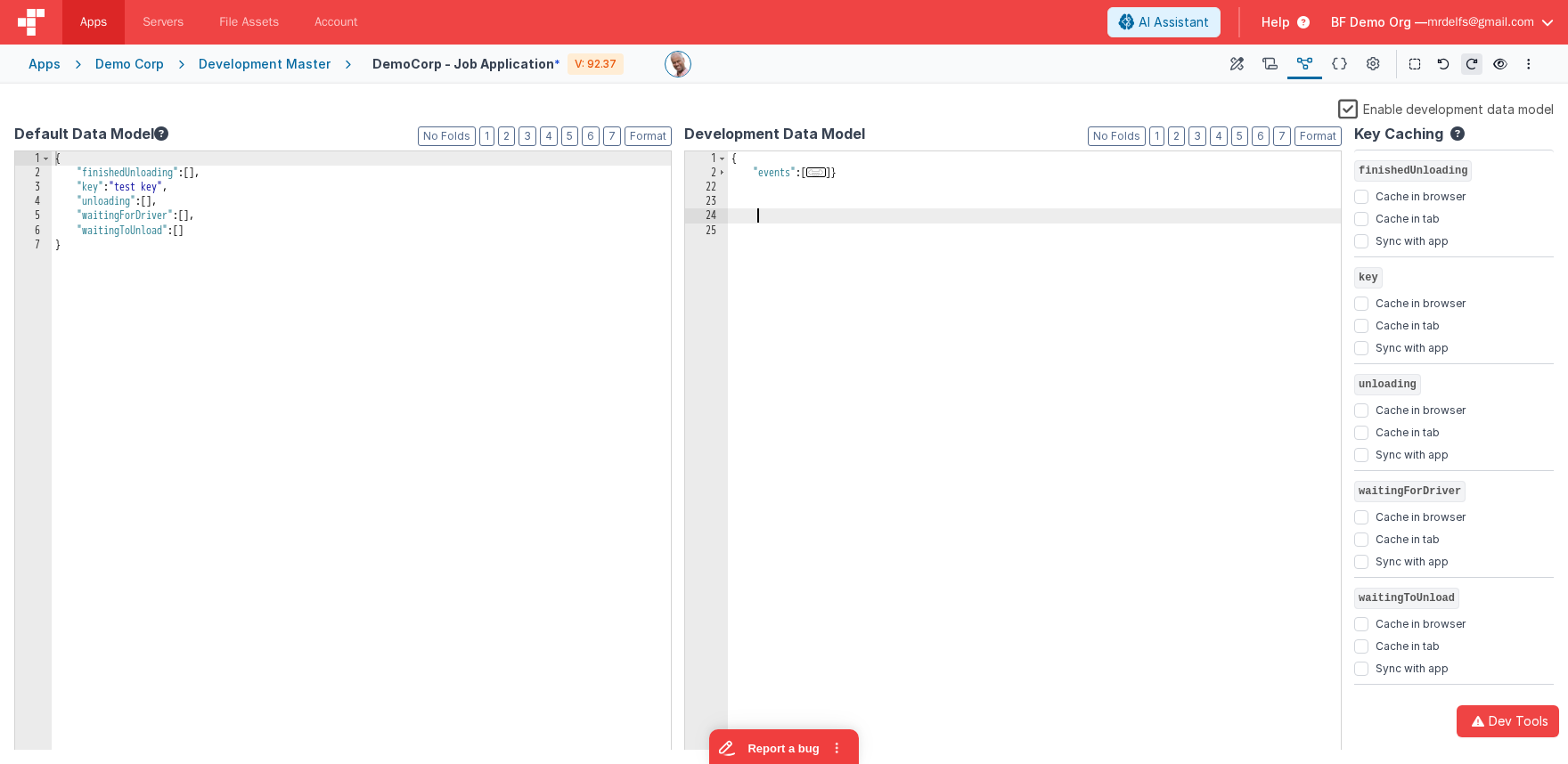 click on "{      "events" :  [ ... ]}" at bounding box center [1034, 465] 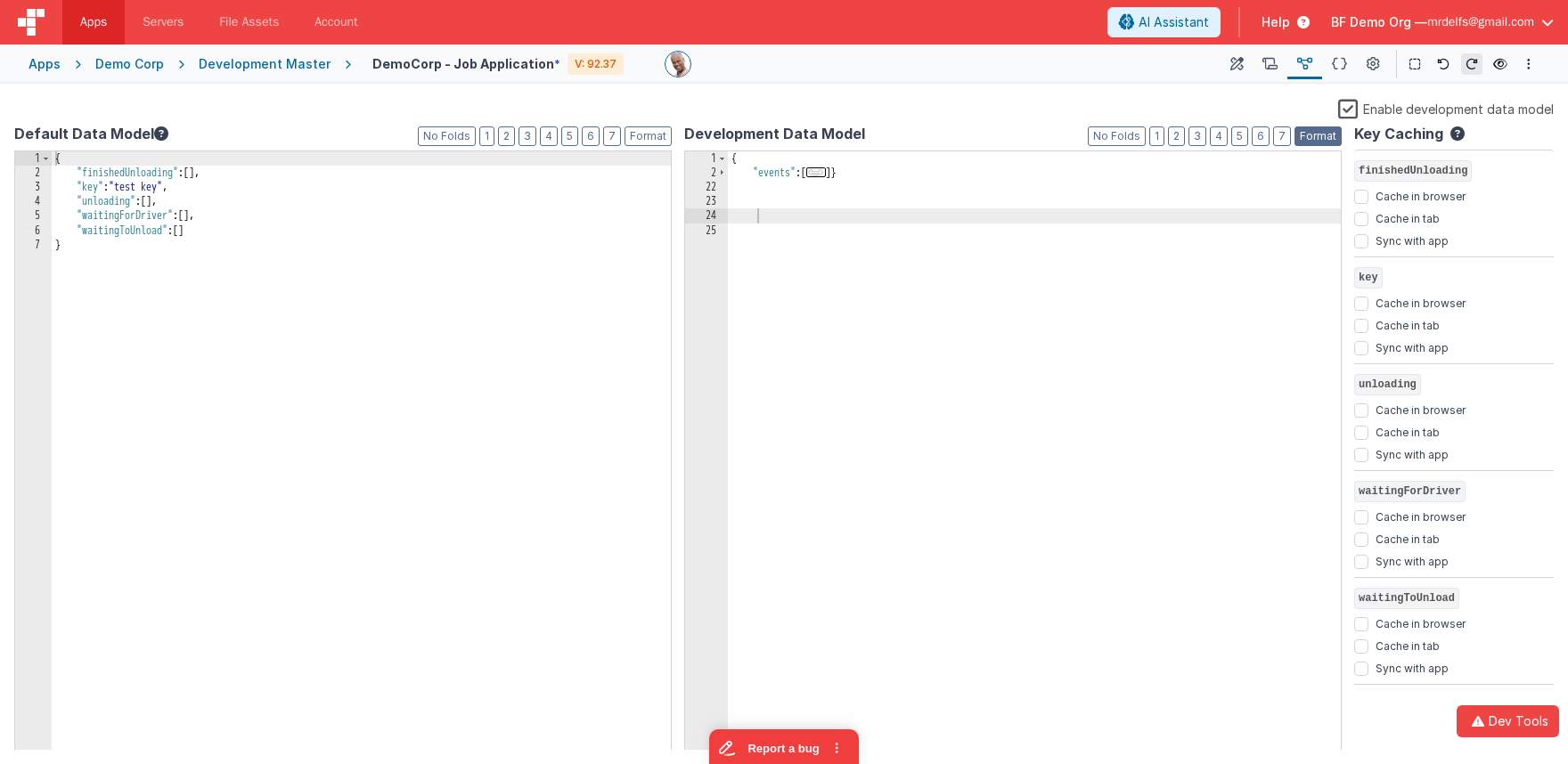 click on "Format" at bounding box center [1318, 136] 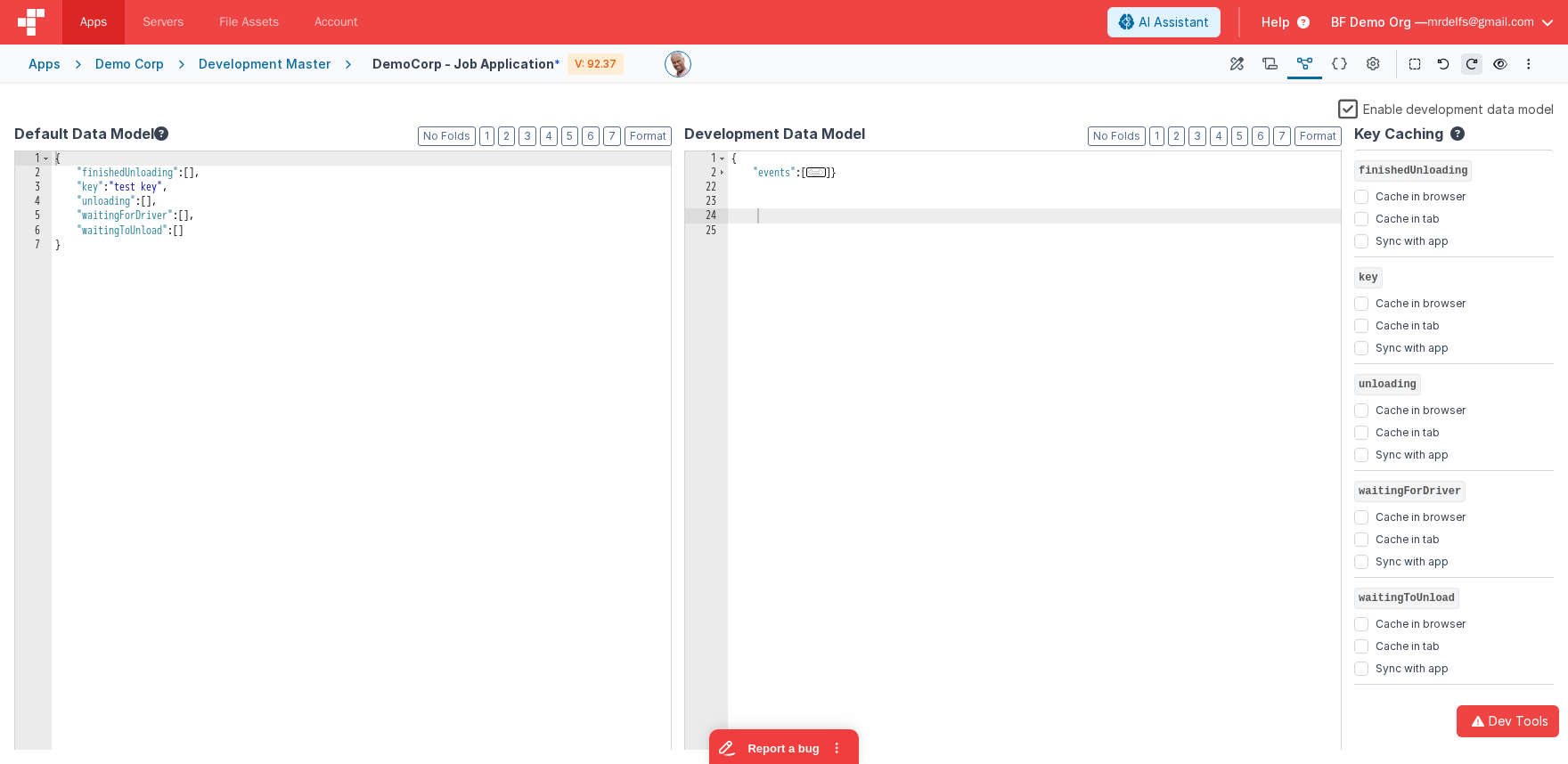 click on "{      "events" :  [ ... ]}" at bounding box center [1034, 465] 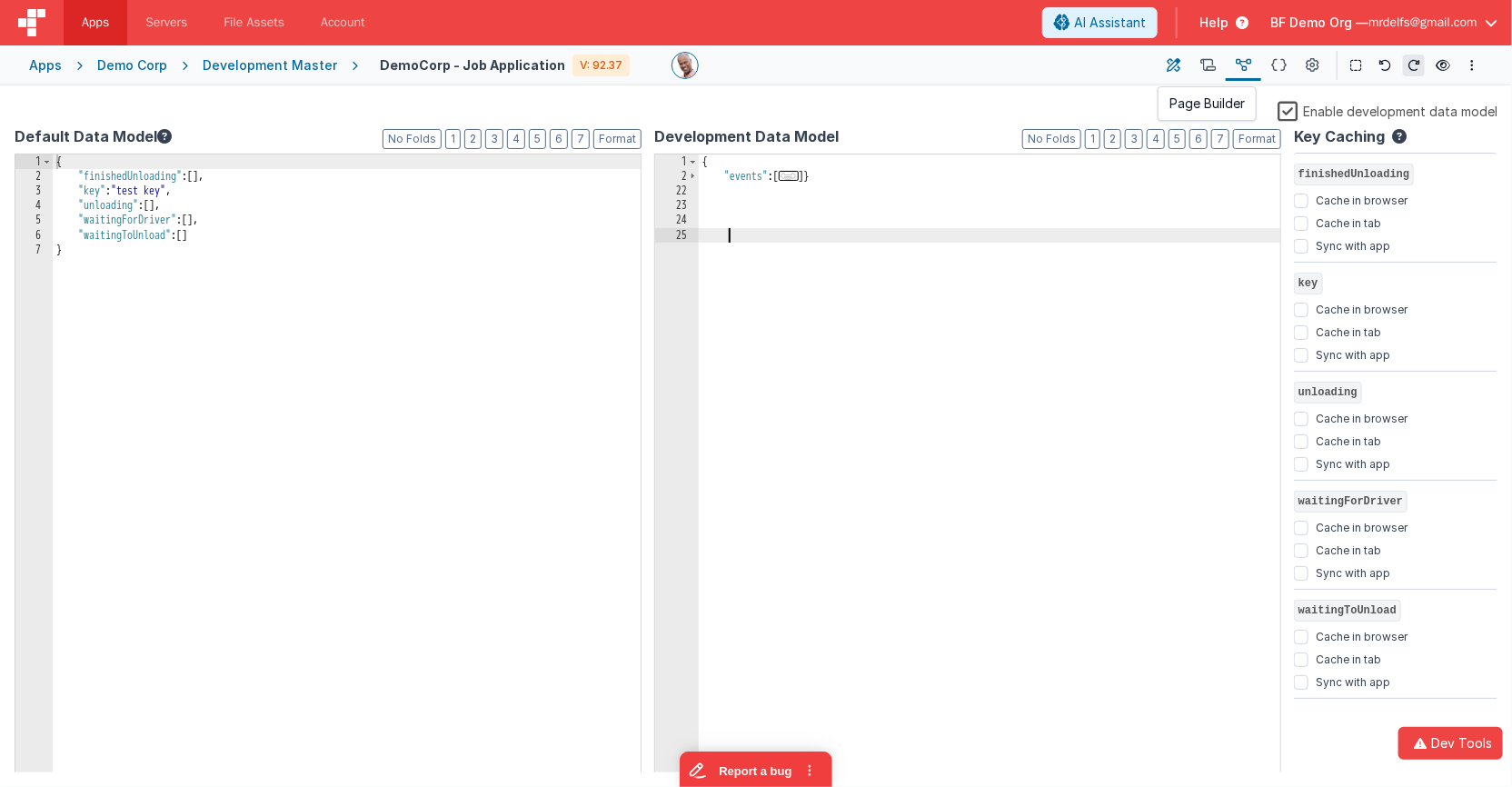 click at bounding box center (1174, 65) 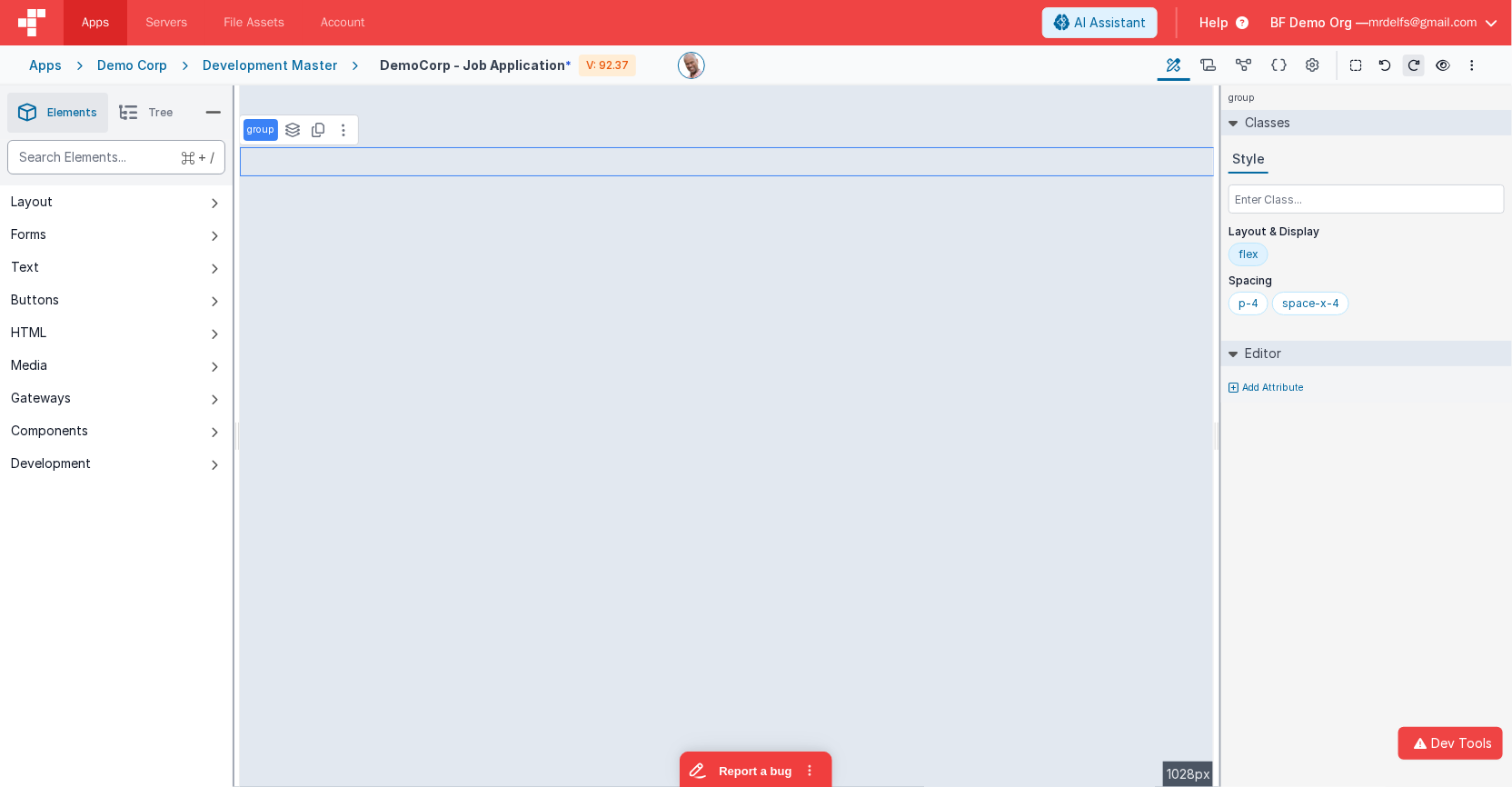 click at bounding box center (116, 157) 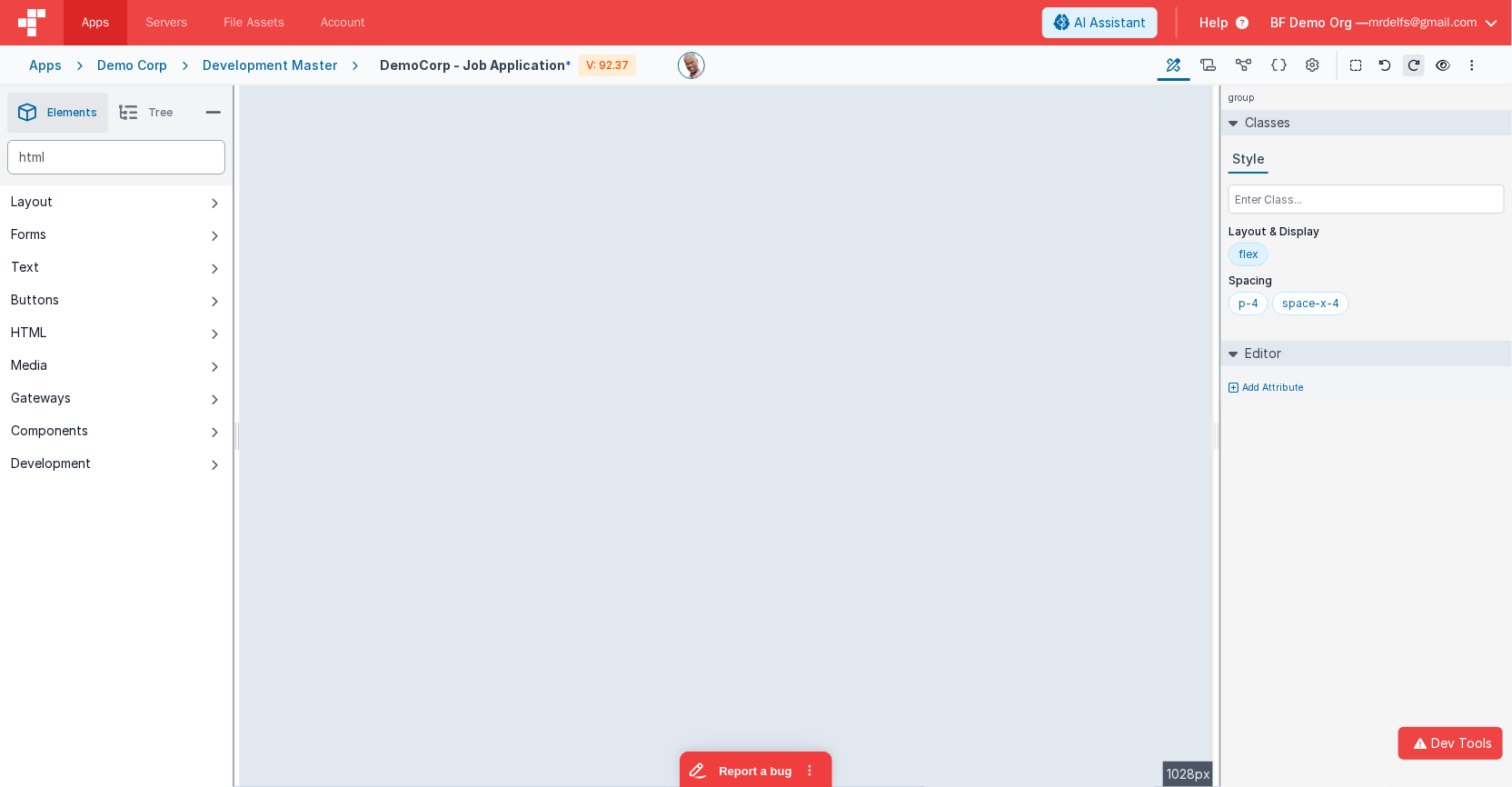 type on "html" 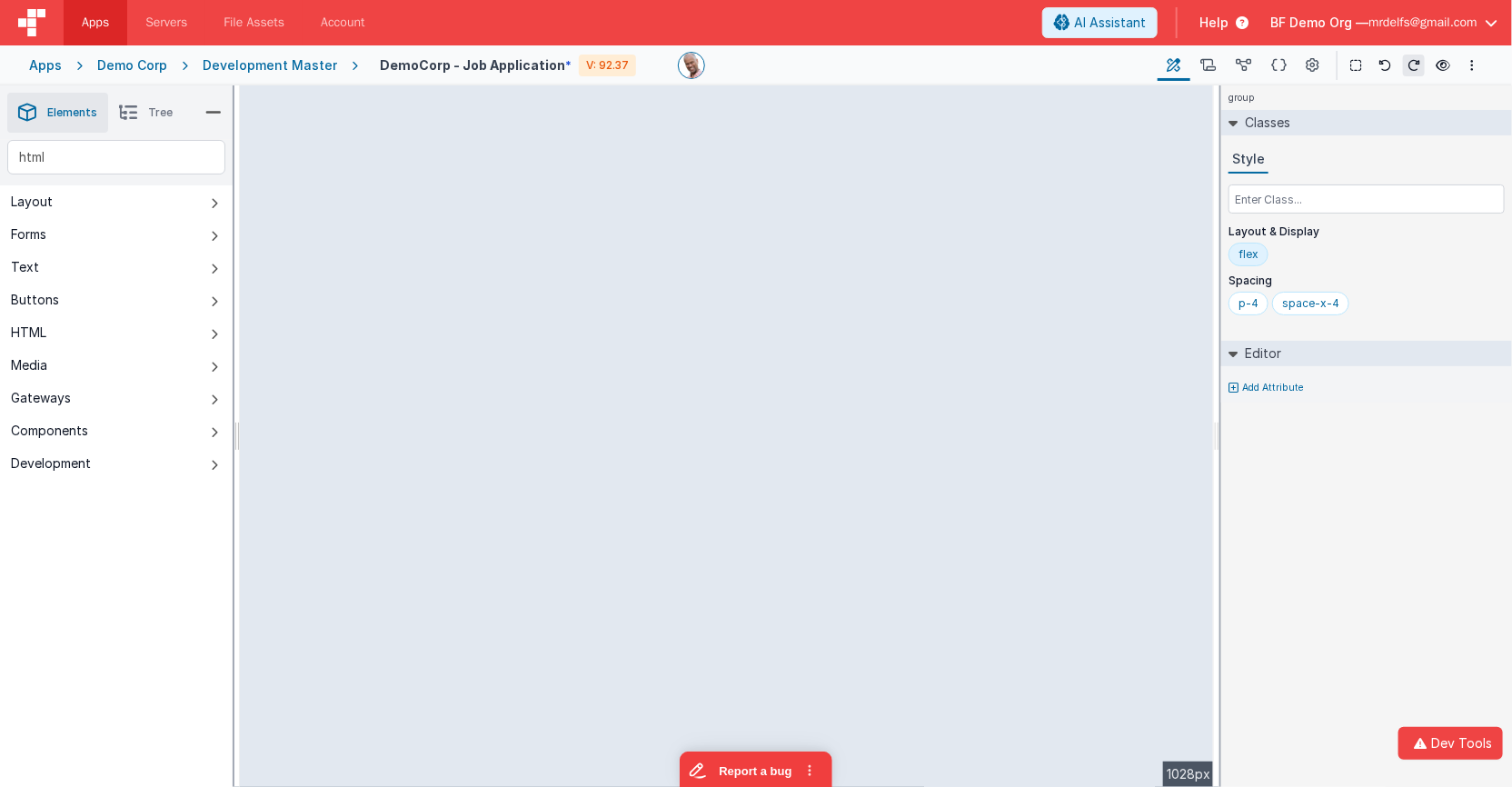 type 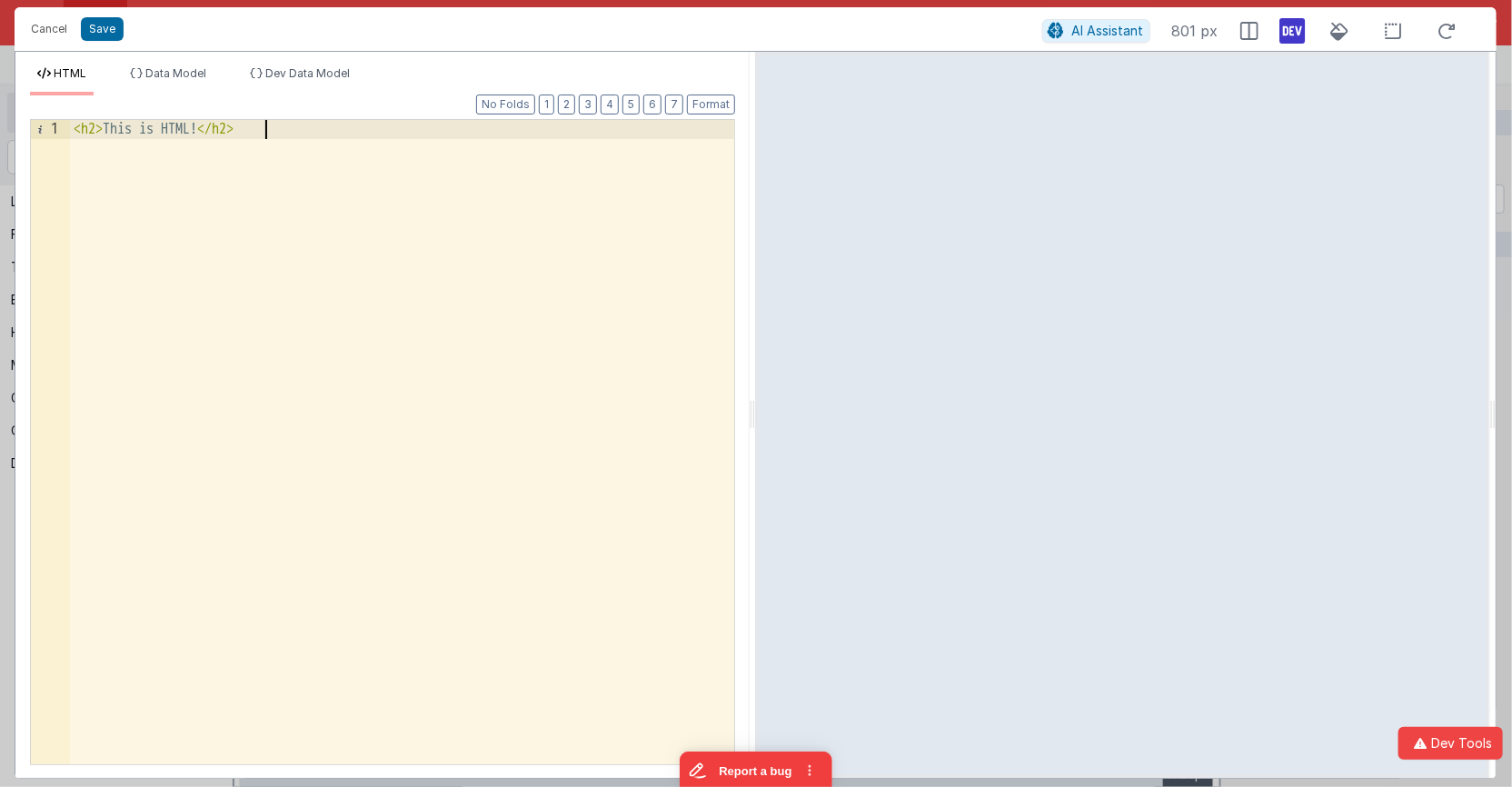 click on "< h2 > This is HTML! </ h2 >" at bounding box center [403, 462] 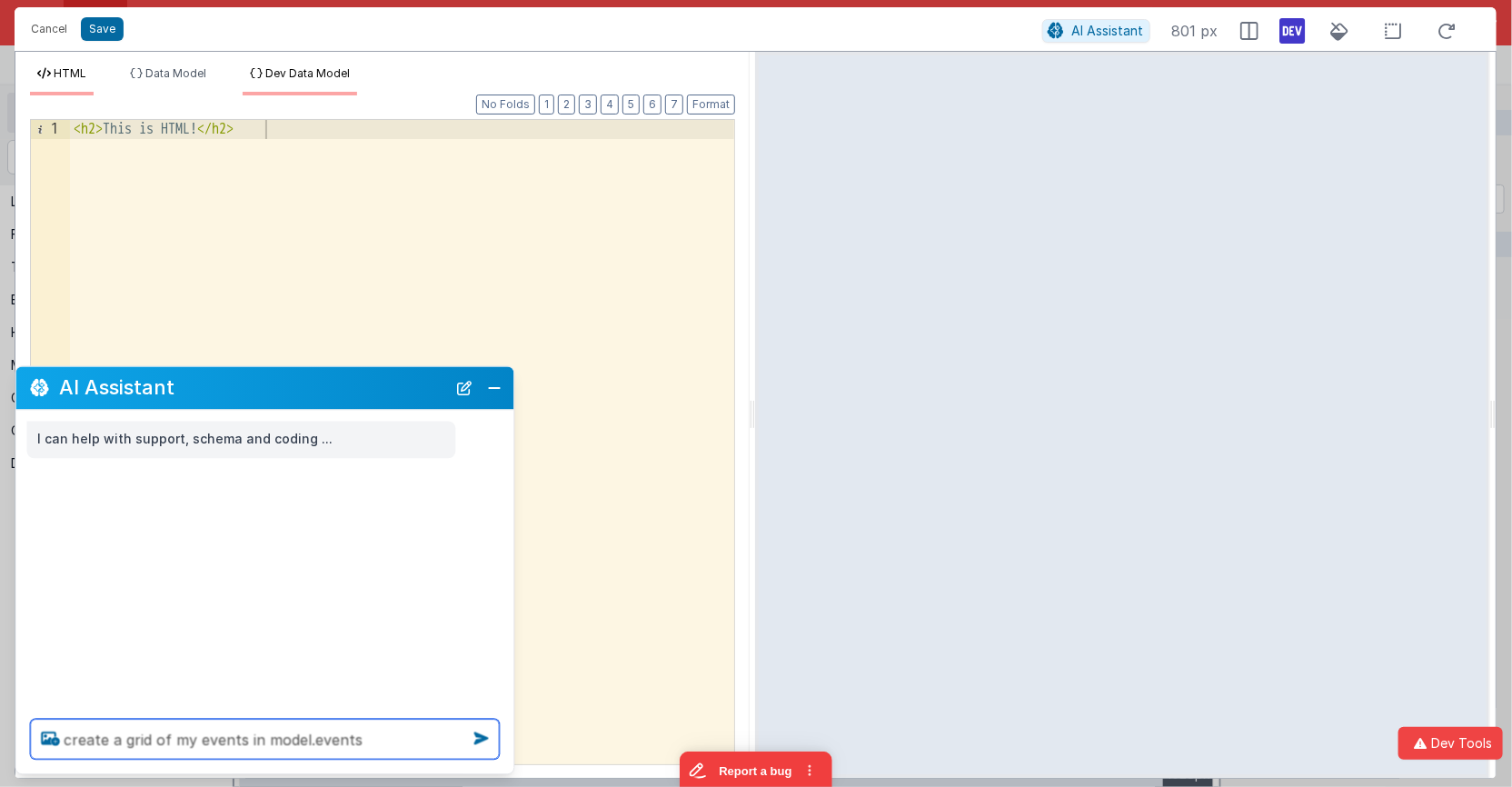 type on "create a grid of my events in model.events" 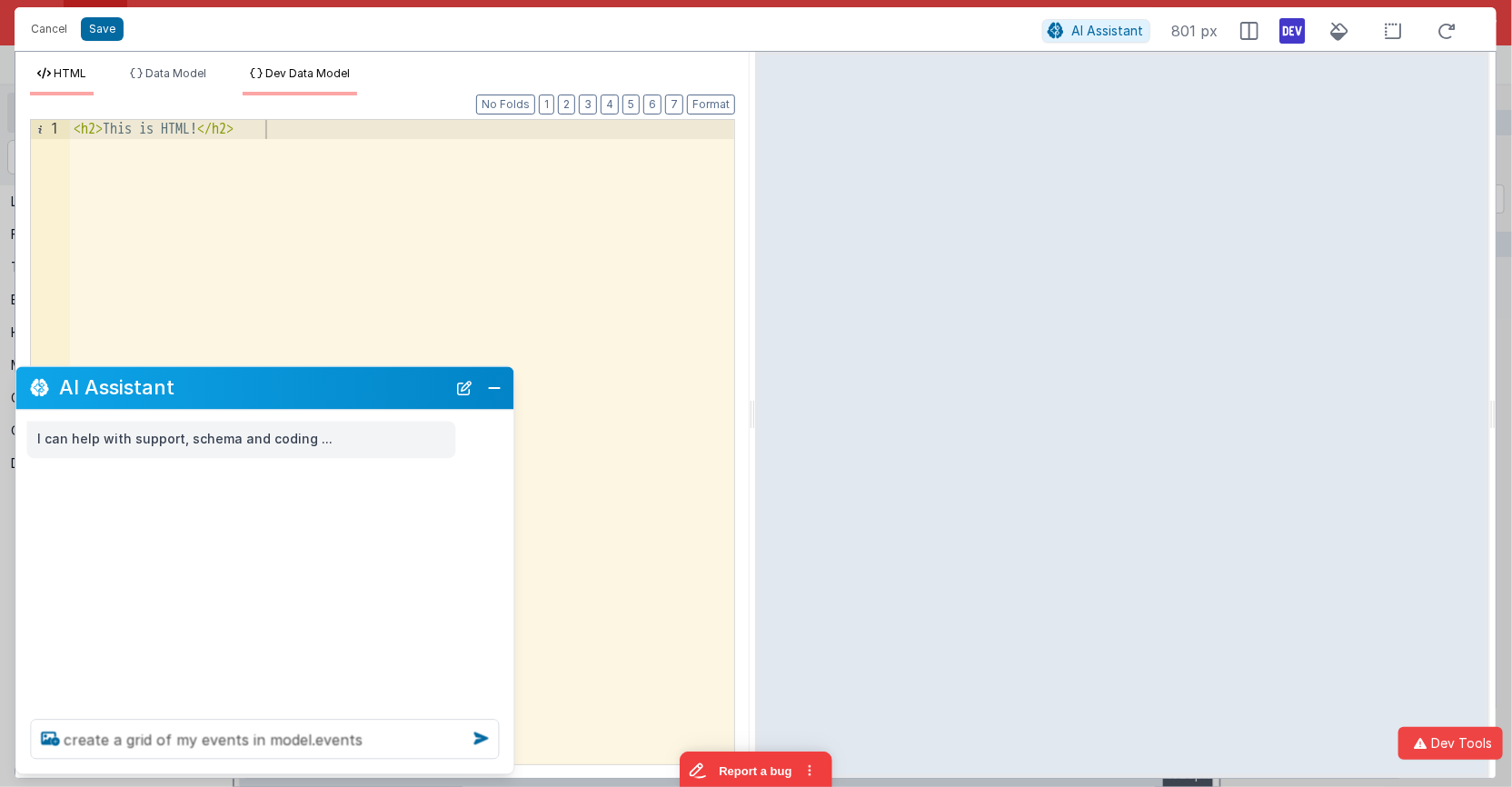 click on "Dev Data Model" at bounding box center [307, 73] 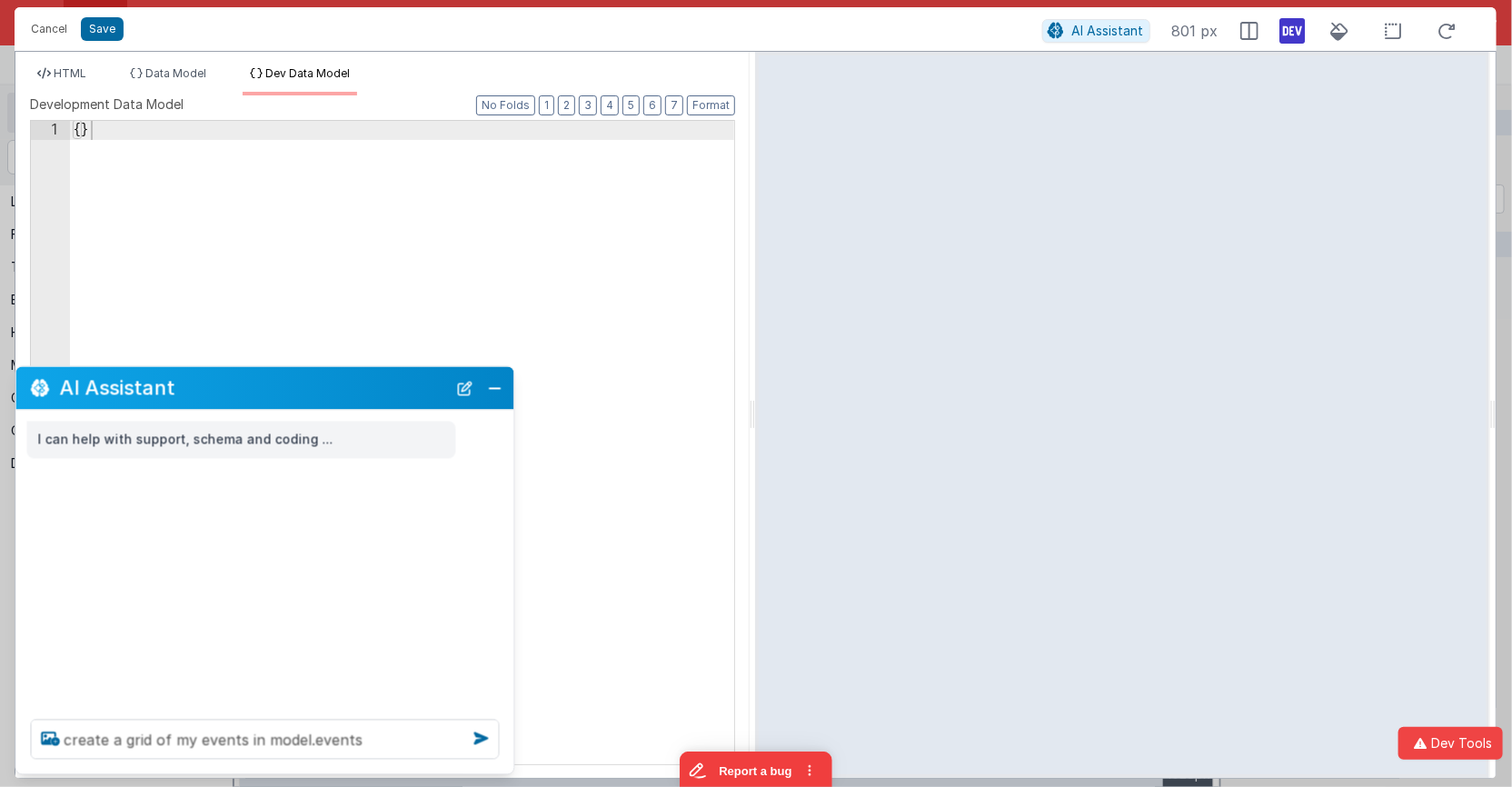 click on "{ }" at bounding box center [403, 462] 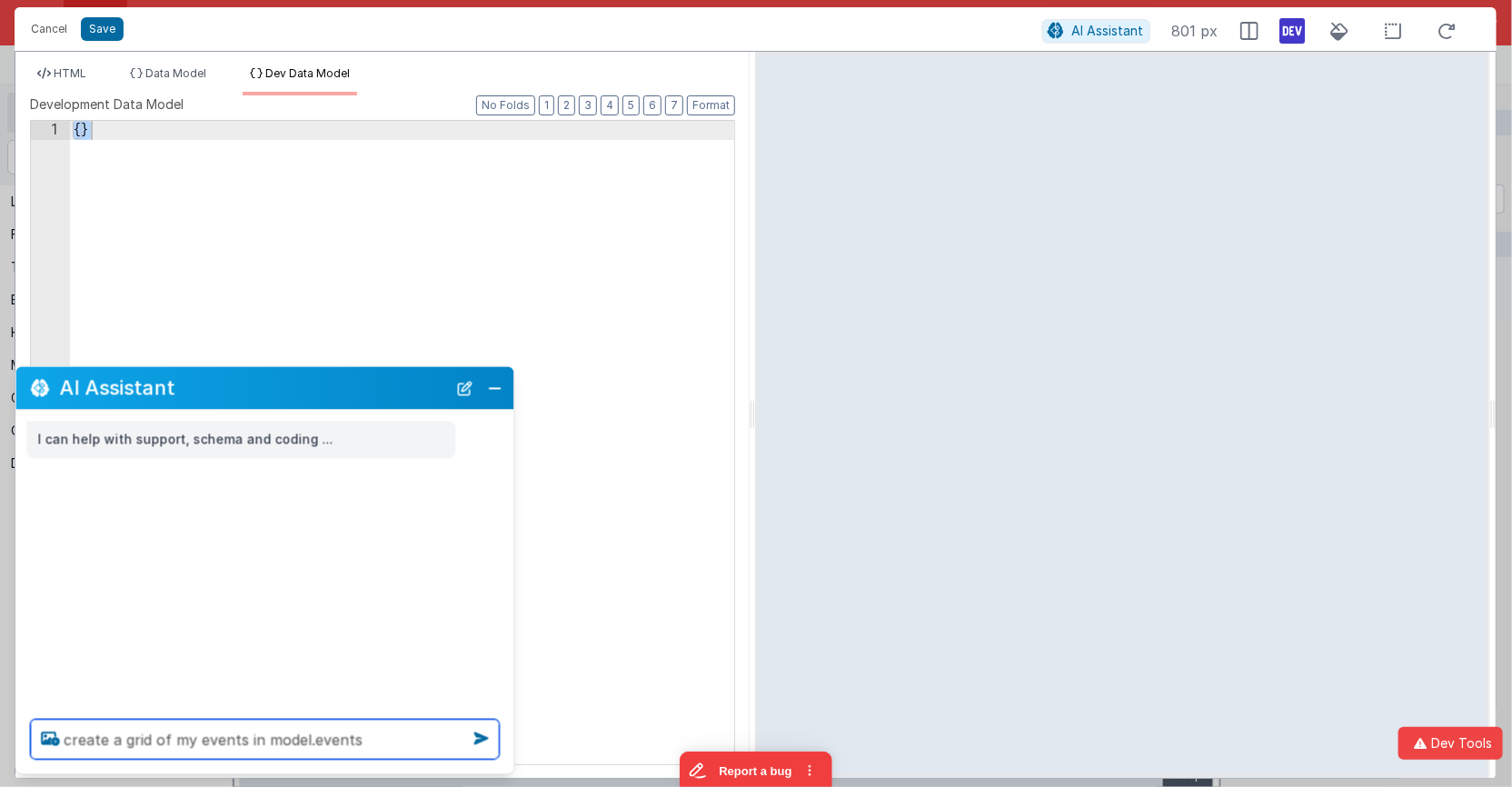 drag, startPoint x: 368, startPoint y: 741, endPoint x: -26, endPoint y: 729, distance: 394.1827 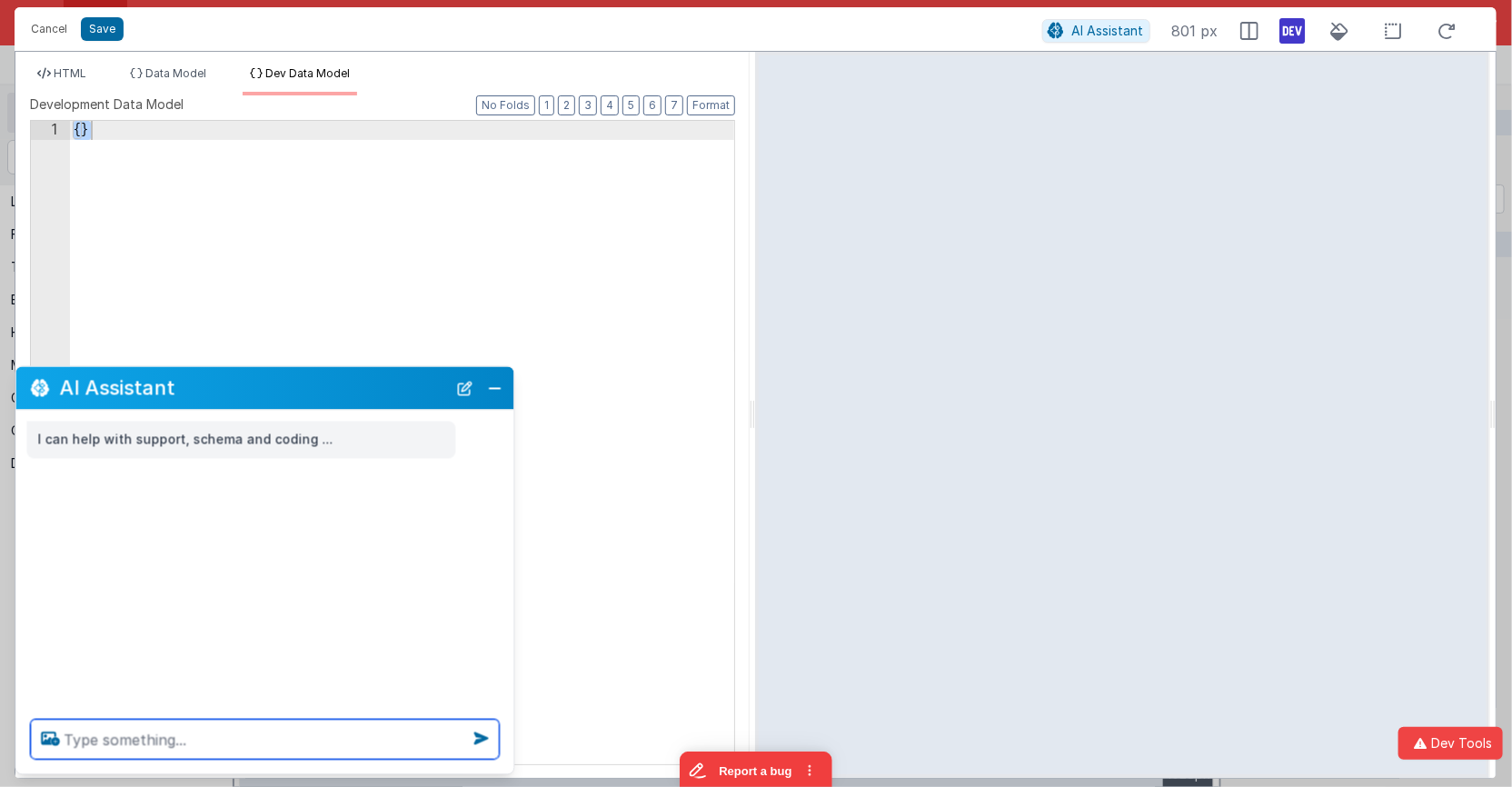 type 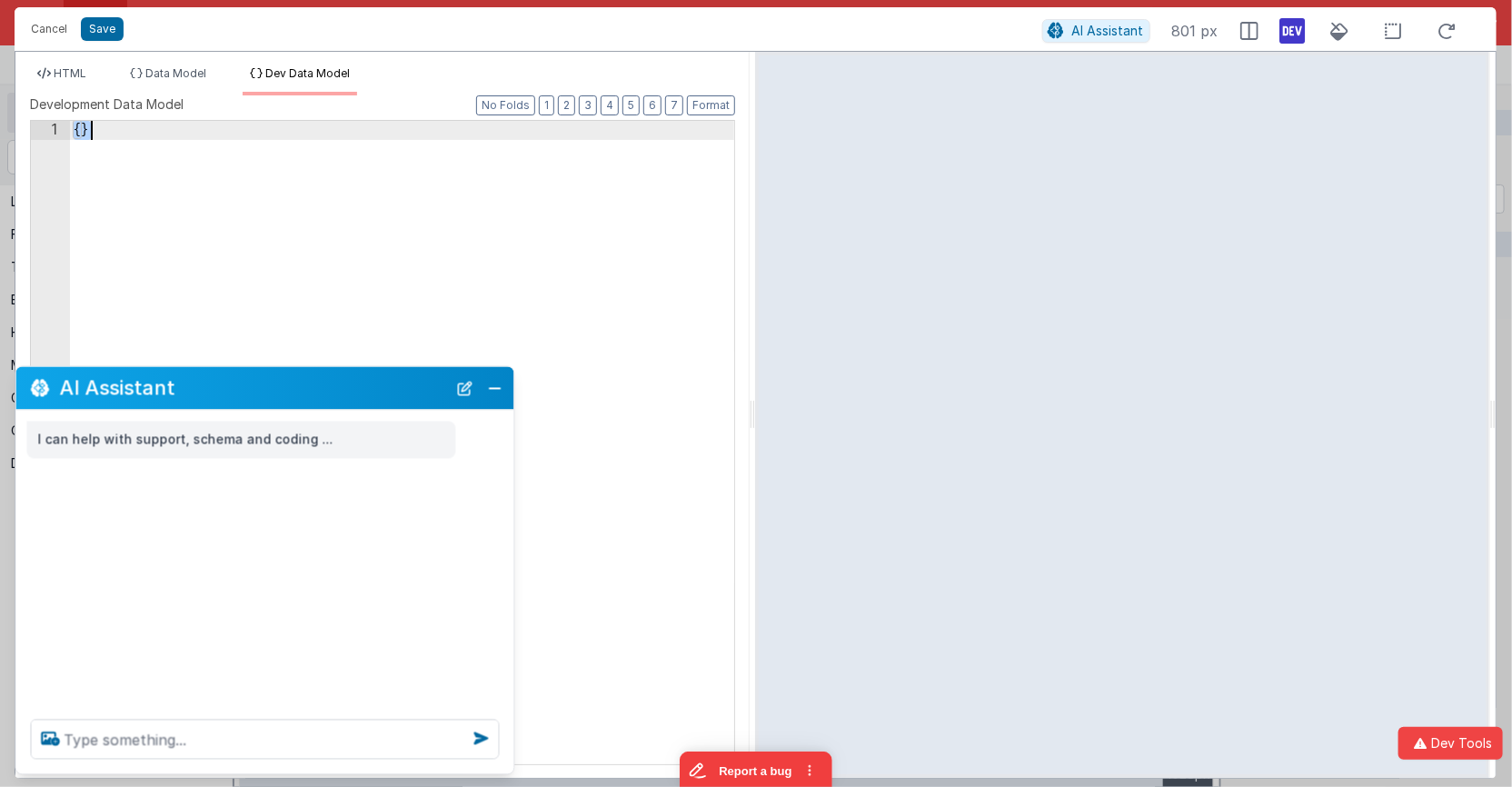 drag, startPoint x: 181, startPoint y: 349, endPoint x: 174, endPoint y: 253, distance: 96.25487 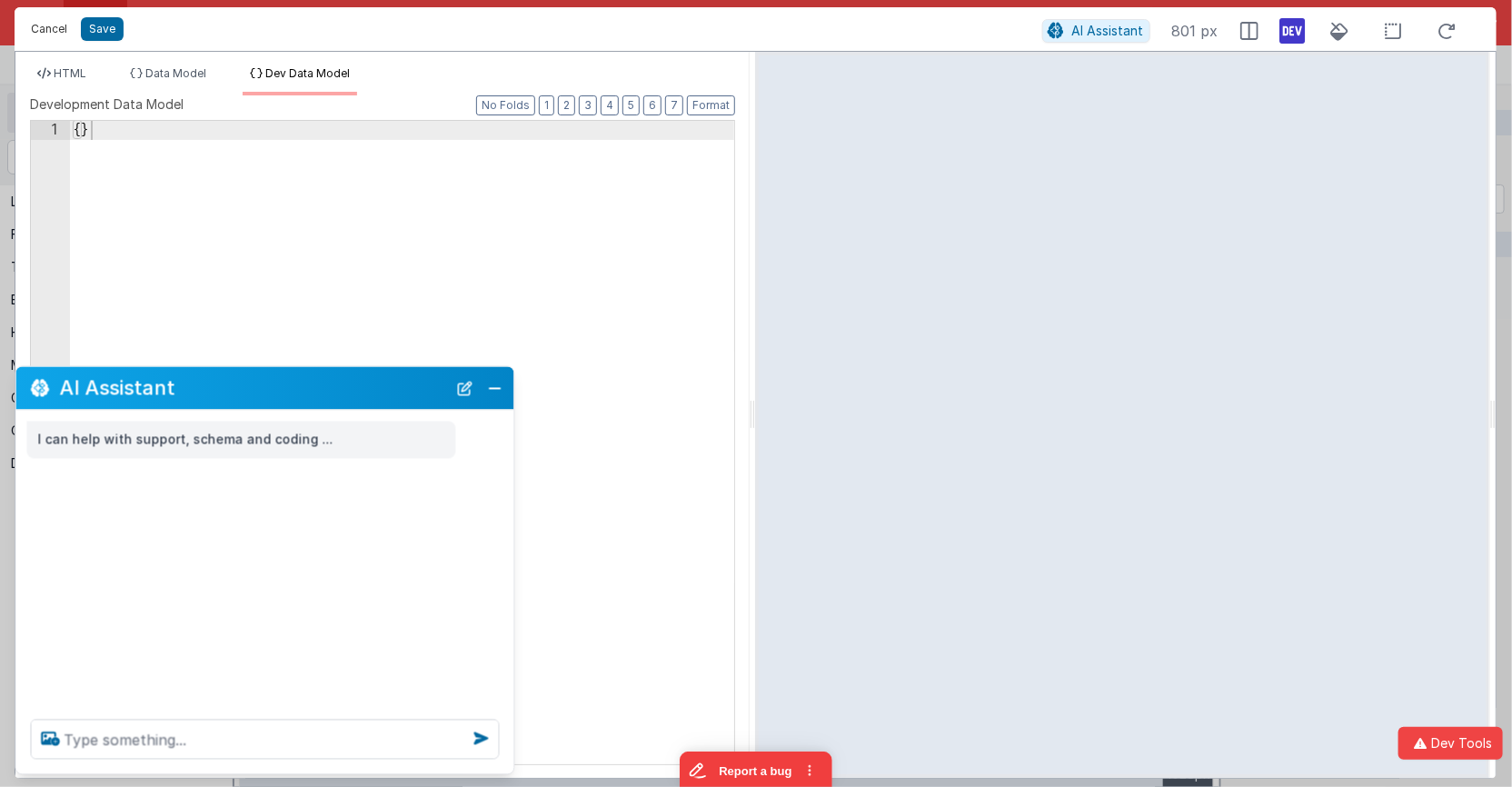 click on "Cancel" at bounding box center [49, 29] 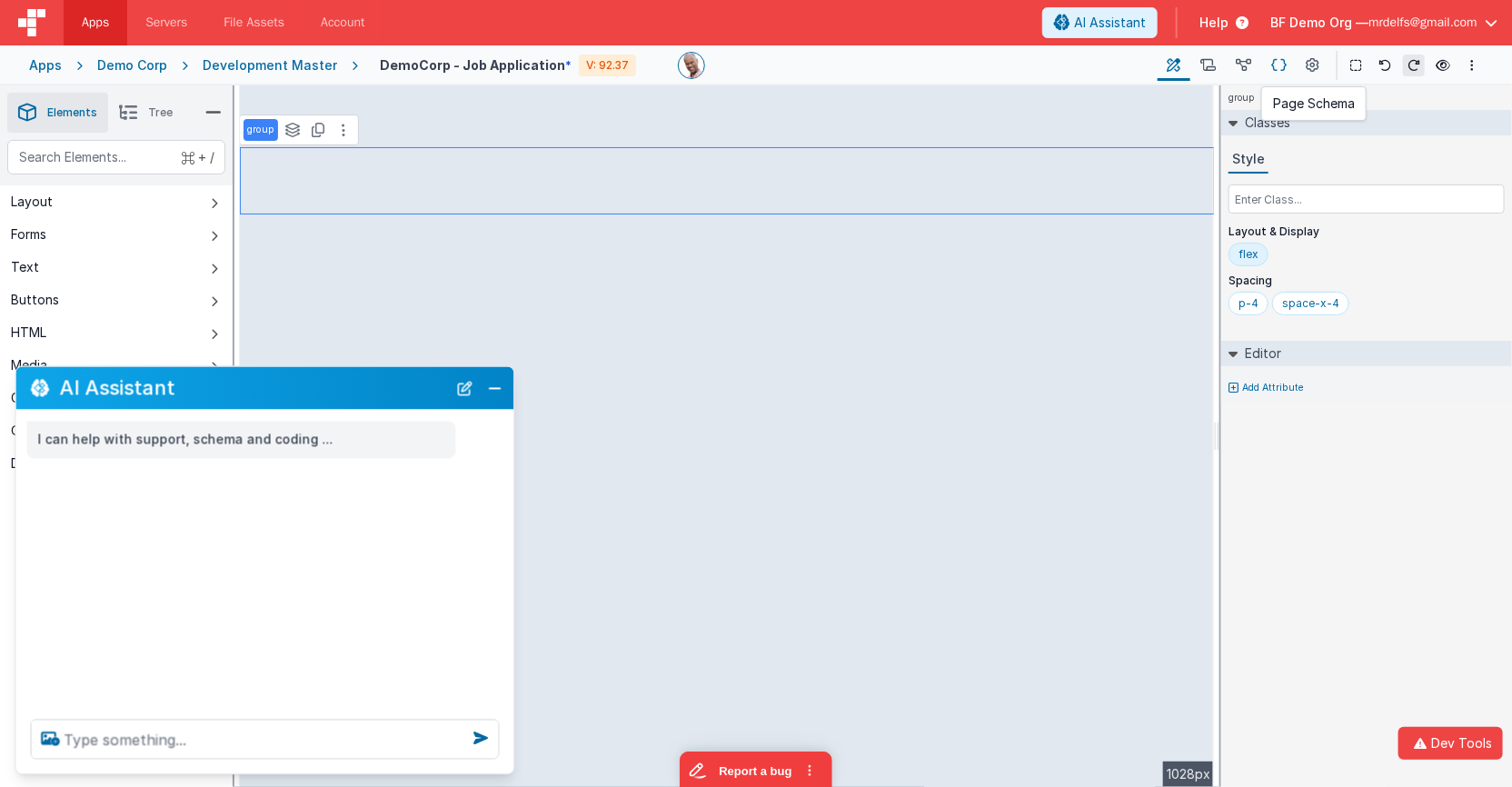 click at bounding box center [1278, 65] 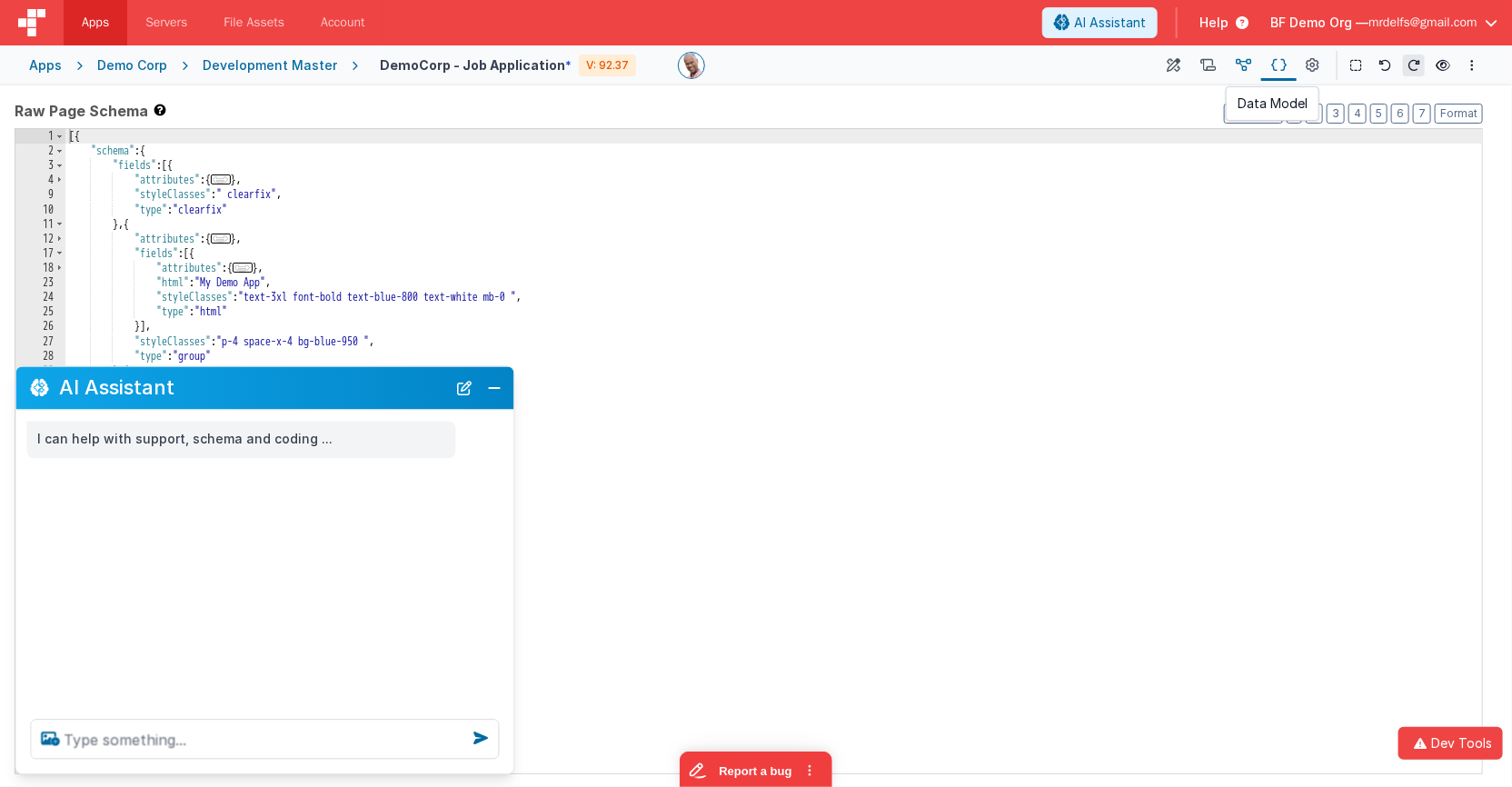 drag, startPoint x: 1232, startPoint y: 56, endPoint x: 1241, endPoint y: 67, distance: 14.2127 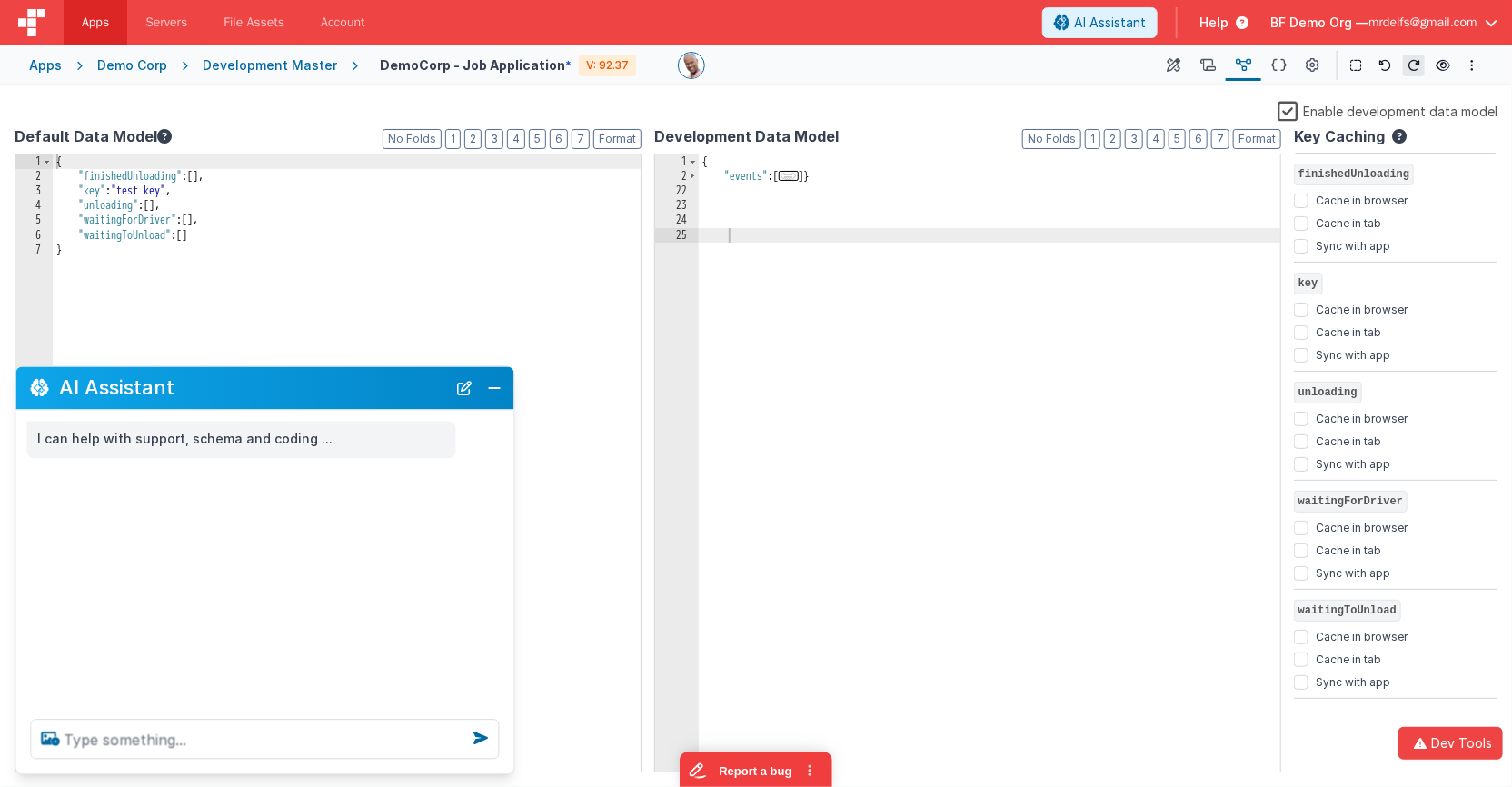 type 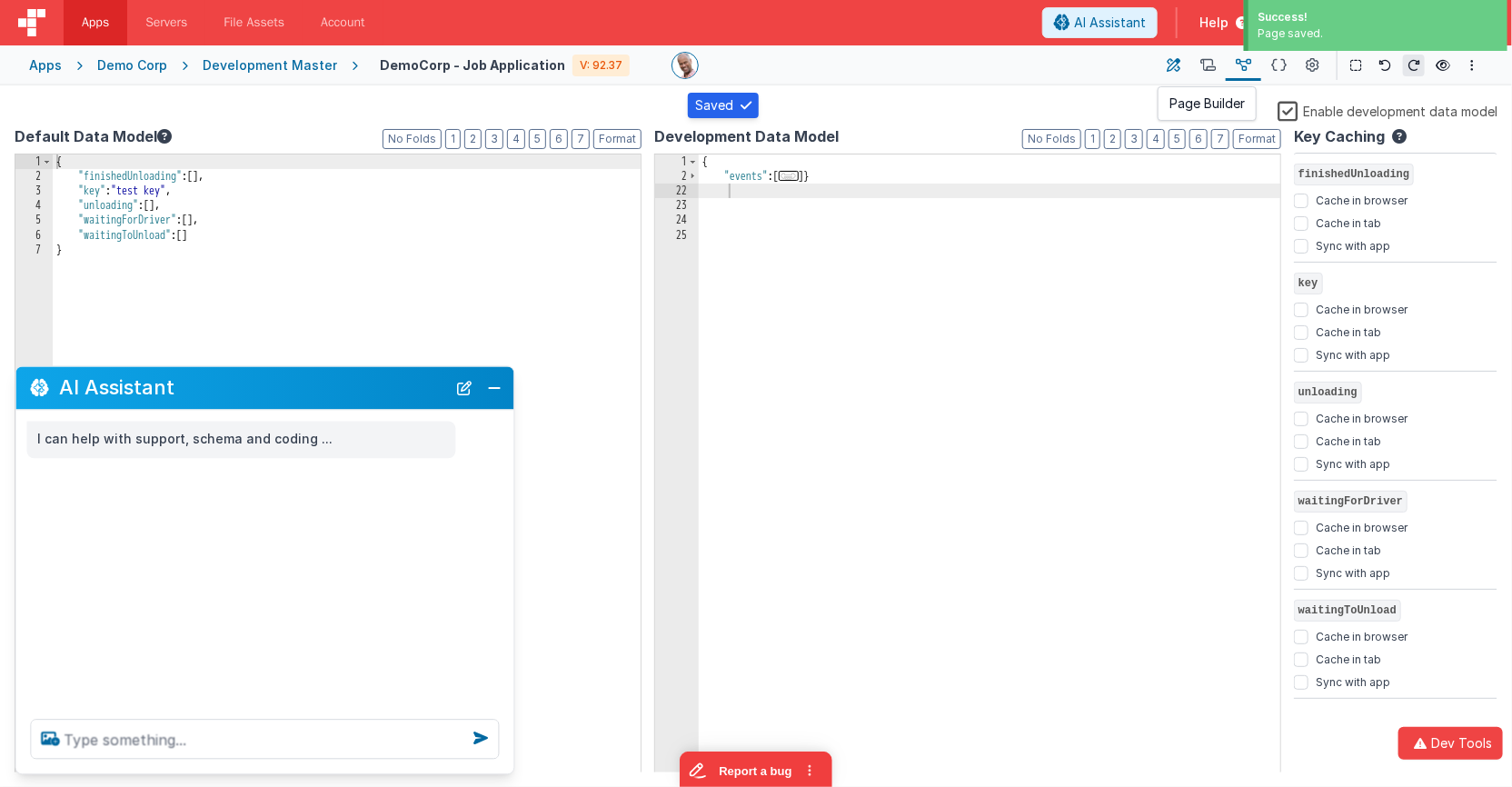 click at bounding box center (1174, 65) 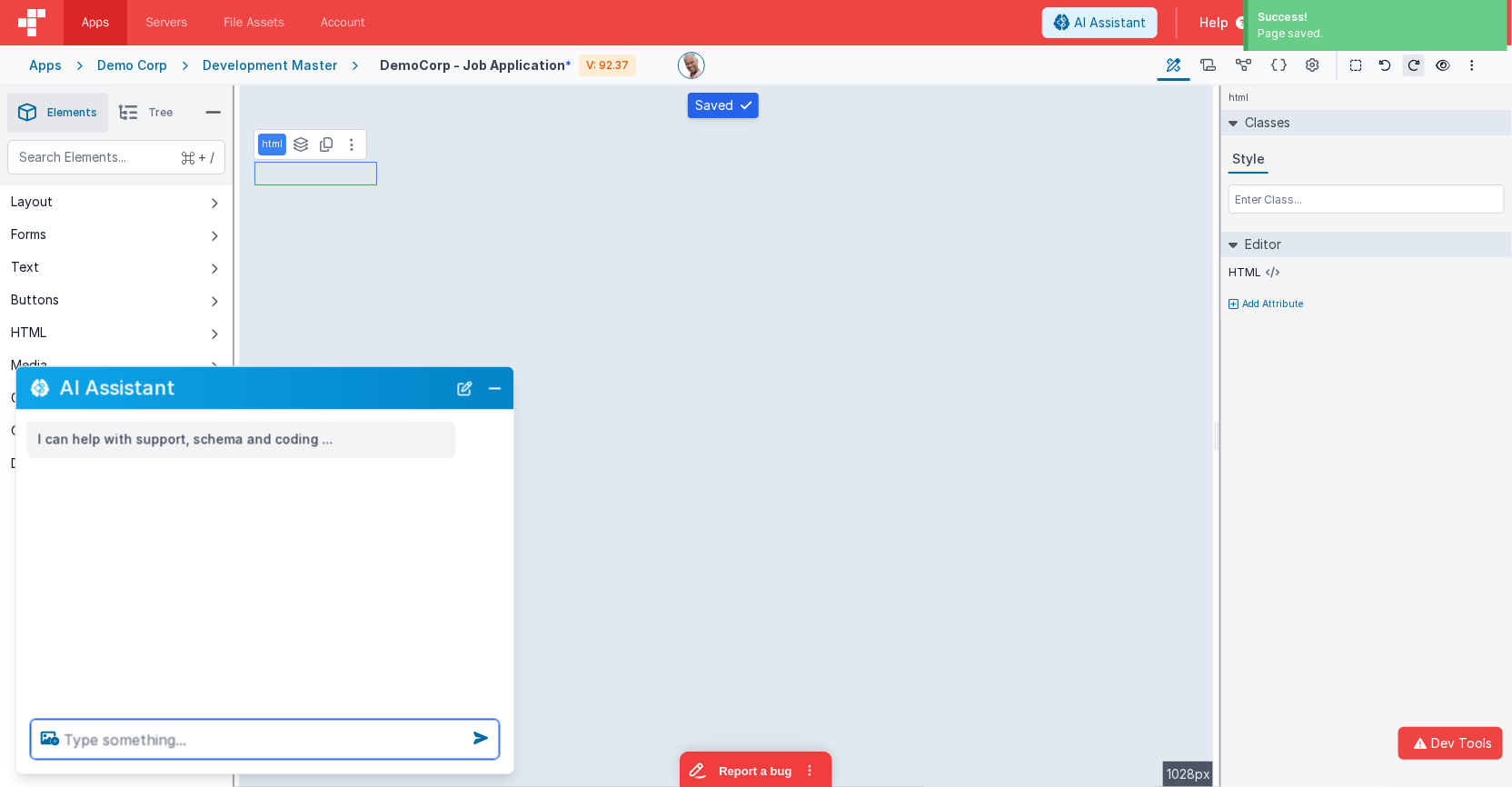 click at bounding box center [265, 740] 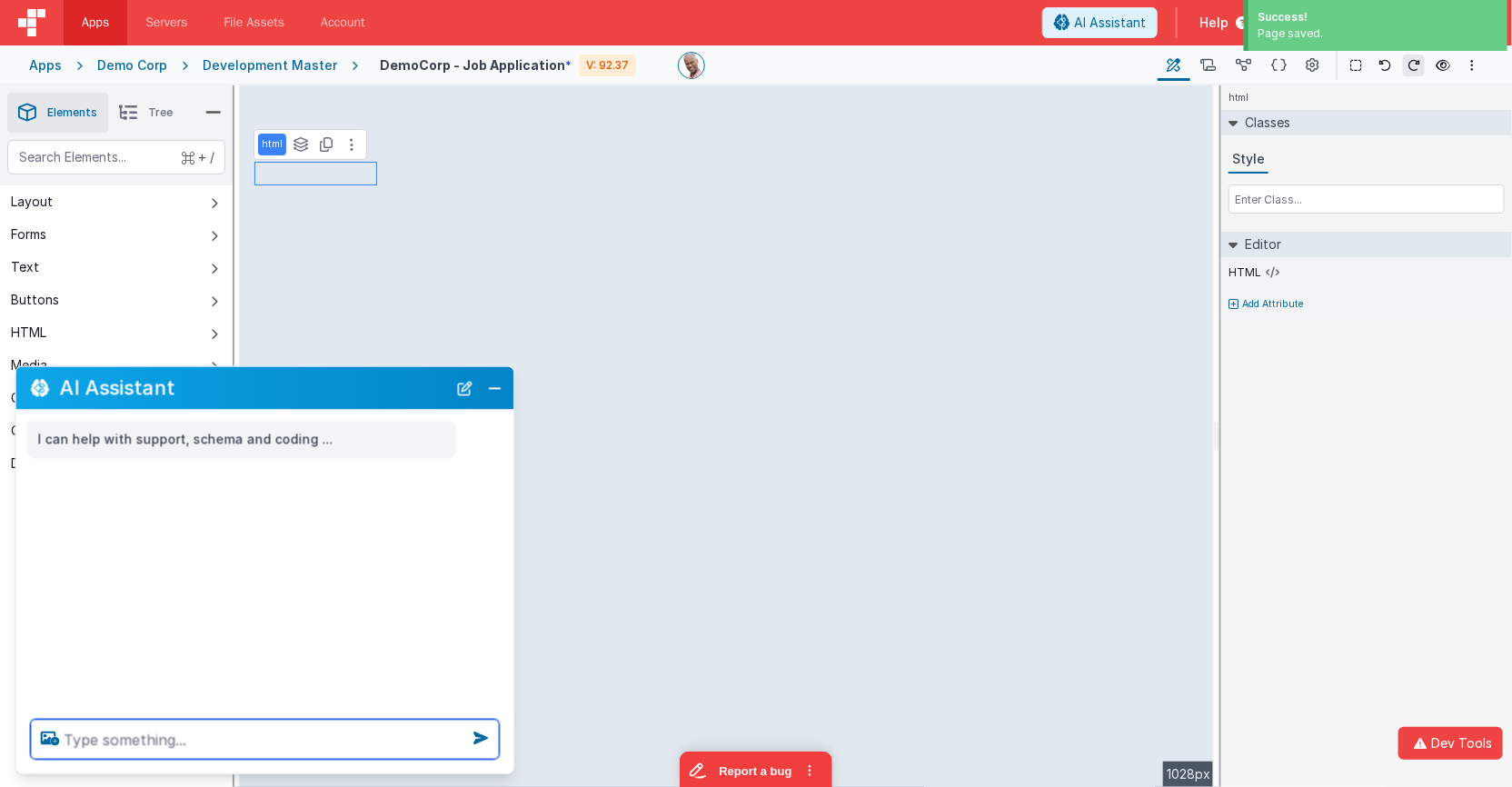 paste on "create a grid of my events in model.events" 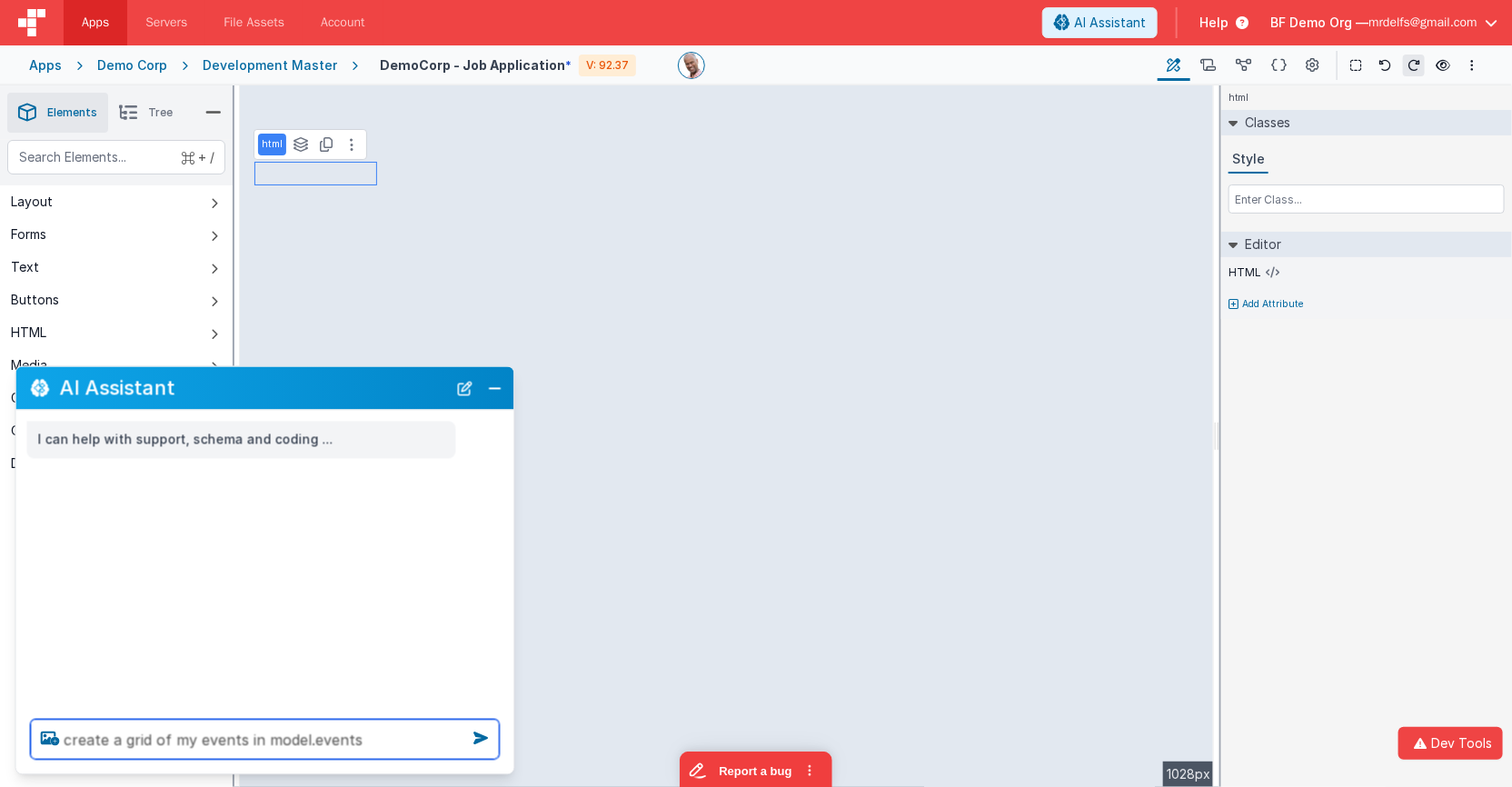 type on "create a grid of my events in model.events" 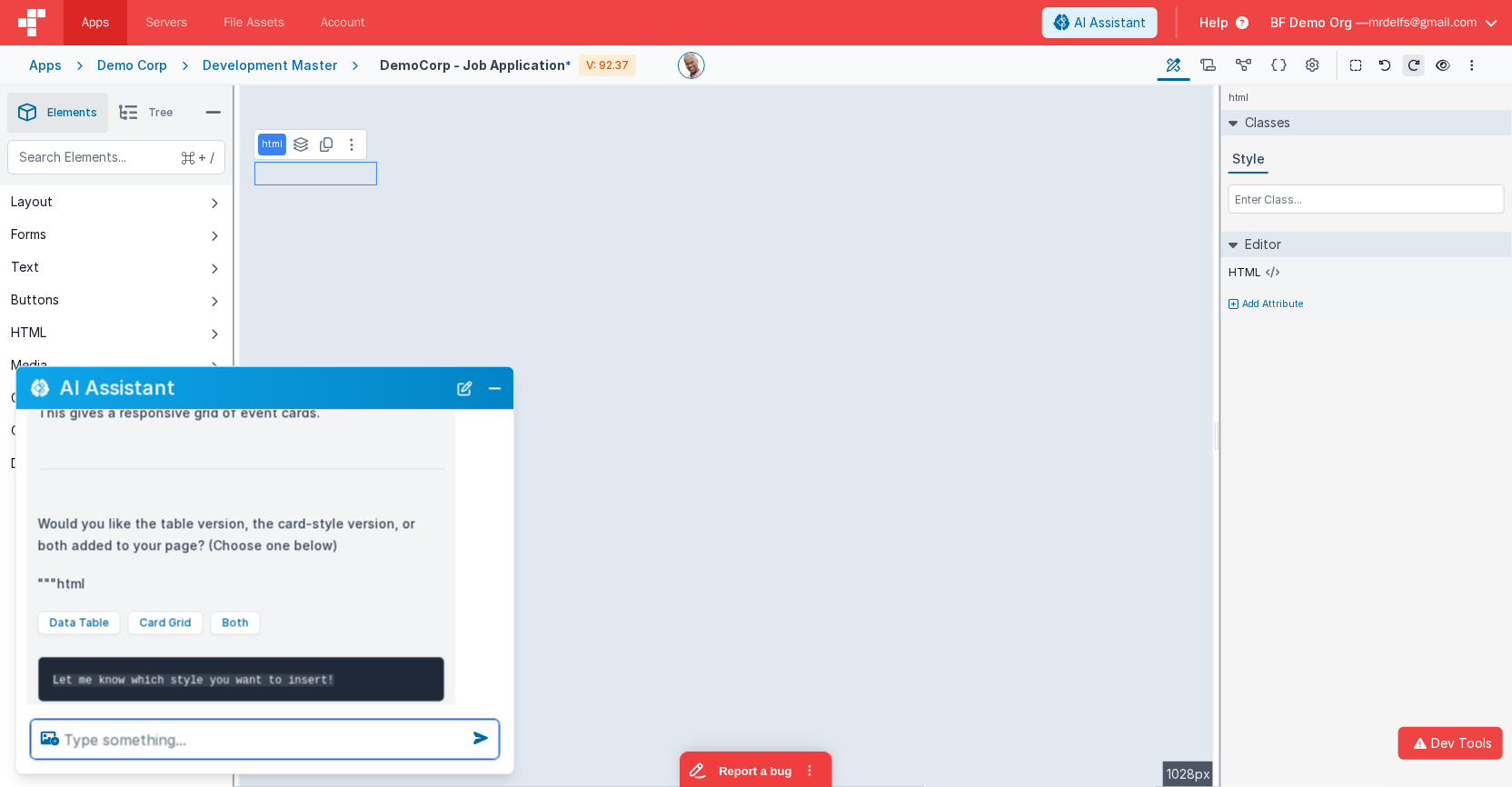 scroll, scrollTop: 1316, scrollLeft: 0, axis: vertical 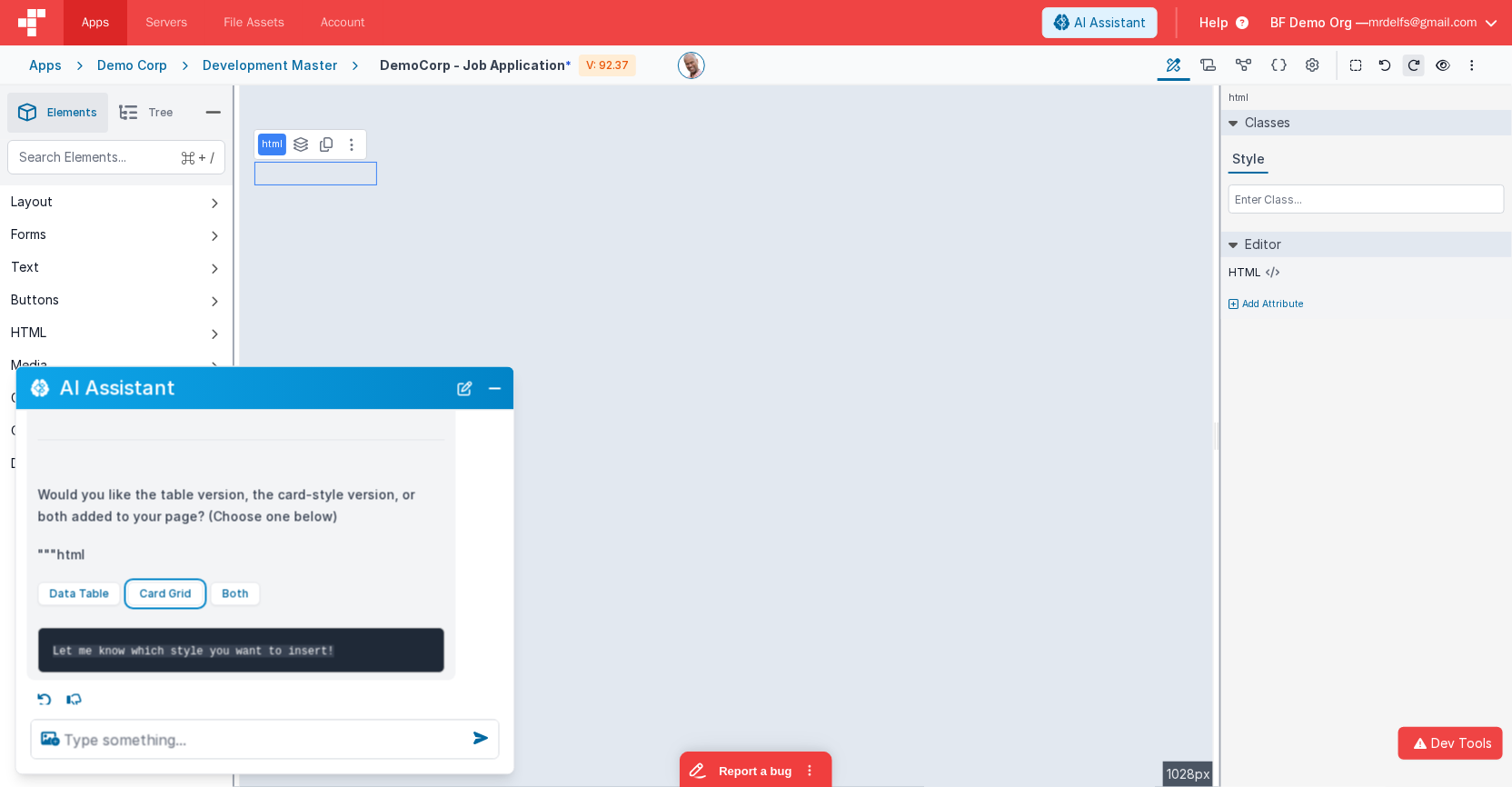drag, startPoint x: 166, startPoint y: 588, endPoint x: 195, endPoint y: 583, distance: 29.42788 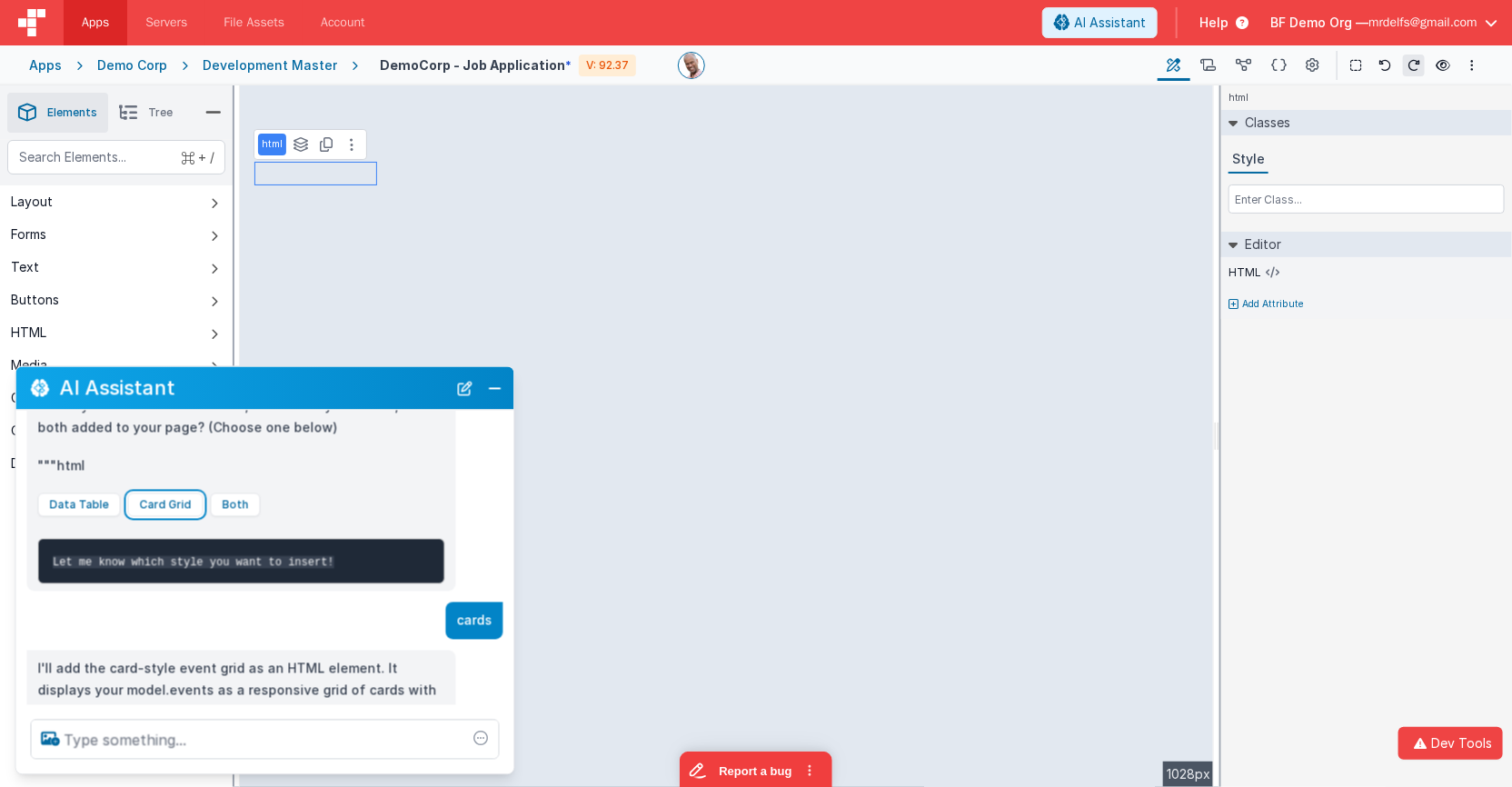 scroll, scrollTop: 1449, scrollLeft: 0, axis: vertical 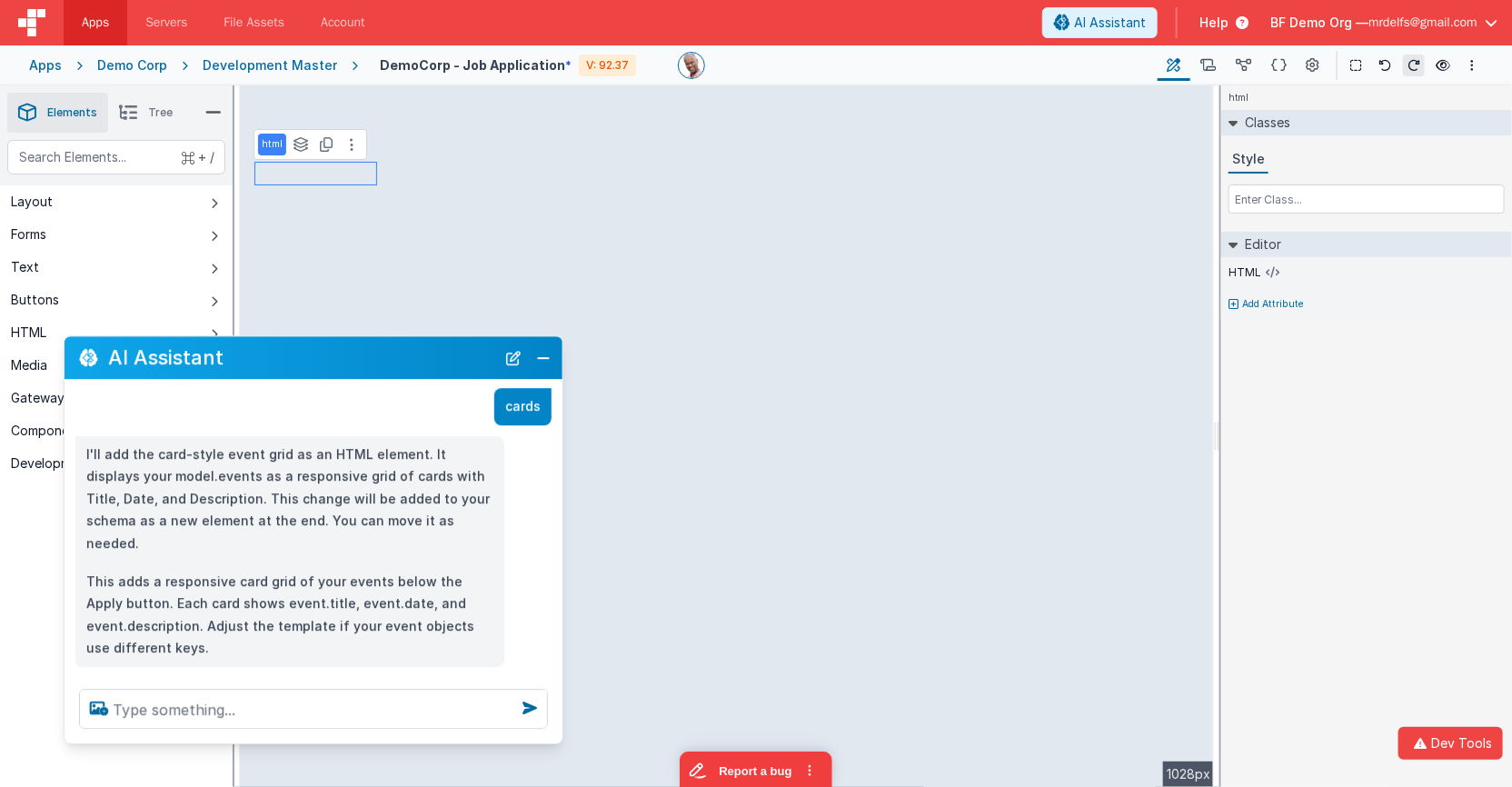 drag, startPoint x: 336, startPoint y: 389, endPoint x: 529, endPoint y: 376, distance: 193.43733 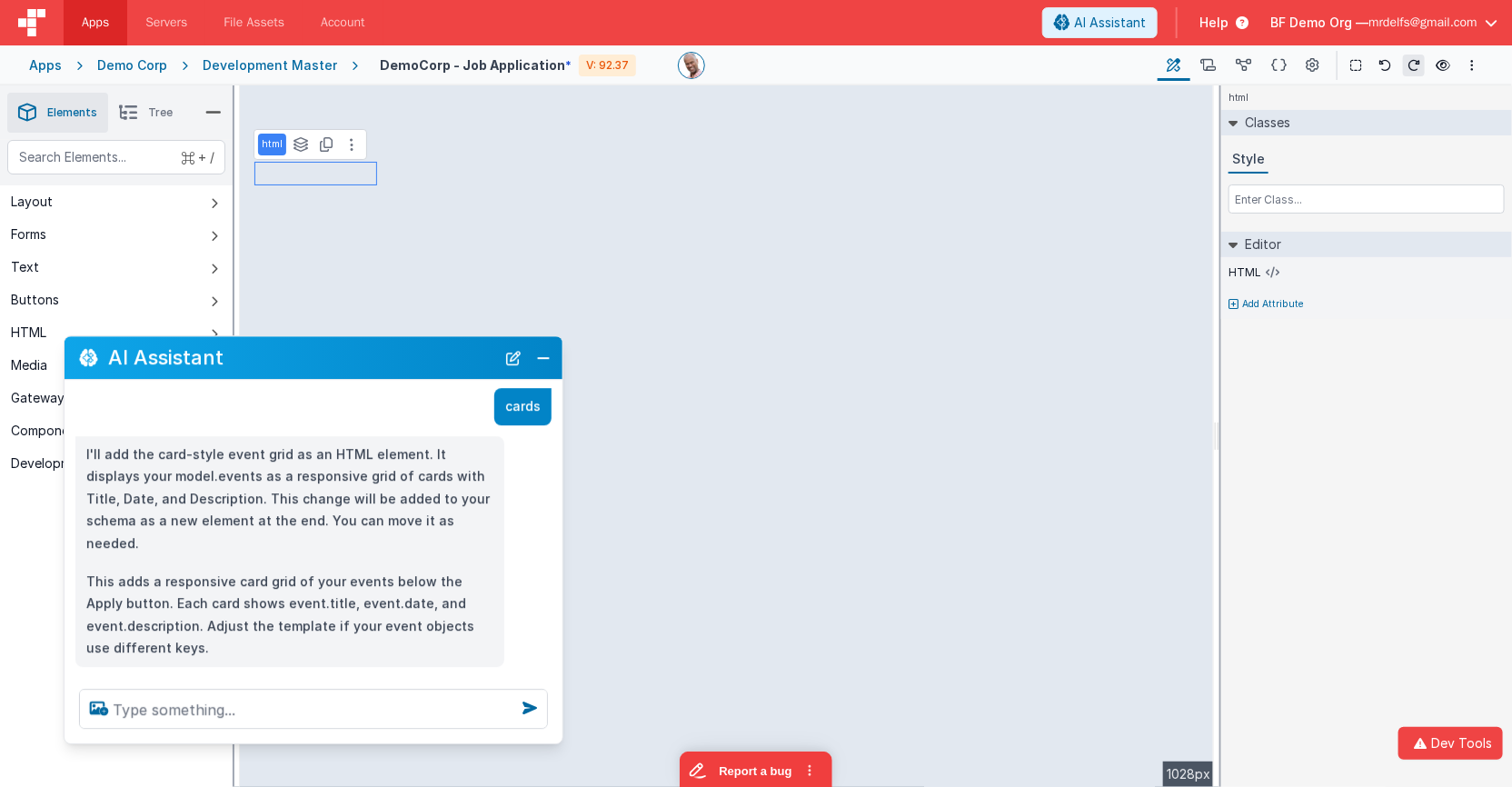 click on "AI Assistant" at bounding box center (302, 358) 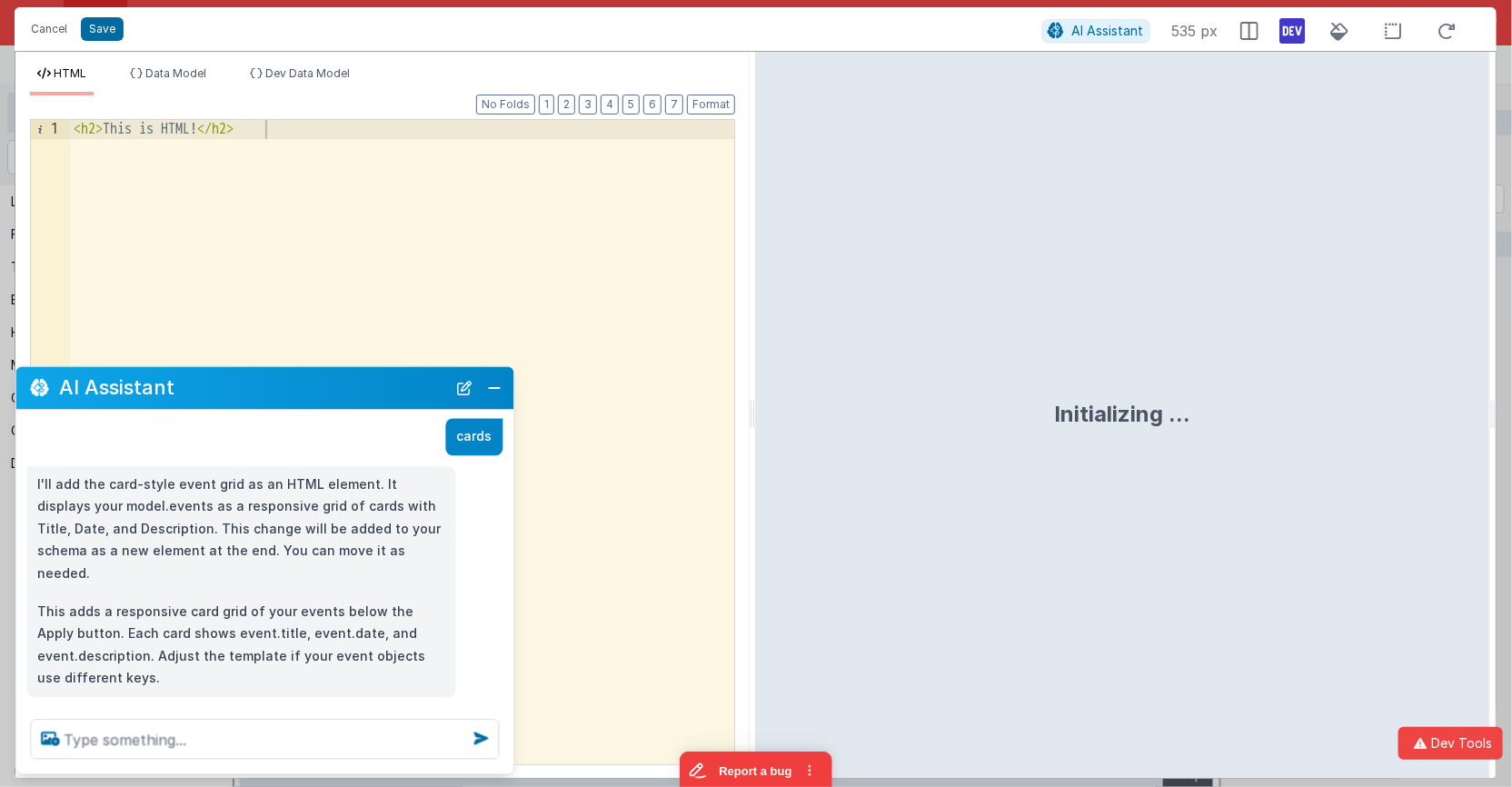 click on "HTML
Data Model
Dev Data Model
Format
7
6
5
4
3
2
1
No Folds
1 < h2 > This is HTML! </ h2 > XXXXXXXXXXXXXXXXXXXXXXXXXXXXXXXXXXXXXXXXXXXXXXXXXX Data Model Format
7
6
5
4
3
2
1
No Folds
XXXXXXXXXXXXXXXXXXXXXXXXXXXXXXXXXXXXXXXXXXXXXXXXXX Development Data Model Format
7
6
5
4
3
2" at bounding box center (383, 414) 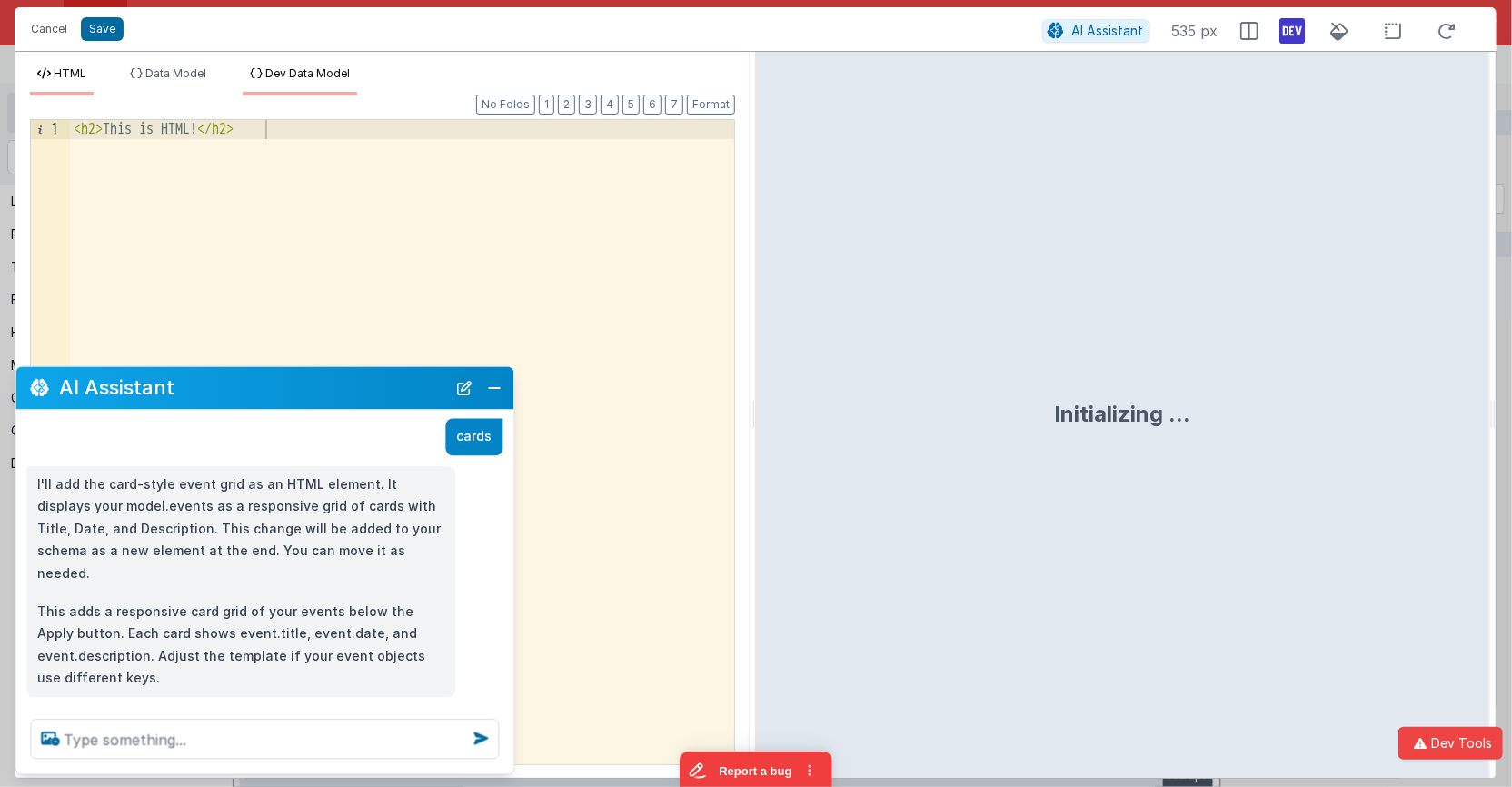 click on "Dev Data Model" at bounding box center (307, 73) 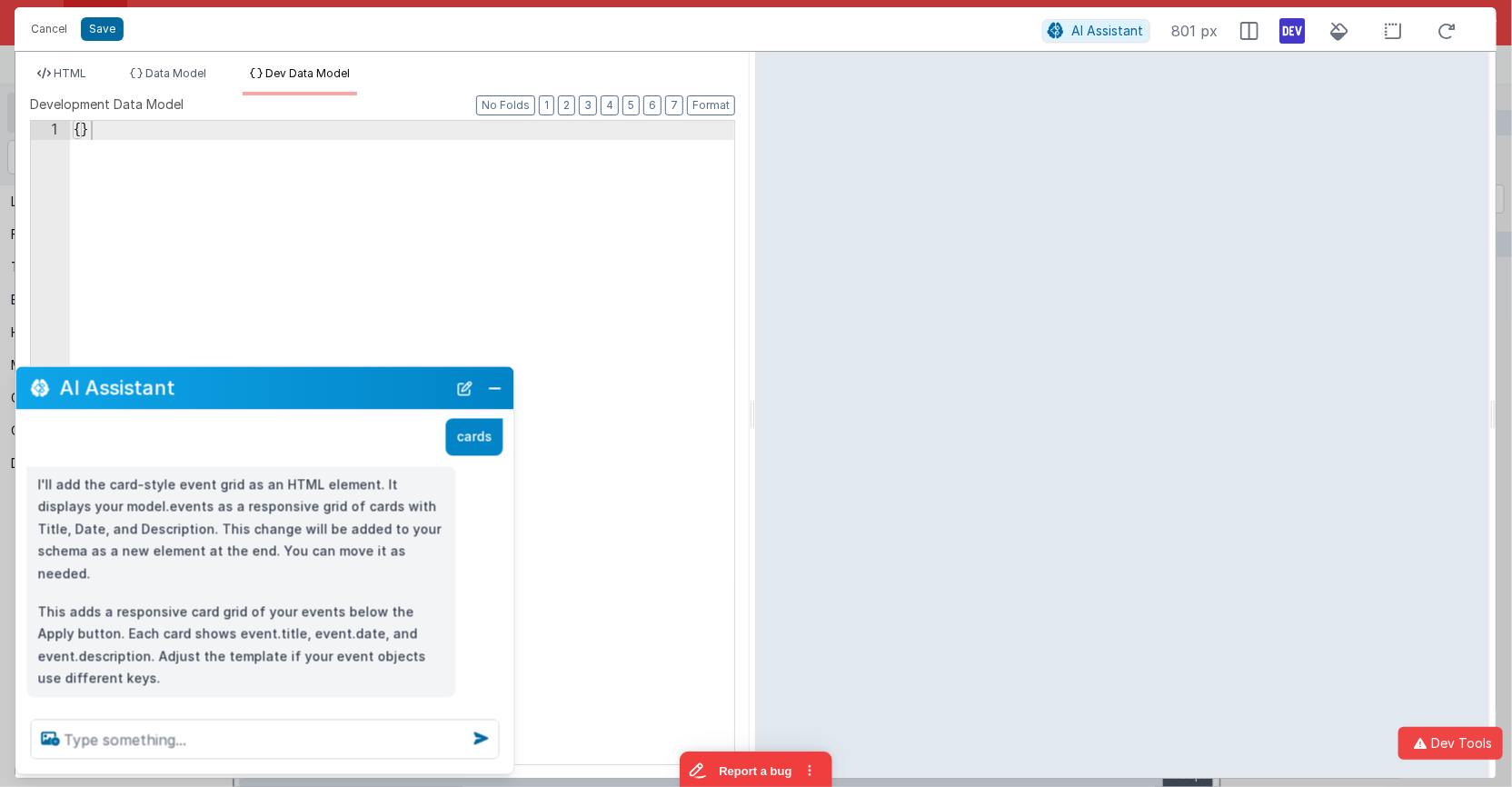 click on "Dev Data Model" at bounding box center (307, 73) 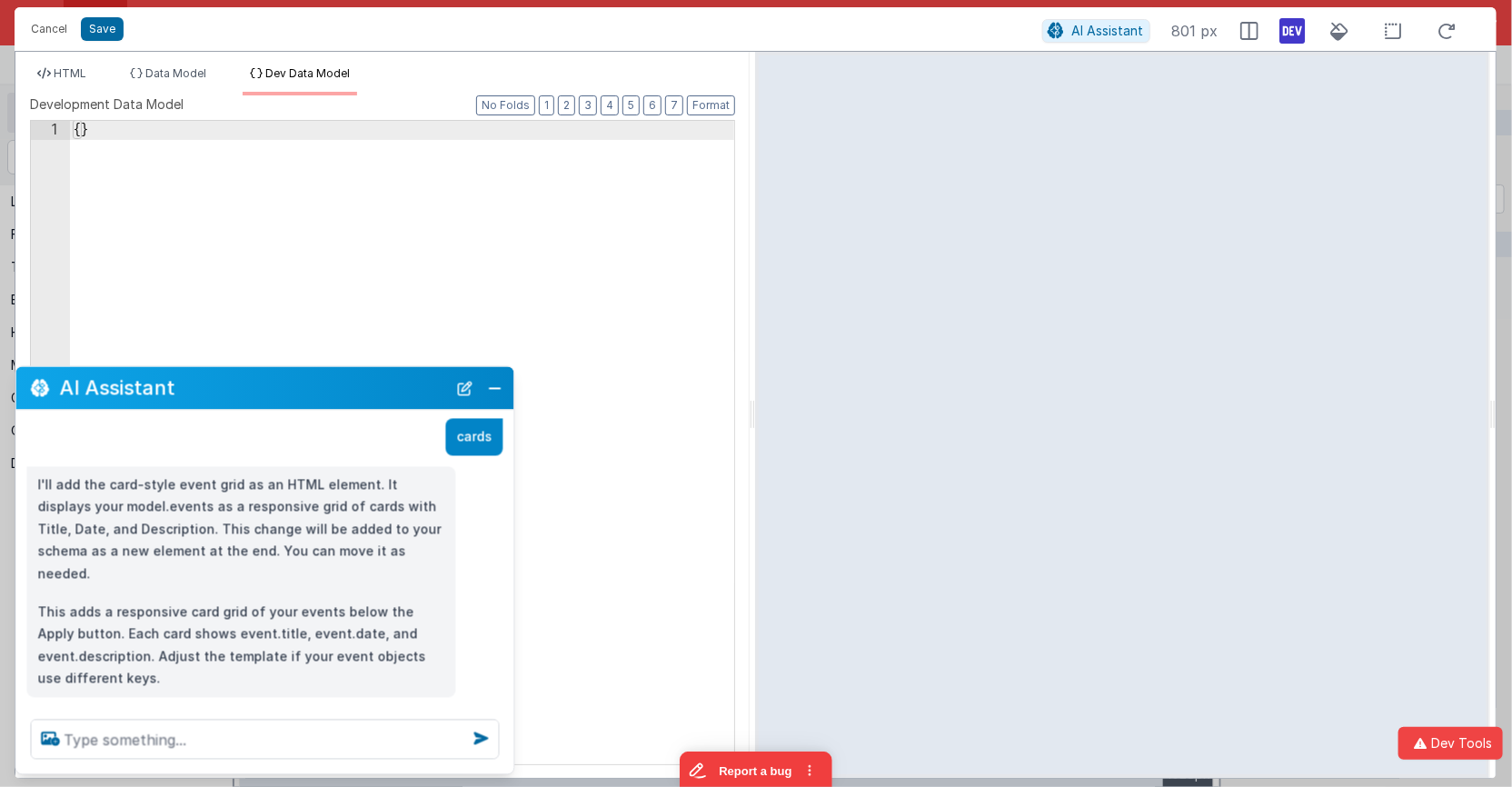 click on "{ }" at bounding box center [403, 462] 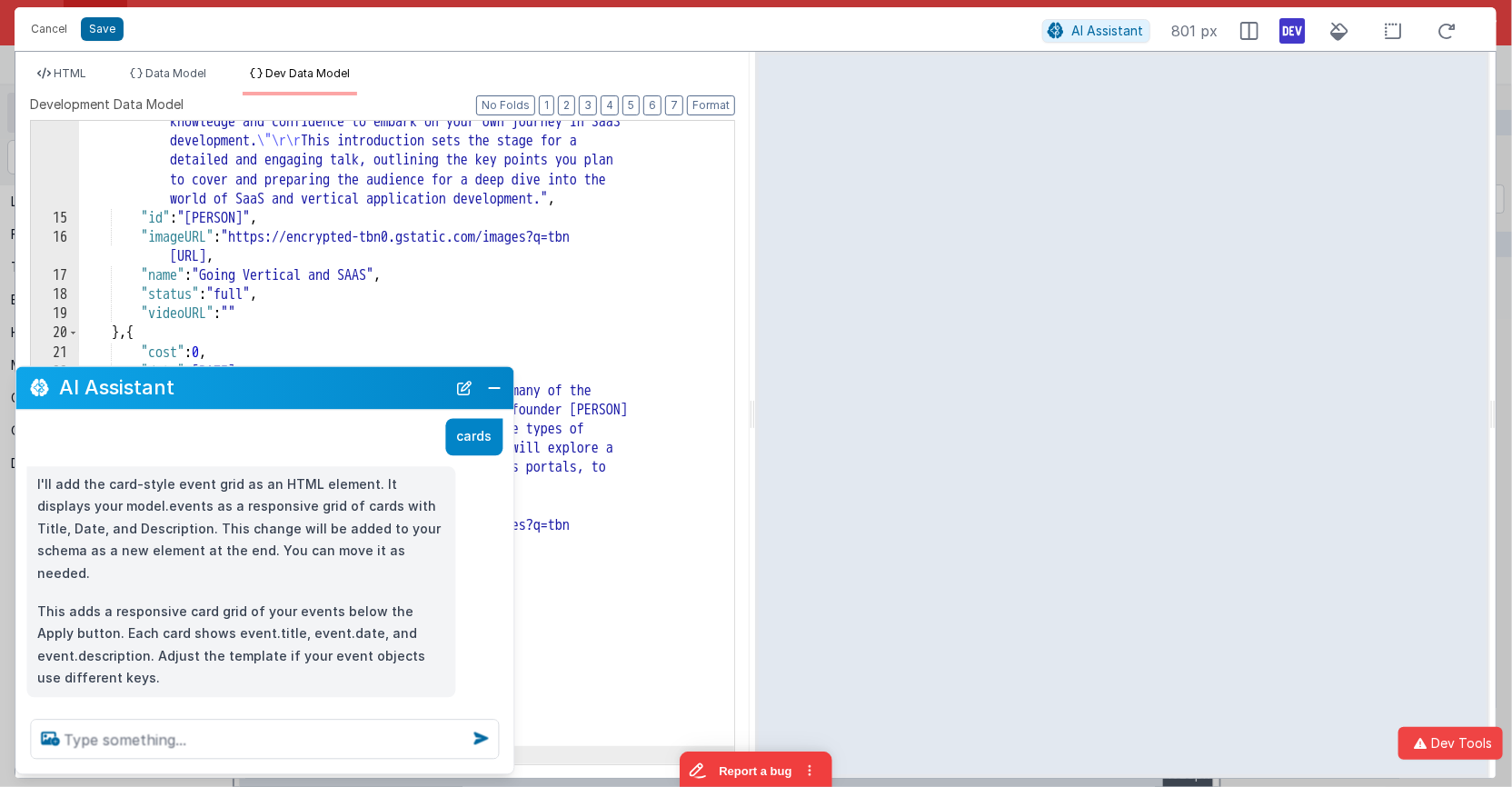 scroll, scrollTop: 755, scrollLeft: 0, axis: vertical 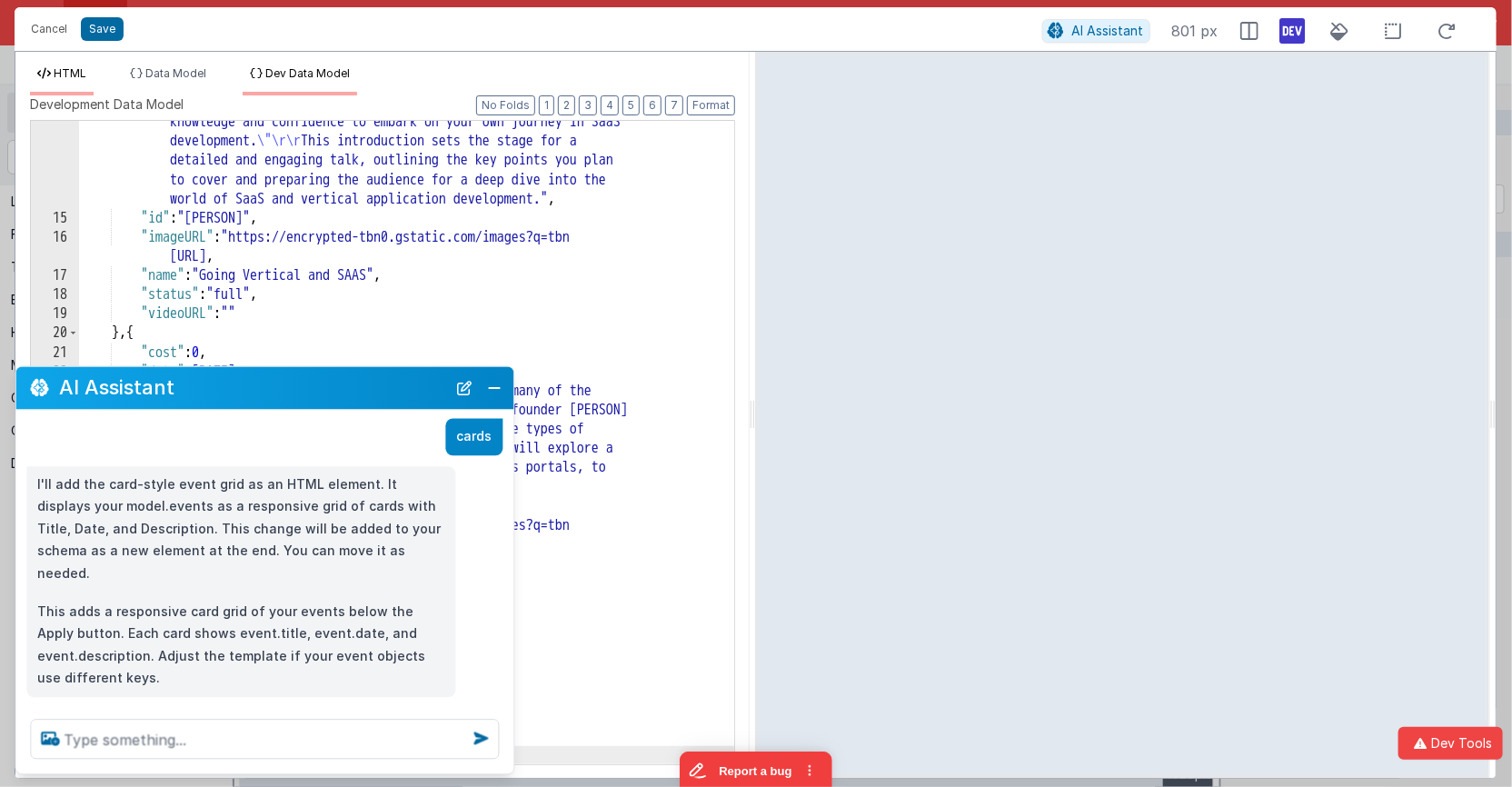 click on "HTML" at bounding box center (70, 73) 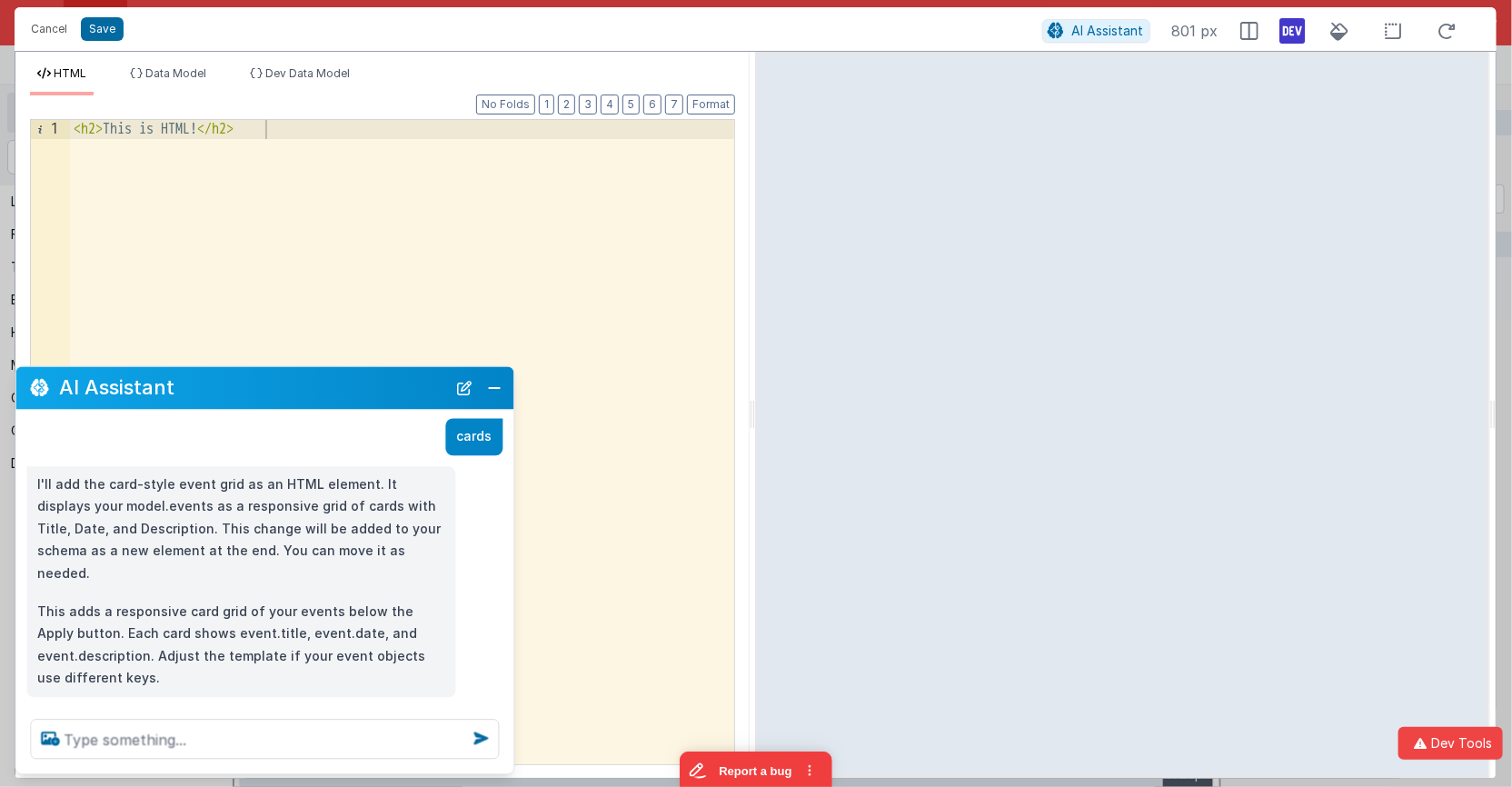 drag, startPoint x: 469, startPoint y: 390, endPoint x: 367, endPoint y: 473, distance: 131.5029 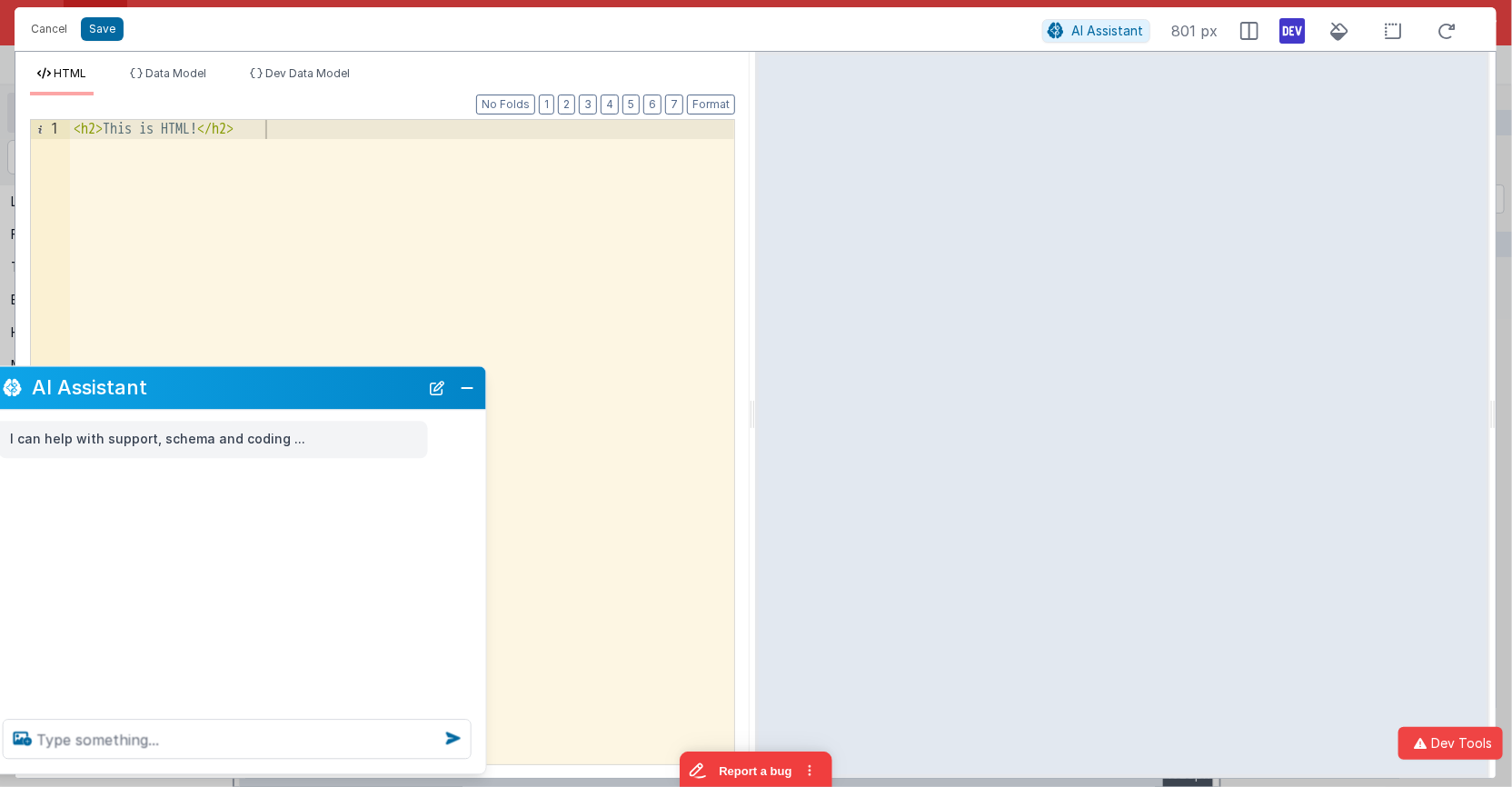 scroll, scrollTop: 0, scrollLeft: 0, axis: both 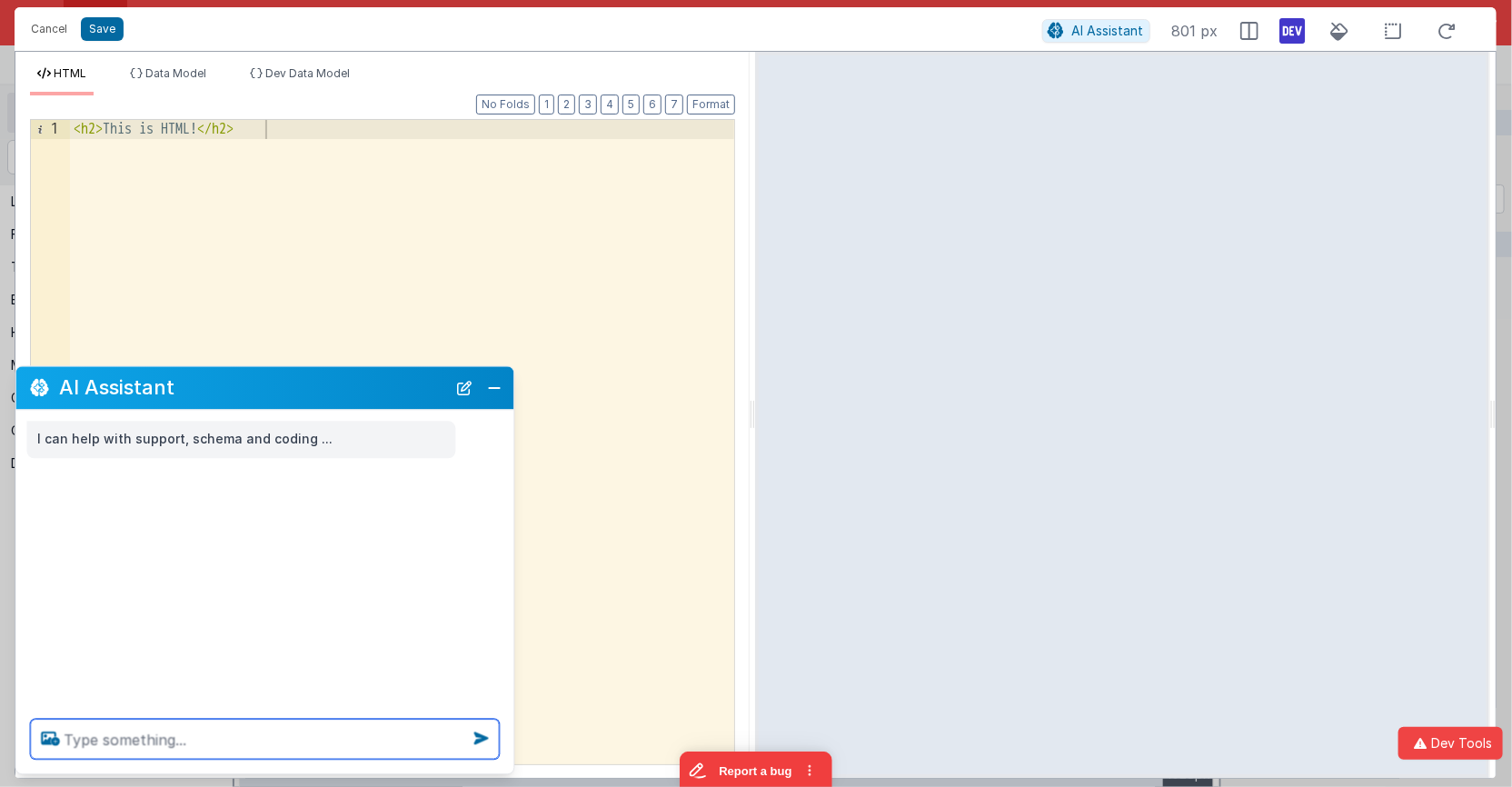 drag, startPoint x: 227, startPoint y: 739, endPoint x: 218, endPoint y: 742, distance: 9.486833 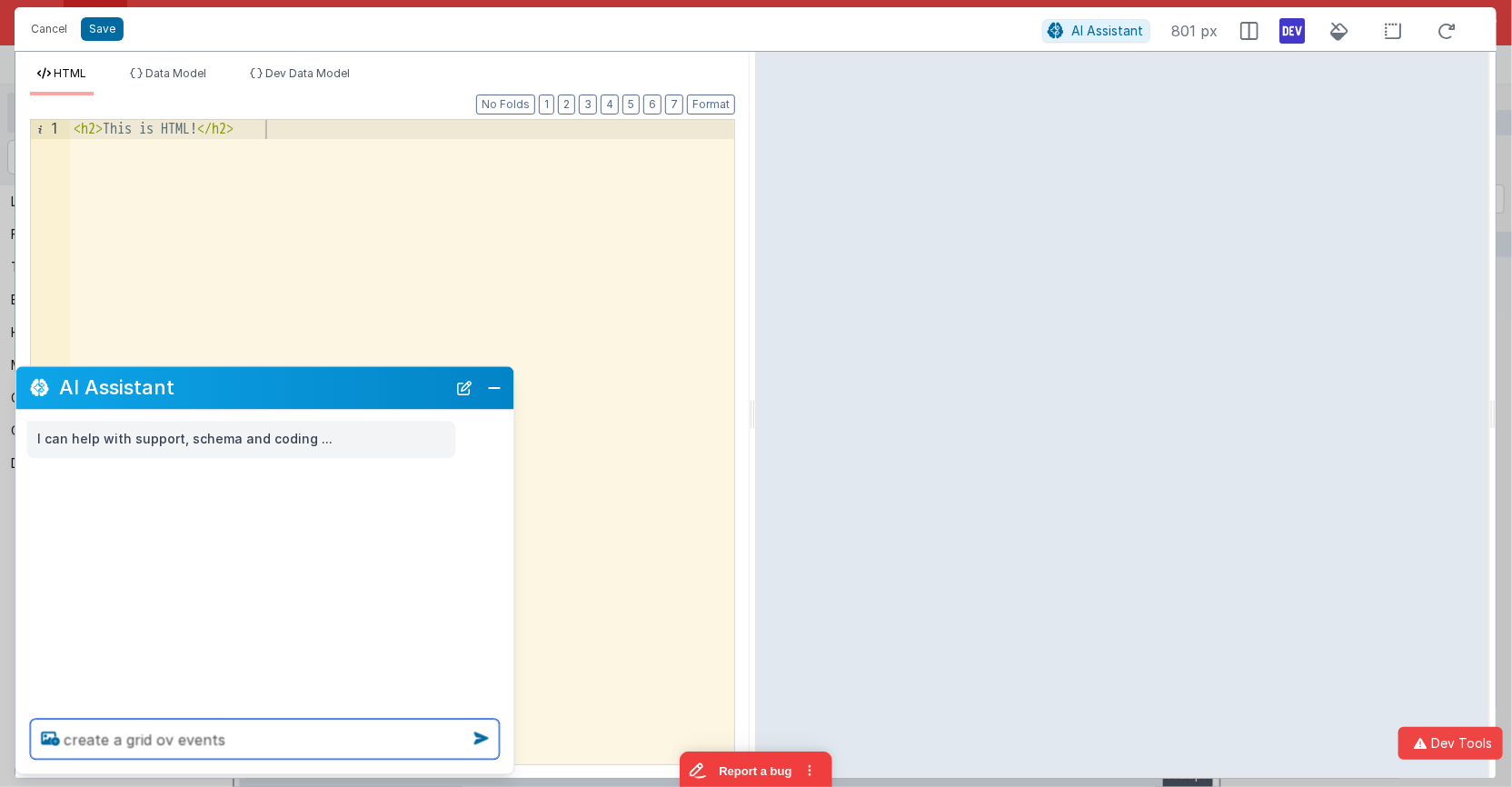 type on "create a grid ov events" 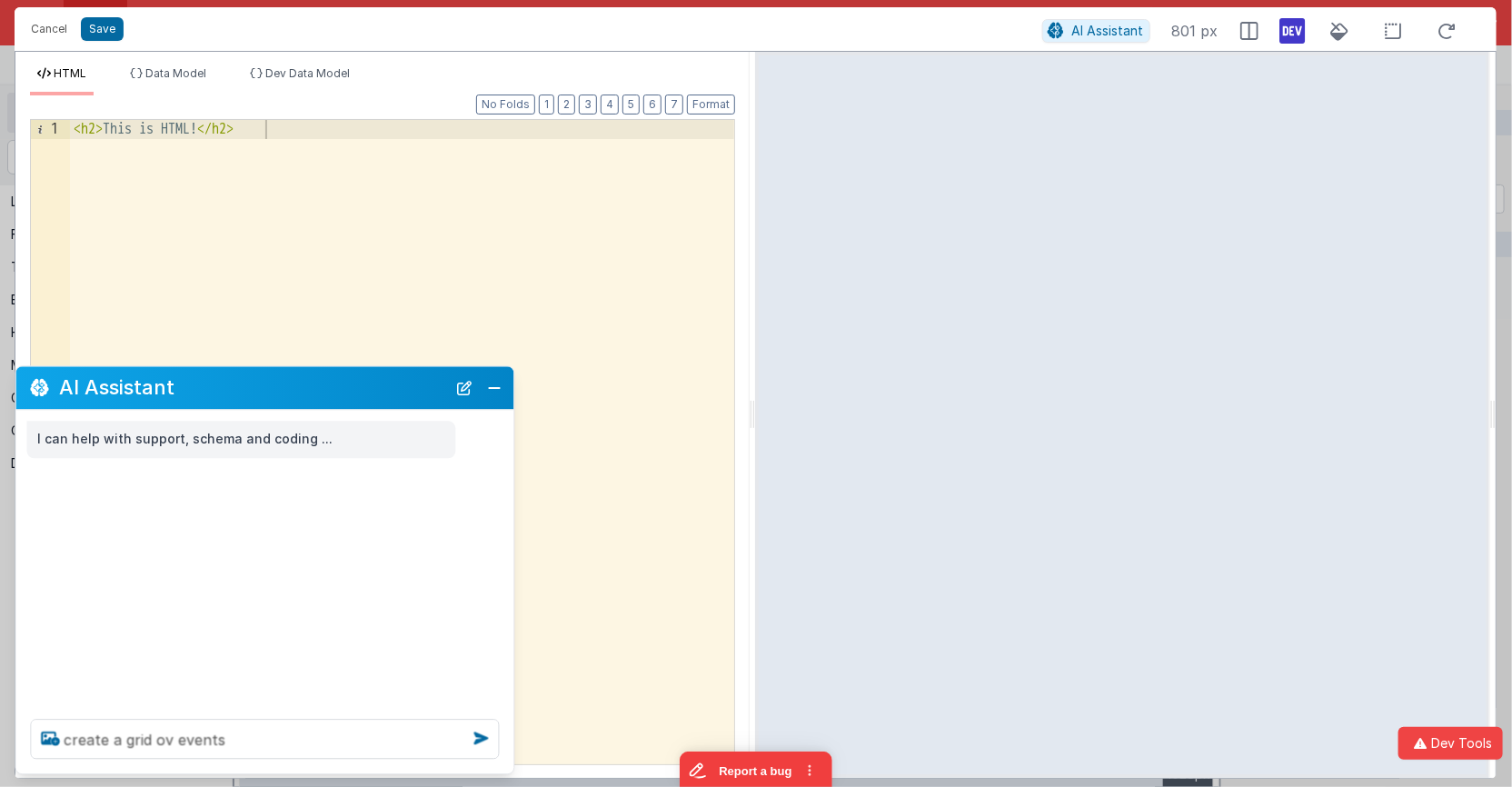 type 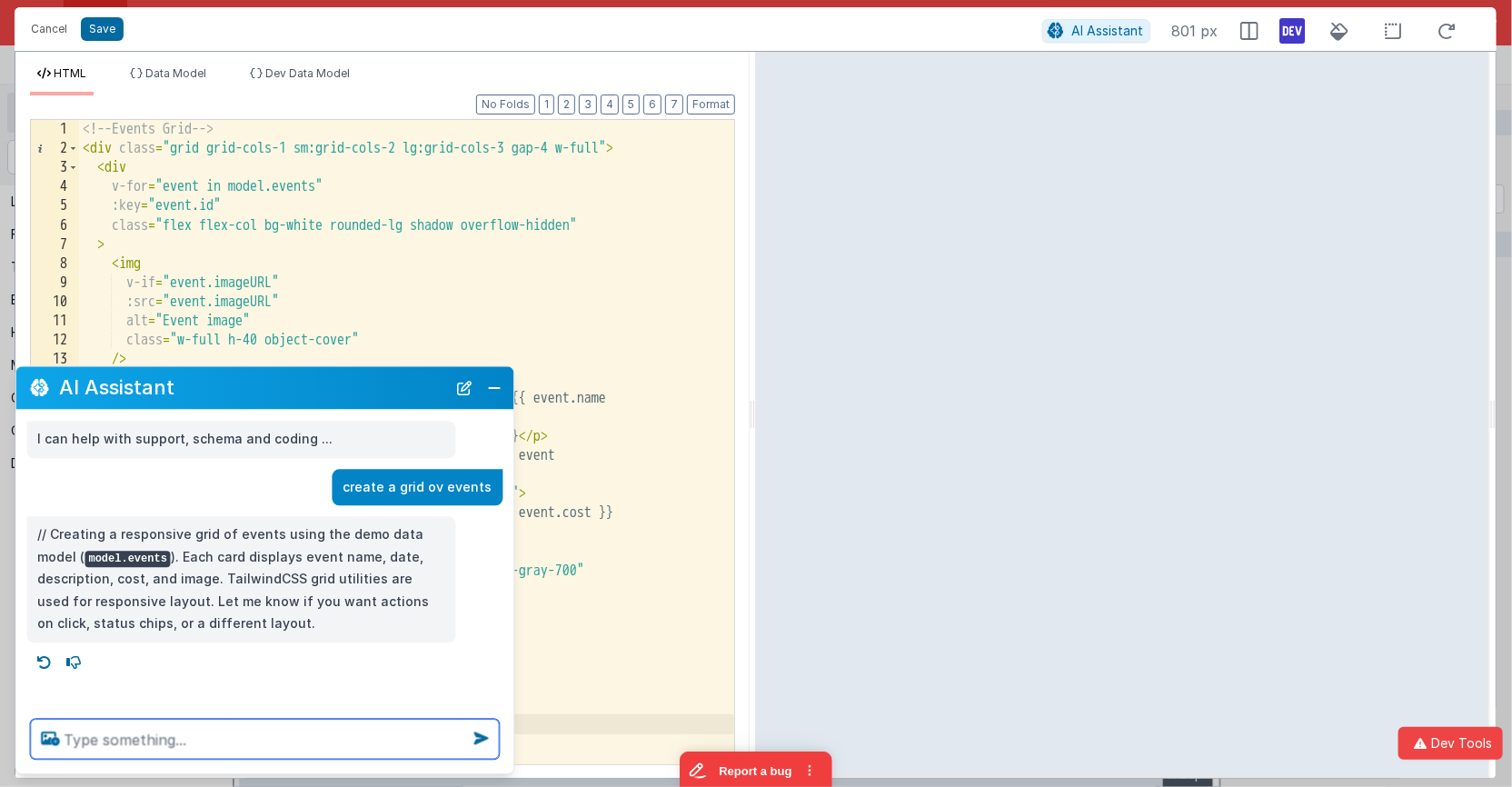 click at bounding box center [265, 739] 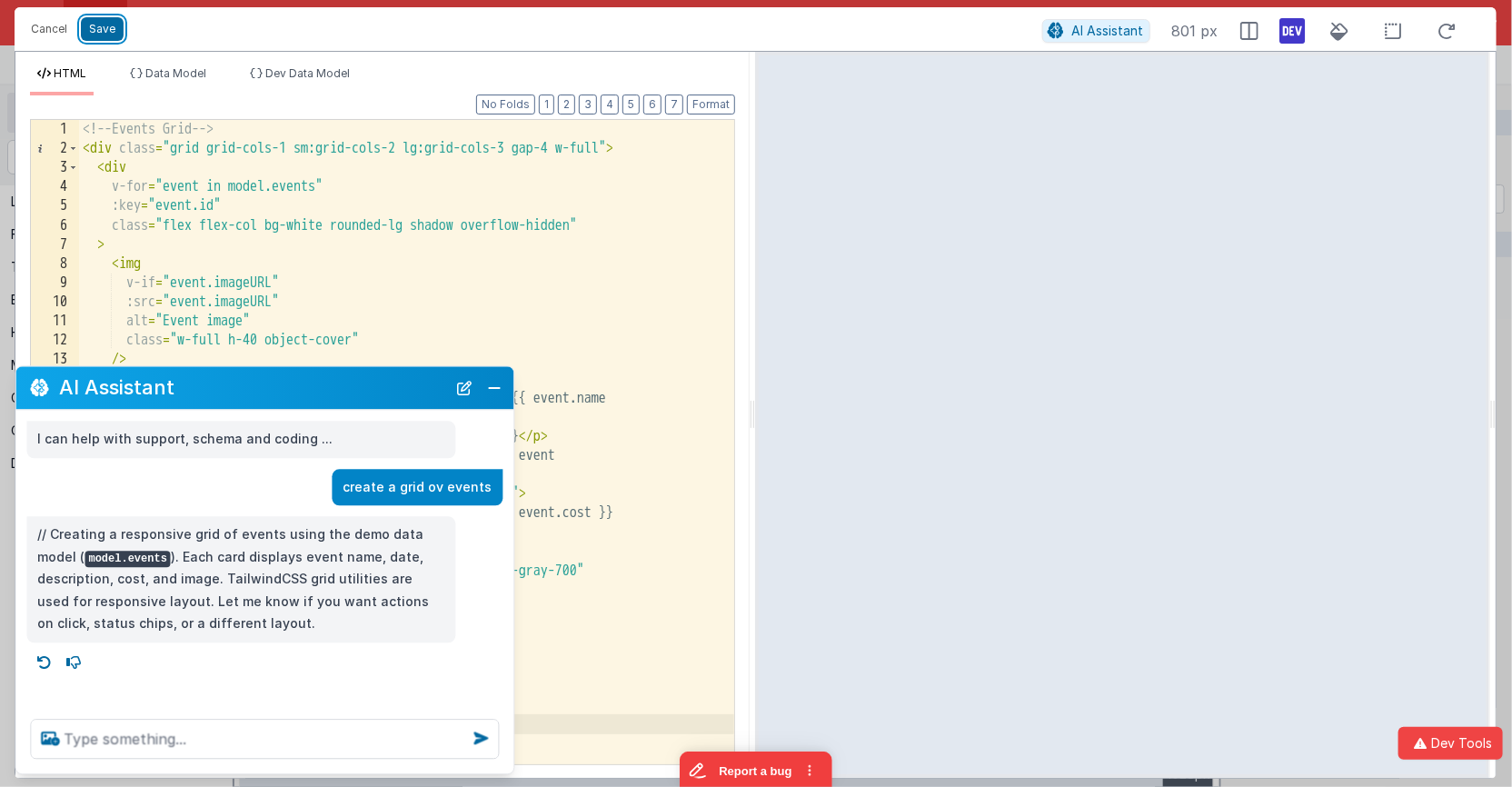 drag, startPoint x: 104, startPoint y: 23, endPoint x: 124, endPoint y: 27, distance: 20.396078 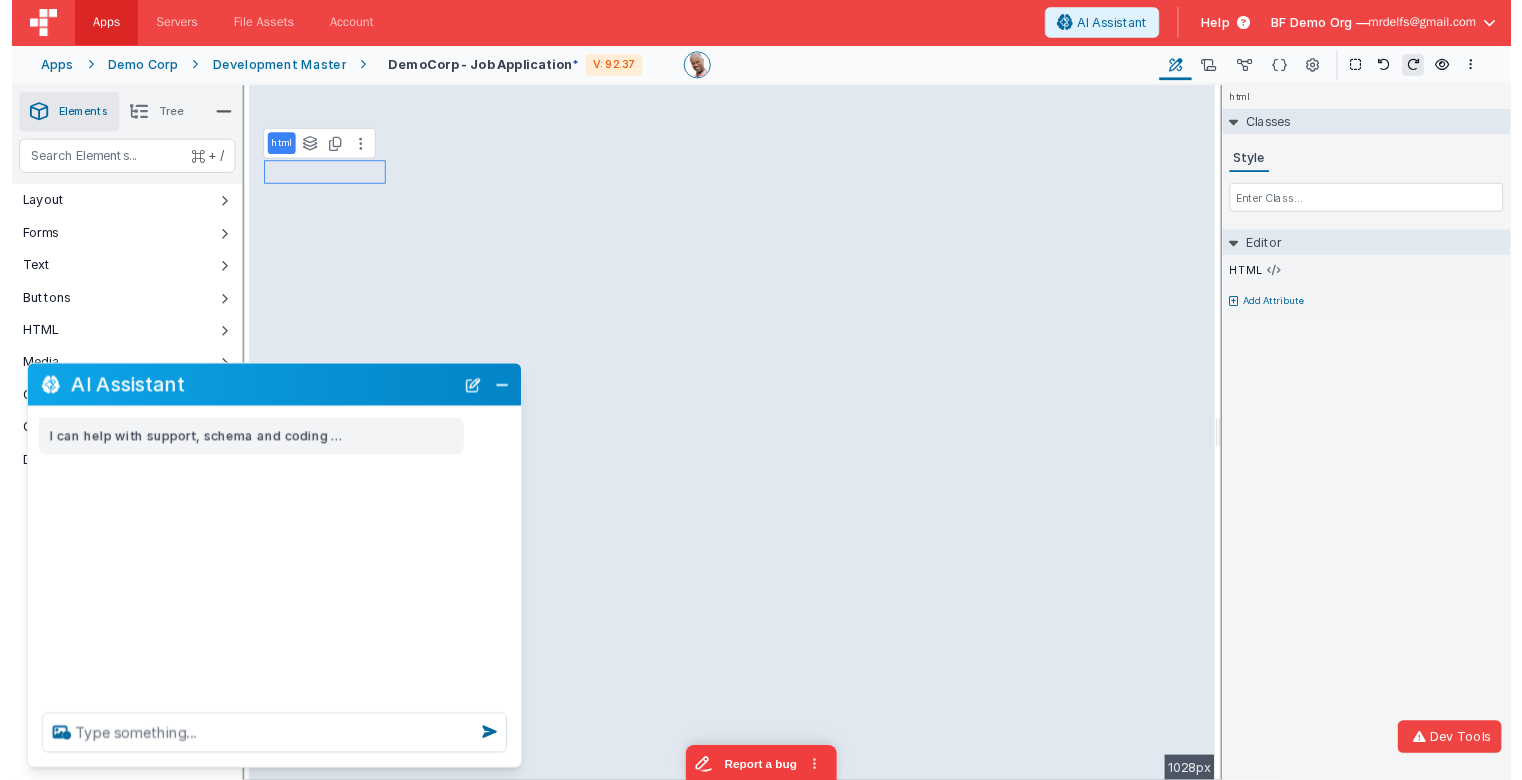 scroll, scrollTop: 0, scrollLeft: 0, axis: both 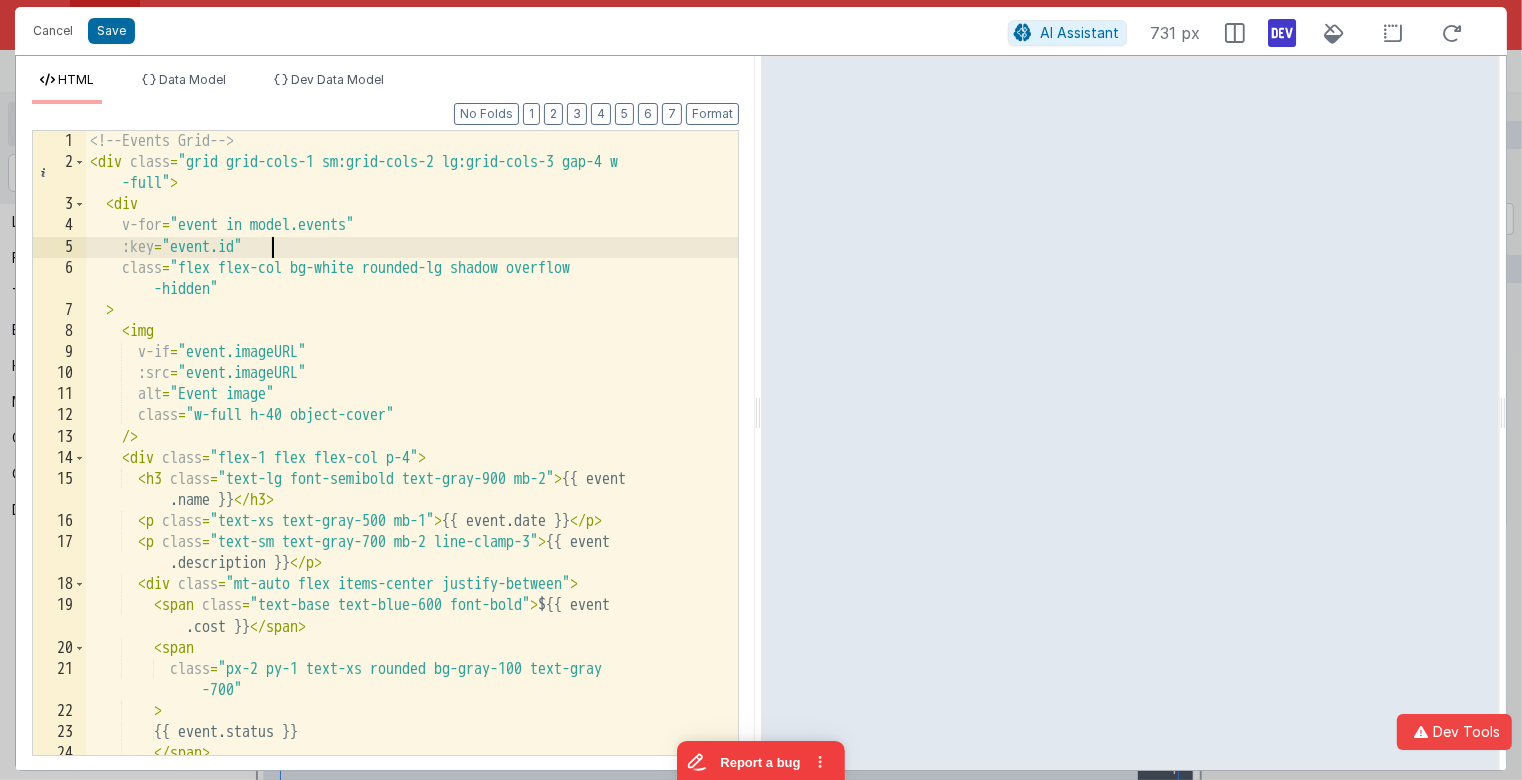click on "<!--  Events Grid  --> < div   class = "grid grid-cols-1 sm:grid-cols-2 lg:grid-cols-3 gap-4 w      -full" >    < div      v-for = "event in model.events"      :key = "event.id"      class = "flex flex-col bg-white rounded-lg shadow overflow          -hidden"    >      < img         v-if = "event.imageURL"         :src = "event.imageURL"         alt = "Event image"         class = "w-full h-40 object-cover"      />      < div   class = "flex-1 flex flex-col p-4" >         < h3   class = "text-lg font-semibold text-gray-900 mb-2" > {{ event            .name }} </ h3 >         < p   class = "text-xs text-gray-500 mb-1" > {{ event.date }} </ p >         < p   class = "text-sm text-gray-700 mb-2 line-clamp-3" > {{ event            .description }} </ p >         < div   class = "mt-auto flex items-center justify-between" >           < span   class = "text-base text-blue-600 font-bold" > ${{ event              .cost }} </ span >           < span              class = -700"" at bounding box center [412, 465] 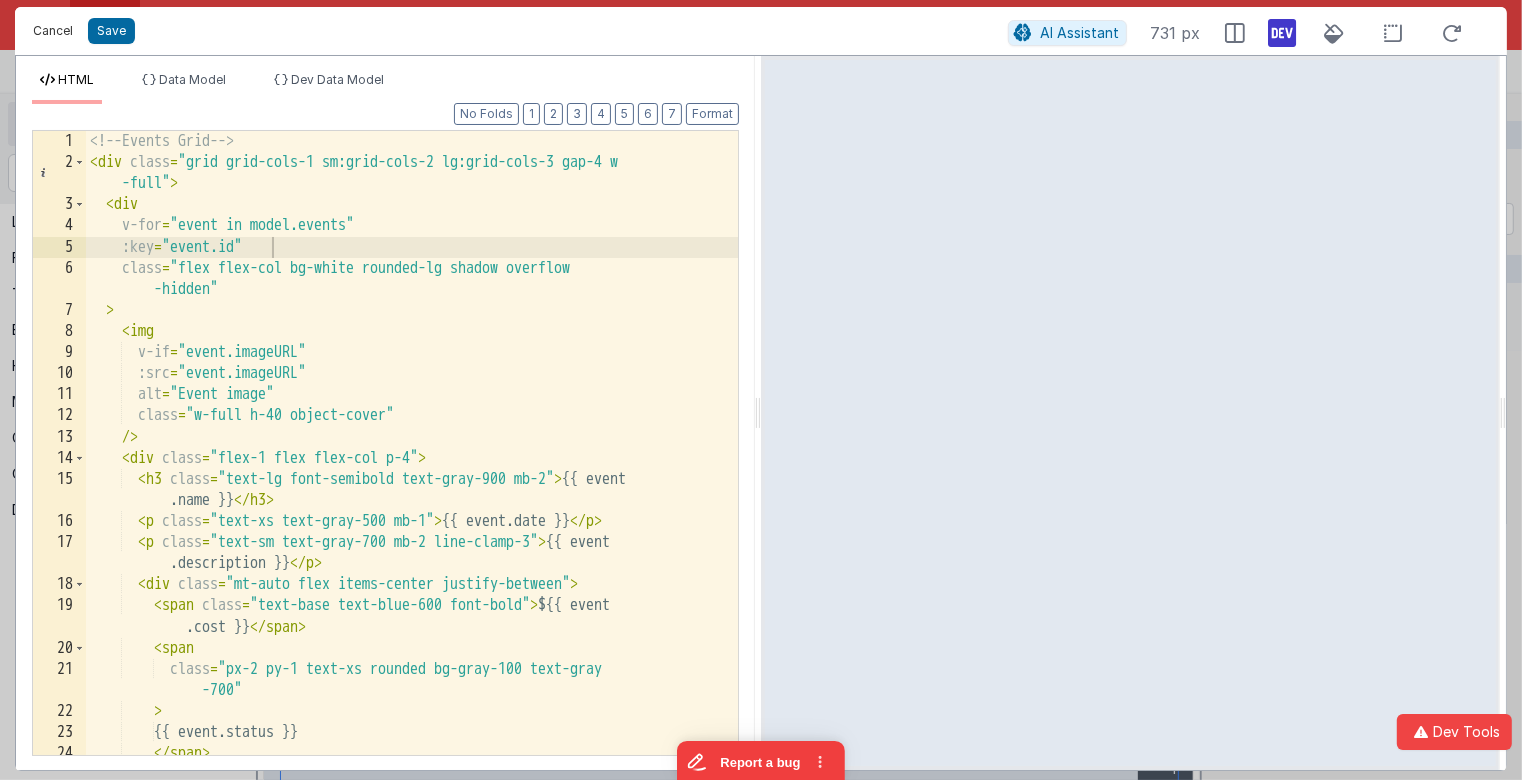 drag, startPoint x: 78, startPoint y: 34, endPoint x: 62, endPoint y: 33, distance: 16.03122 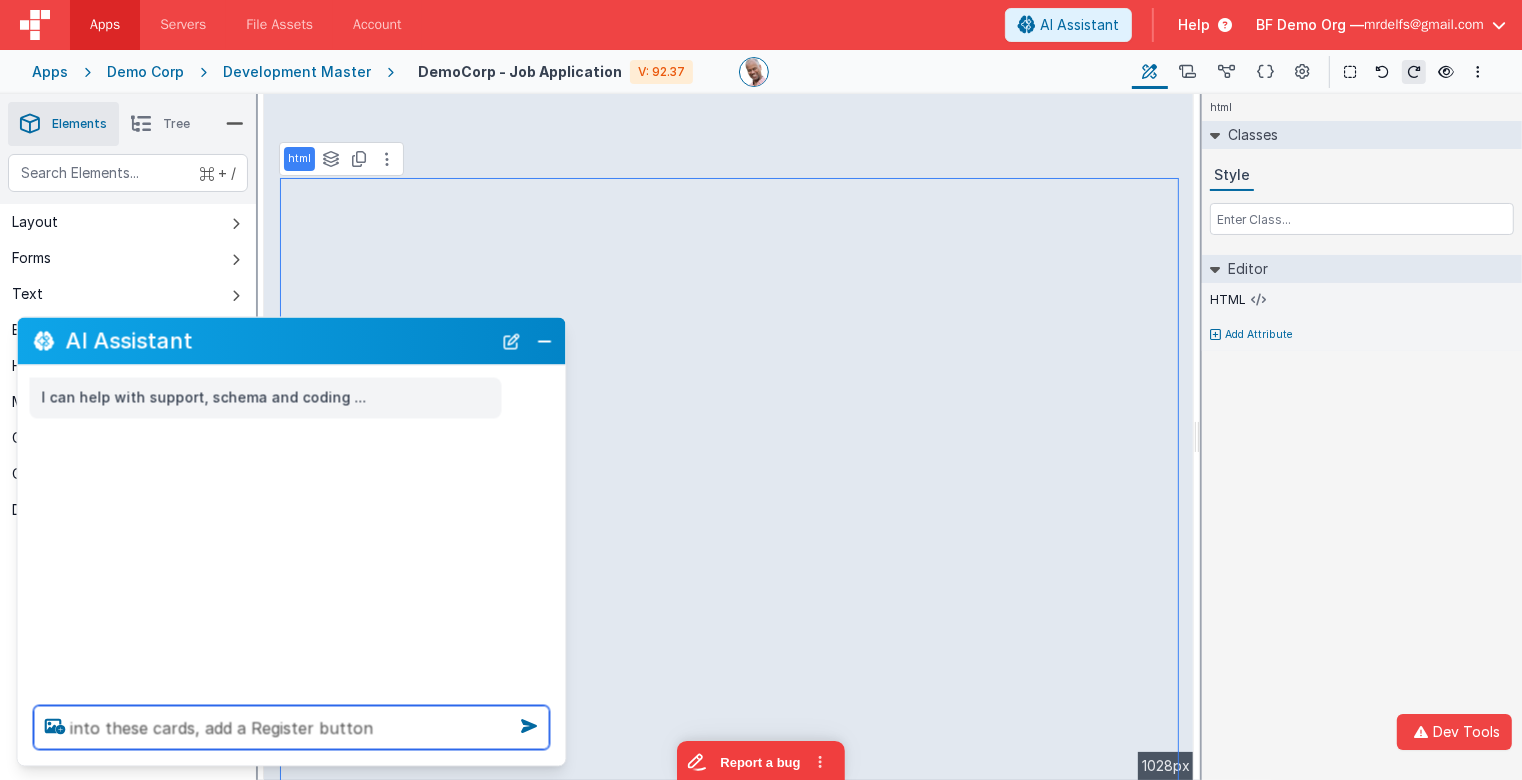 type on "into these cards, add a Register button" 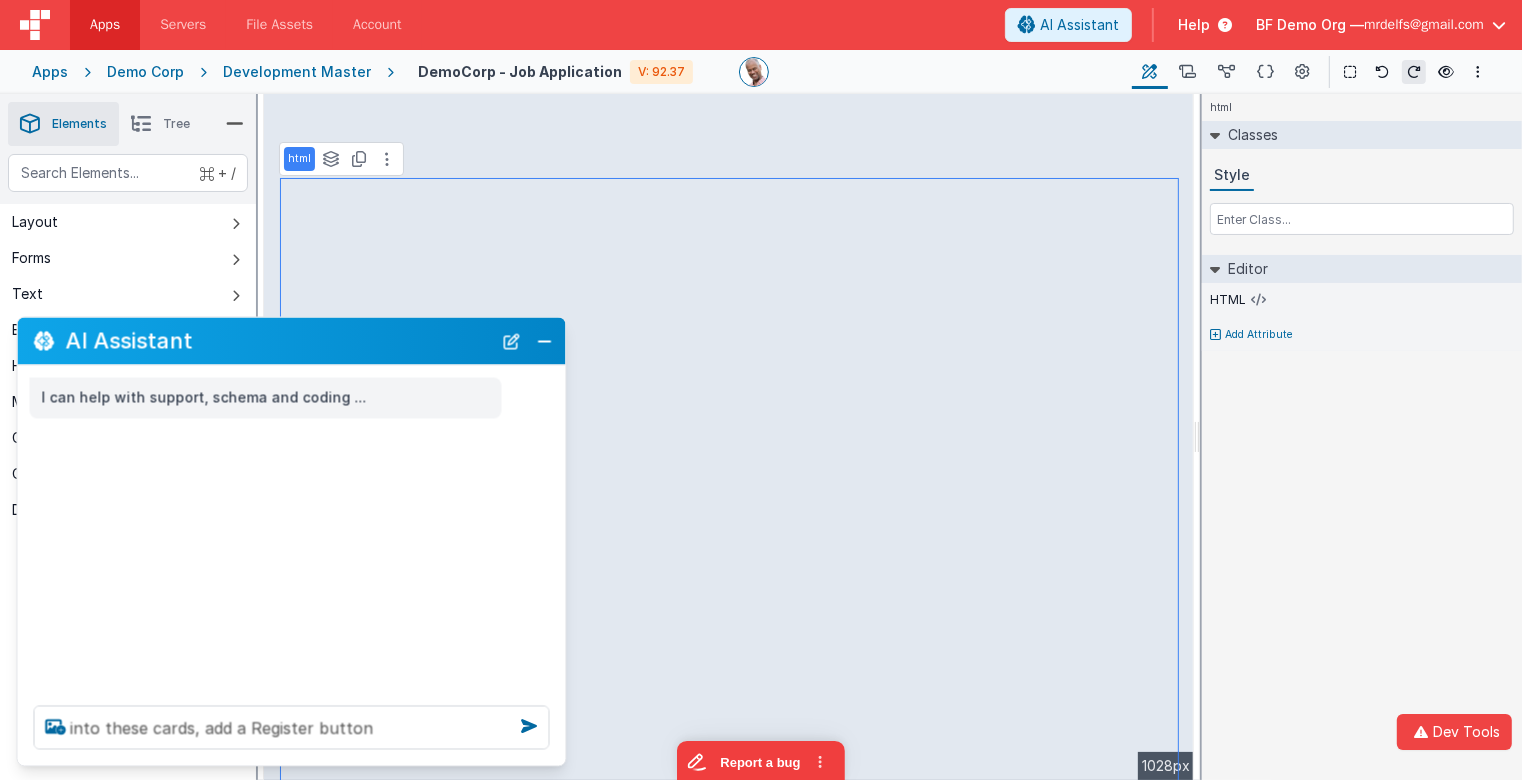 type 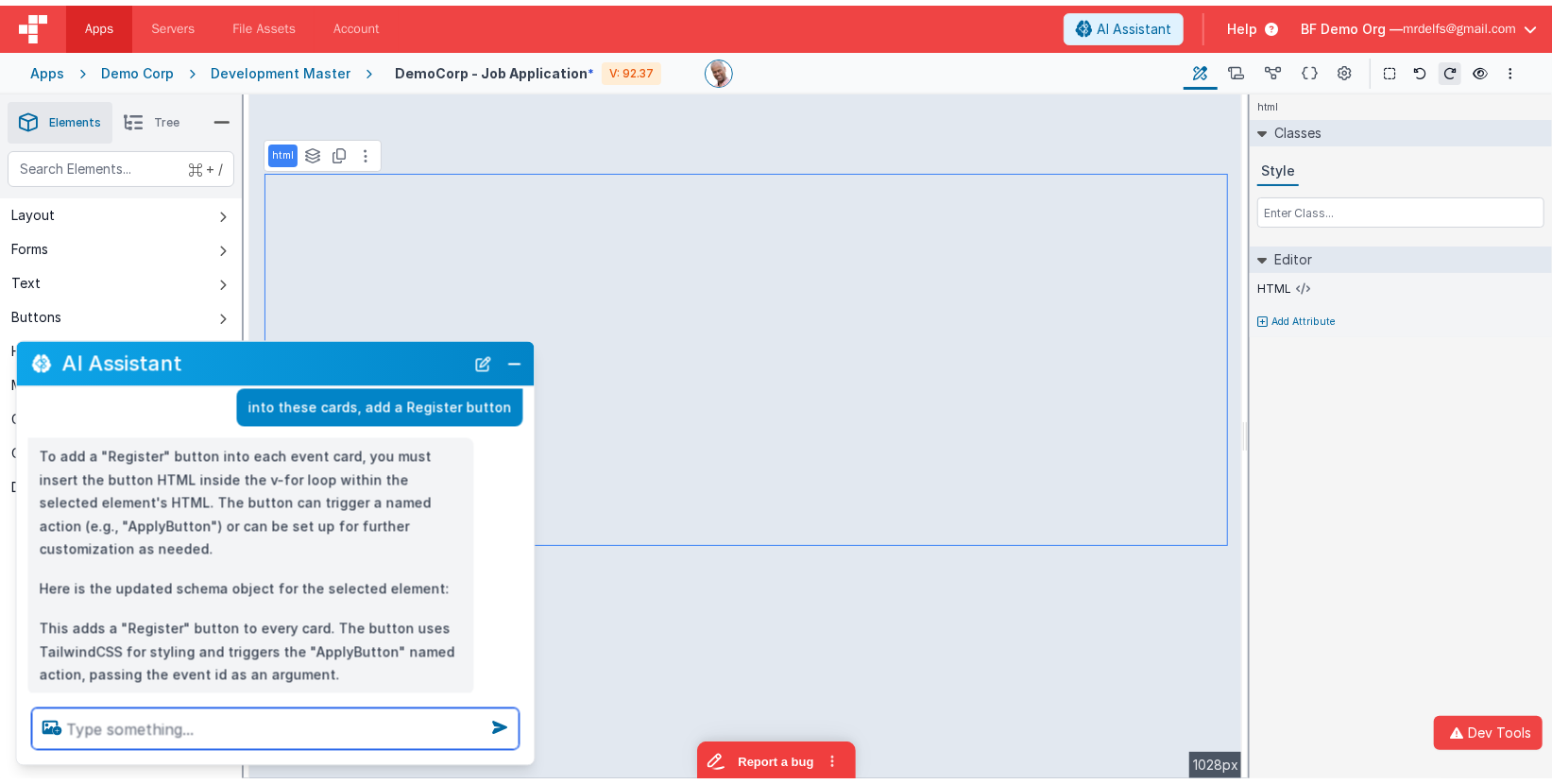 scroll, scrollTop: 95, scrollLeft: 0, axis: vertical 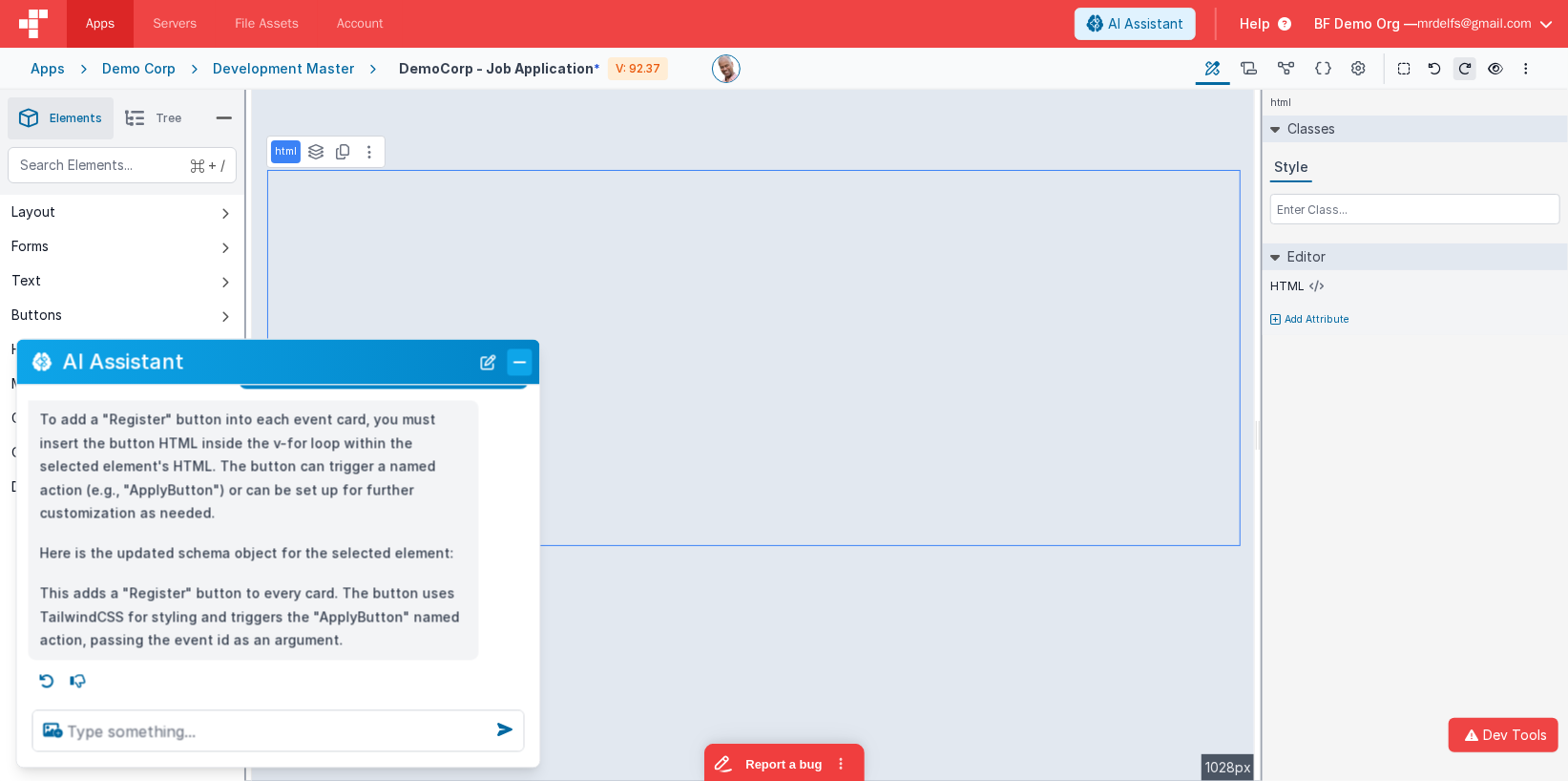 click at bounding box center (520, 362) 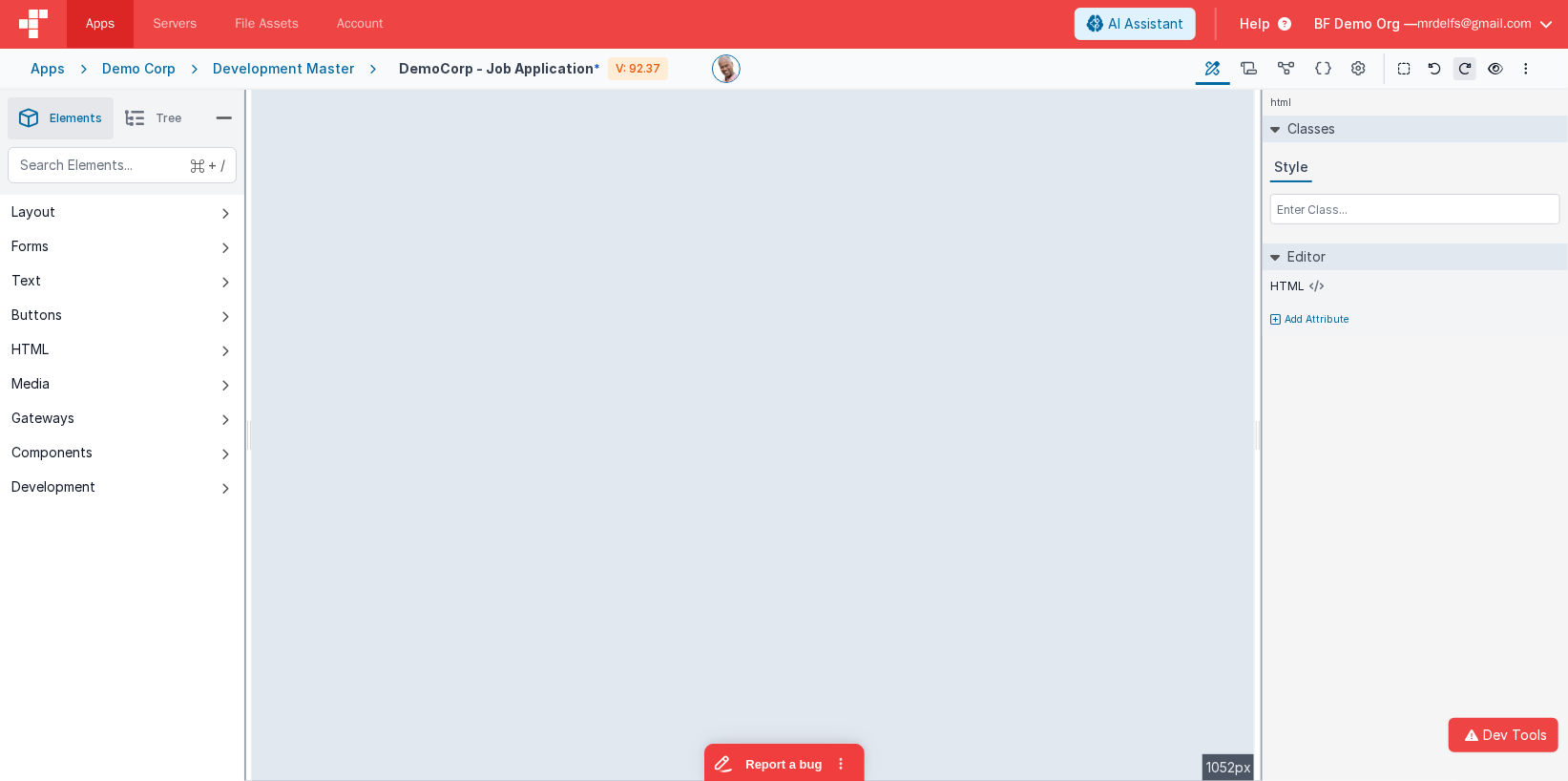 drag, startPoint x: 1223, startPoint y: 370, endPoint x: 1358, endPoint y: 349, distance: 136.624 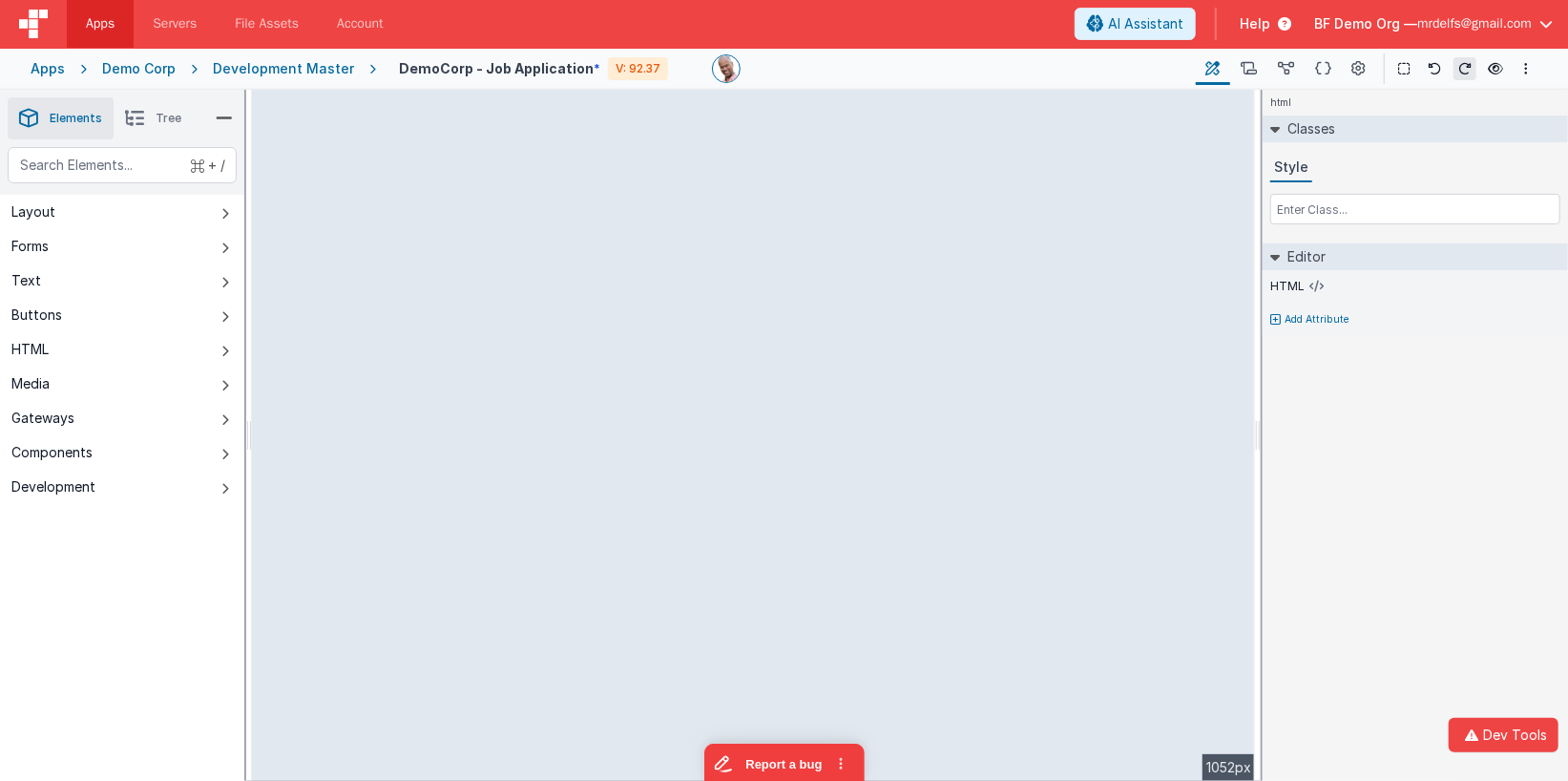 click on "Dev Tools       Apps     Servers     File Assets
Account
Some FUTURE Slot
AI Assistant     Help       [EMAIL]
Apps
Demo Corp
Development Master
DemoCorp - Job Application
*   V: 92.37           Page Builder     Named Actions     Data Model     Page Schema     Page Settings       Show Group Outlines         Preview Page  cmd + b
Saved
<span>Builder</span>
<span>Page Schema</span>
<span>Action Scripts</span>
<span>Data Model</span>
<span>Page Settings</span>
<span>History</span>
+ /" at bounding box center [784, 390] 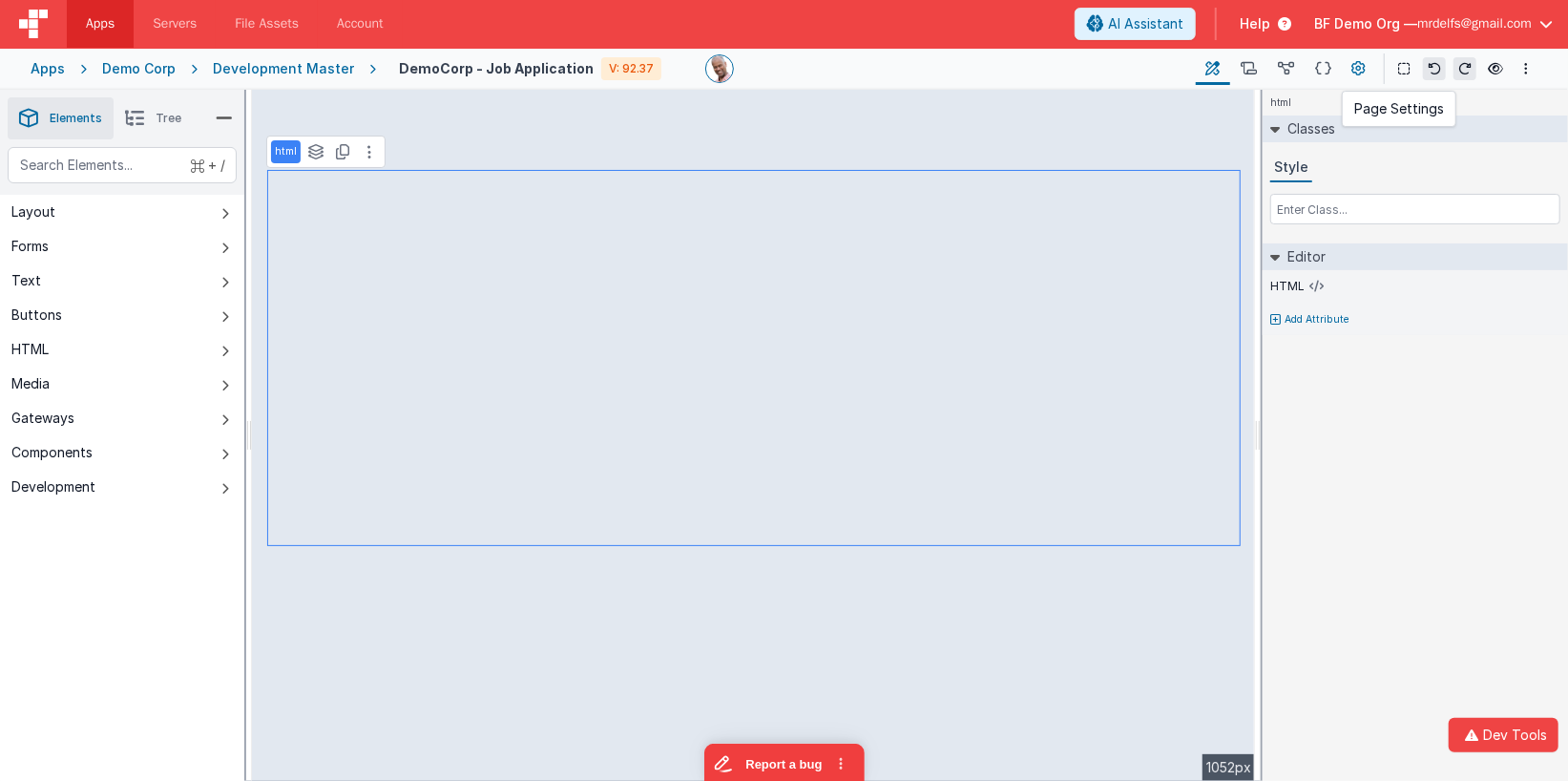 click at bounding box center (1359, 69) 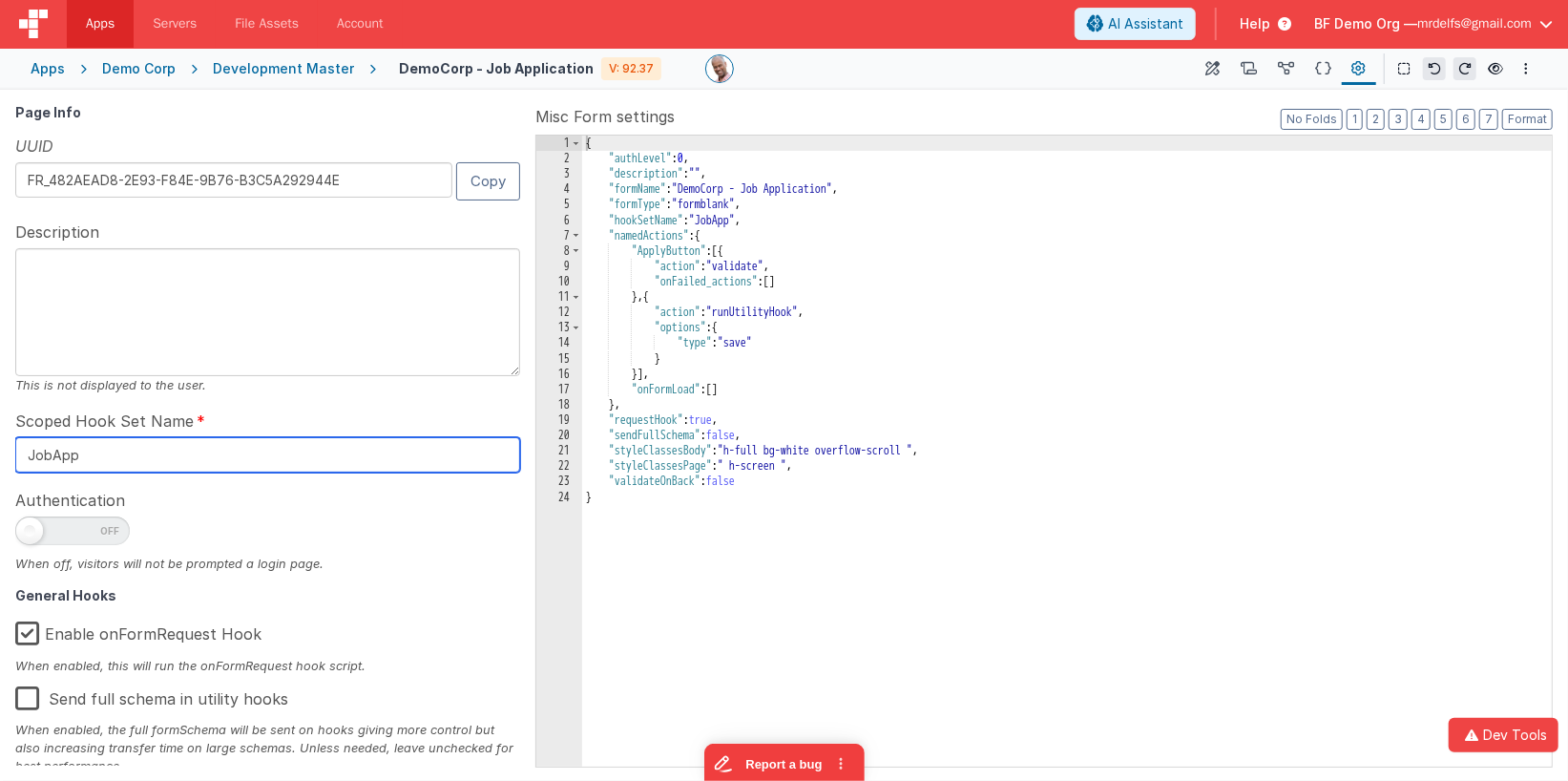 drag, startPoint x: 99, startPoint y: 441, endPoint x: 117, endPoint y: 451, distance: 20.59126 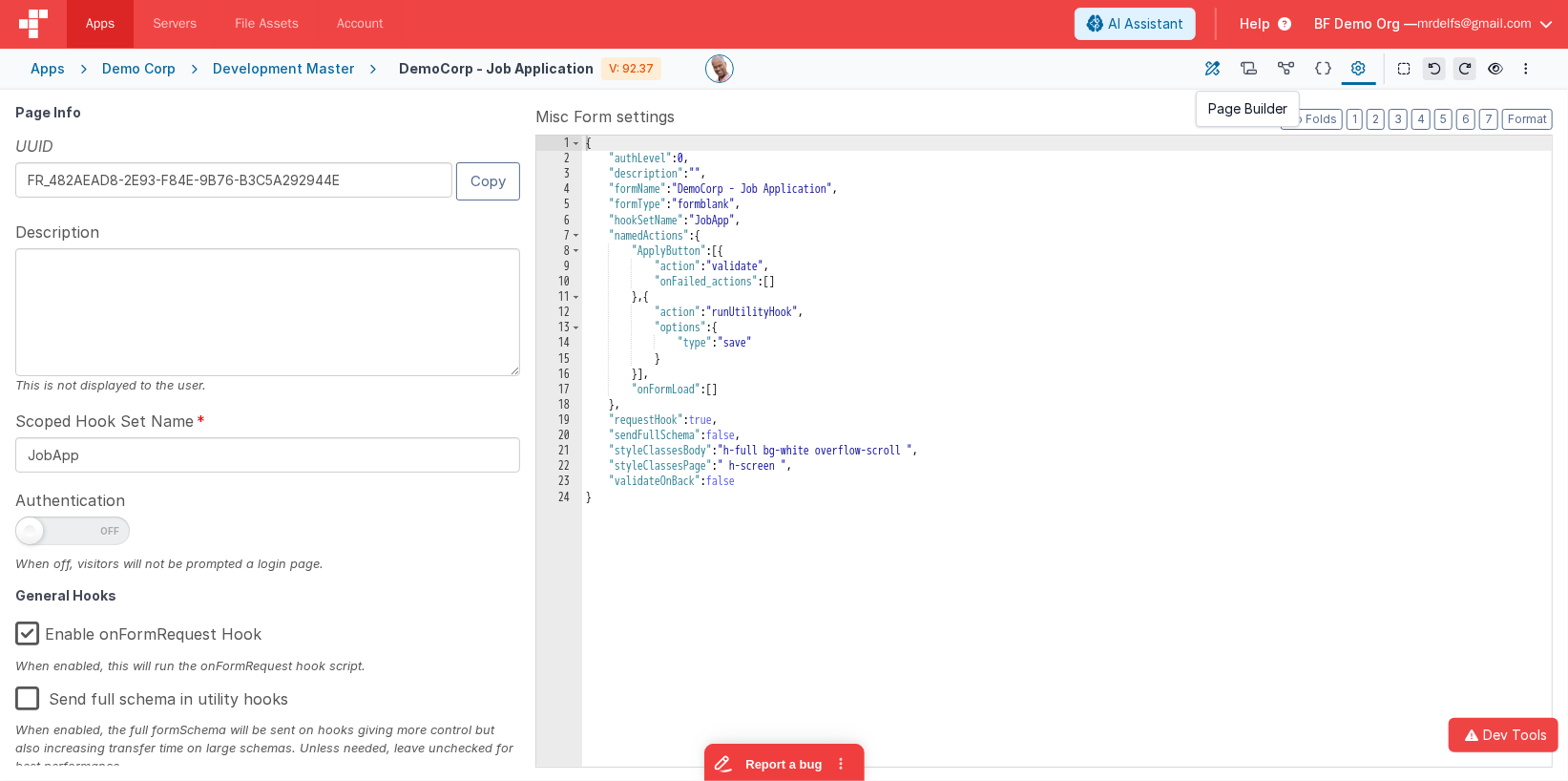 click at bounding box center (1213, 69) 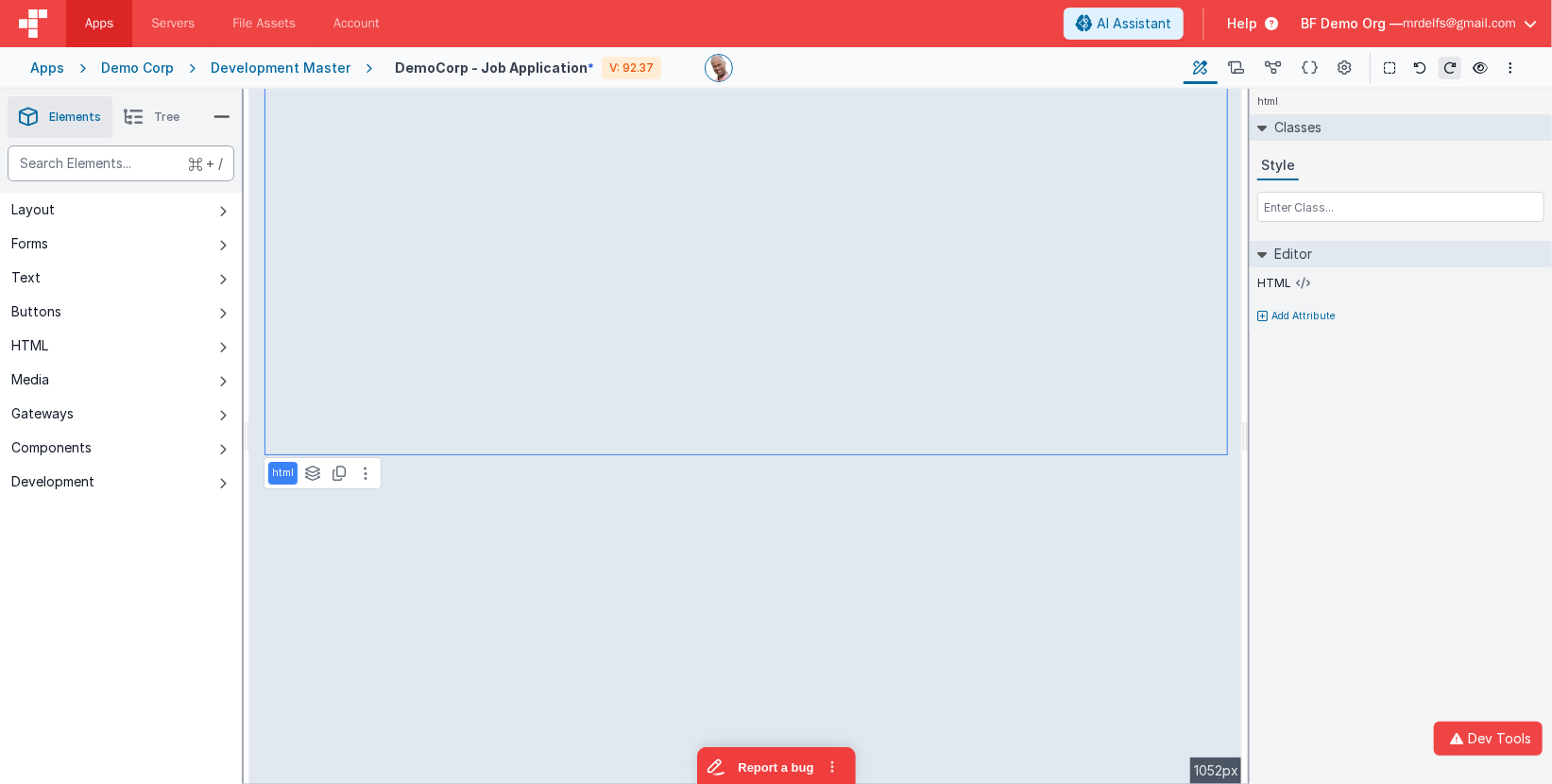 click at bounding box center (121, 163) 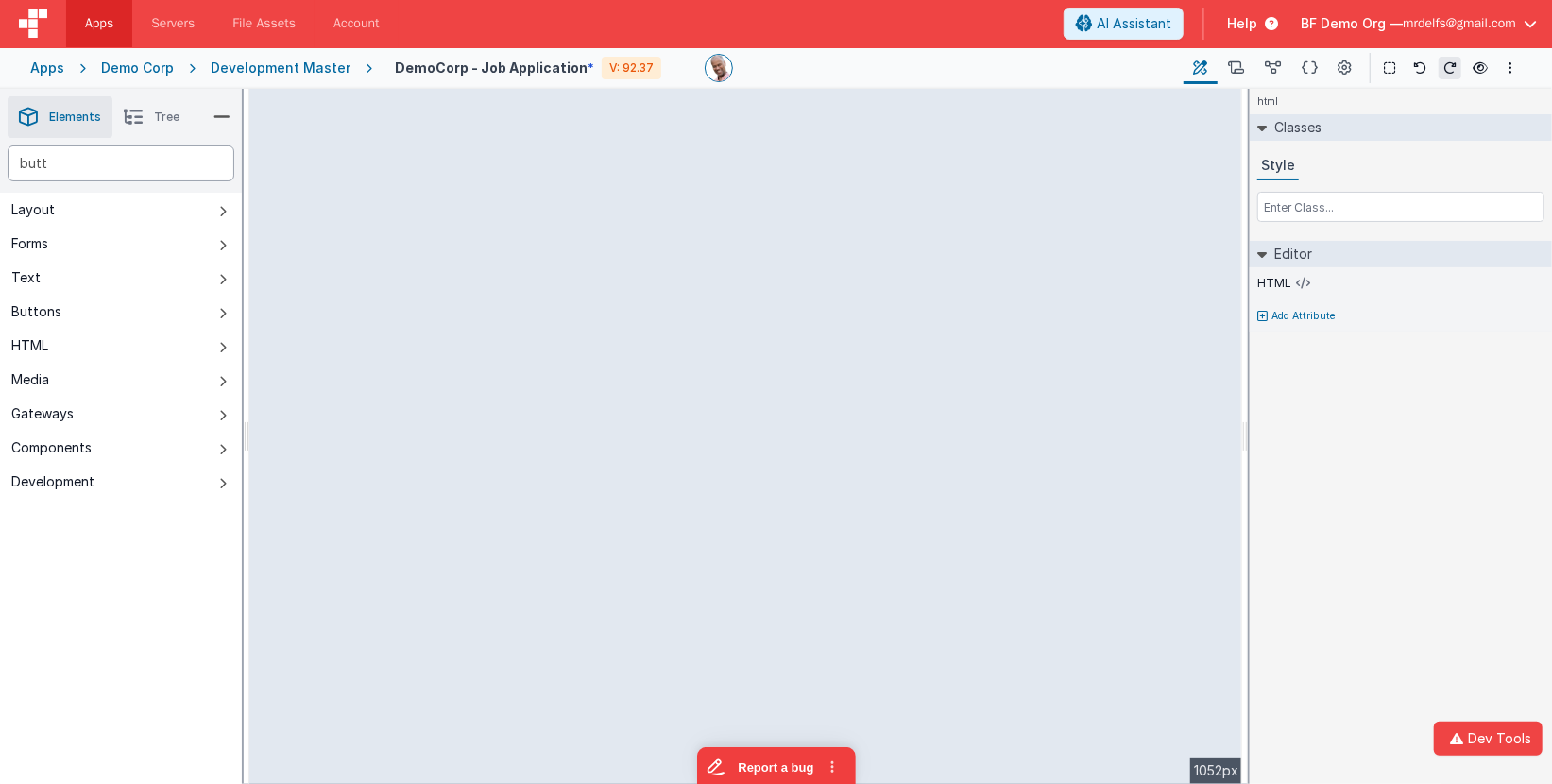 type on "butt" 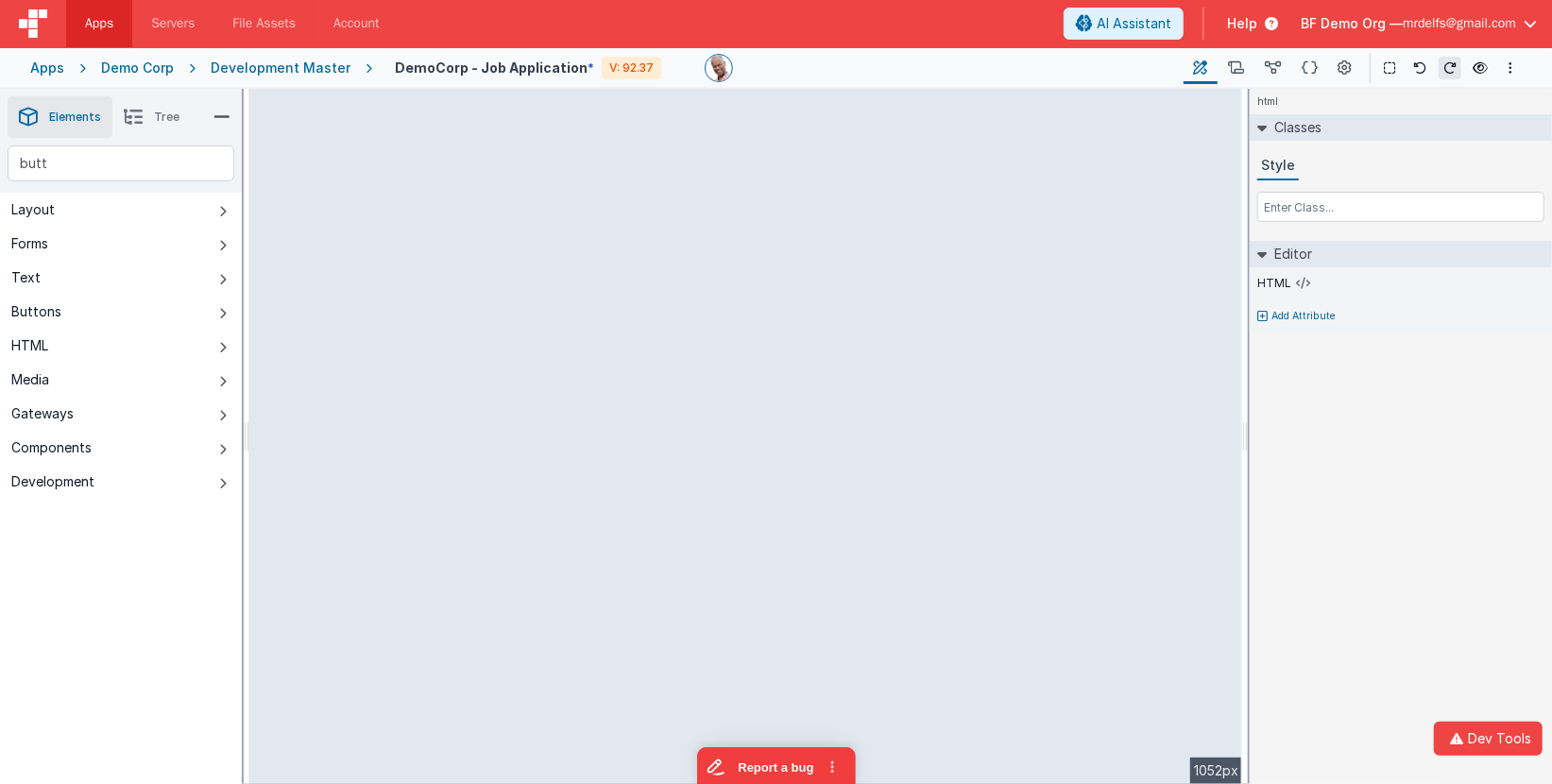type 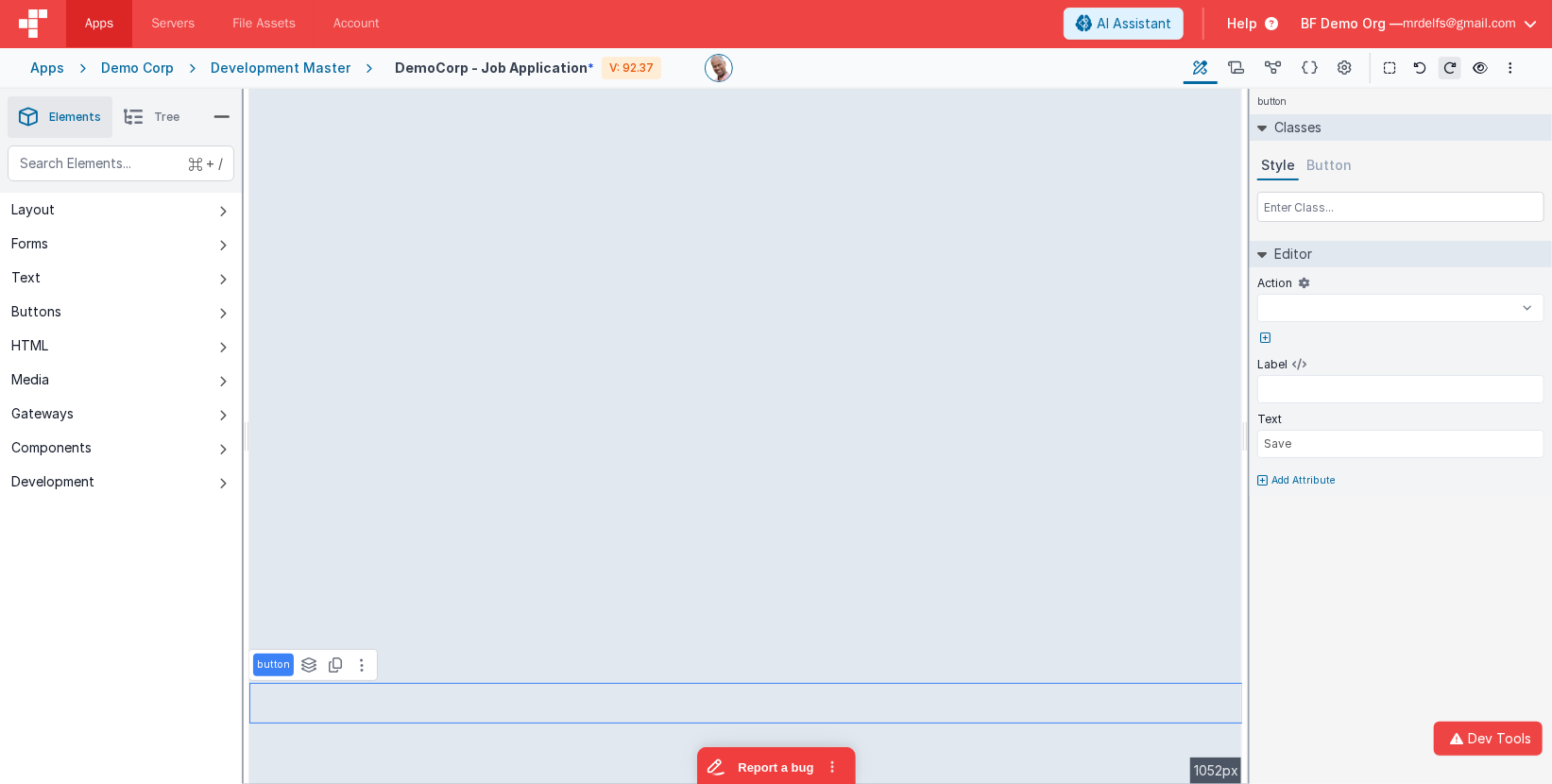 select 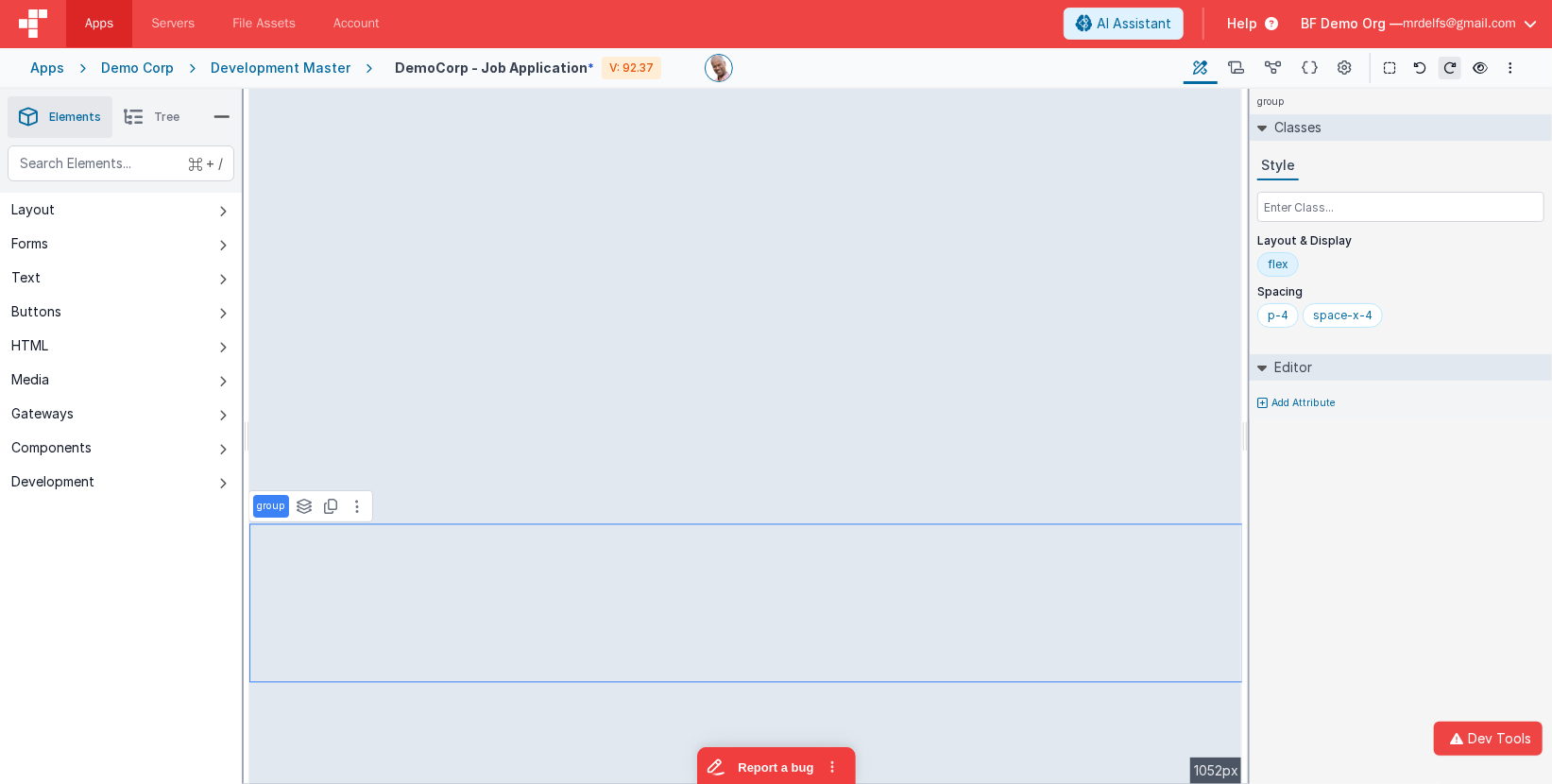 select on "newActionScript3" 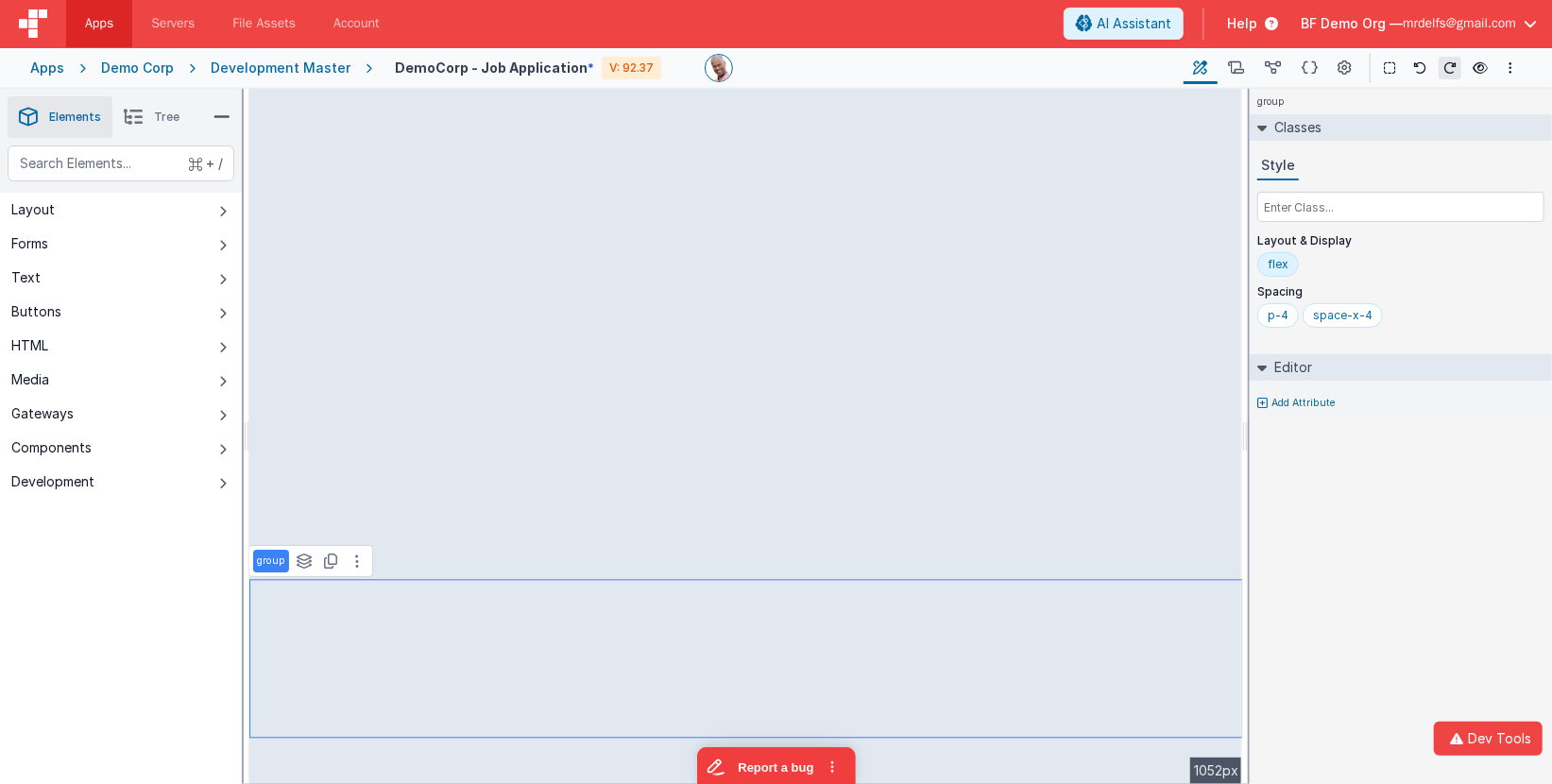 click on "flex" at bounding box center (1278, 264) 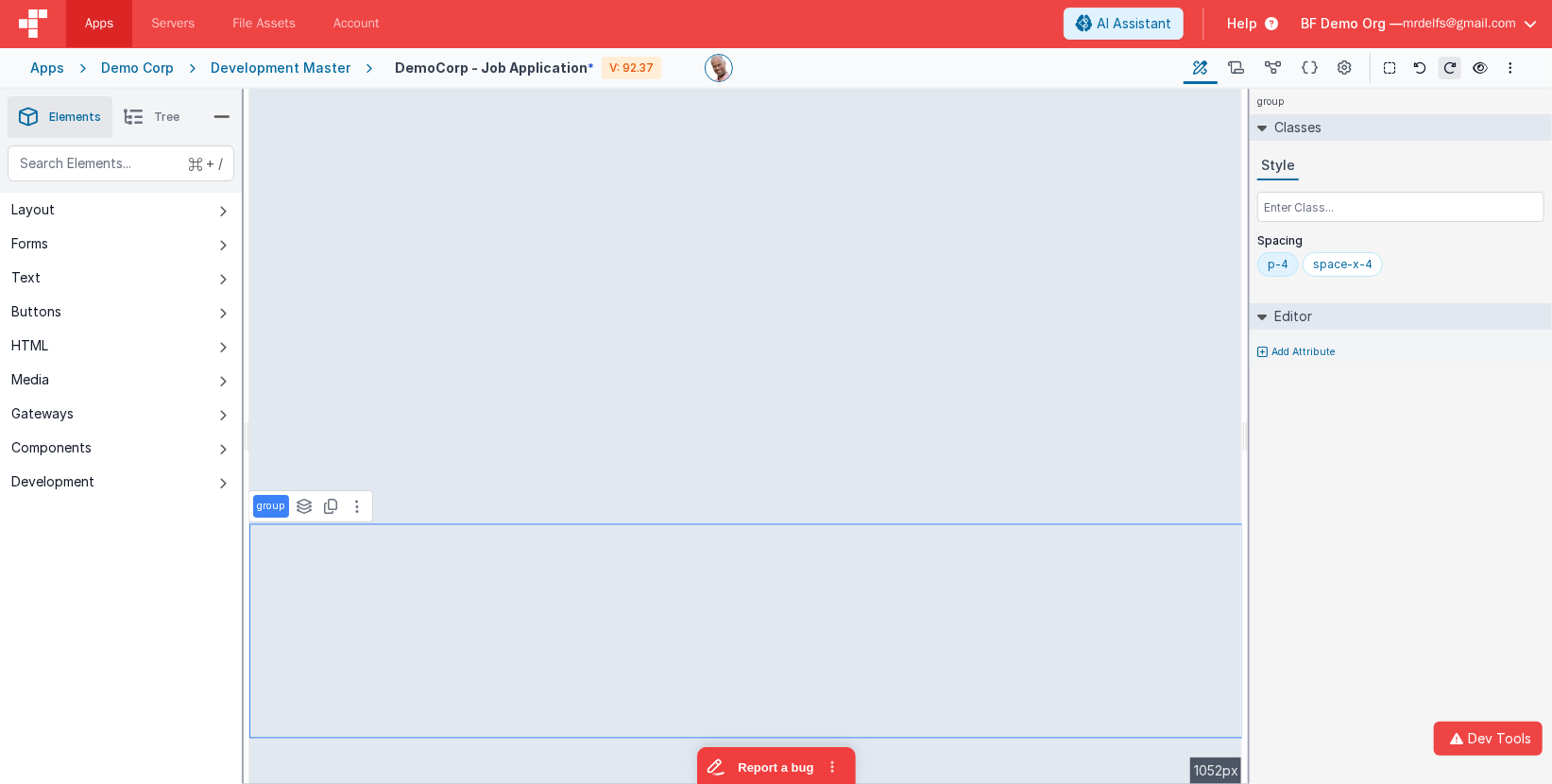 select on "newActionScript3" 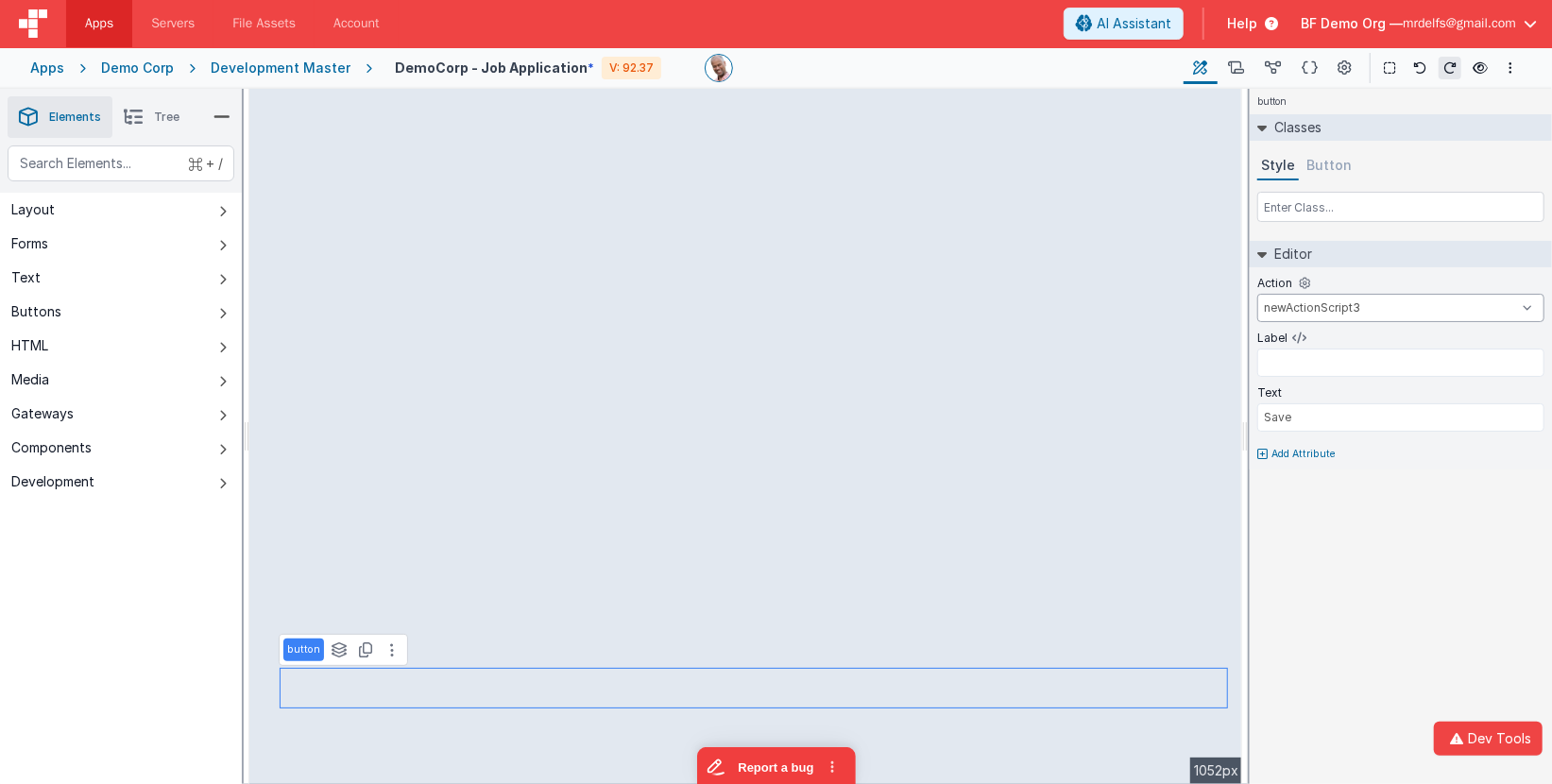 click on "ApplyButton onFormLoad newActionScript3   onAppLoad" at bounding box center [1401, 308] 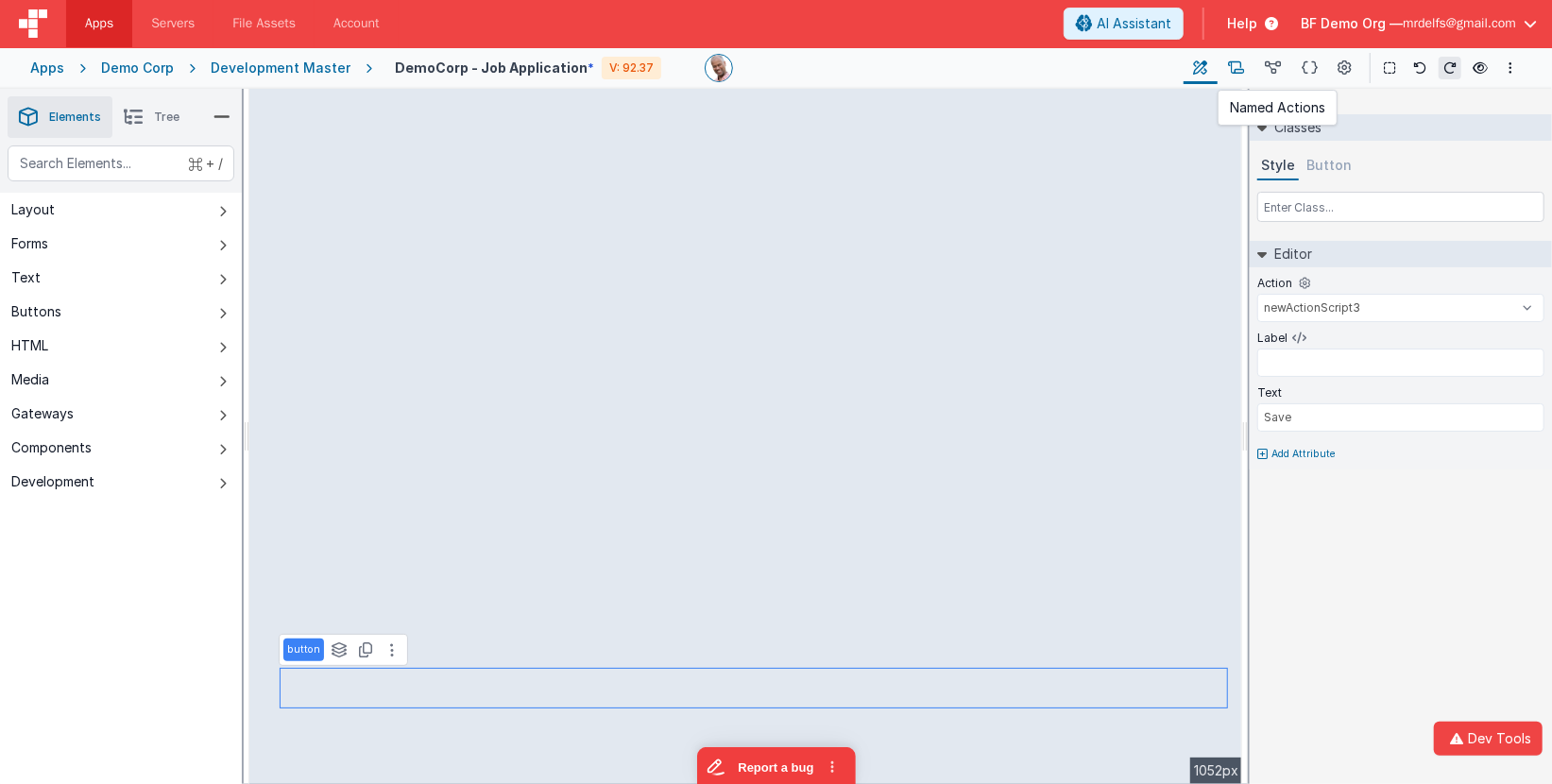 click at bounding box center [1236, 68] 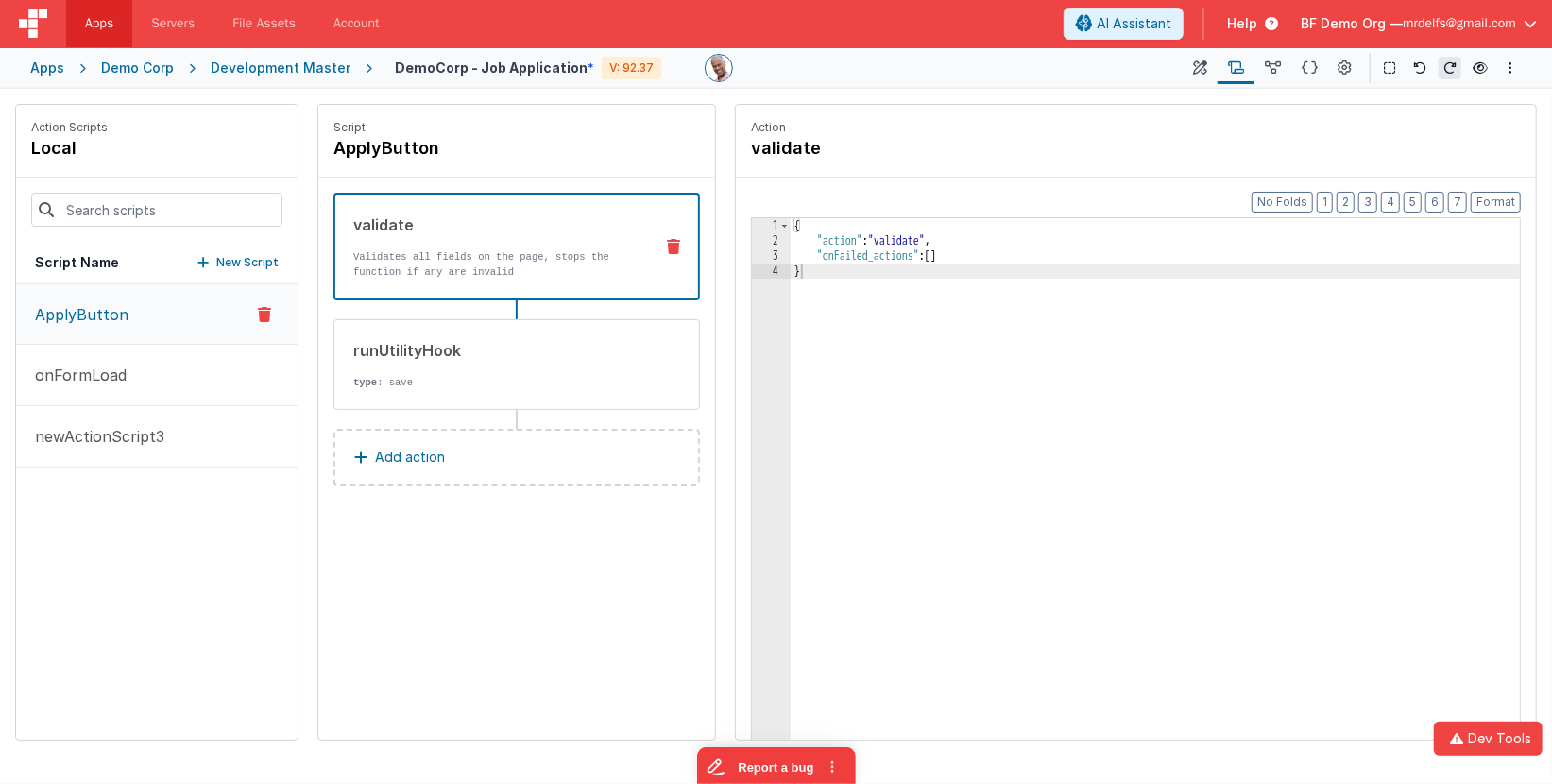 click on "New Script" at bounding box center (247, 263) 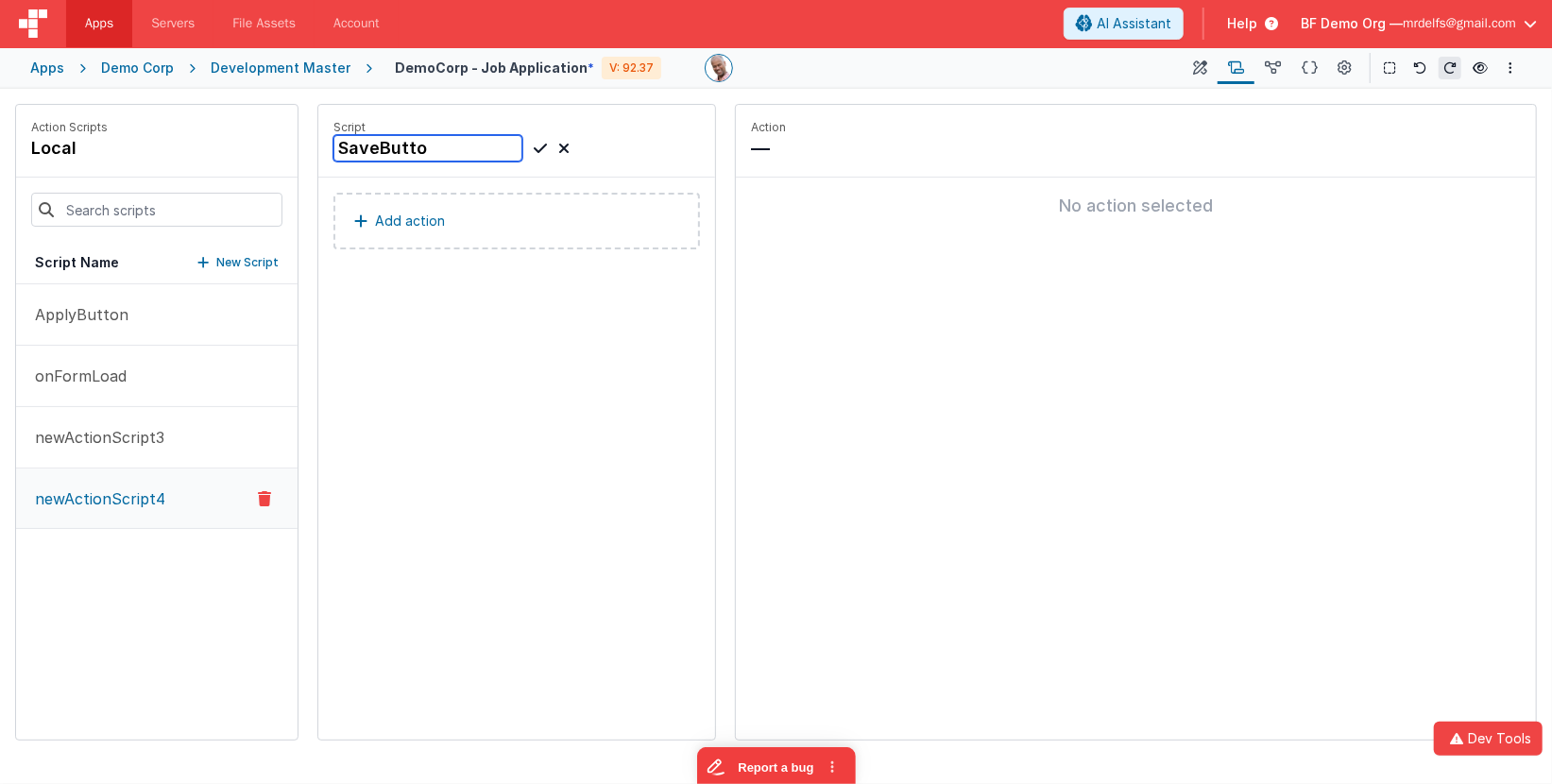 type on "SaveButton" 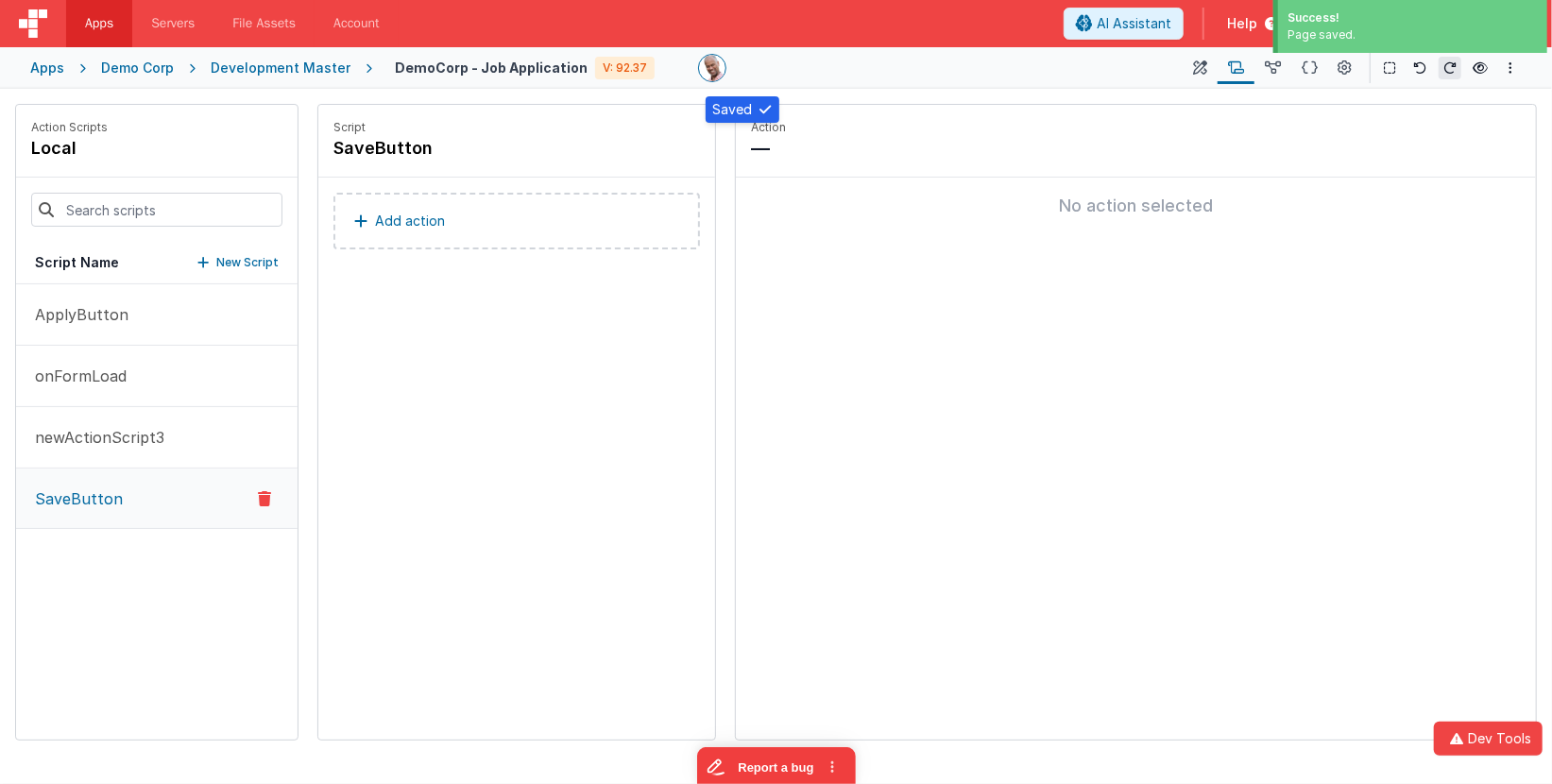 click on "Add action" at bounding box center (517, 221) 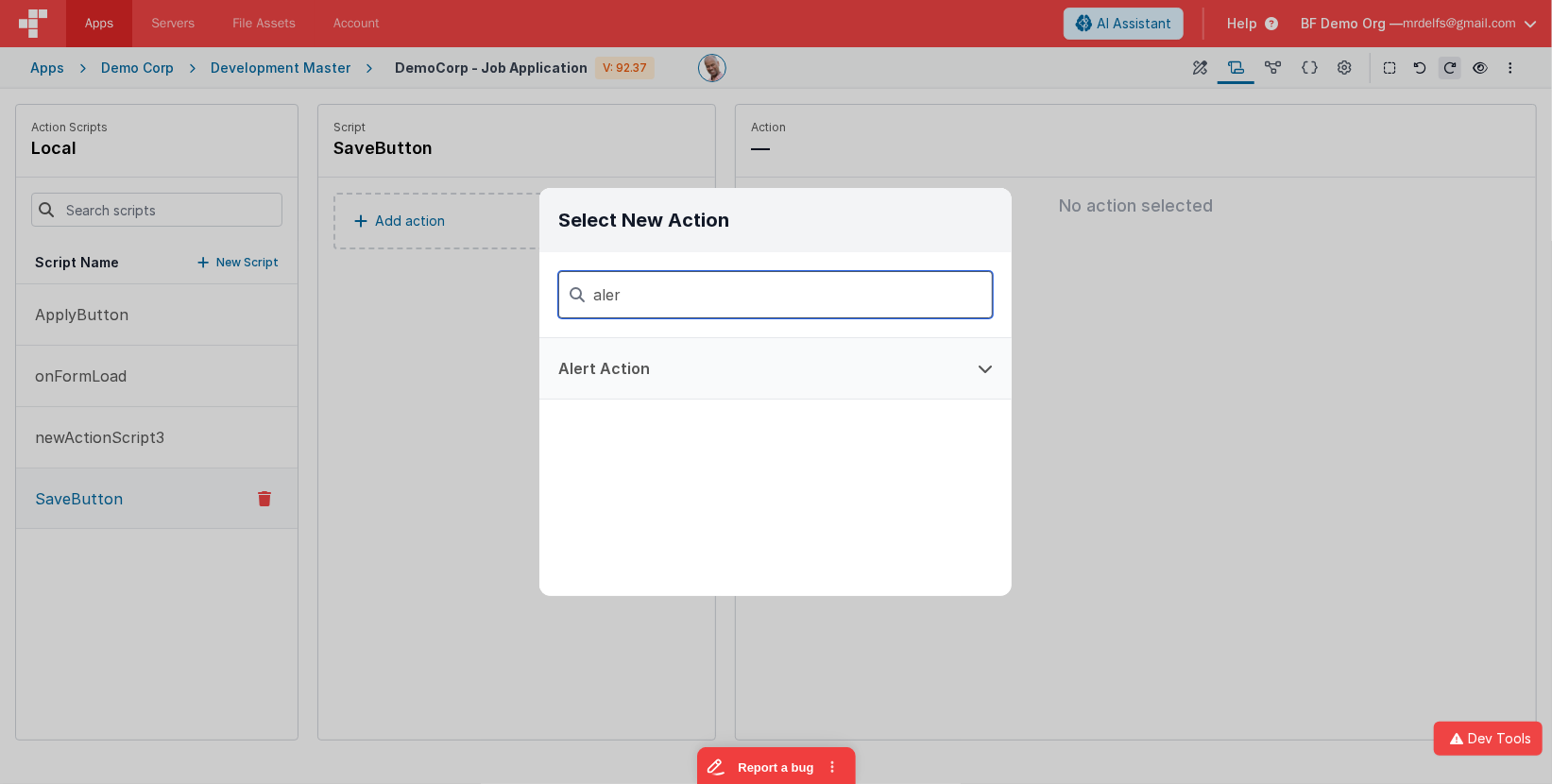 type on "aler" 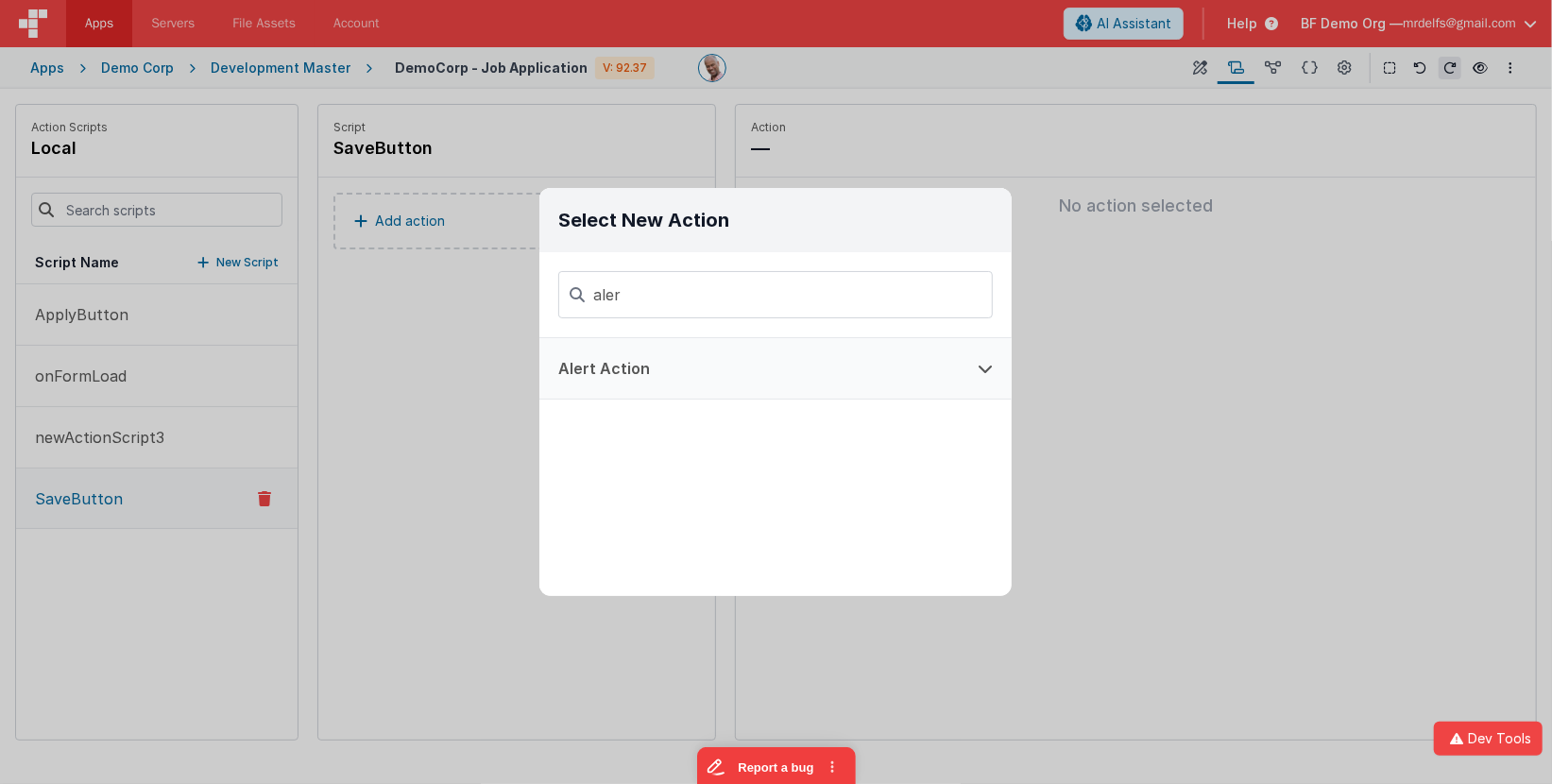 click on "Alert Action" at bounding box center (749, 368) 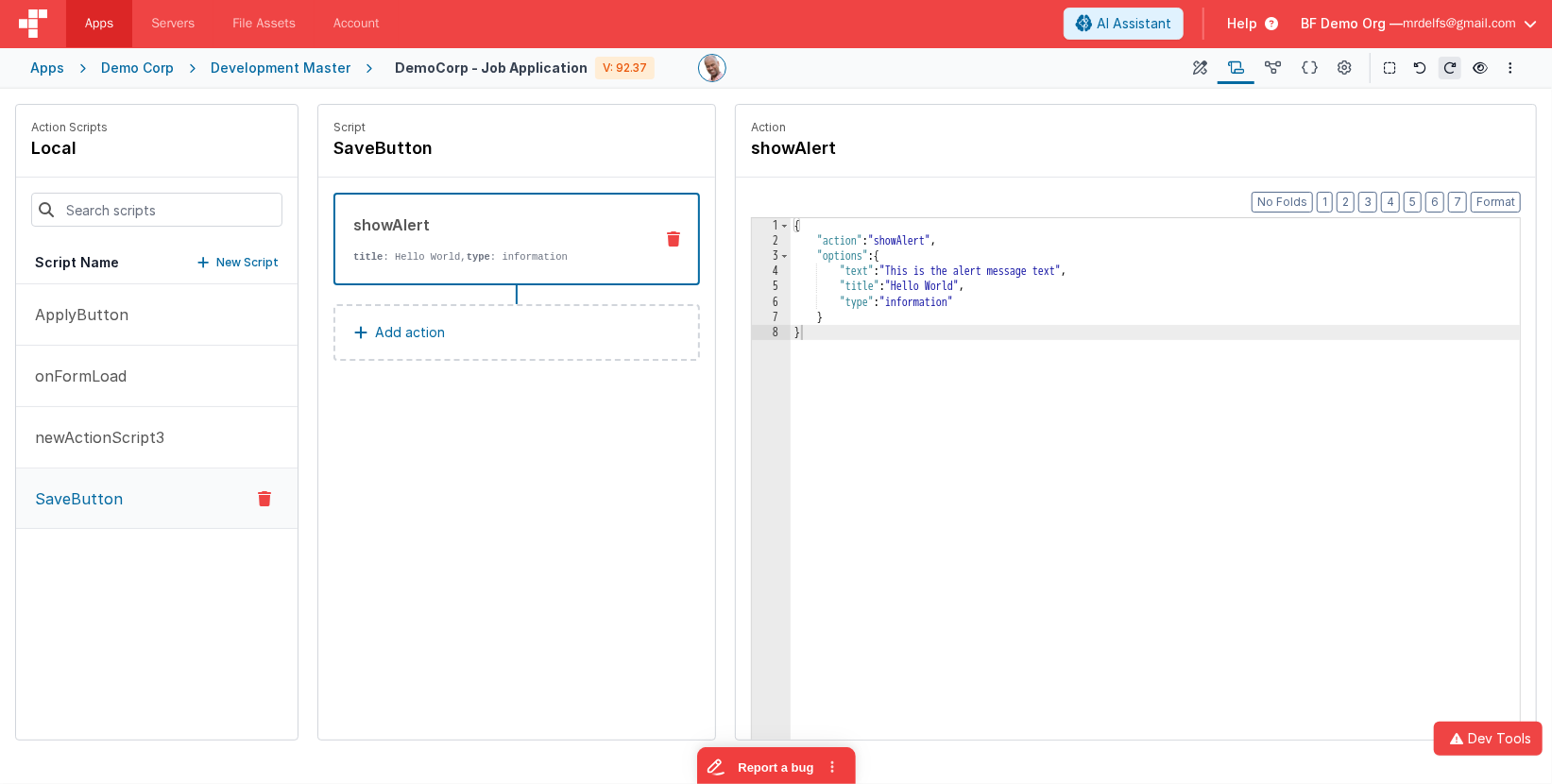 click on "Add action" at bounding box center [517, 332] 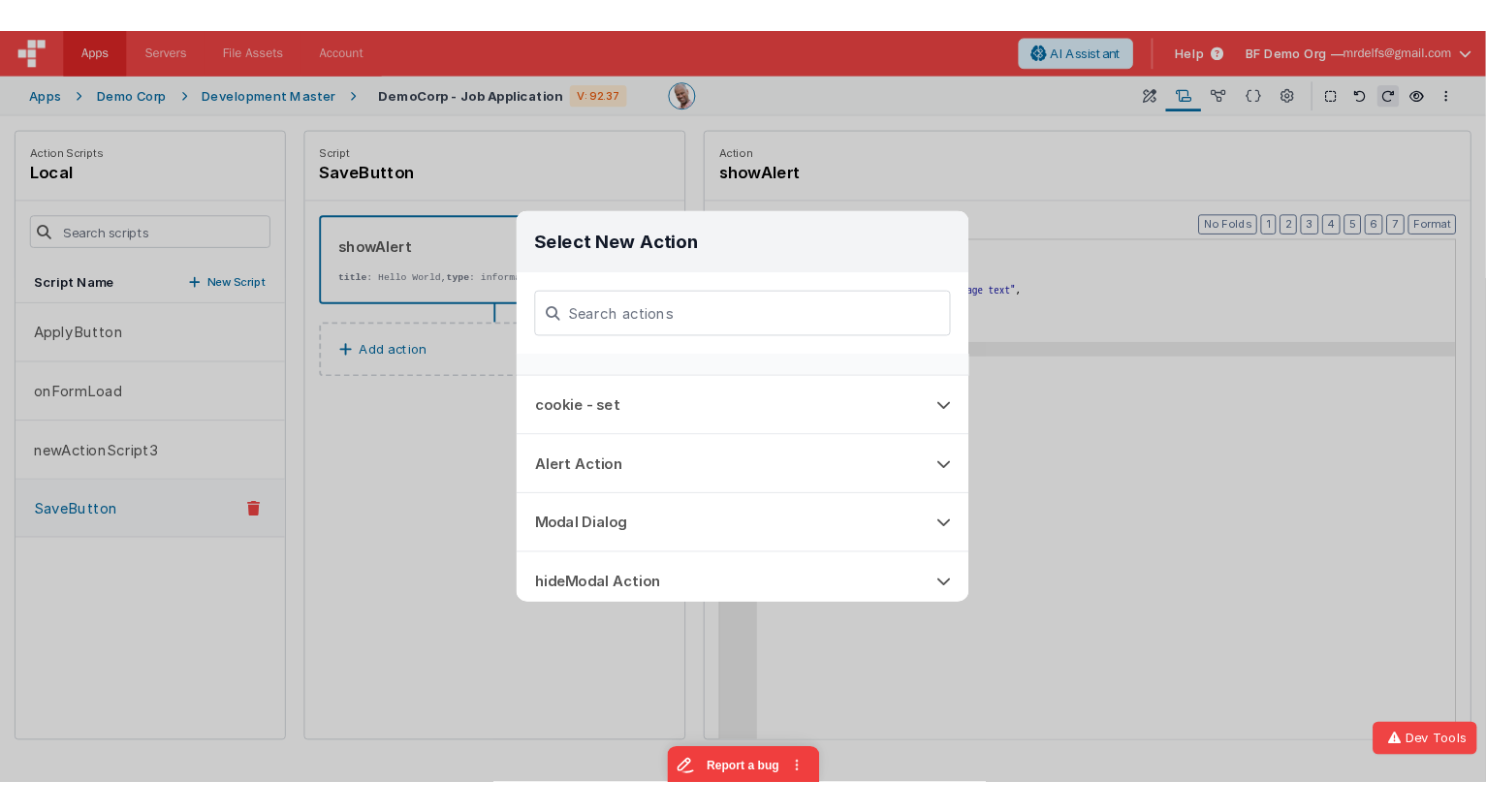 scroll, scrollTop: 0, scrollLeft: 0, axis: both 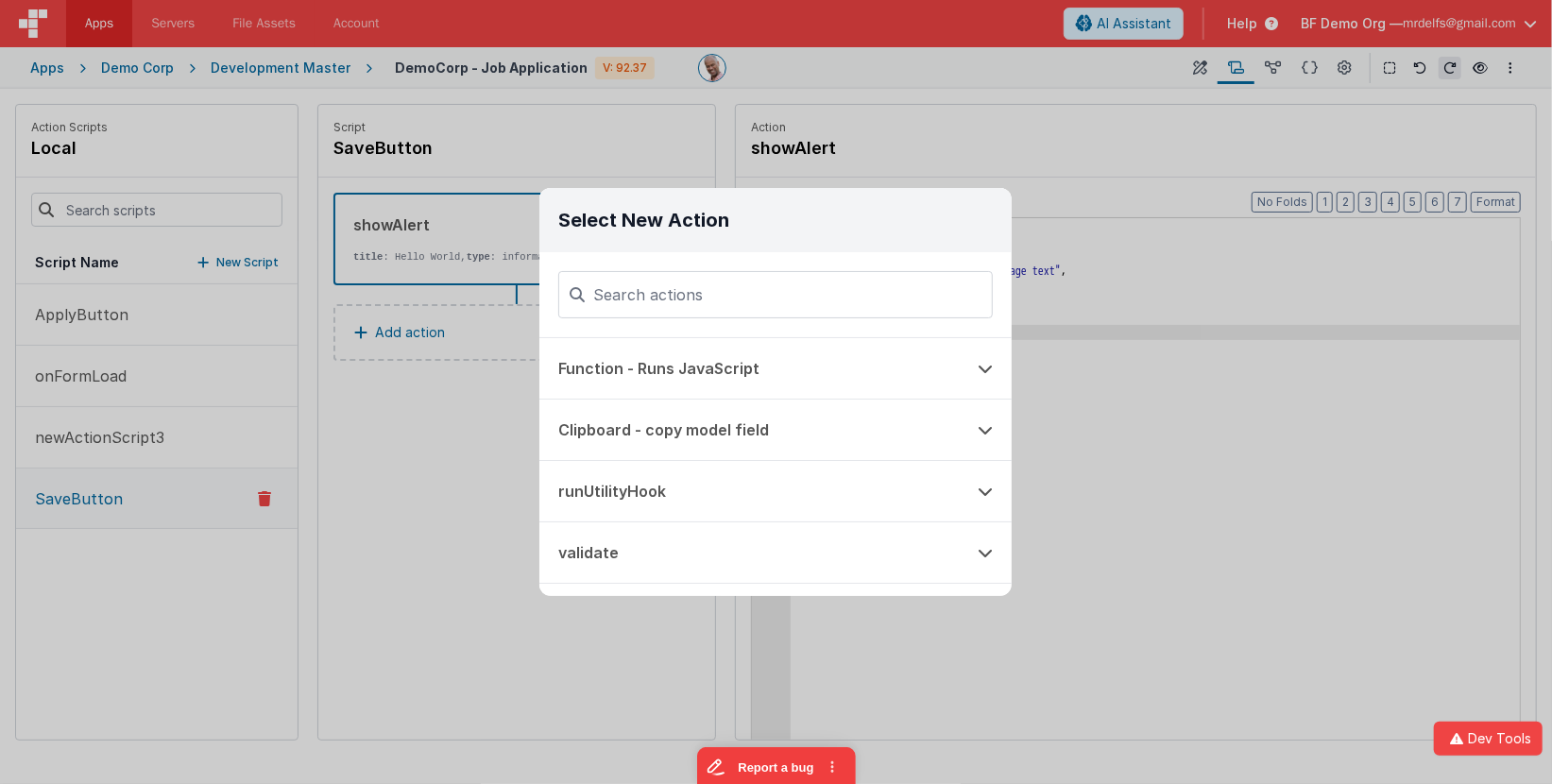 click on "Select New Action
Function - Runs JavaScript
Clipboard - copy model field
runUtilityHook
validate
cookie - set
Alert Action
Modal Dialog
hideModal Action
runOnCompleteHook Action
Blocking Spinner Modal
Path Action (internal link)
Modal with confirmation buttons
Focus Action
Wait
Hide Card Modal
Show Card Modal" at bounding box center (776, 392) 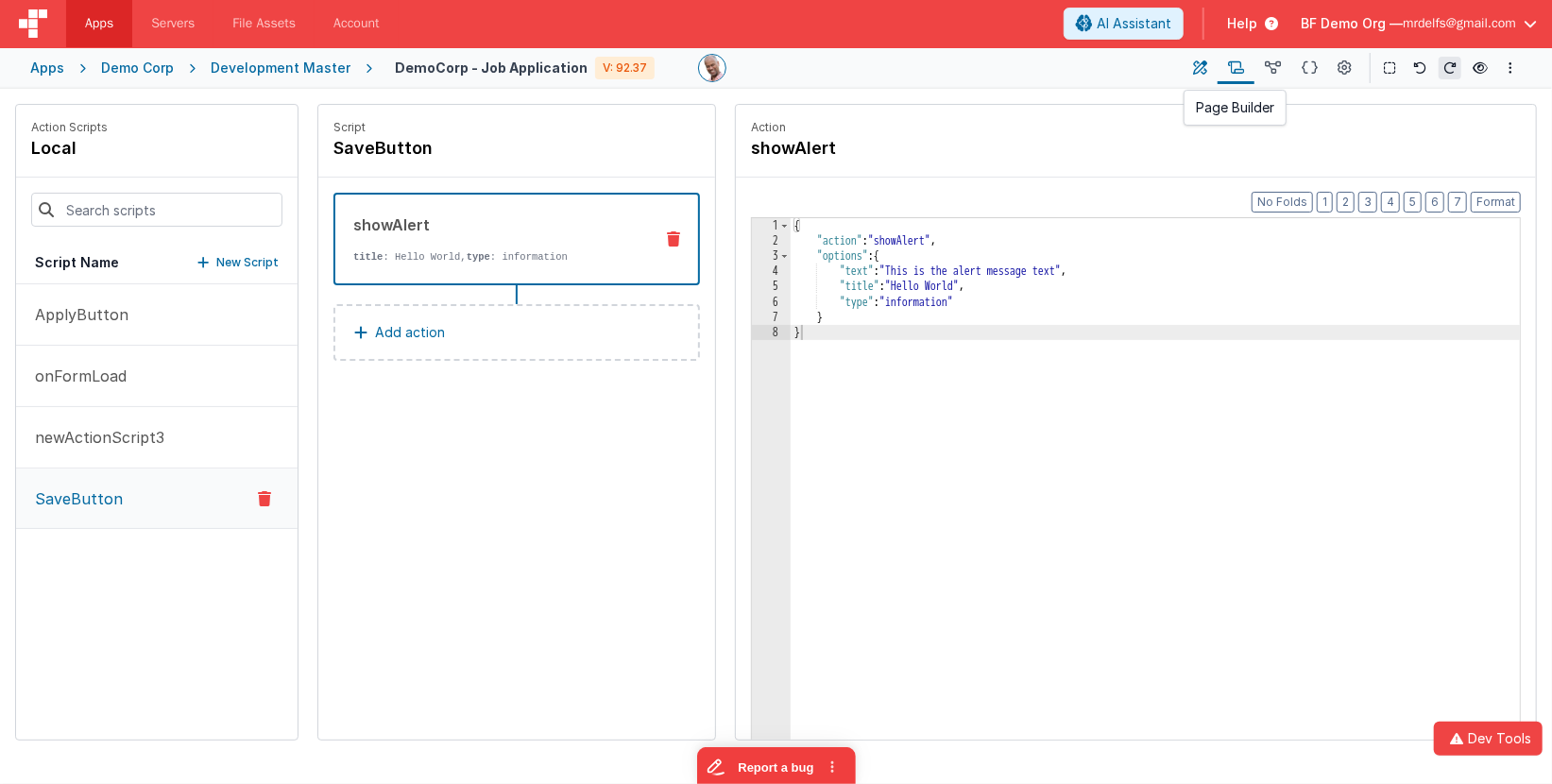 click at bounding box center [1201, 68] 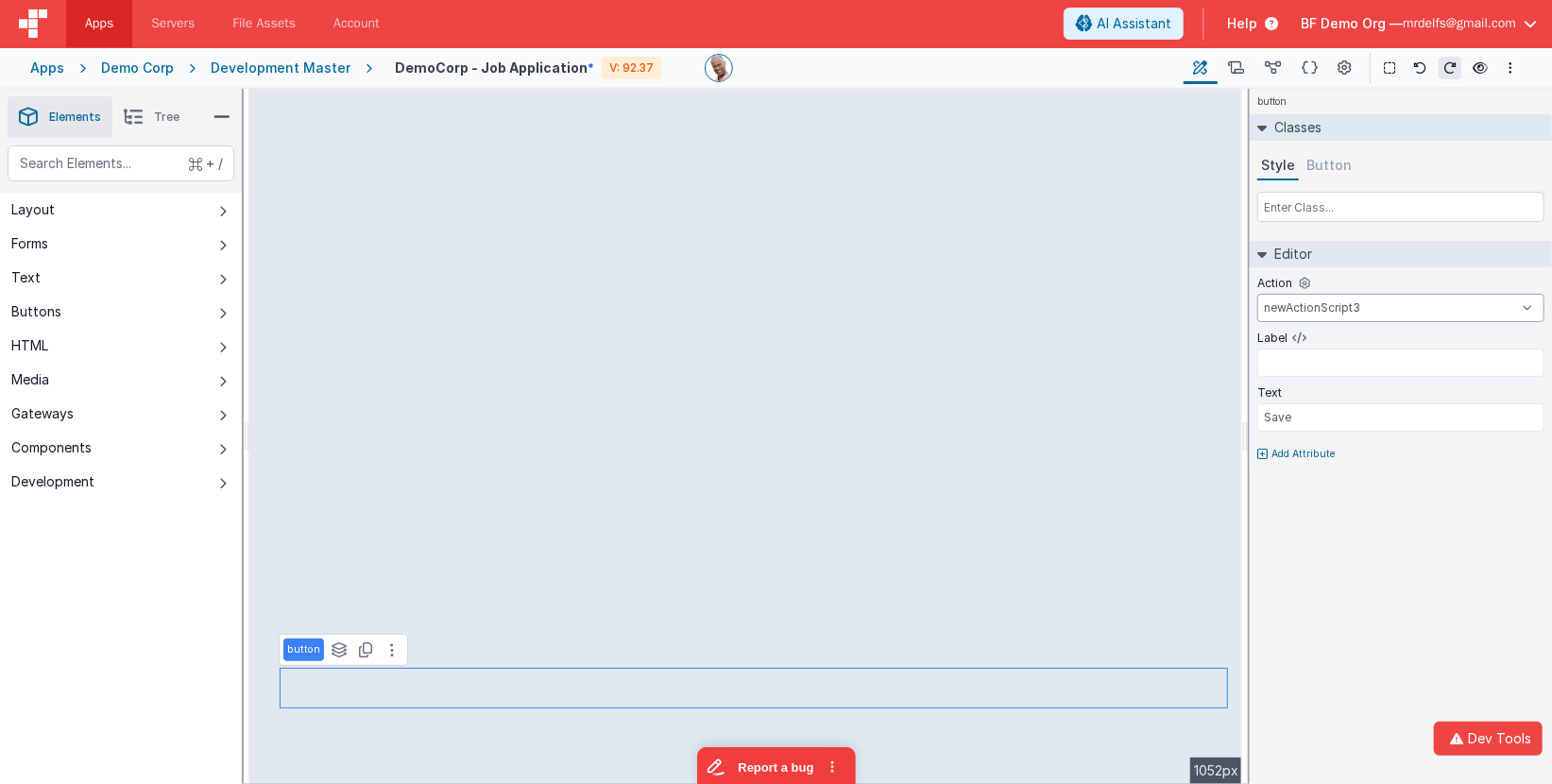 click on "ApplyButton onFormLoad newActionScript3 SaveButton   onAppLoad" at bounding box center (1401, 308) 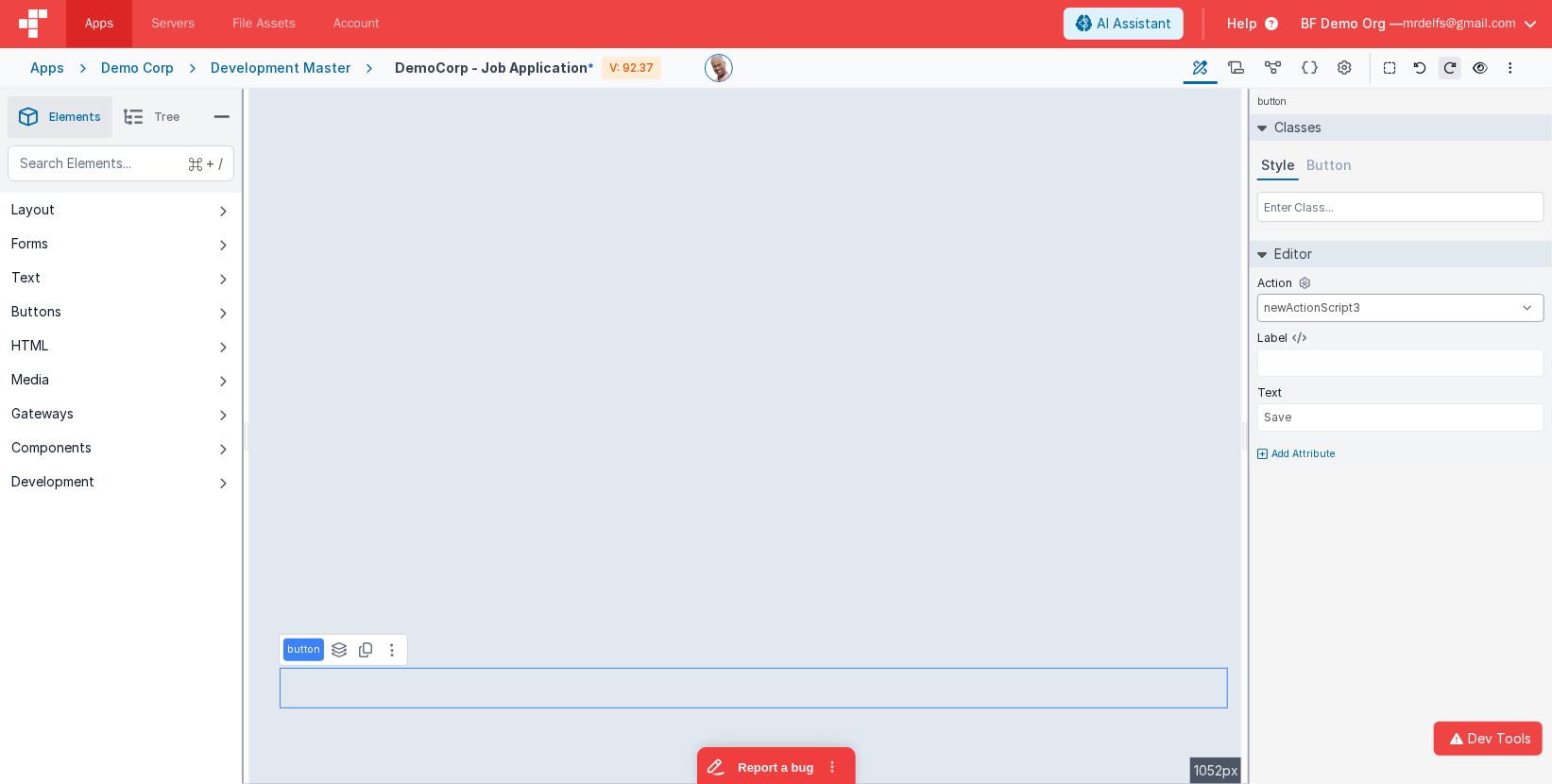 select on "SaveButton" 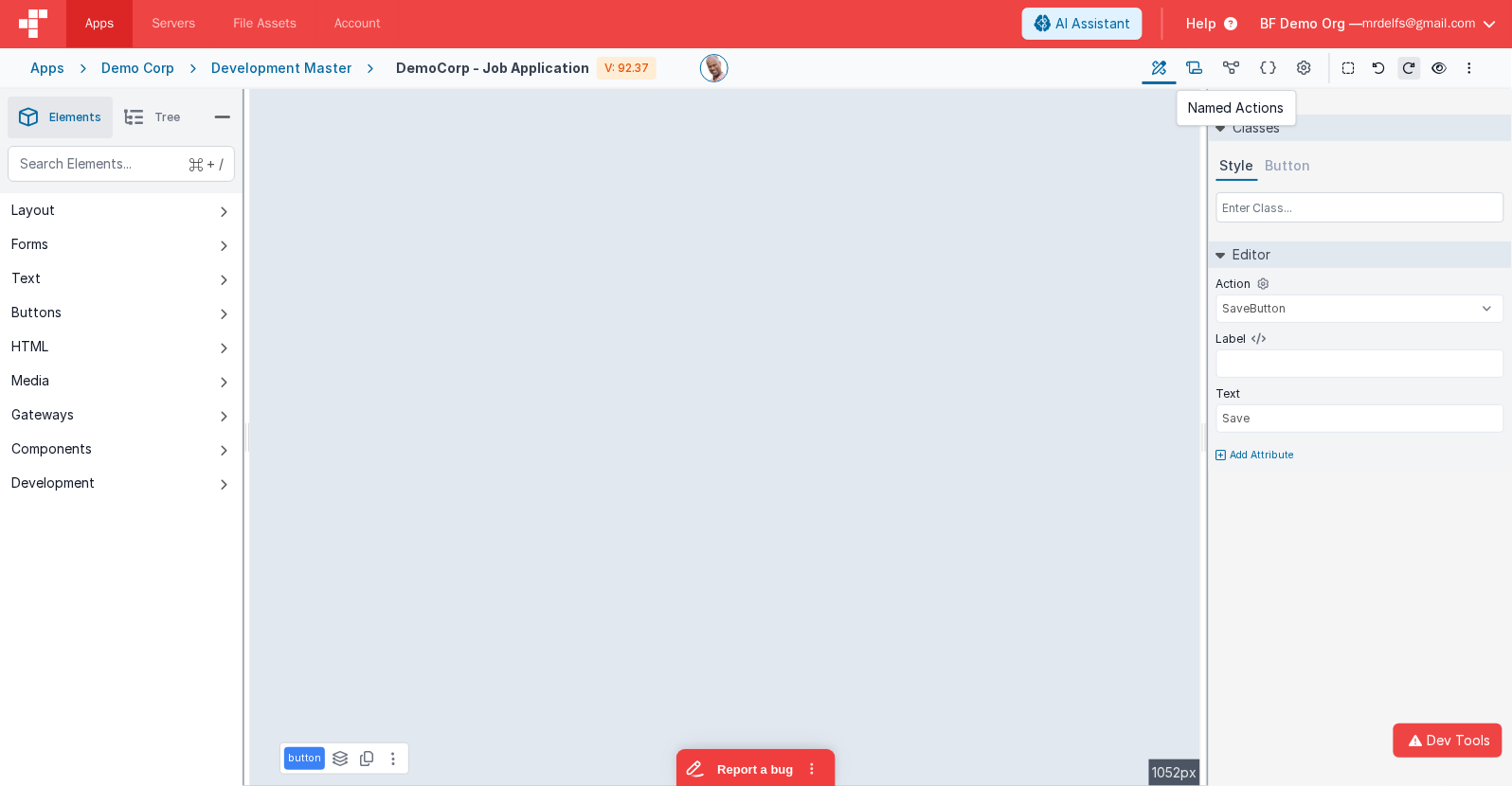 drag, startPoint x: 1202, startPoint y: 71, endPoint x: 1185, endPoint y: 71, distance: 17 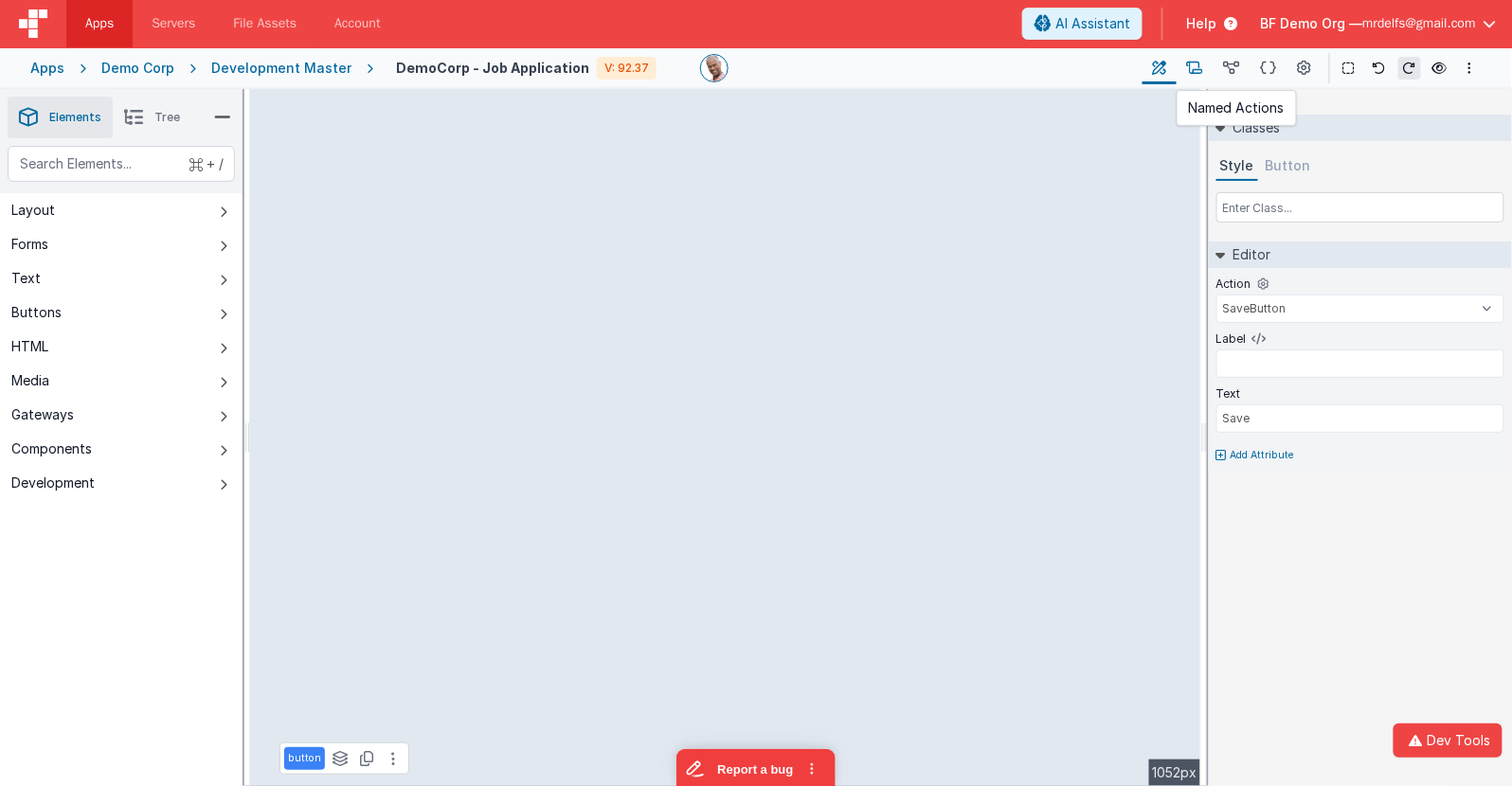 click at bounding box center (1195, 68) 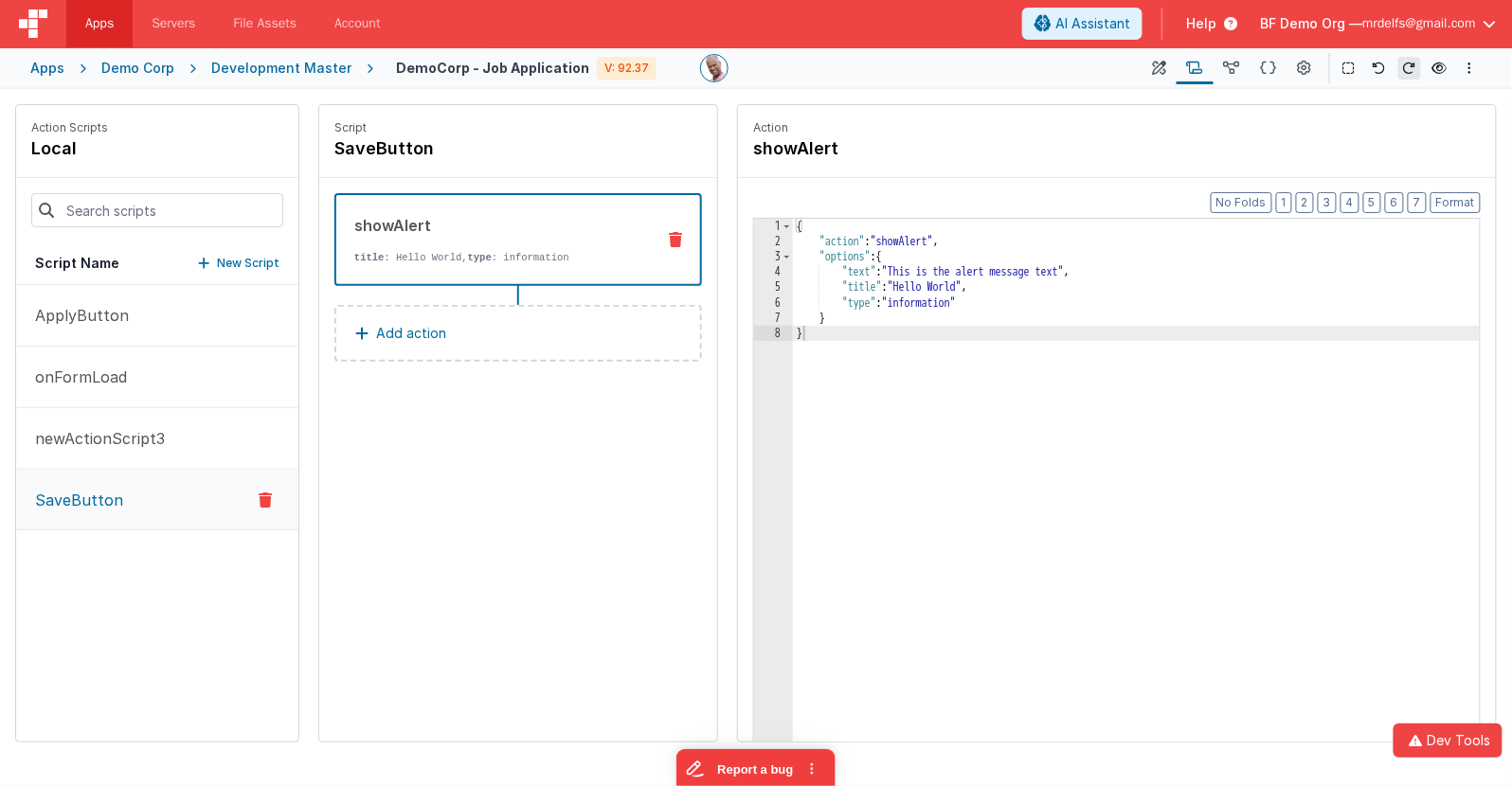 click at bounding box center (675, 240) 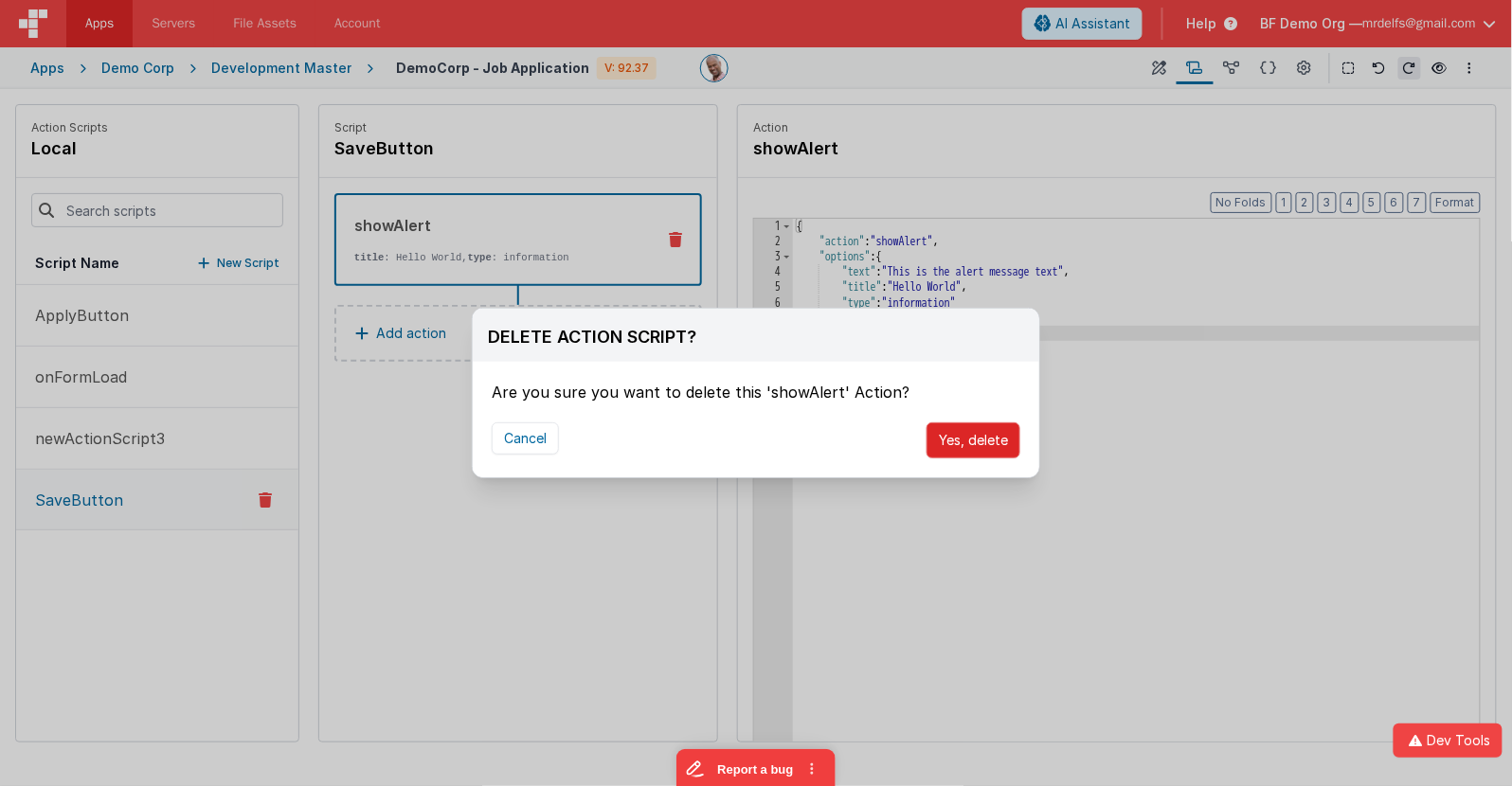 click on "Yes, delete" at bounding box center (973, 440) 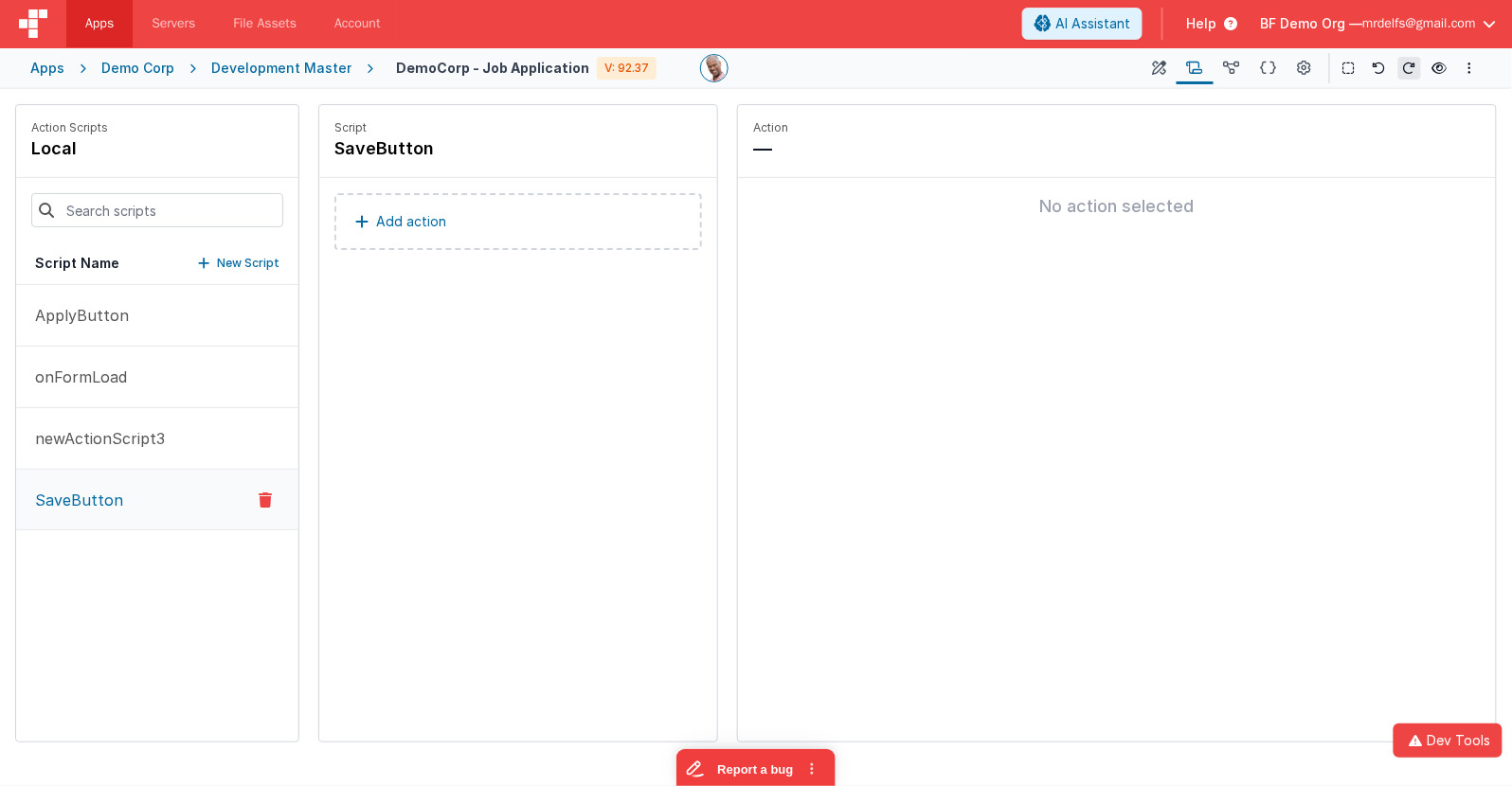 click on "Add action" at bounding box center [518, 222] 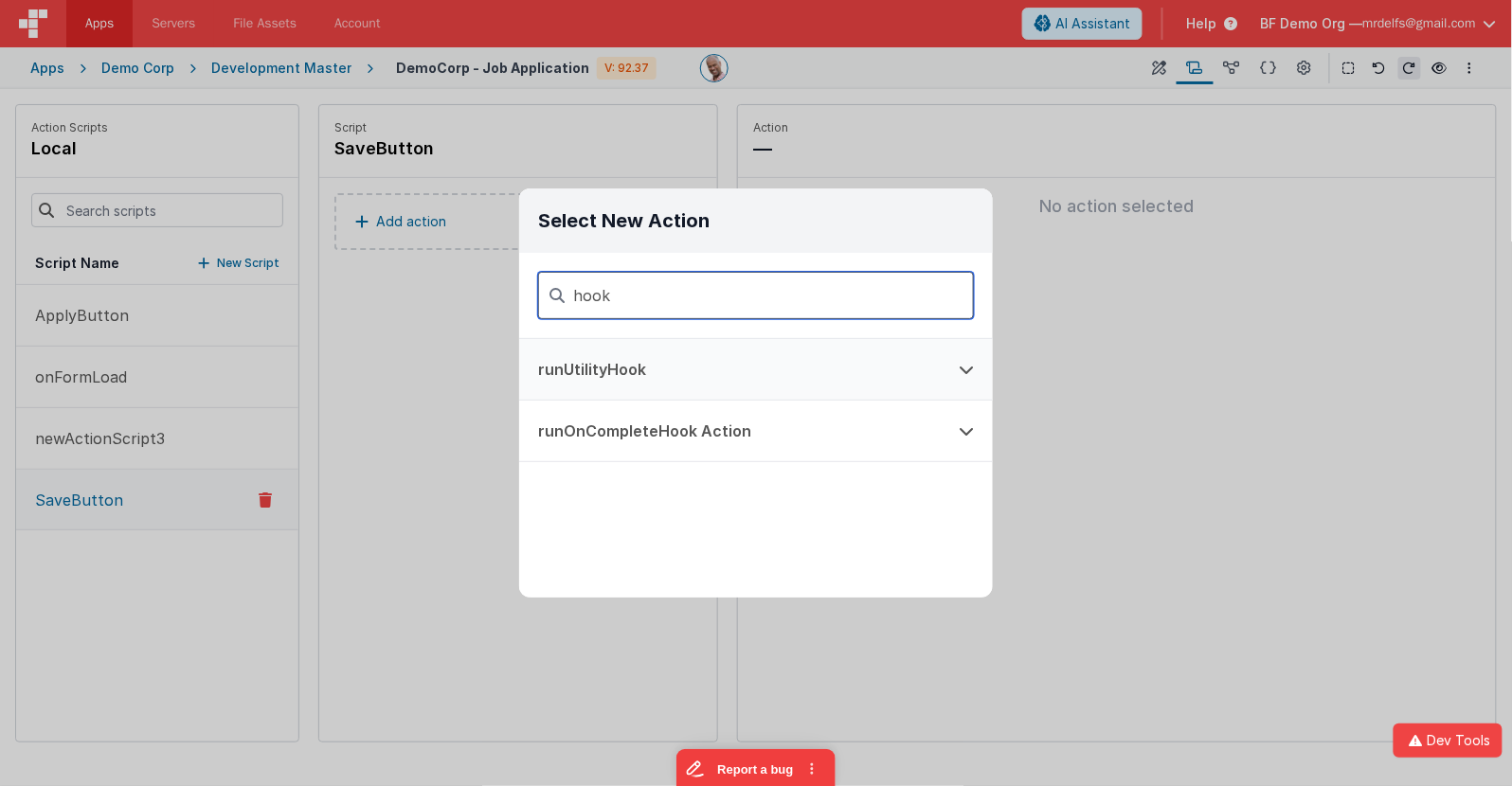 type on "hook" 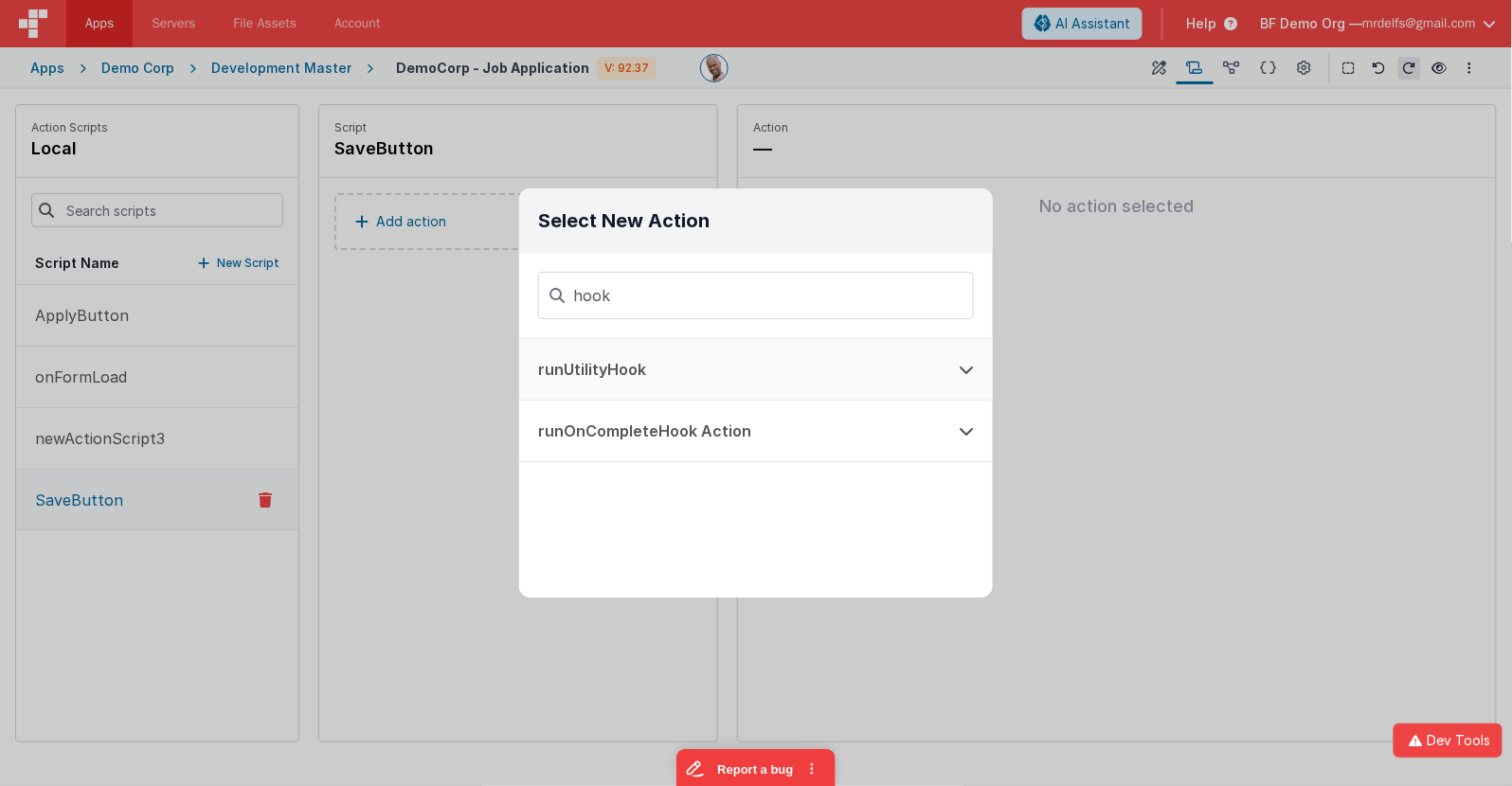 click on "runUtilityHook" at bounding box center (729, 369) 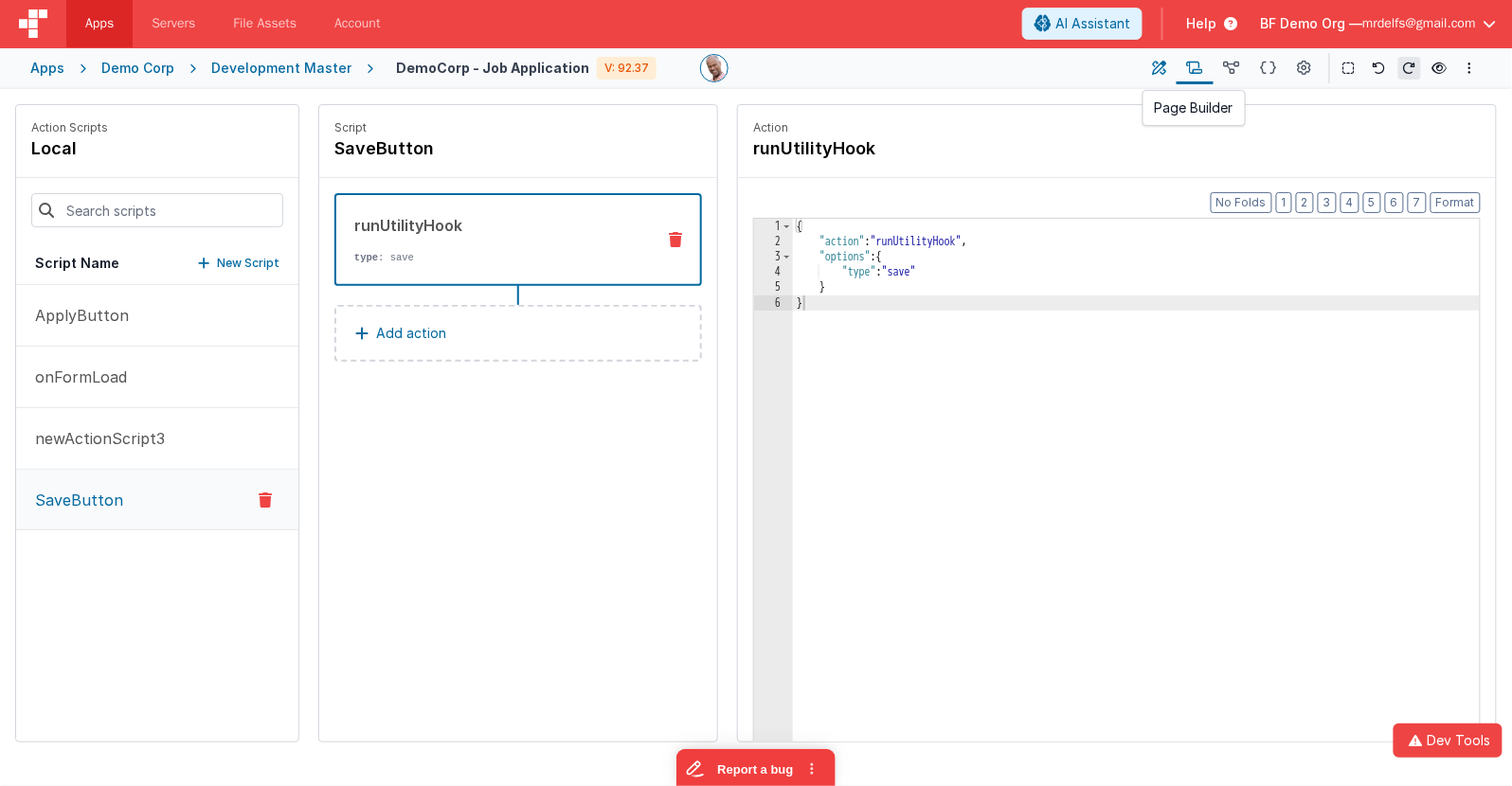 click at bounding box center (1160, 68) 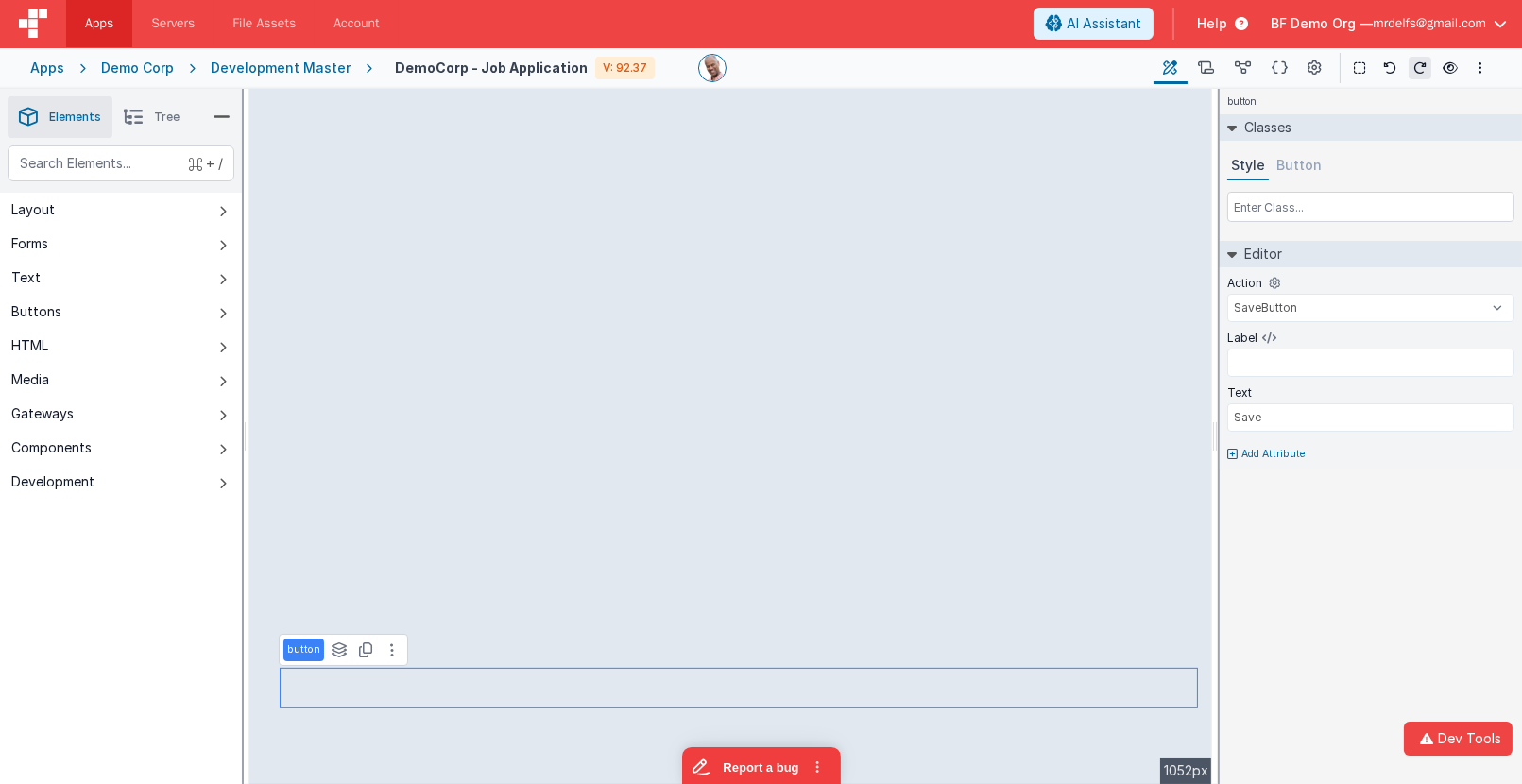 type on "person.nameLast" 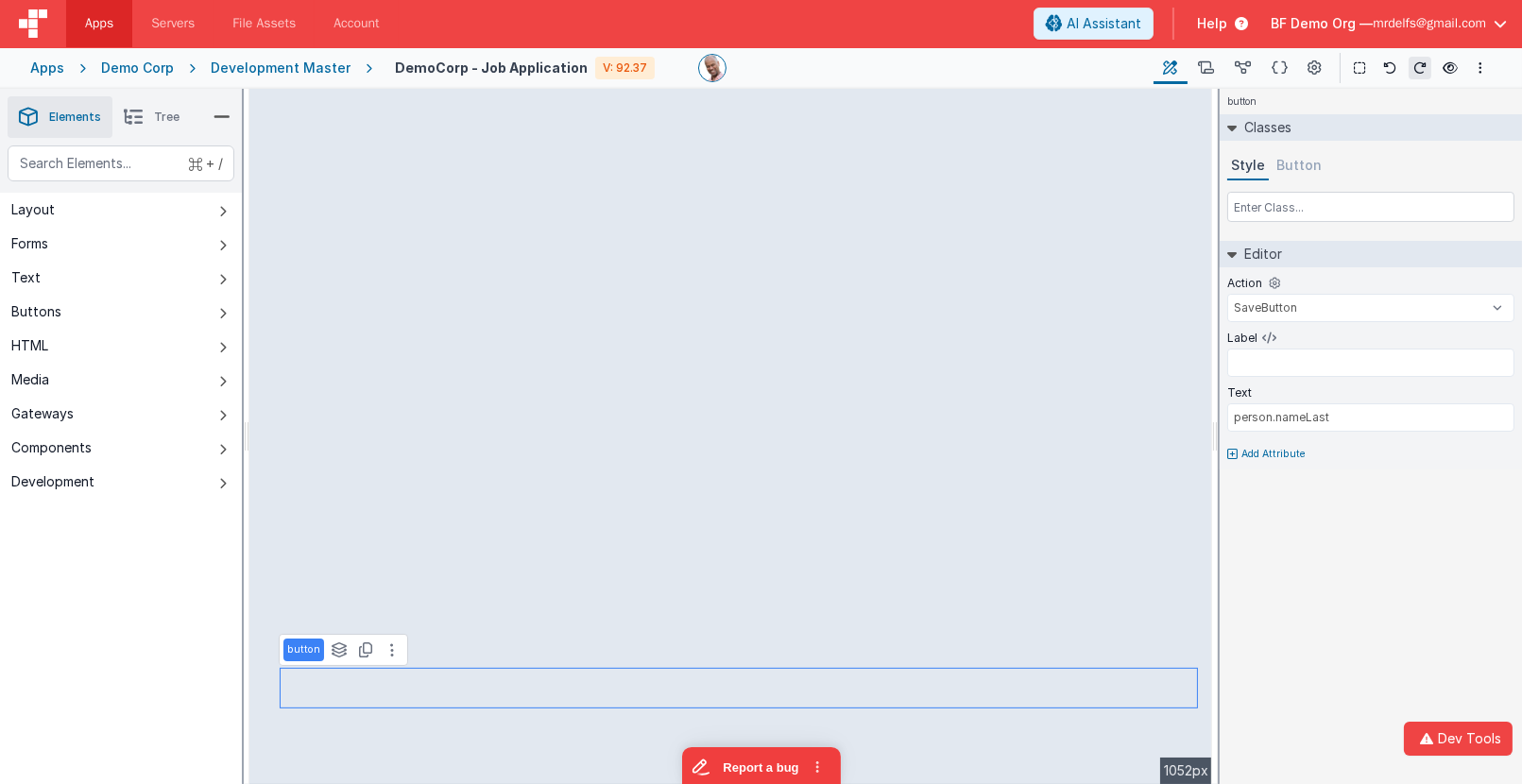 select on "string" 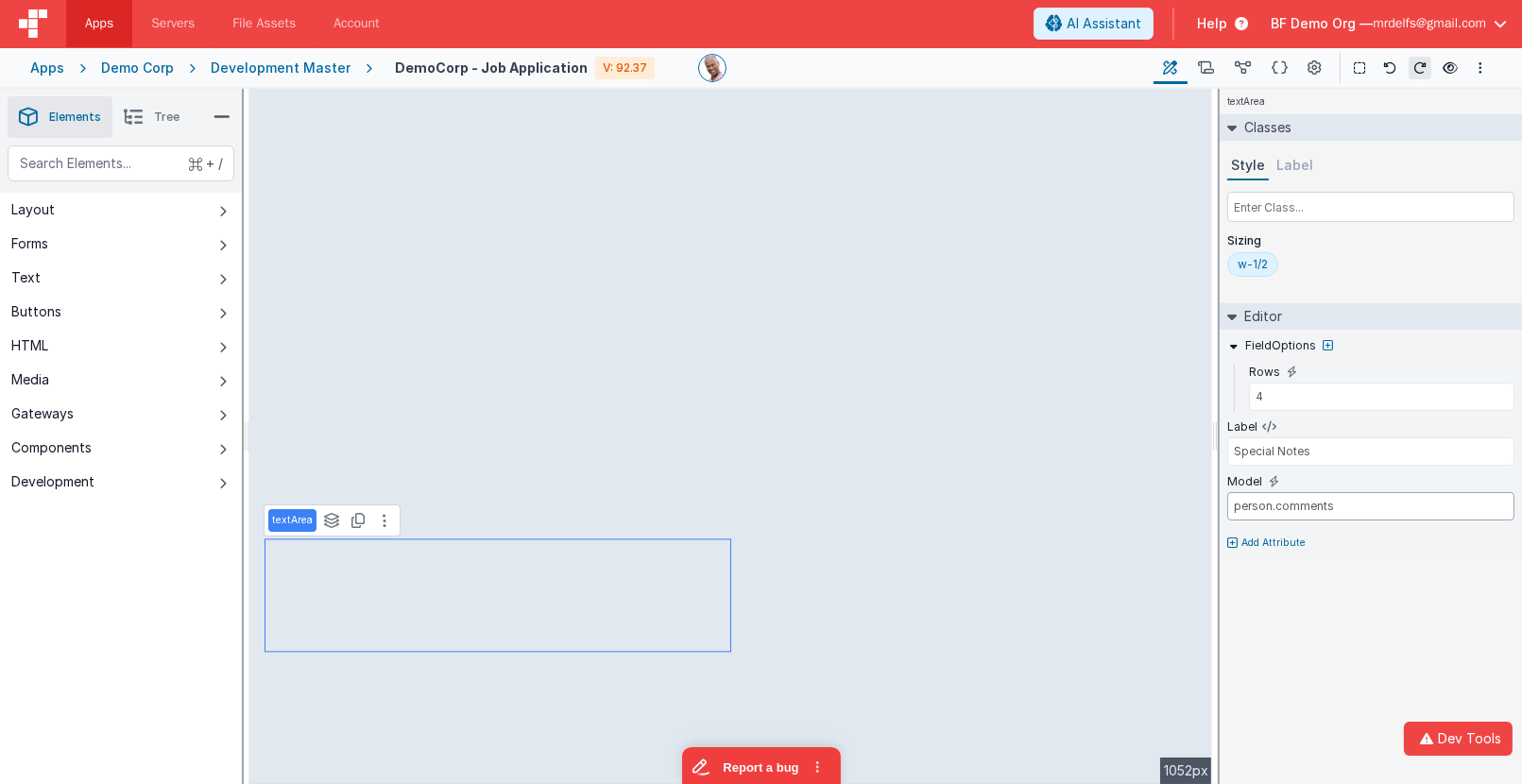 click on "person.comments" at bounding box center (1371, 506) 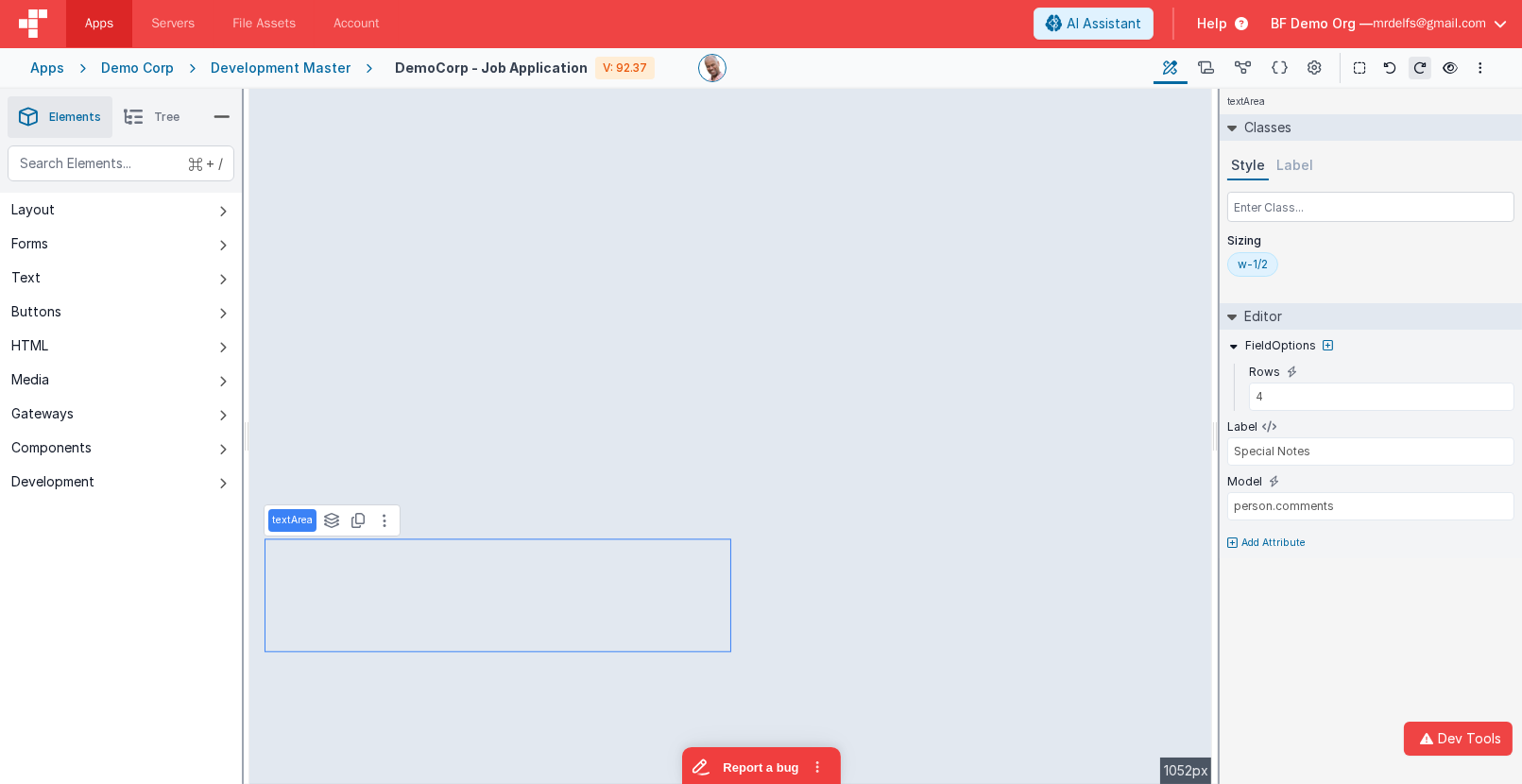 type on "First Name" 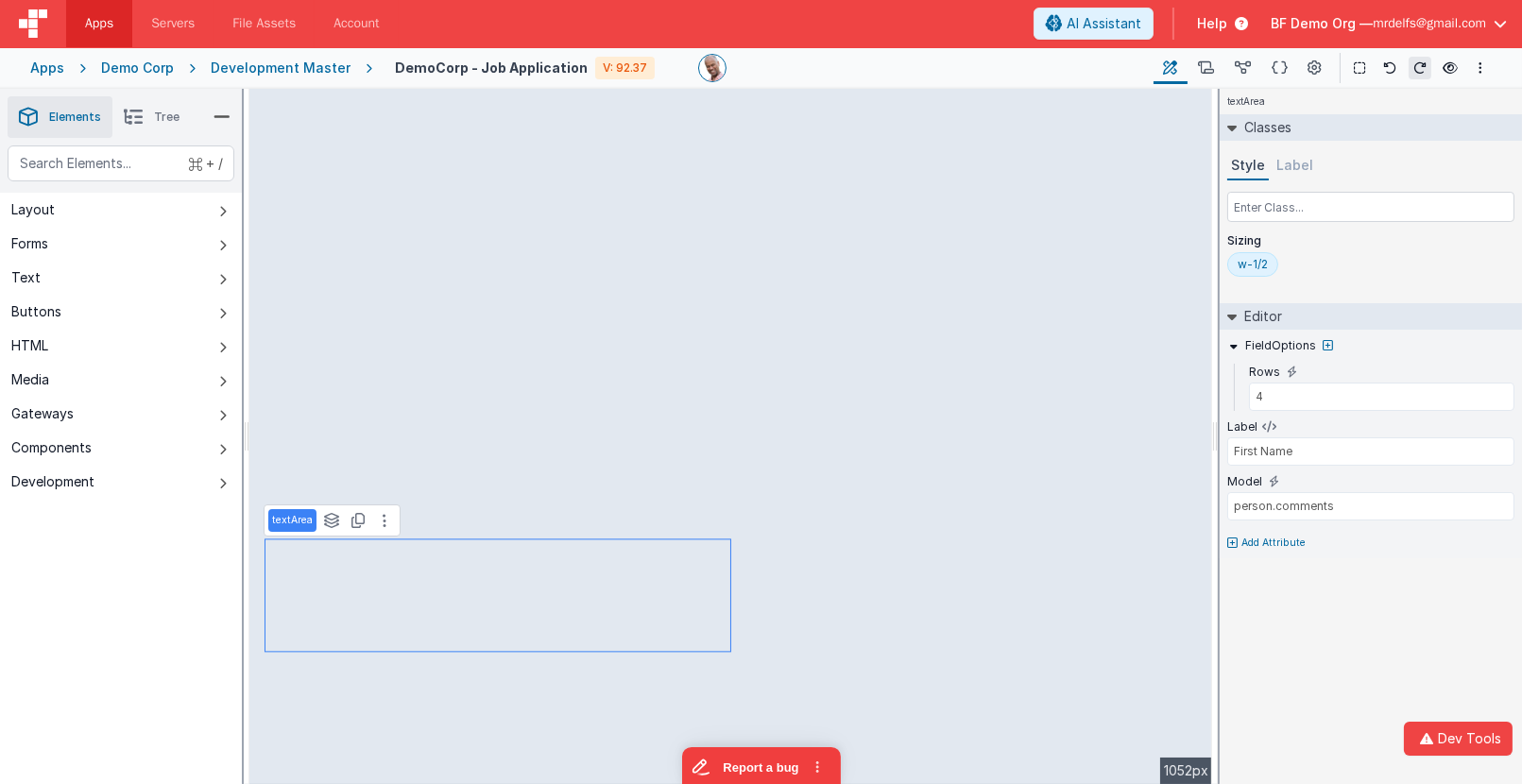 select on "string" 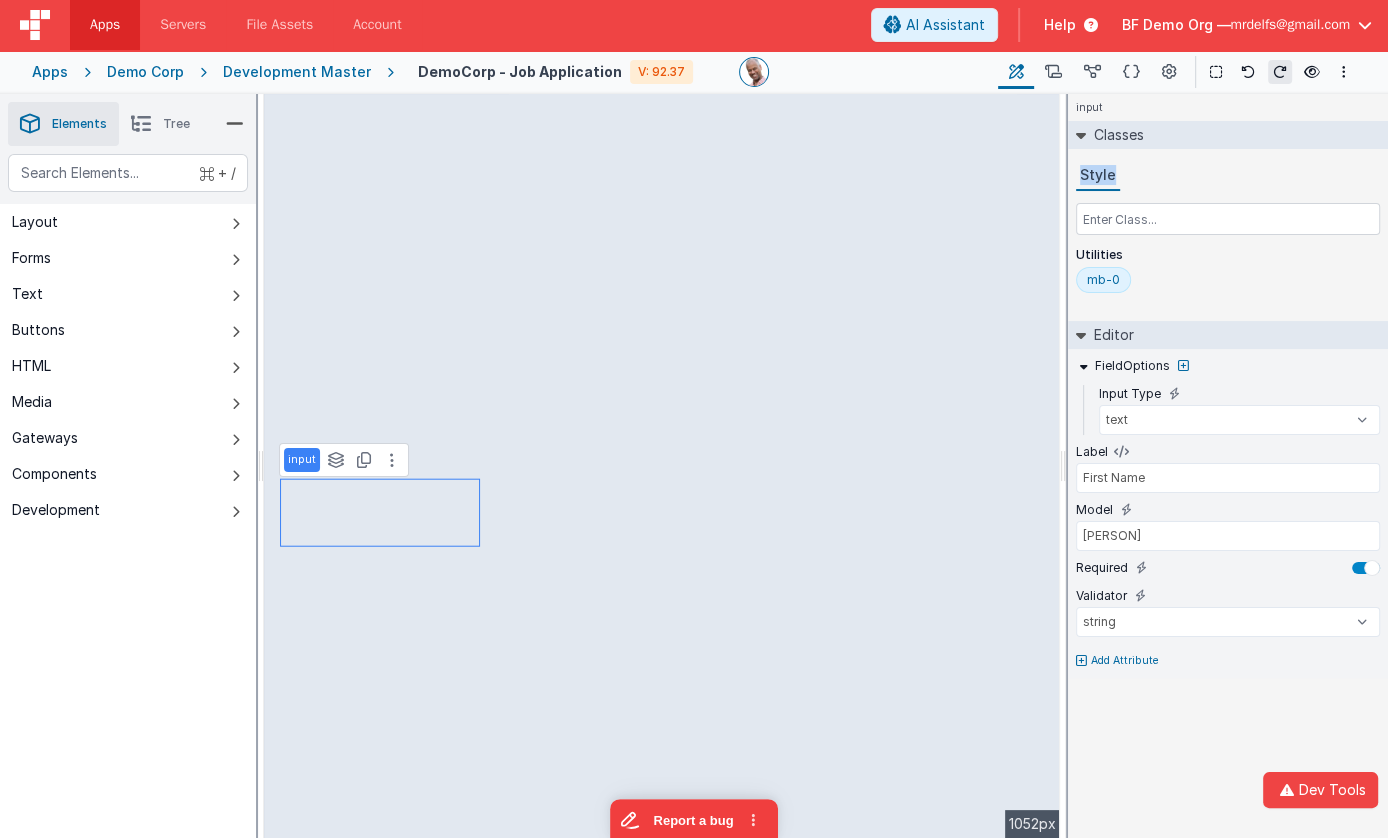 drag, startPoint x: 1383, startPoint y: 169, endPoint x: 1384, endPoint y: 119, distance: 50.01 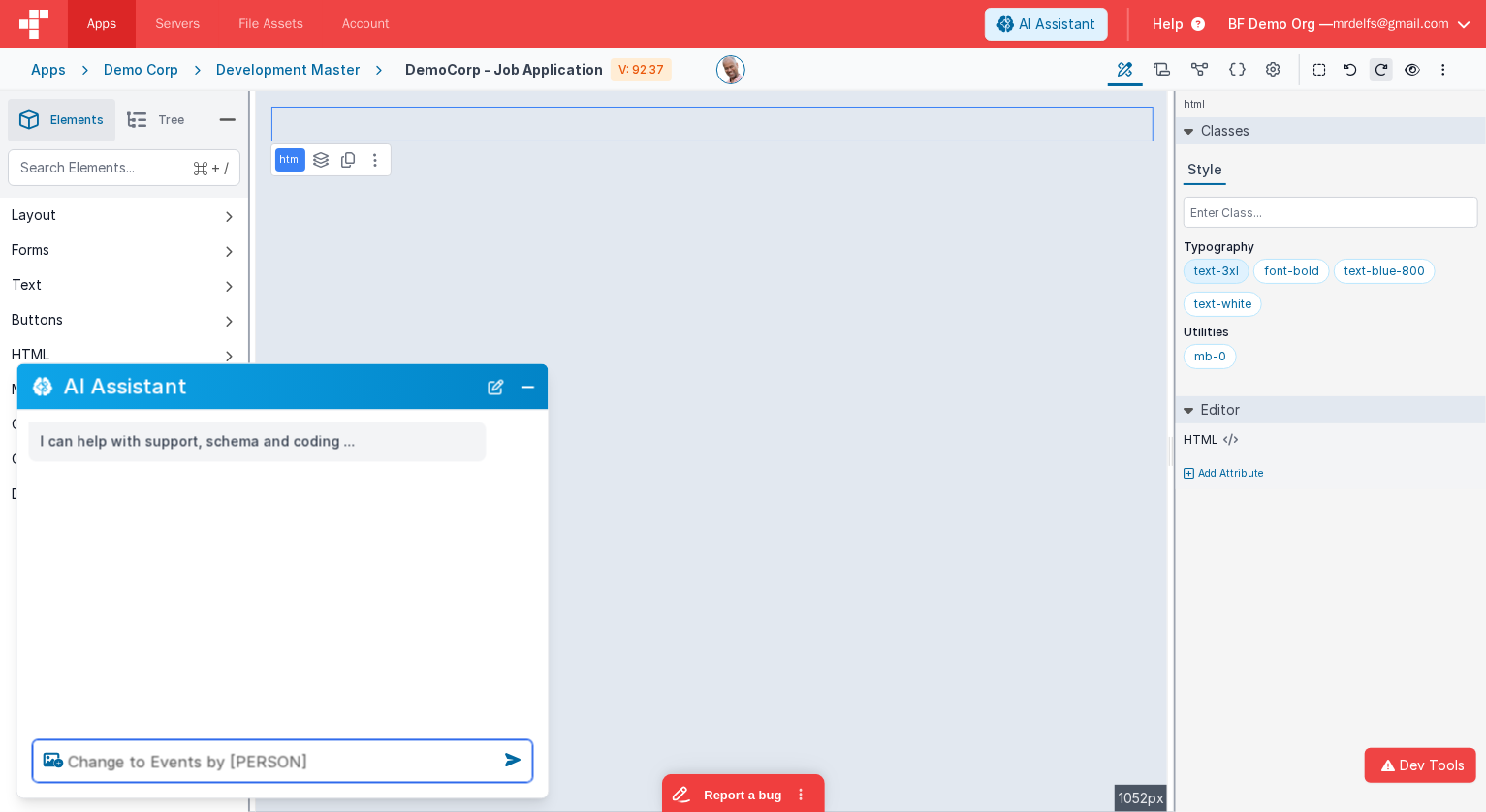 type on "Change to Events by [PERSON]" 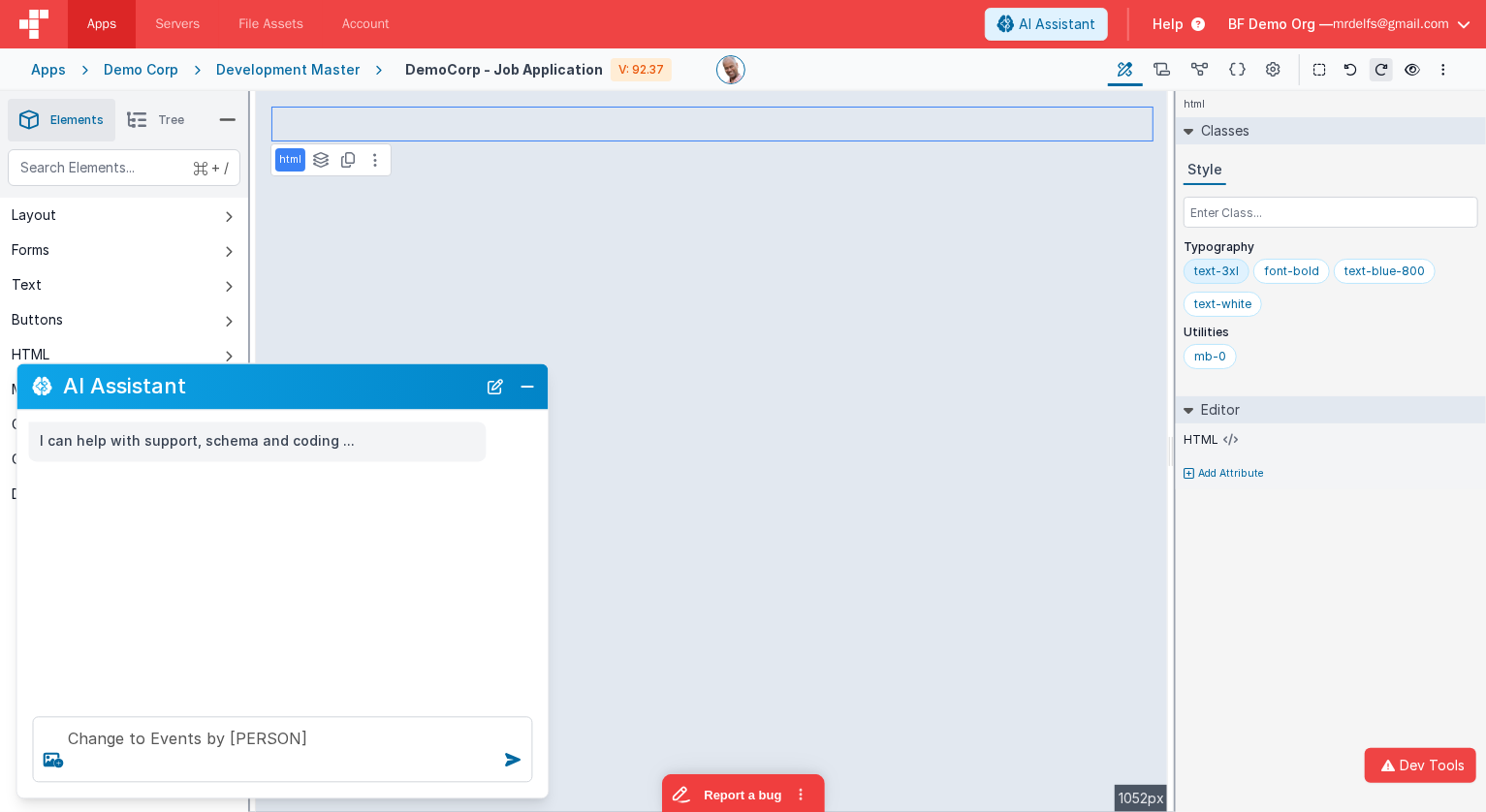 type 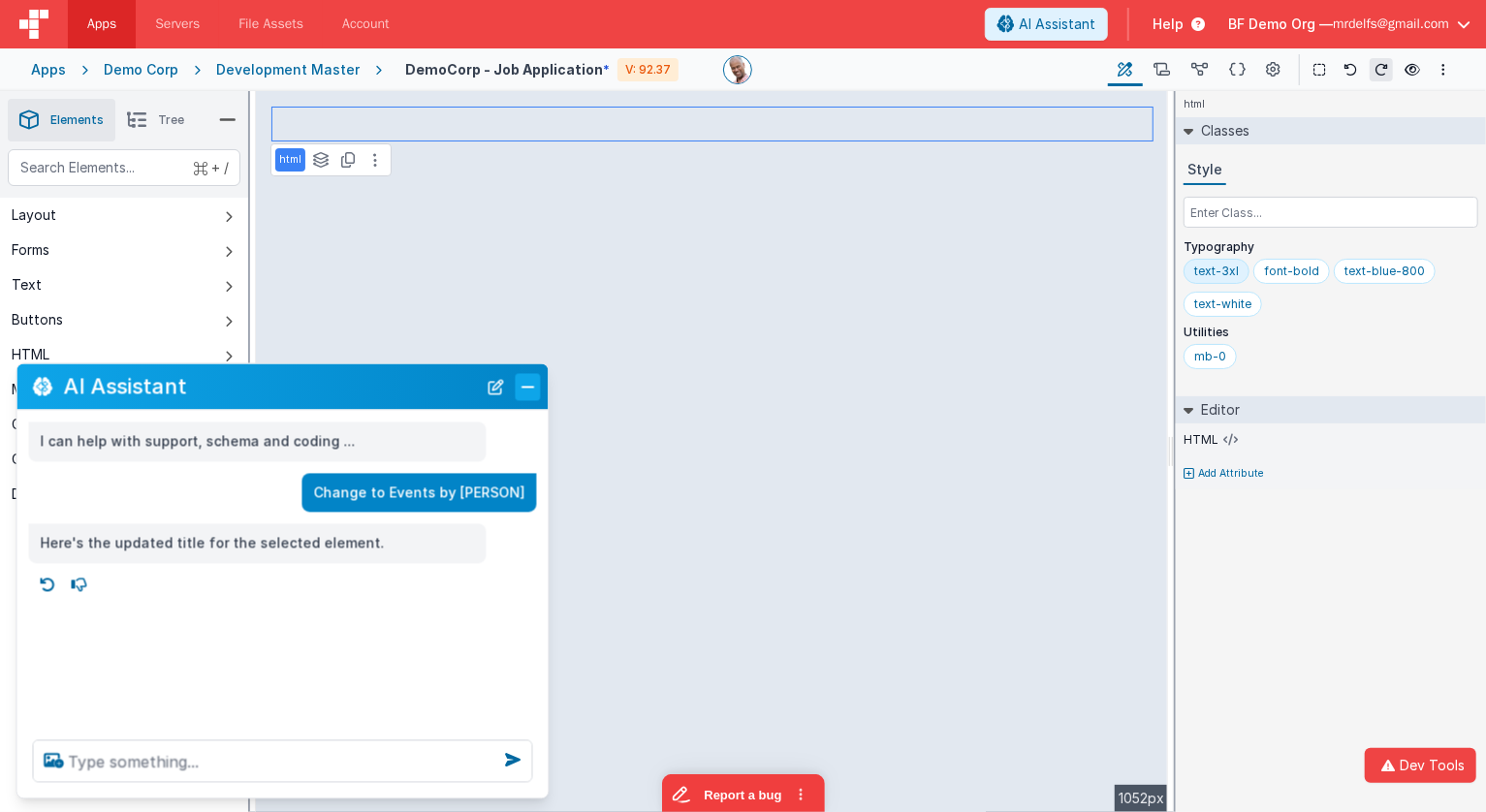 click at bounding box center [528, 387] 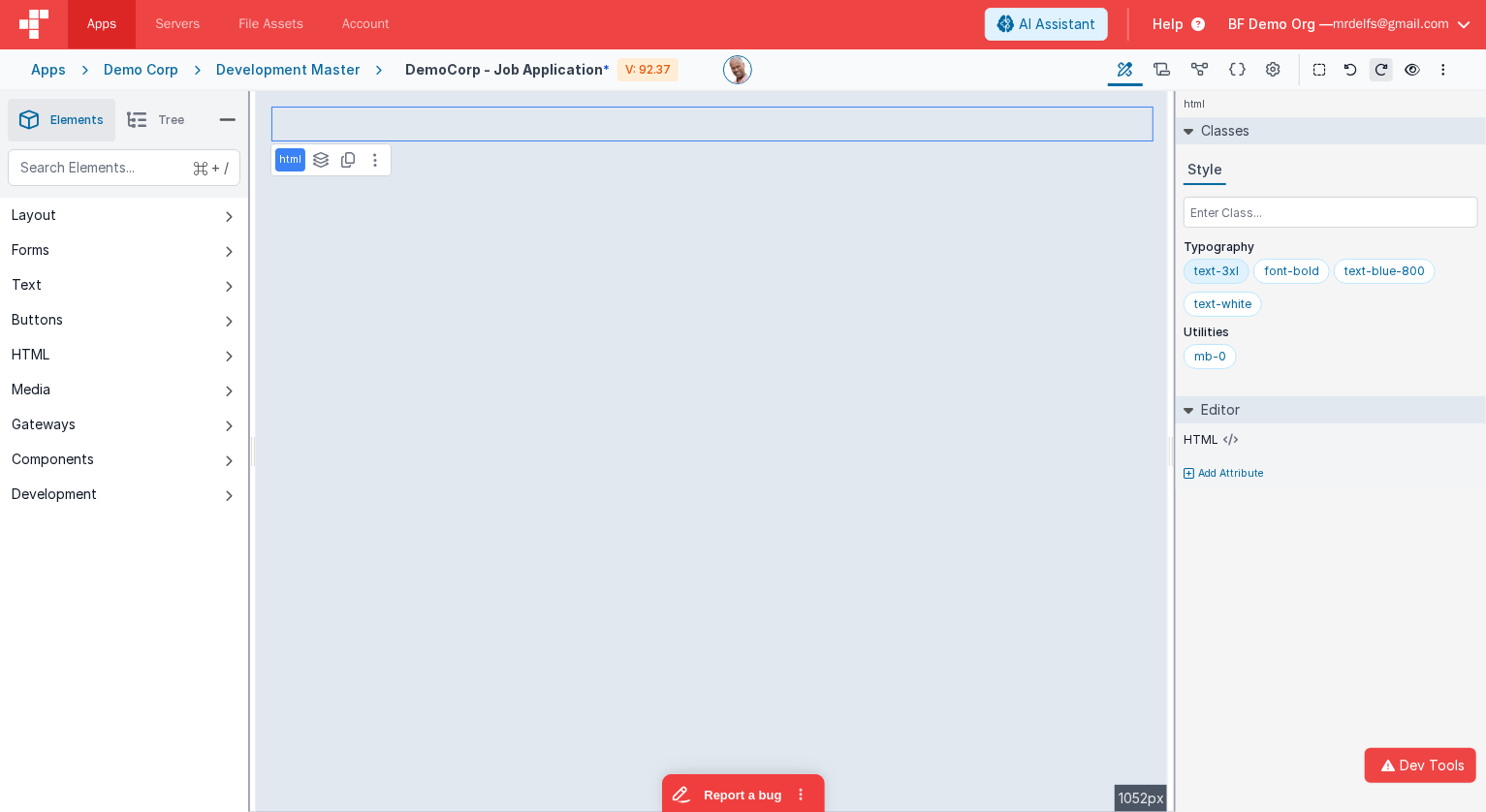click on "+ /
Layout   Forms   Text   Buttons   HTML   Media   Gateways   Components   Development
Page
Page Body   clearfix     group   html     group   html     group   input   input     group   textArea     group   button" at bounding box center (124, 526) 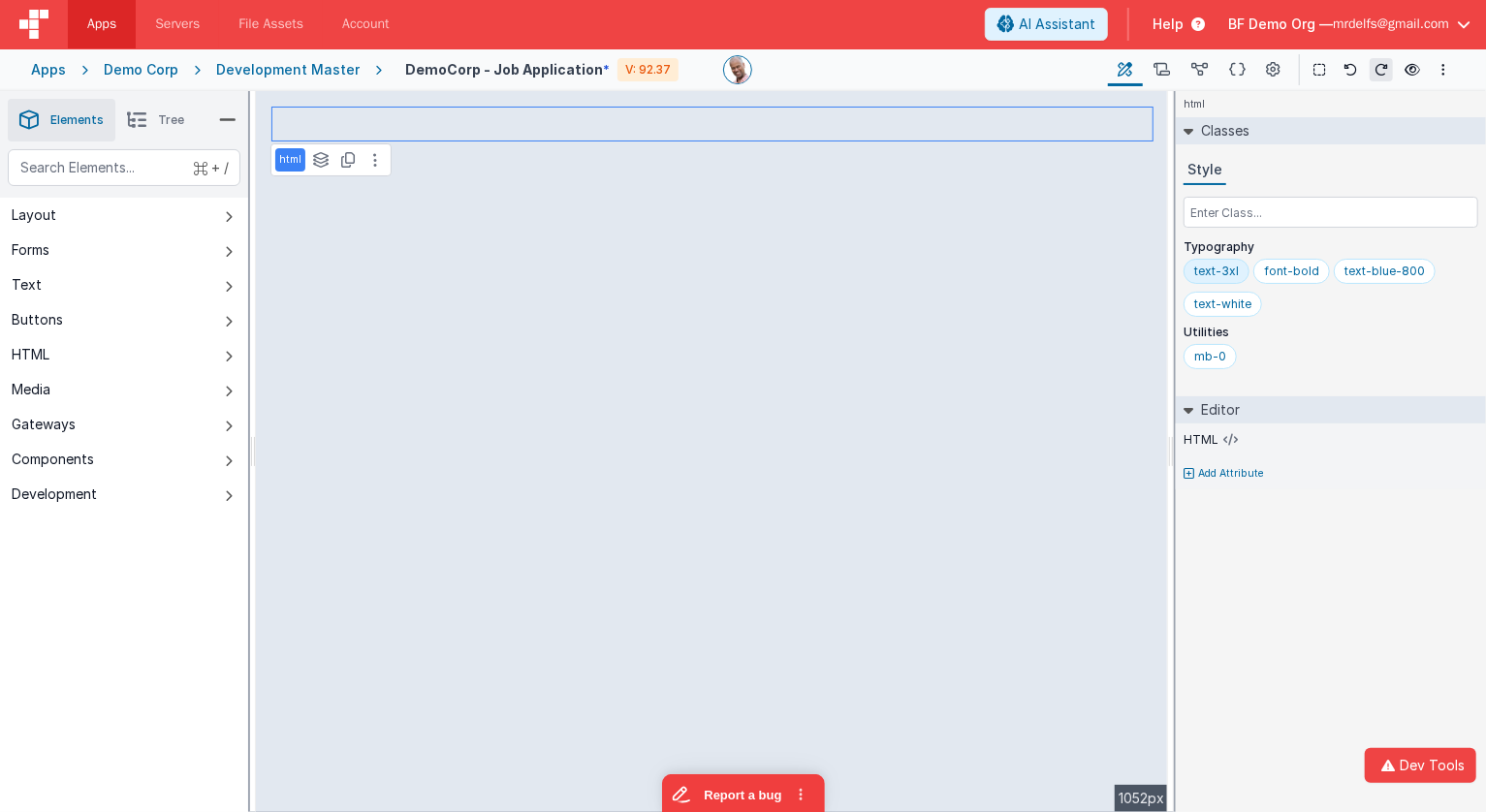 click on "Development Master" at bounding box center [288, 70] 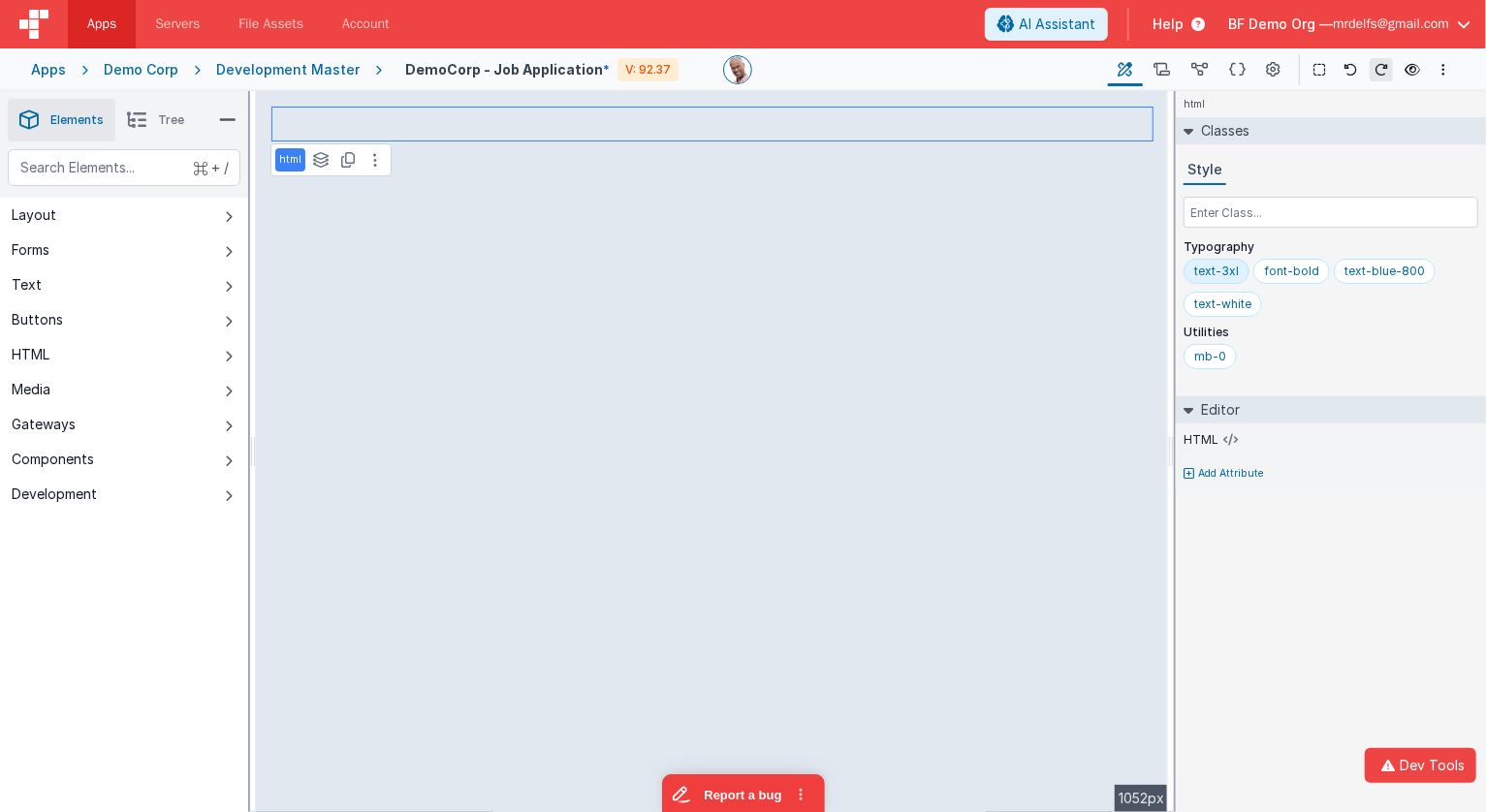 click on "You have unsaved changes Are you sure you want to exit? Your changes can't be recovered.
Cancel
Exit without saving
Save and exit" at bounding box center [743, 406] 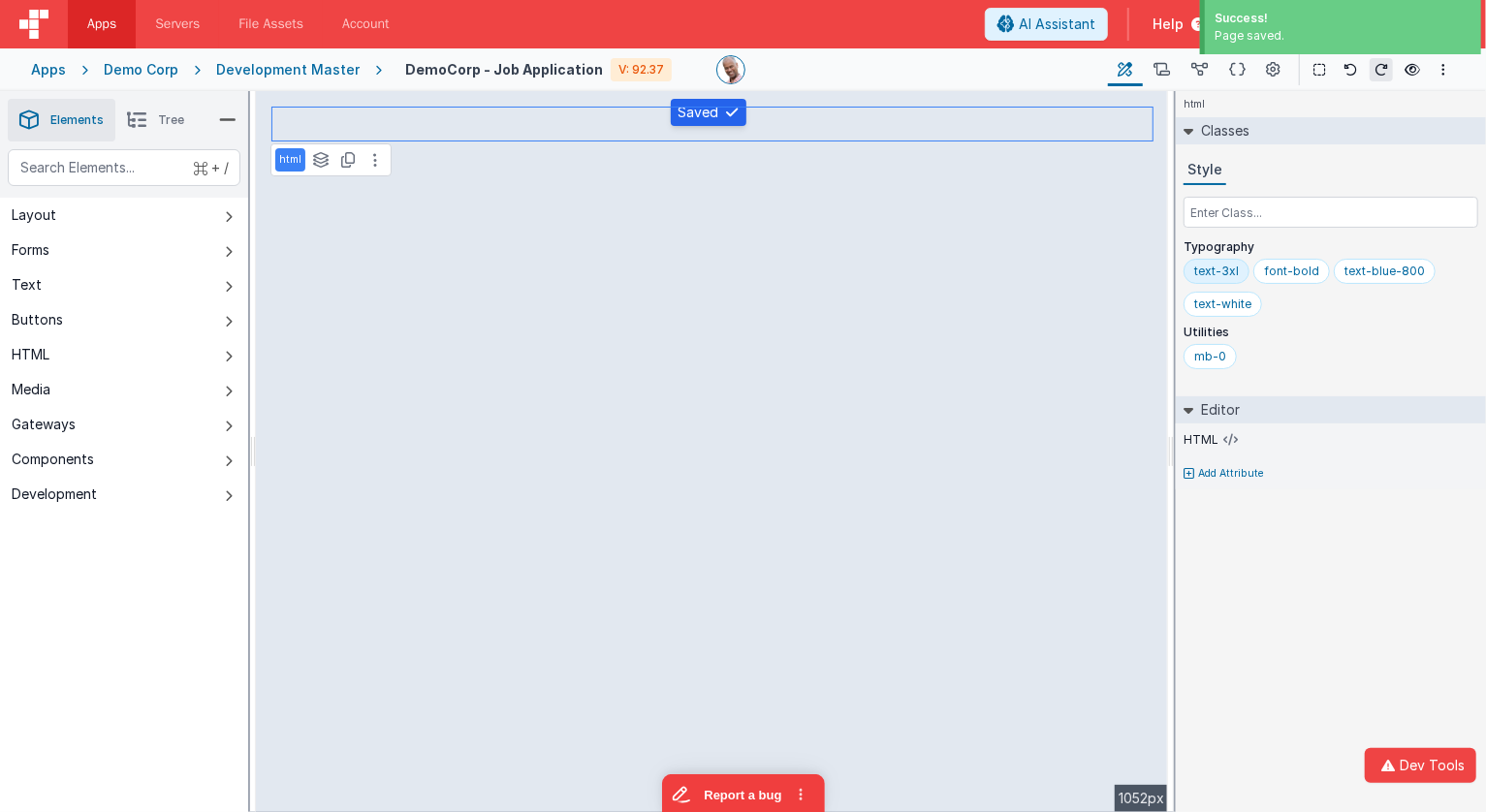 click on "Development Master" at bounding box center [288, 70] 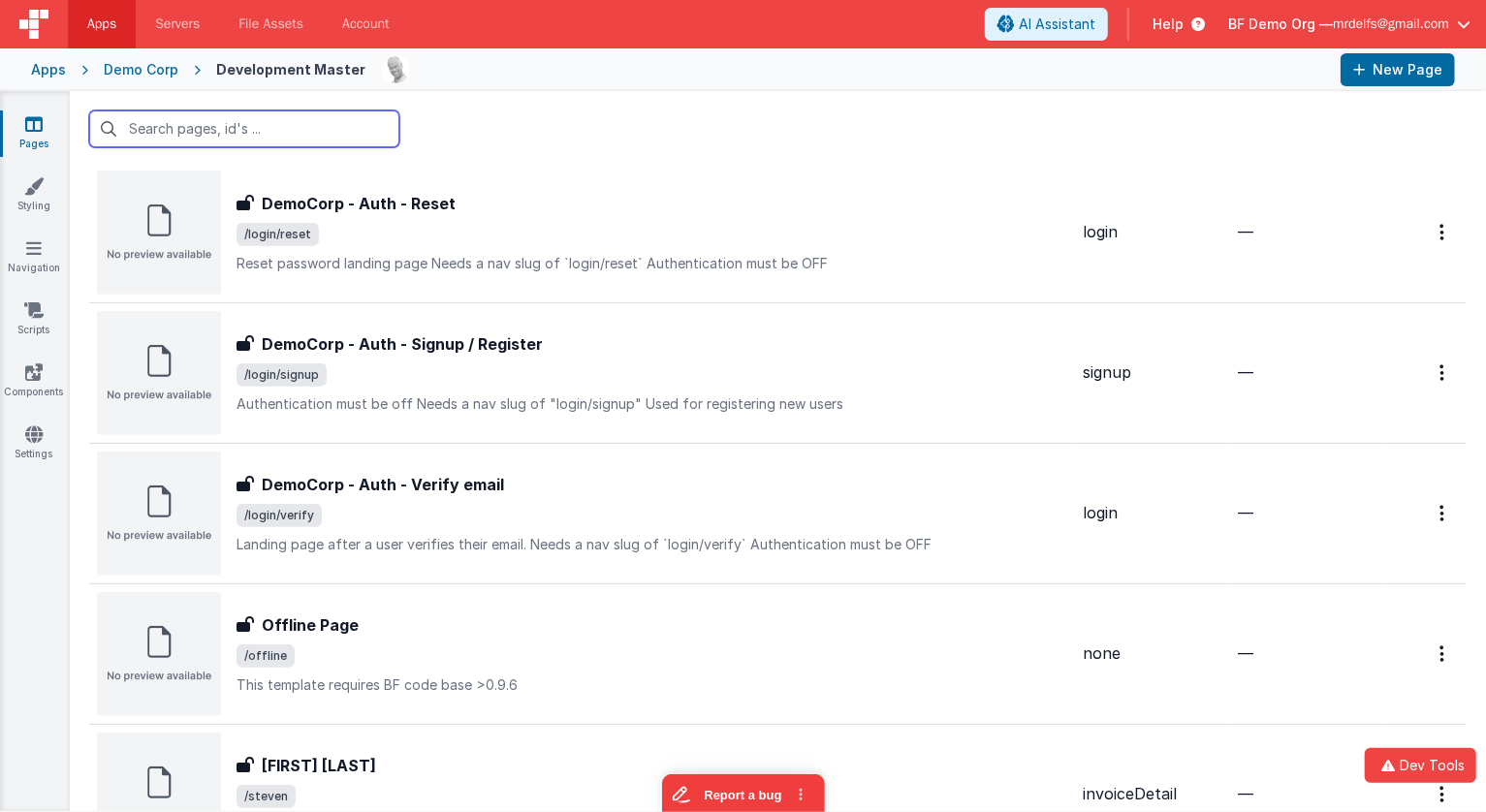 scroll, scrollTop: 889, scrollLeft: 0, axis: vertical 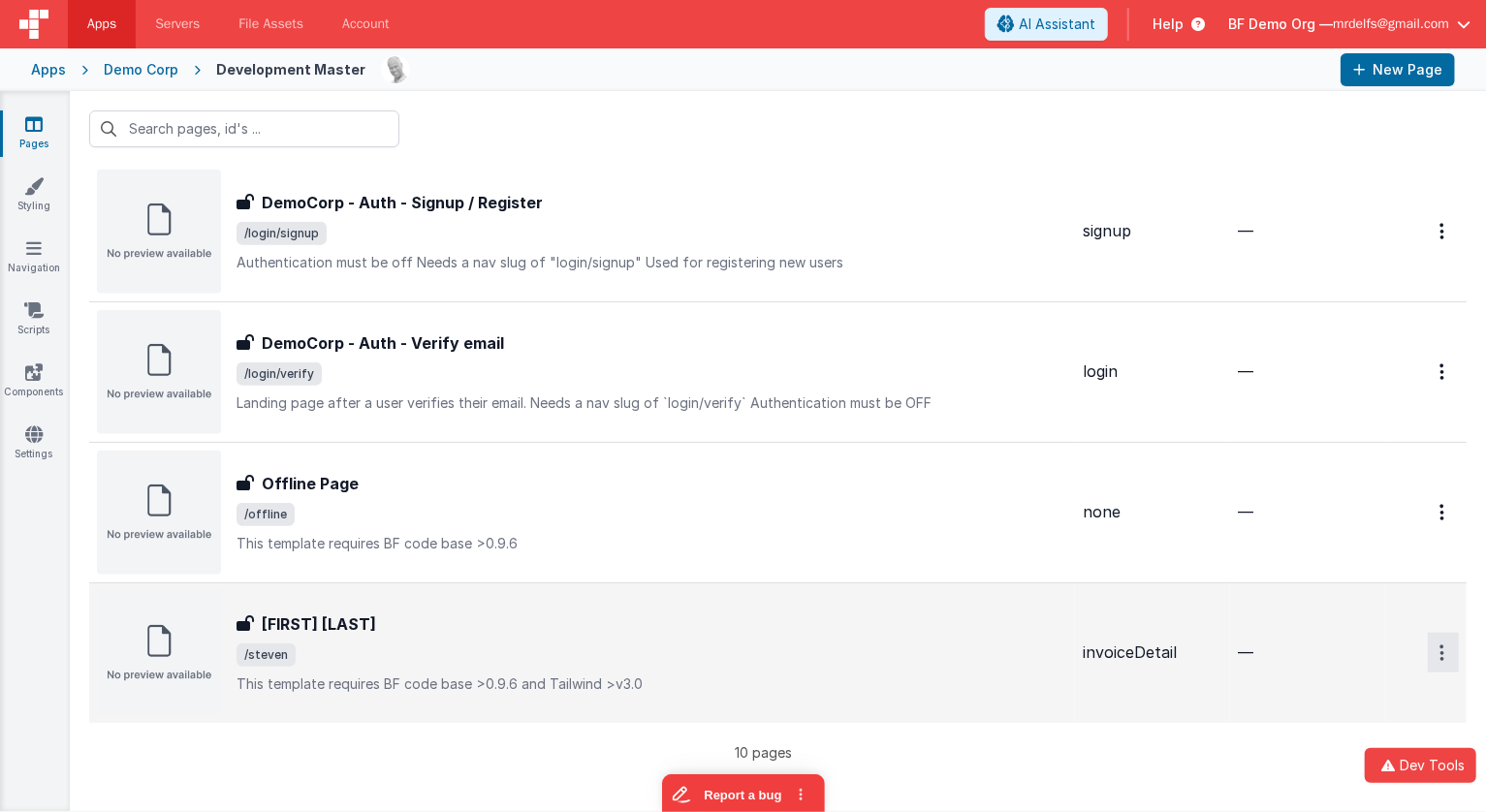 click at bounding box center [1443, -612] 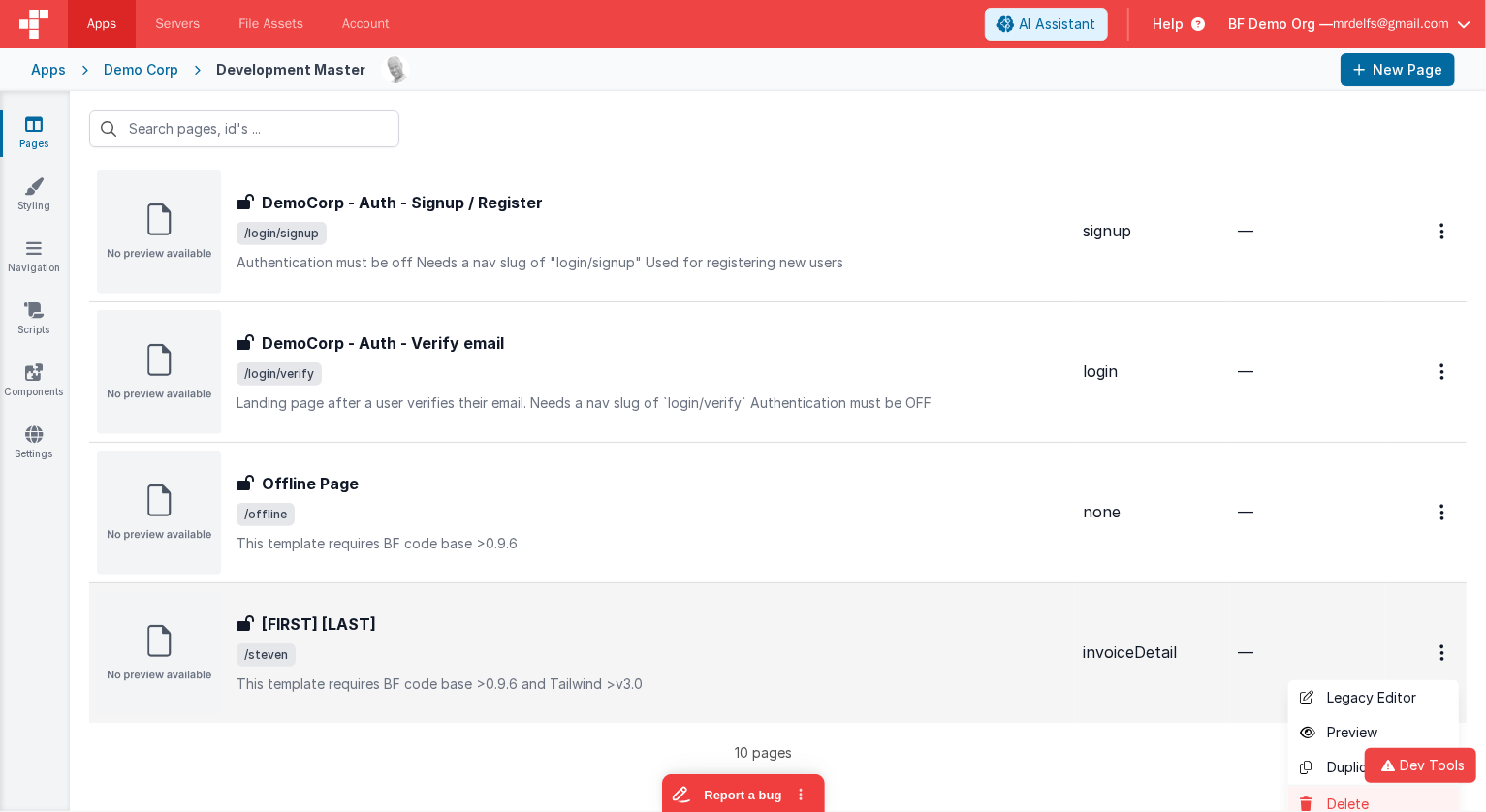 click on "Delete" at bounding box center [1374, 804] 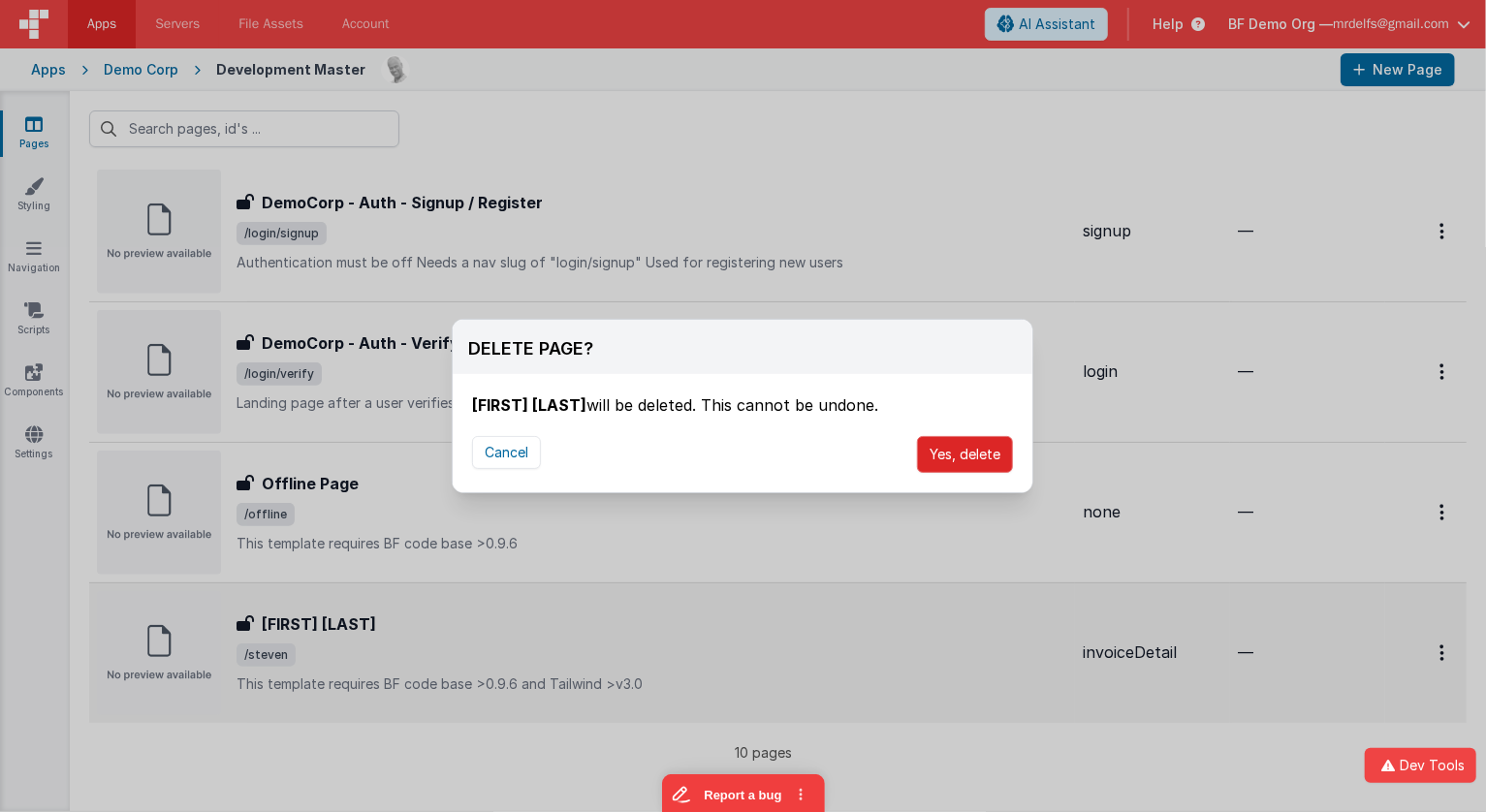 click on "Yes, delete" at bounding box center (964, 454) 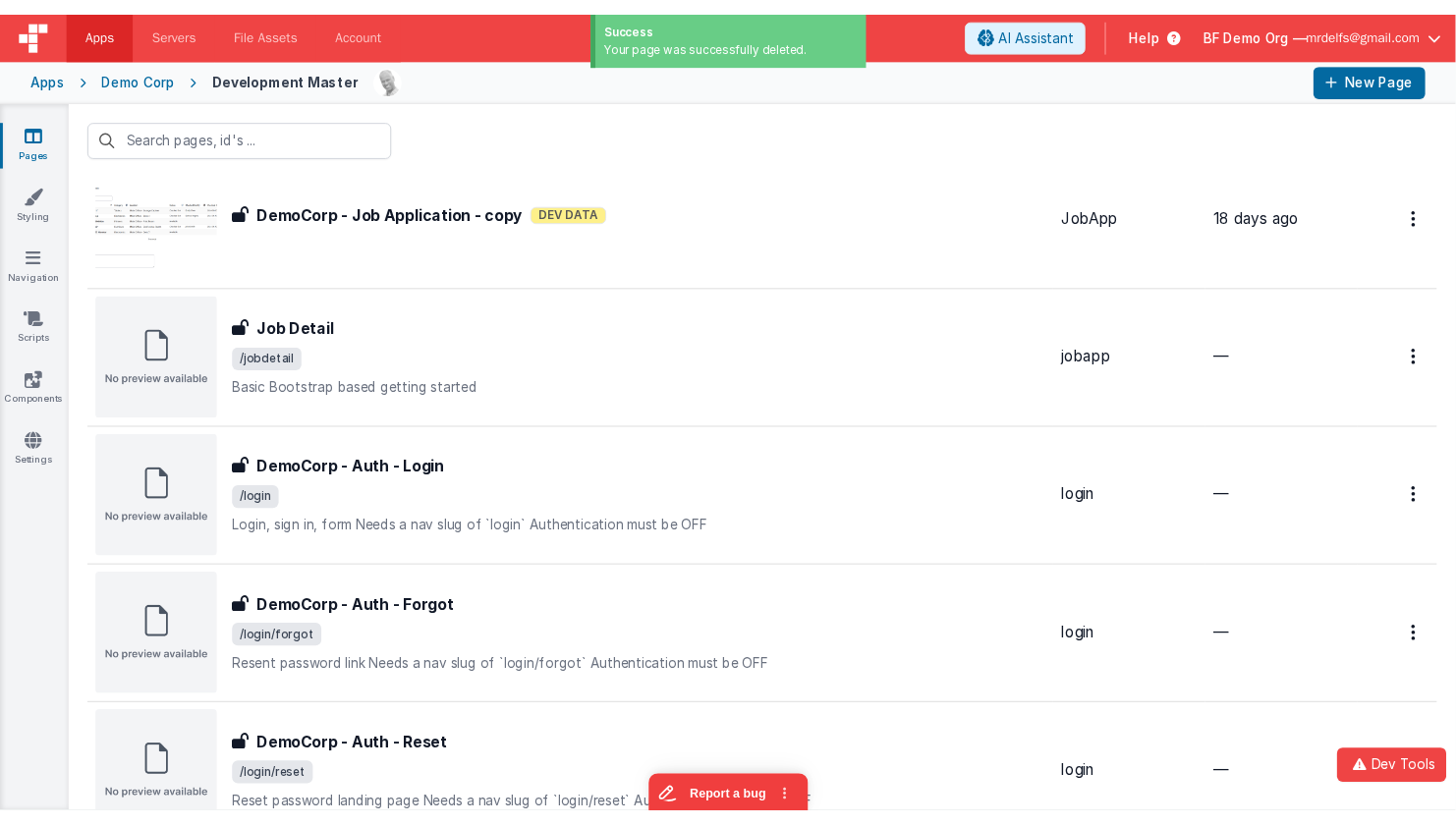 scroll, scrollTop: 0, scrollLeft: 0, axis: both 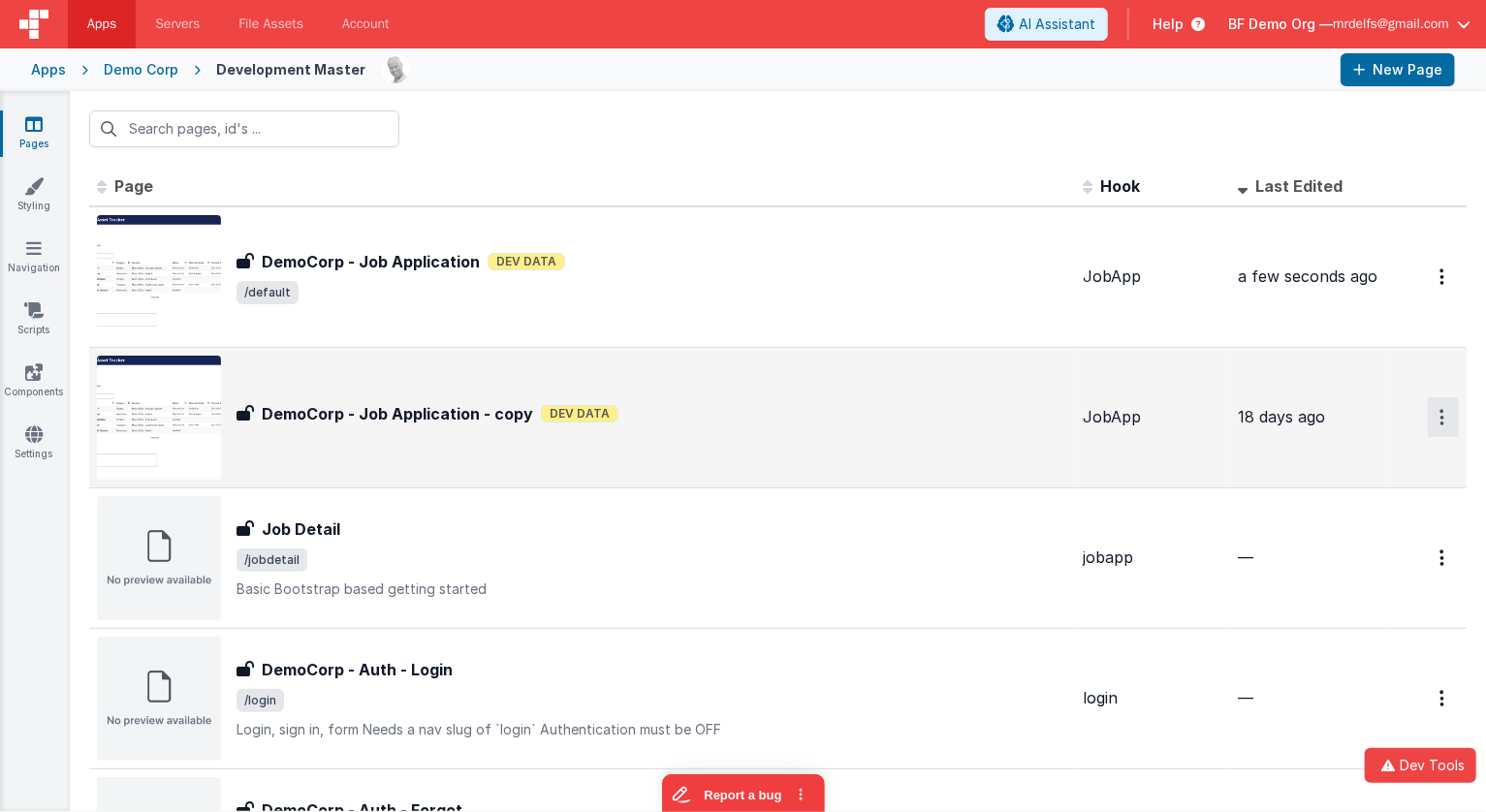 click at bounding box center [1443, 276] 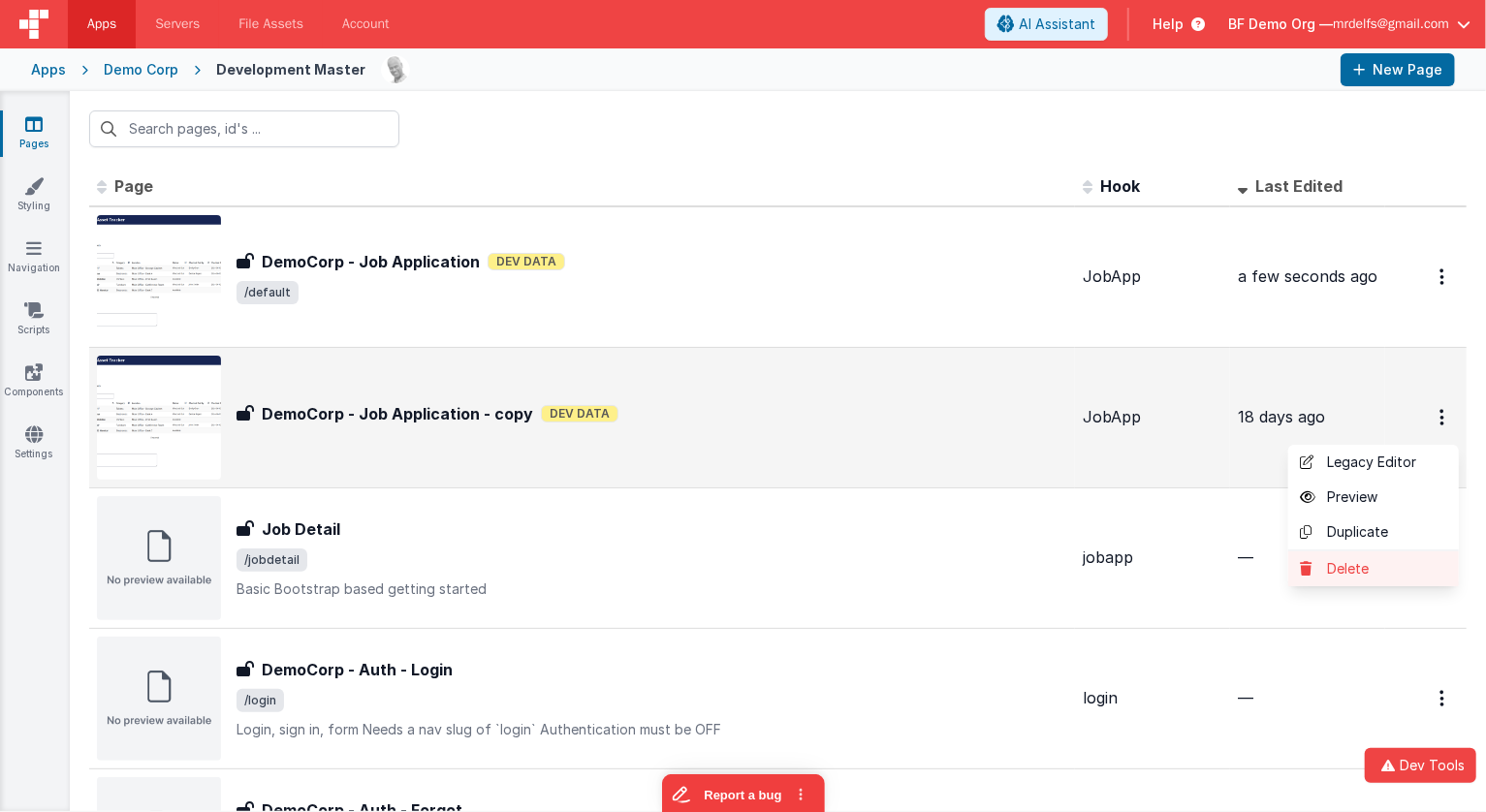 click on "Delete" at bounding box center (1374, 569) 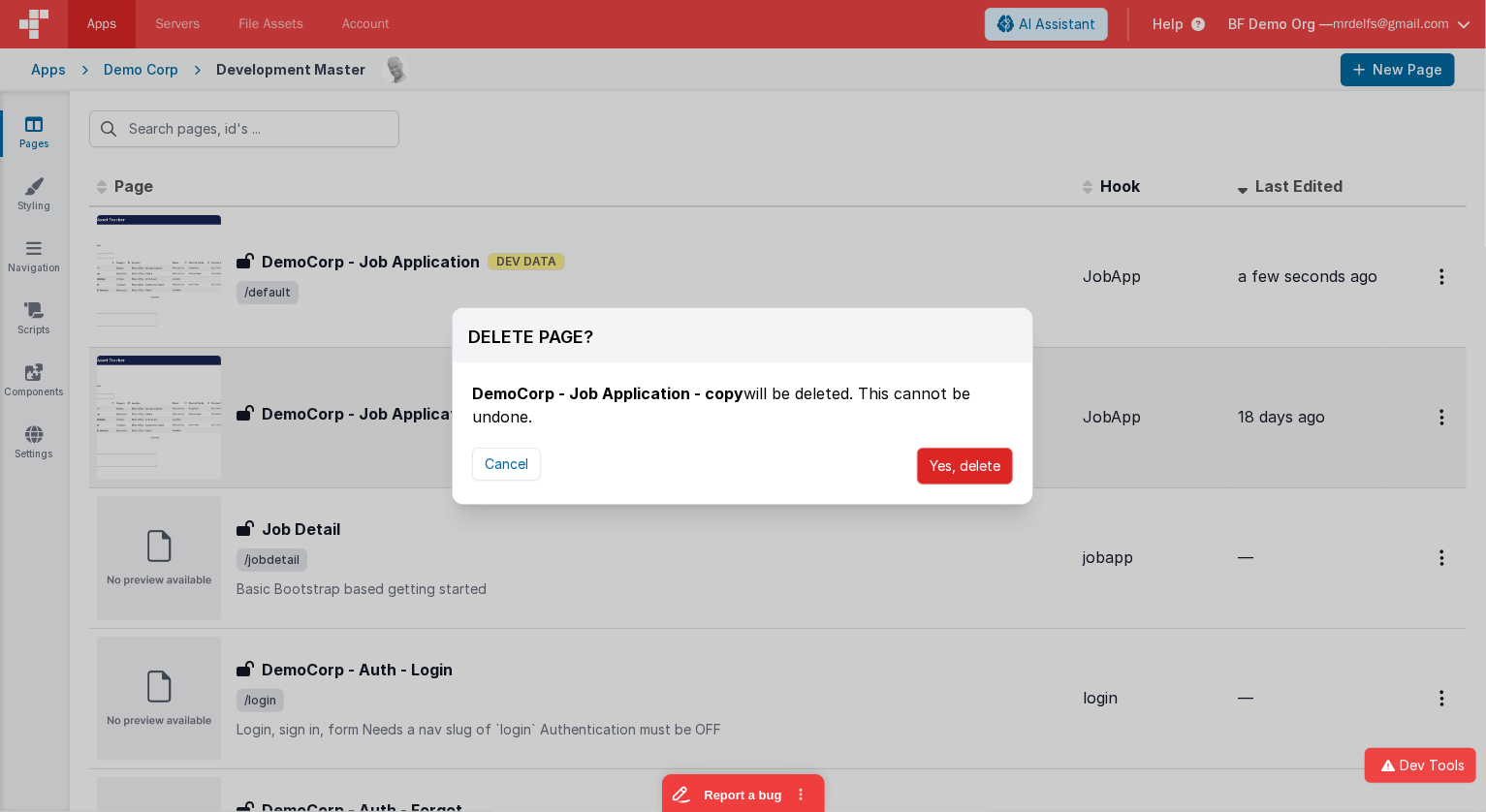 click on "Yes, delete" at bounding box center [964, 466] 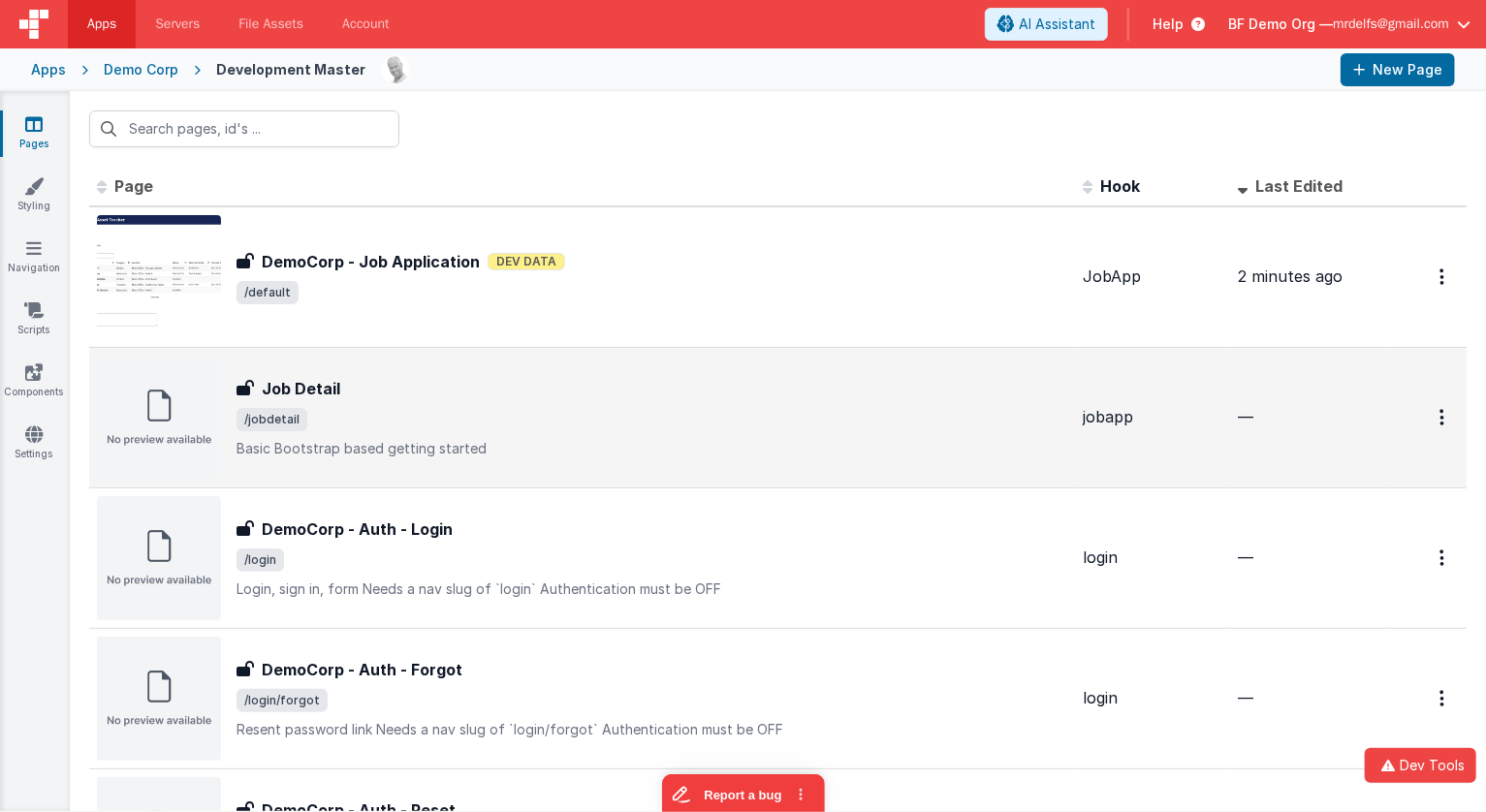 click on "mrdelfs@gmail.com" at bounding box center [1391, 24] 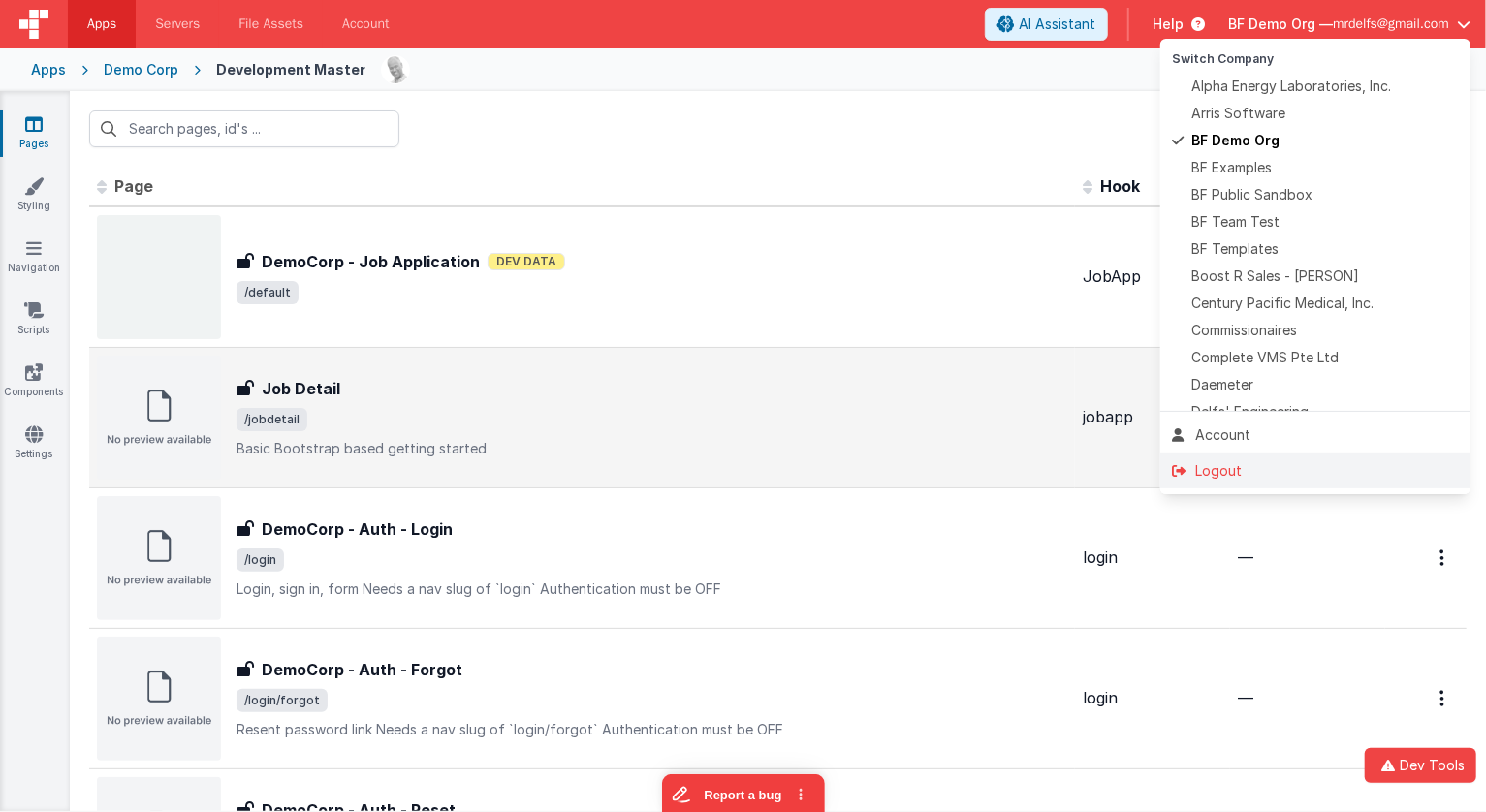click on "Logout" at bounding box center [1315, 471] 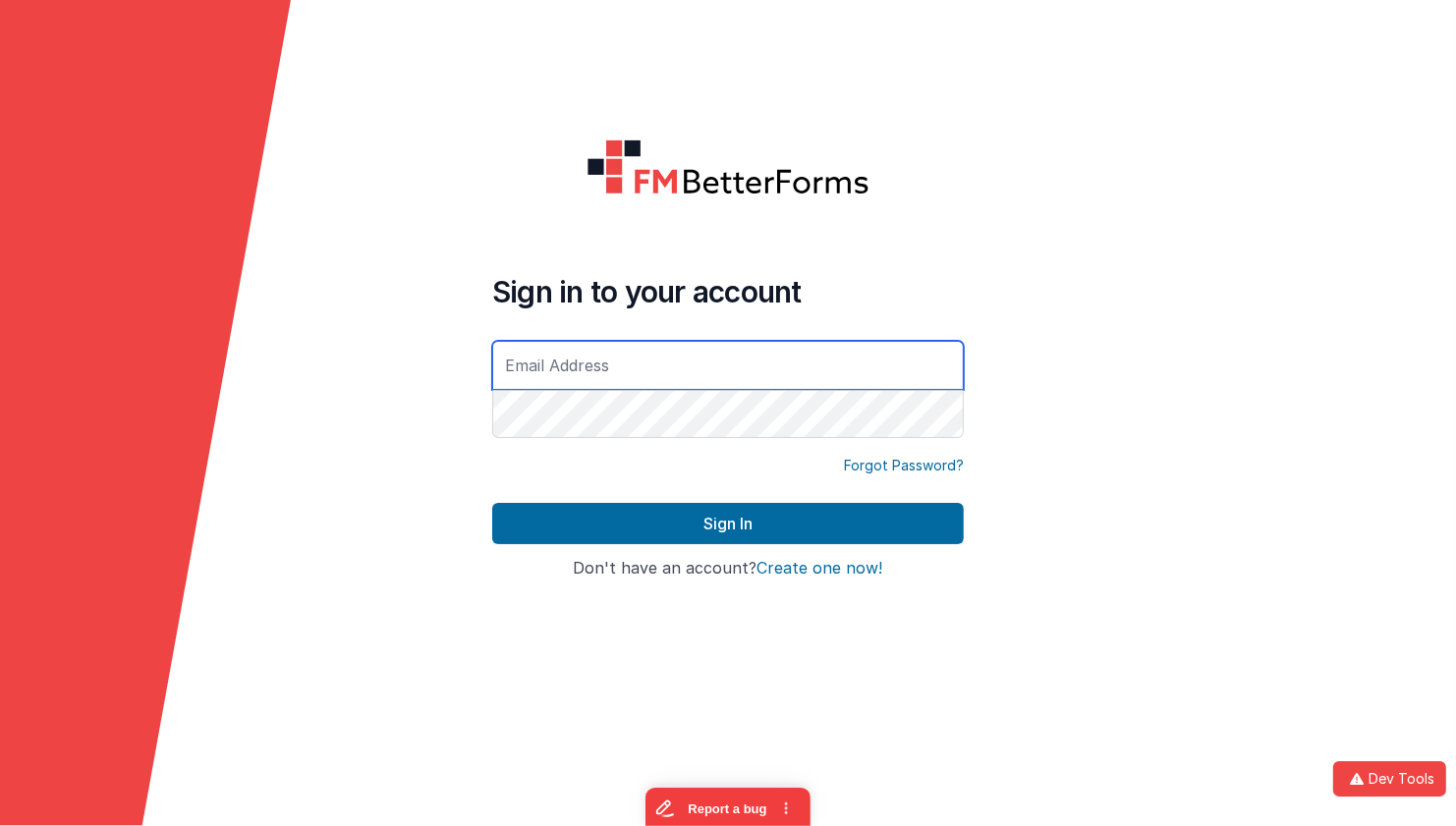 click at bounding box center [728, 365] 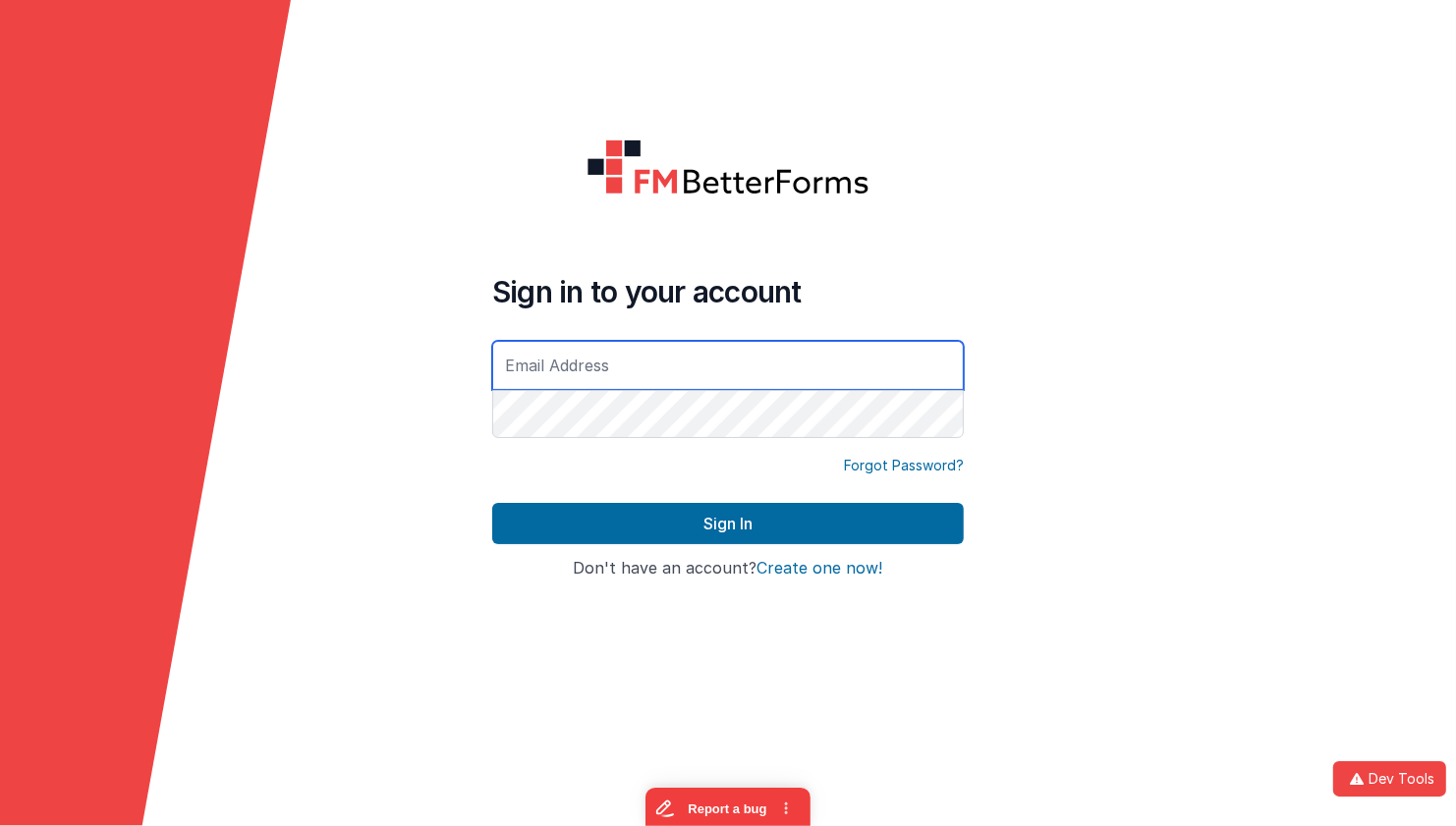 type on "[EMAIL]" 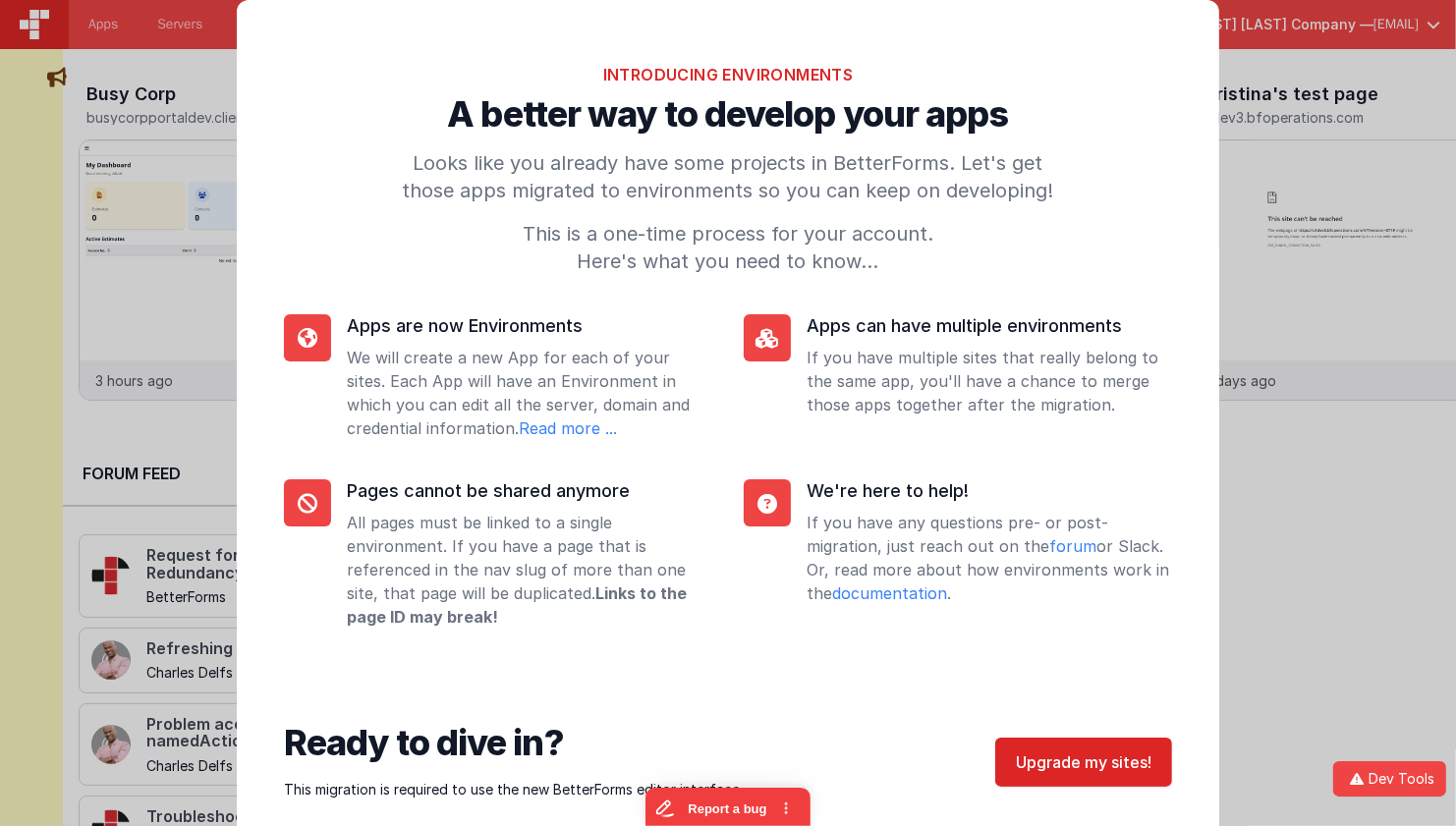 click on "Upgrade my sites!" at bounding box center (1084, 762) 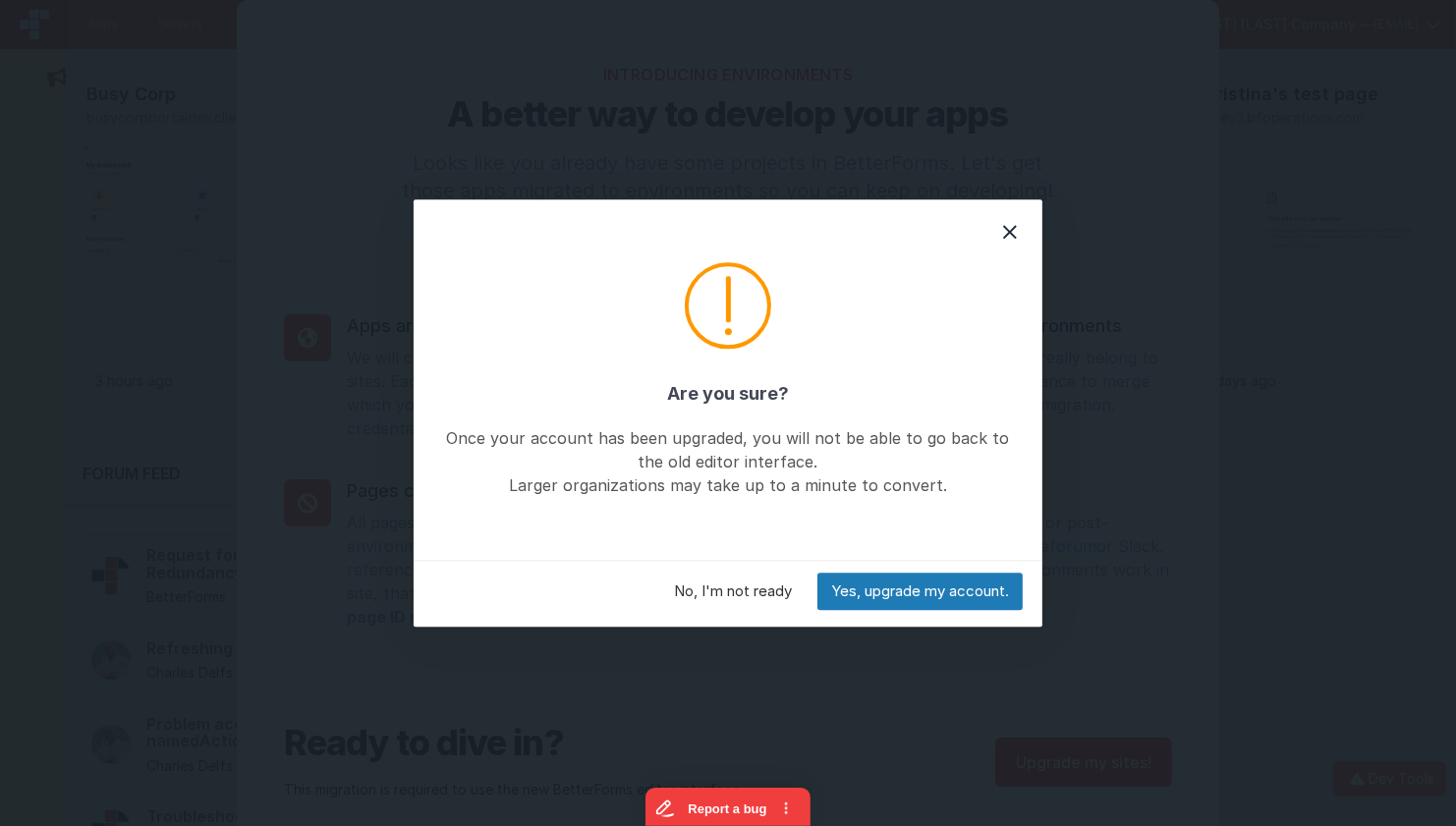 click on "No, I'm not ready" at bounding box center (733, 591) 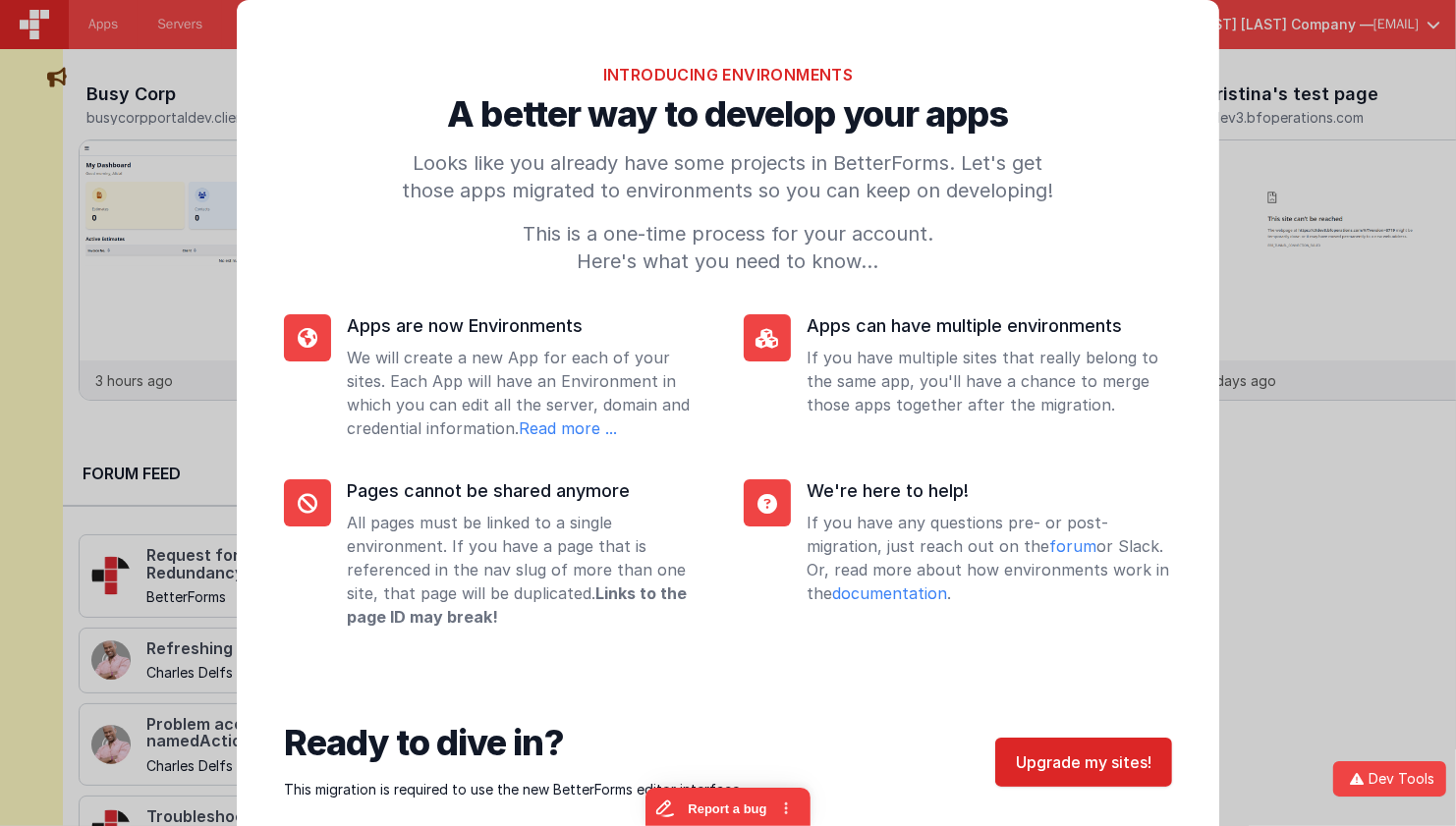 scroll, scrollTop: 16, scrollLeft: 0, axis: vertical 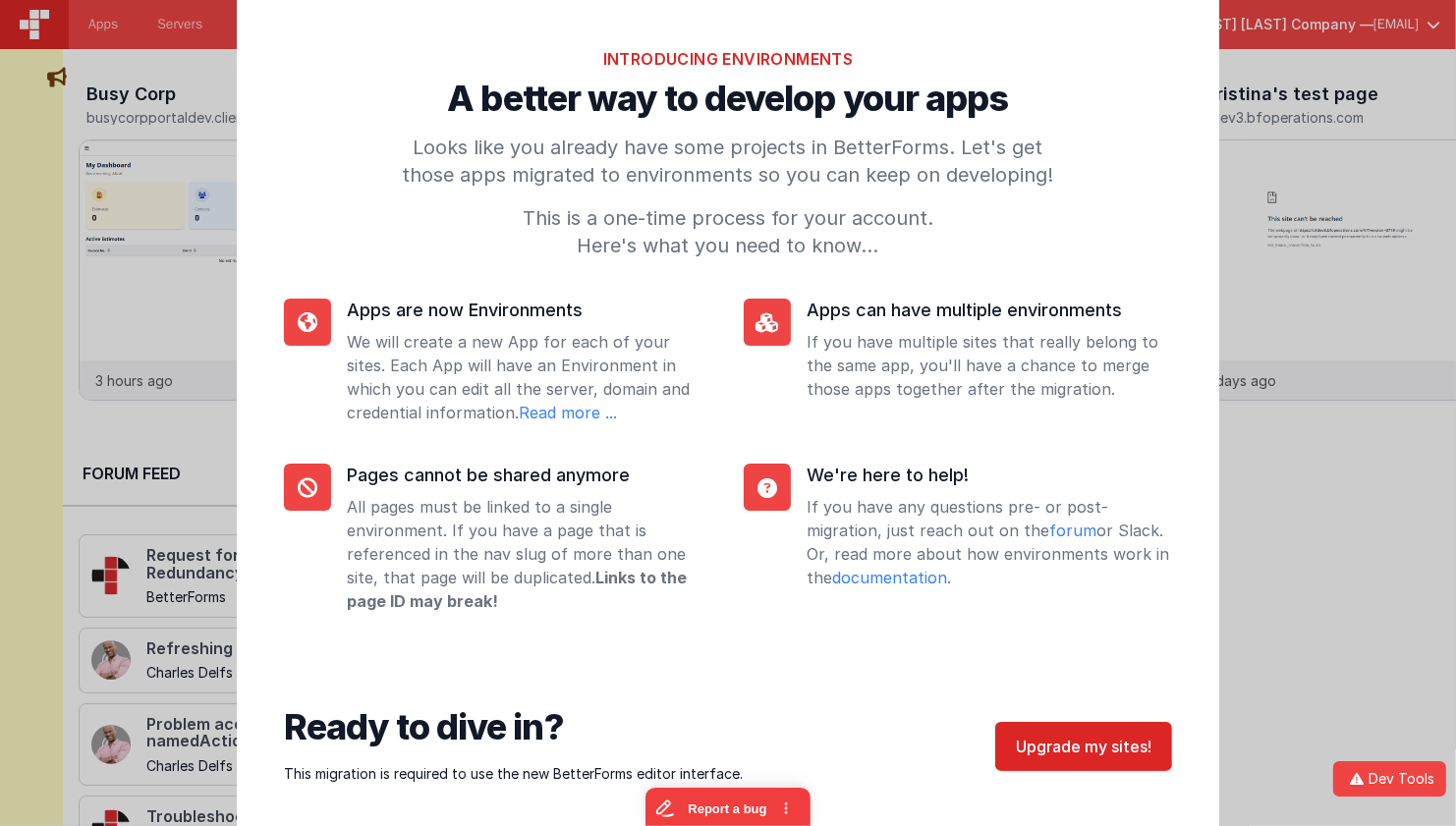 click on "mrdelfs@example.com" at bounding box center [728, 416] 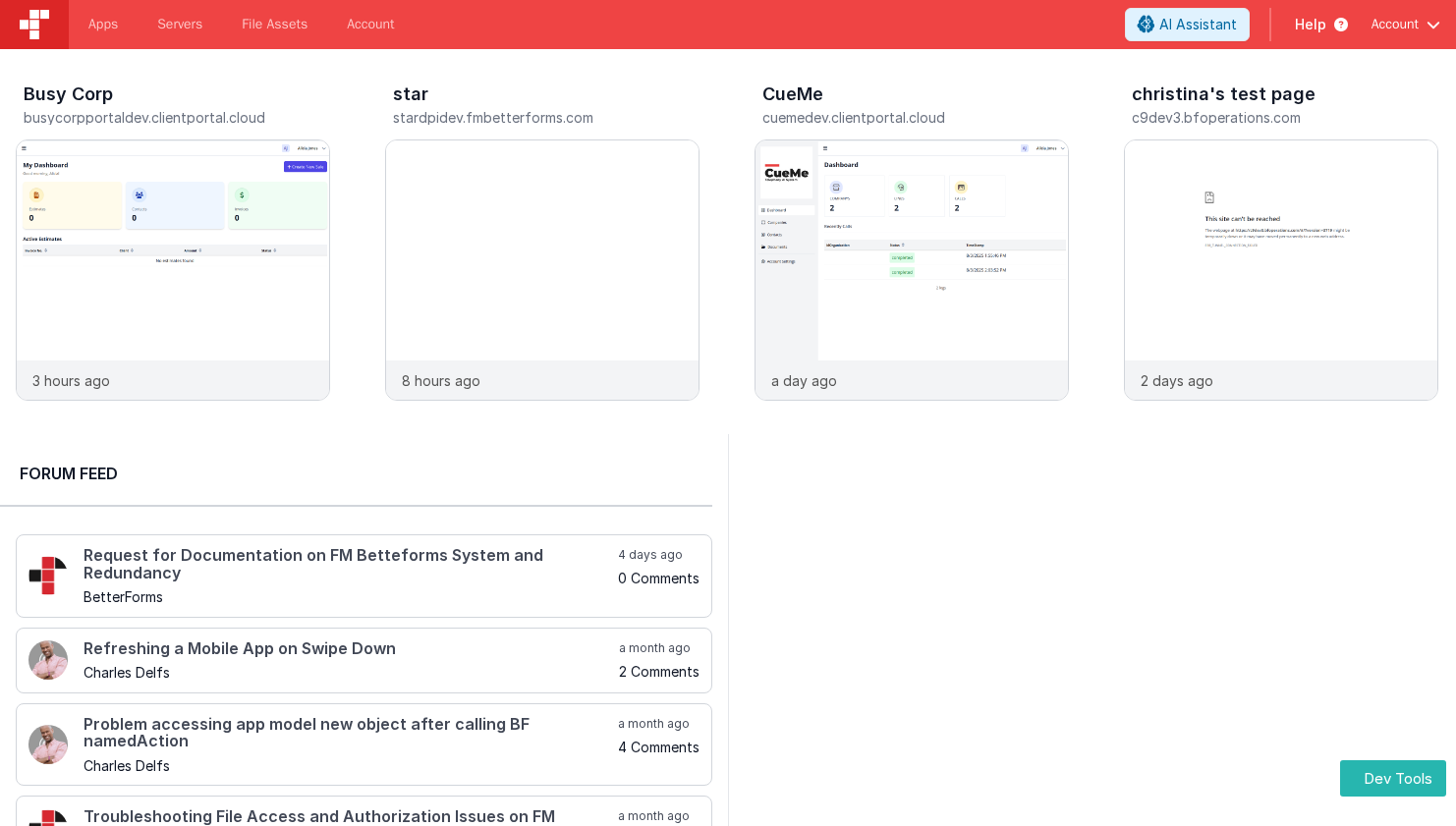 scroll, scrollTop: 0, scrollLeft: 0, axis: both 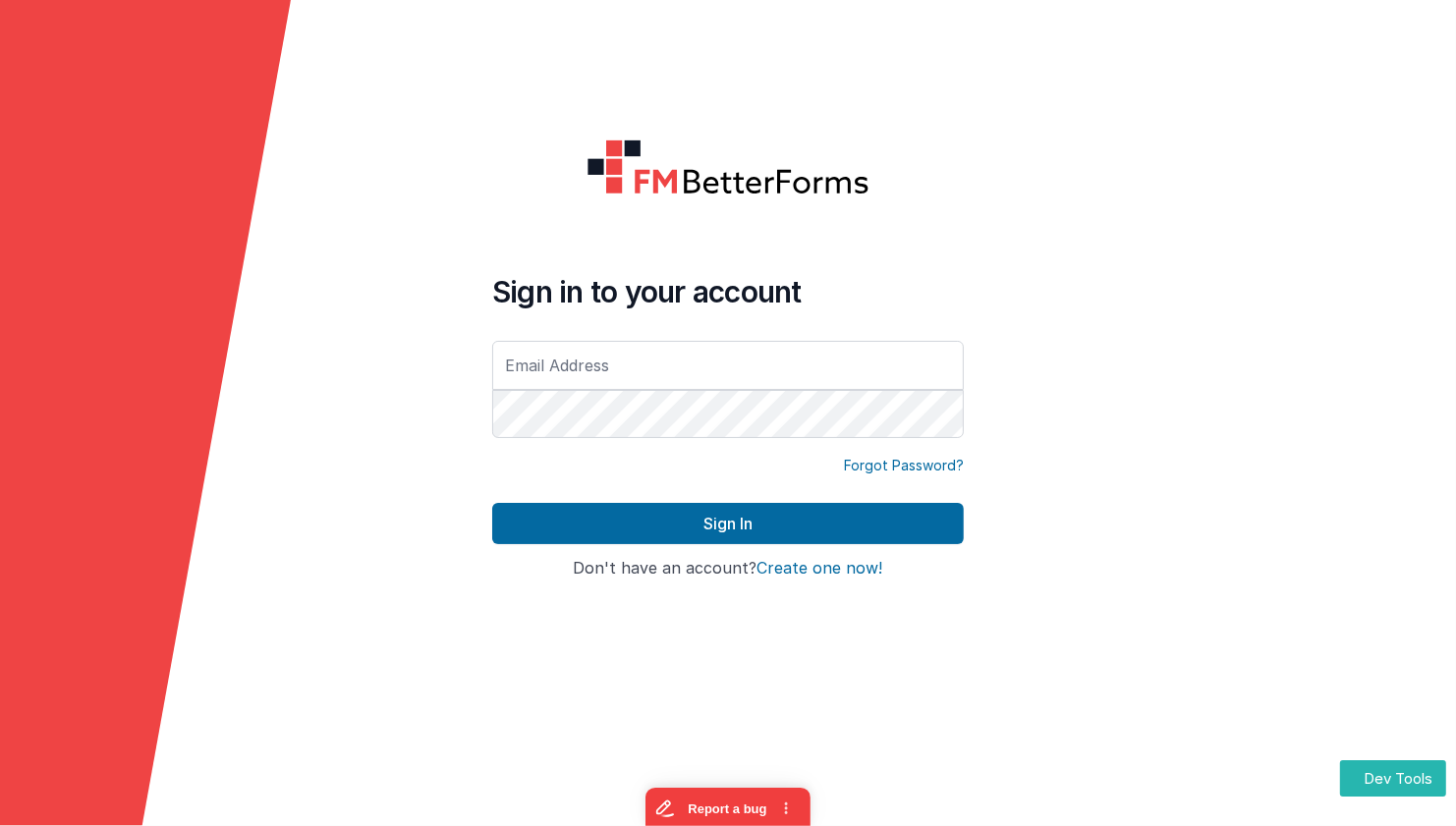 type on "mrdelfs@gmail.com" 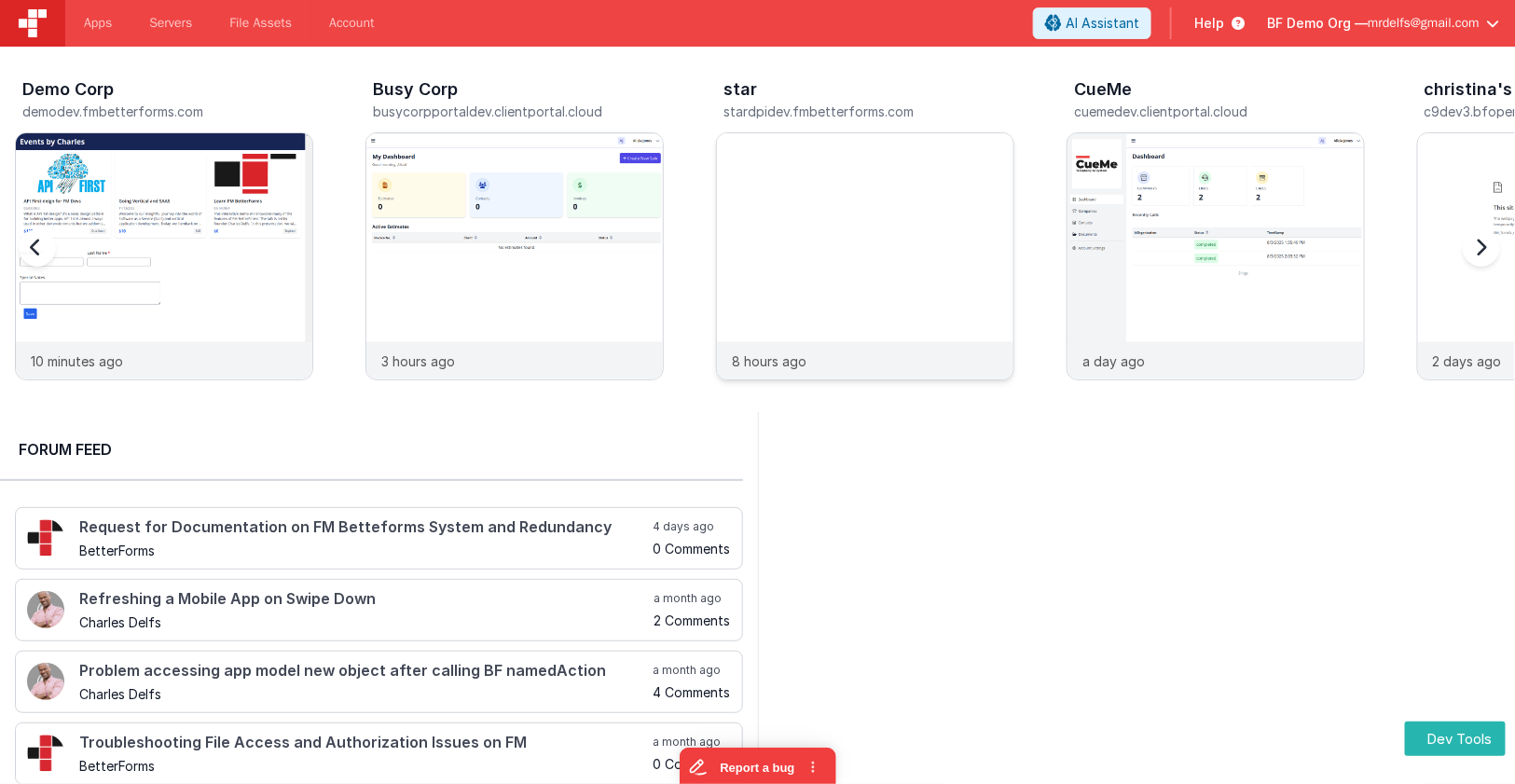 click at bounding box center [865, 282] 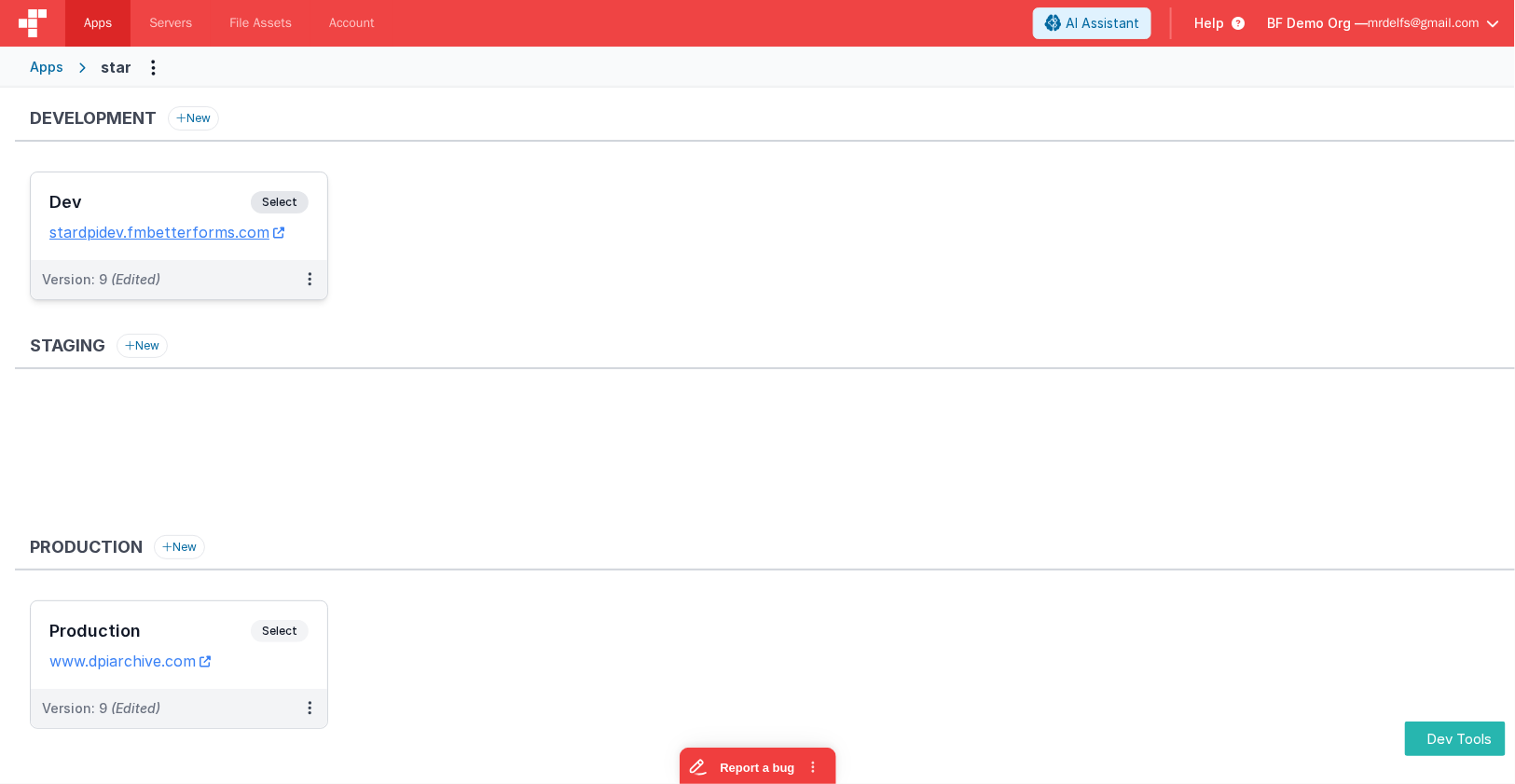 click on "Select" at bounding box center (280, 202) 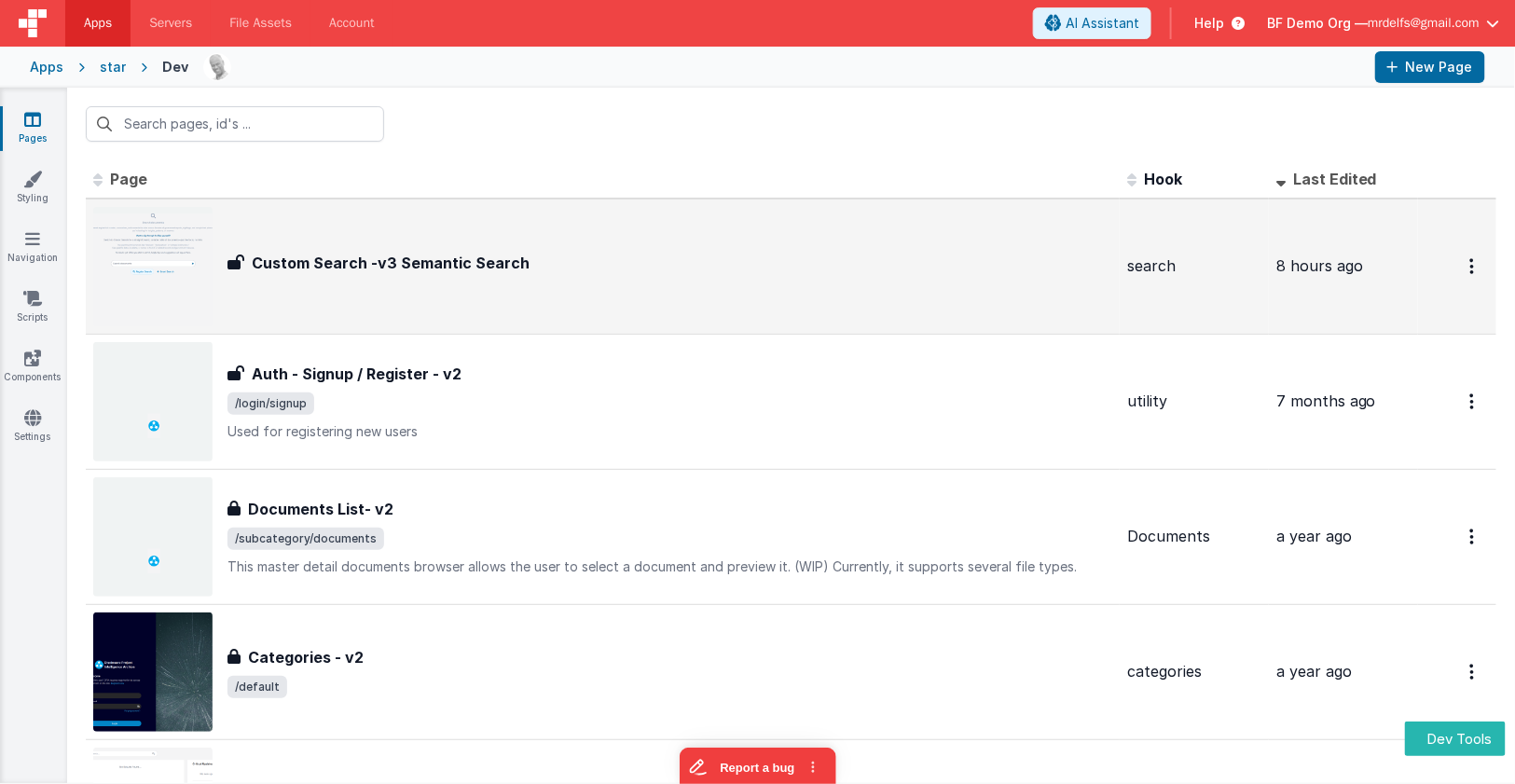 click on "Custom Search -v3  Semantic Search
Custom Search -v3  Semantic Search" at bounding box center (602, 267) 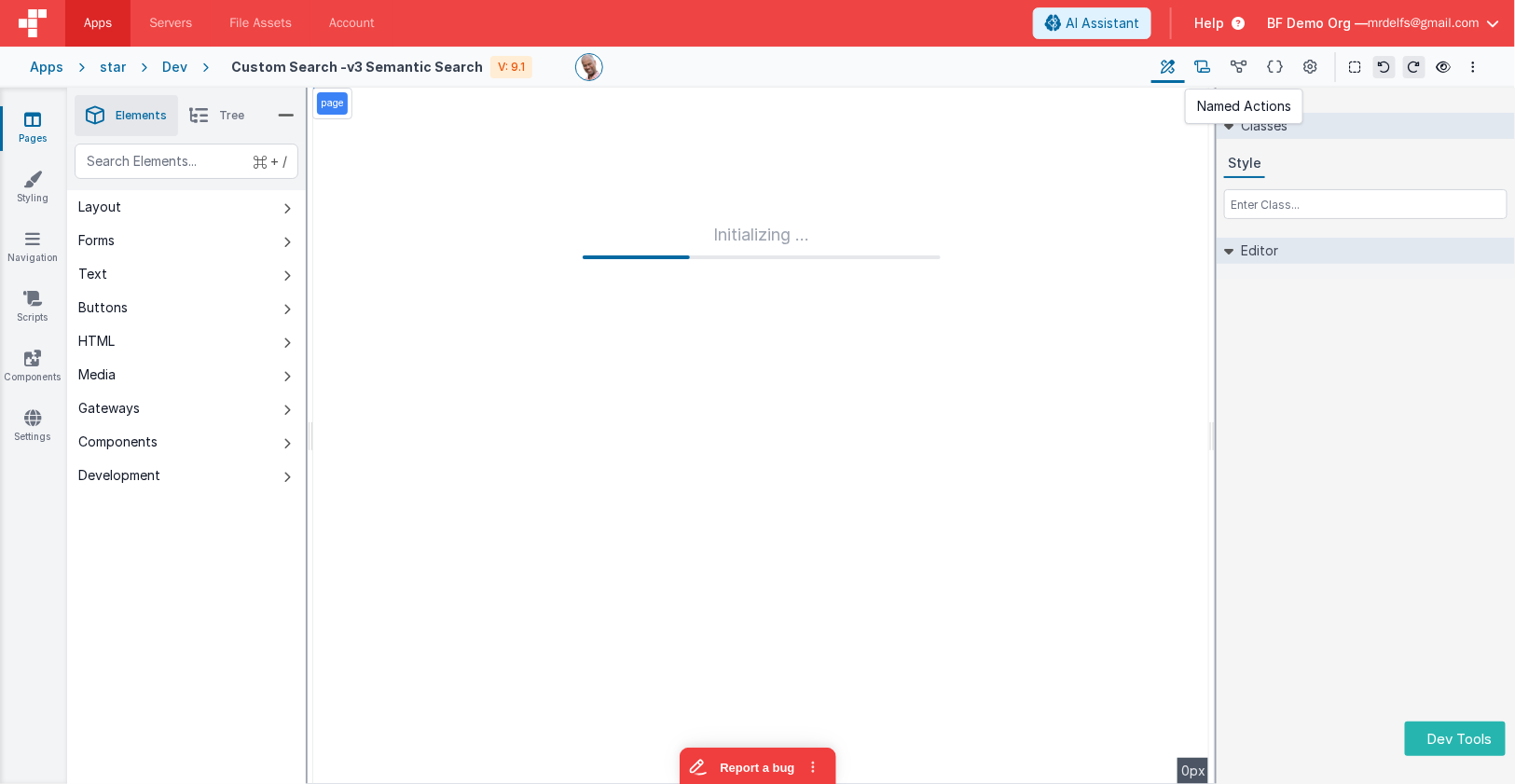 click at bounding box center (1203, 67) 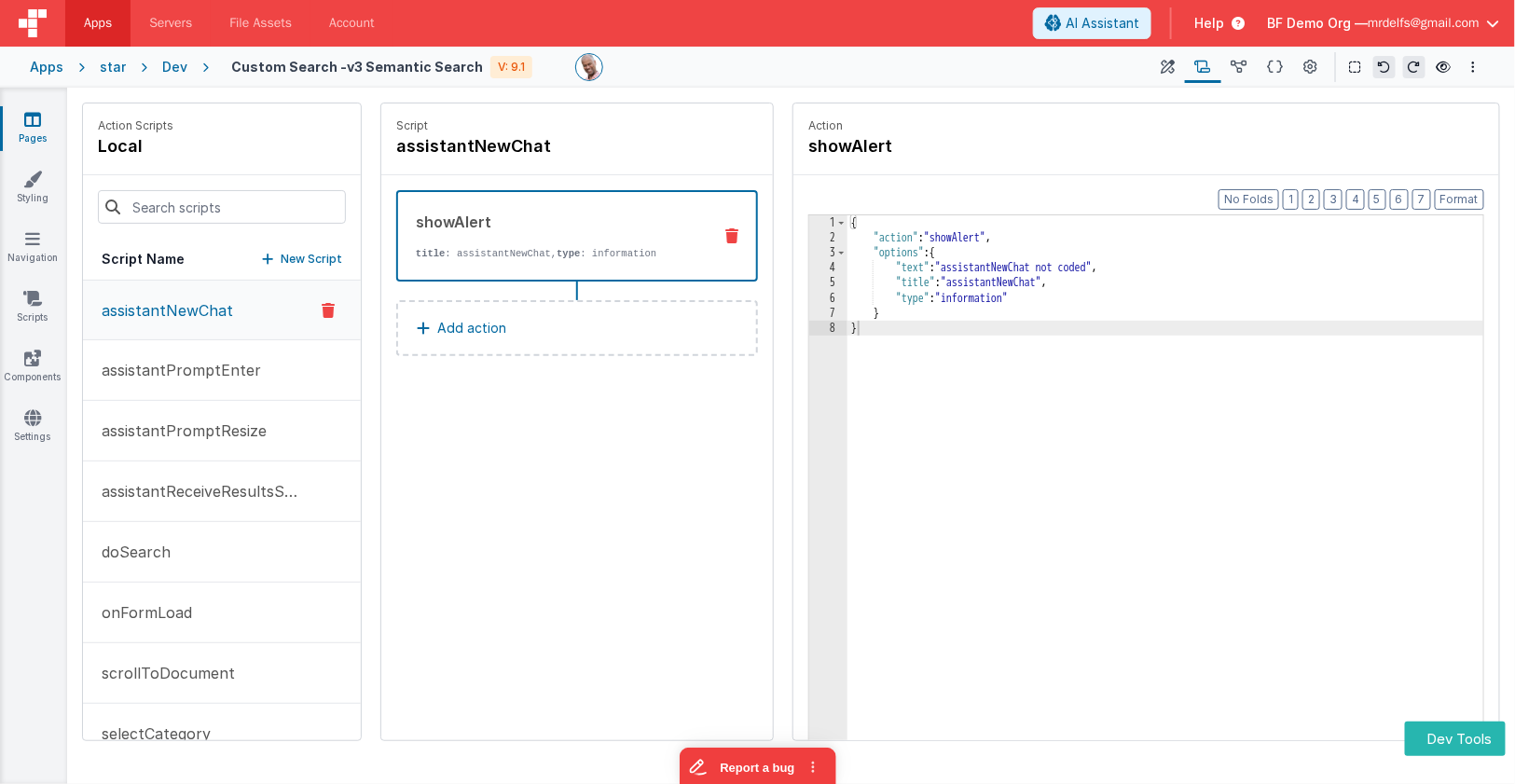 click on "assistantNewChat" at bounding box center (161, 310) 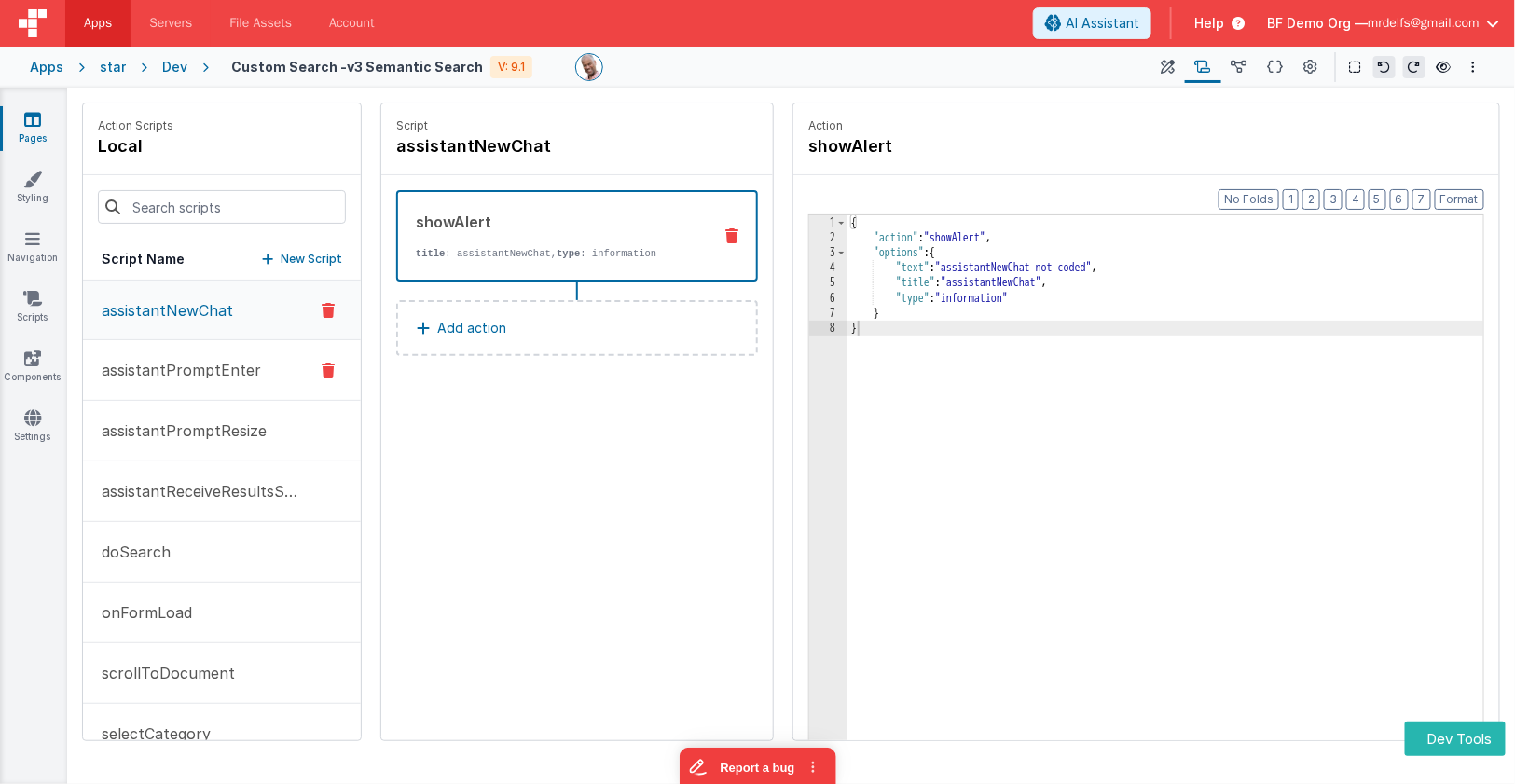 click on "assistantPromptEnter" at bounding box center (175, 370) 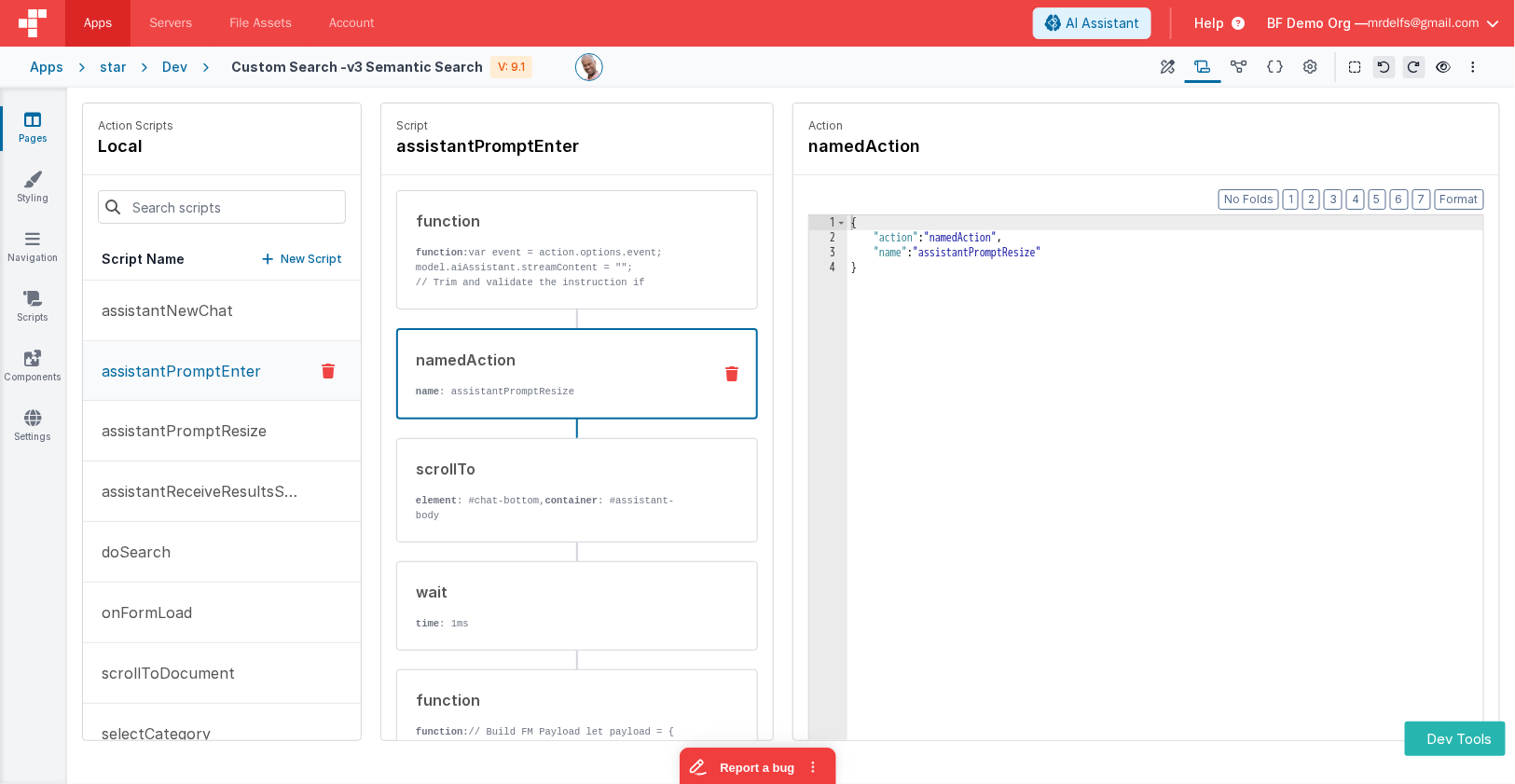 click on "namedAction   name : assistantPromptResize" at bounding box center (577, 374) 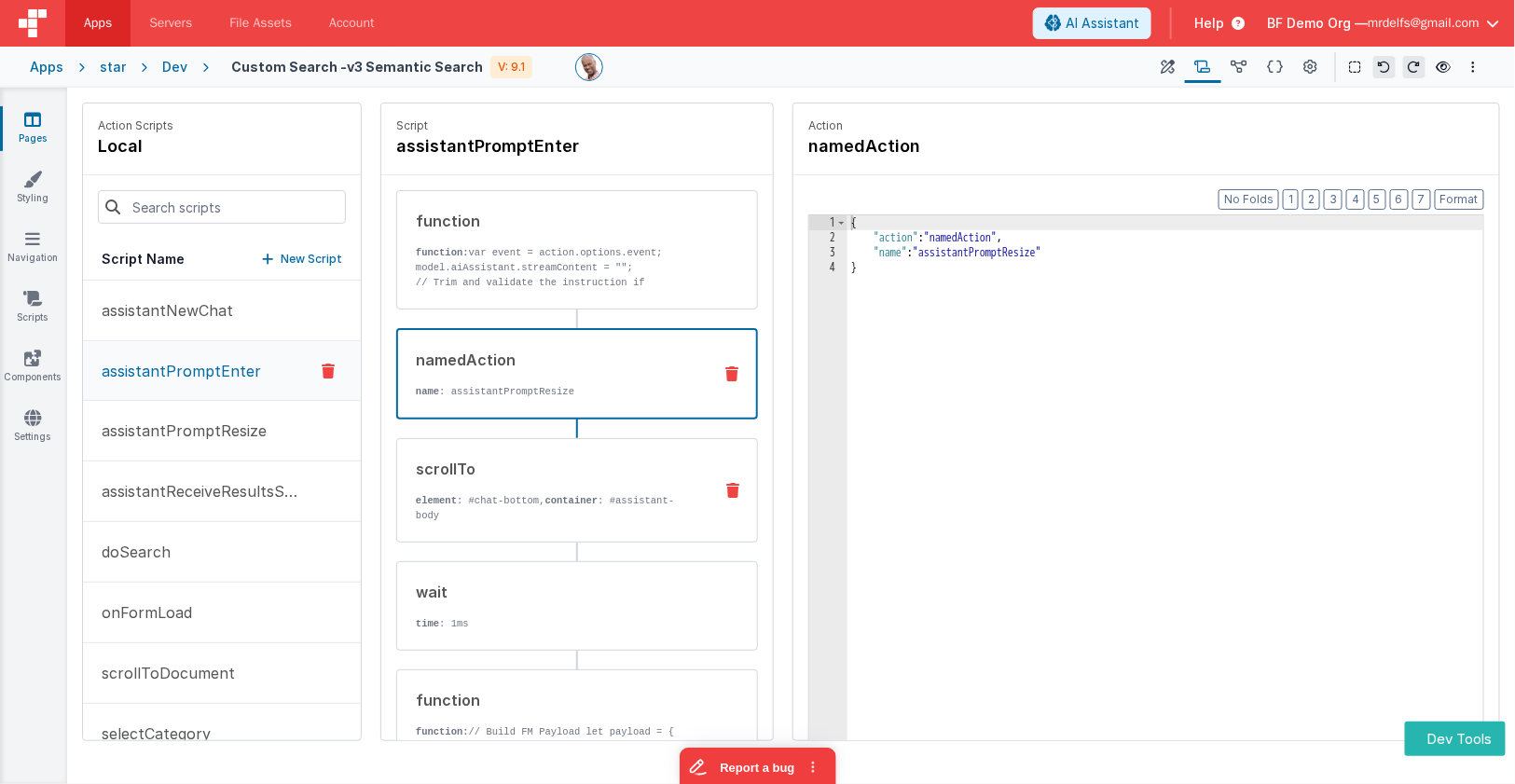 click on "scrollTo   element : #chat-bottom,  container : #assistant-body" at bounding box center [547, 490] 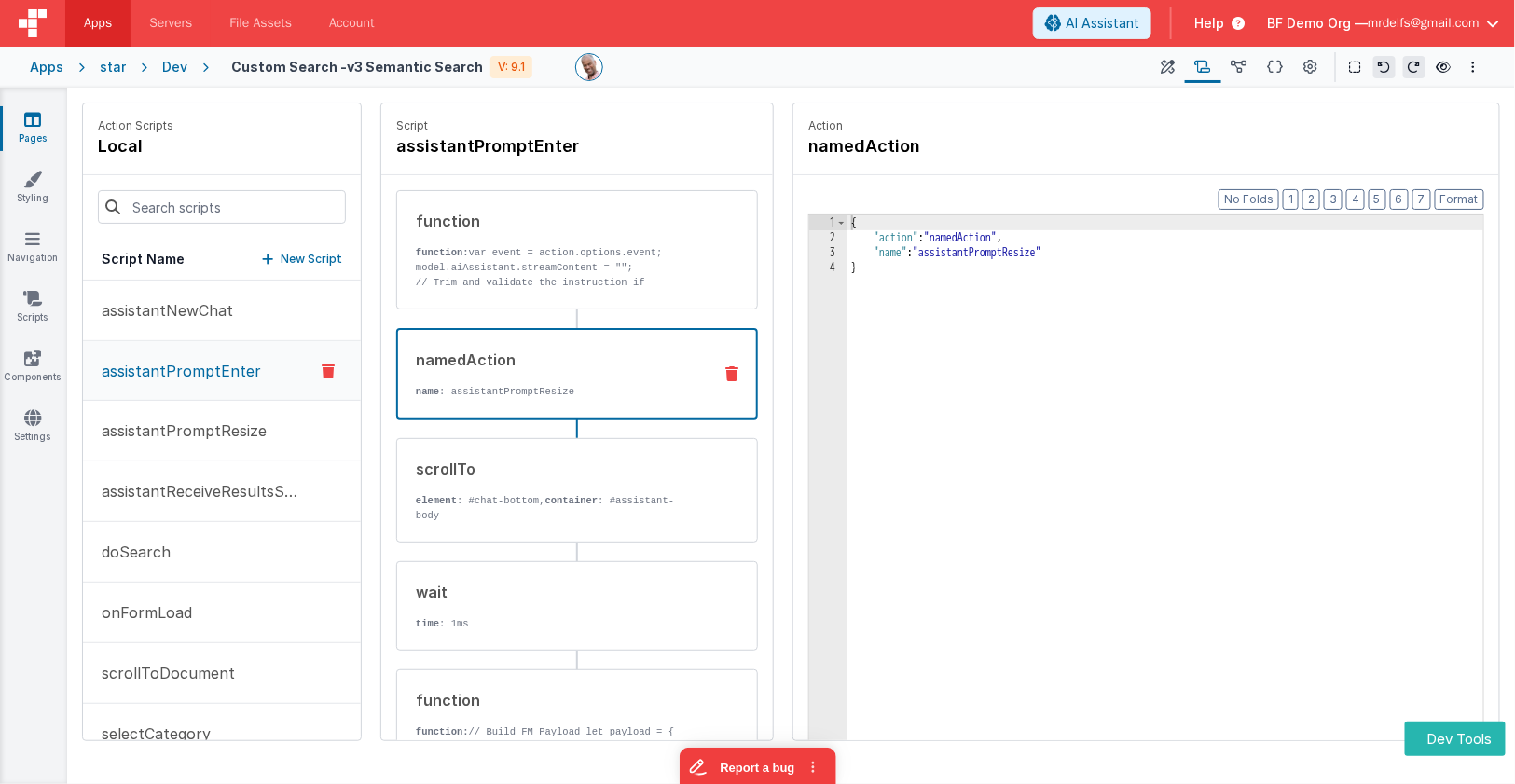 click on "namedAction   name : assistantPromptResize" at bounding box center [547, 374] 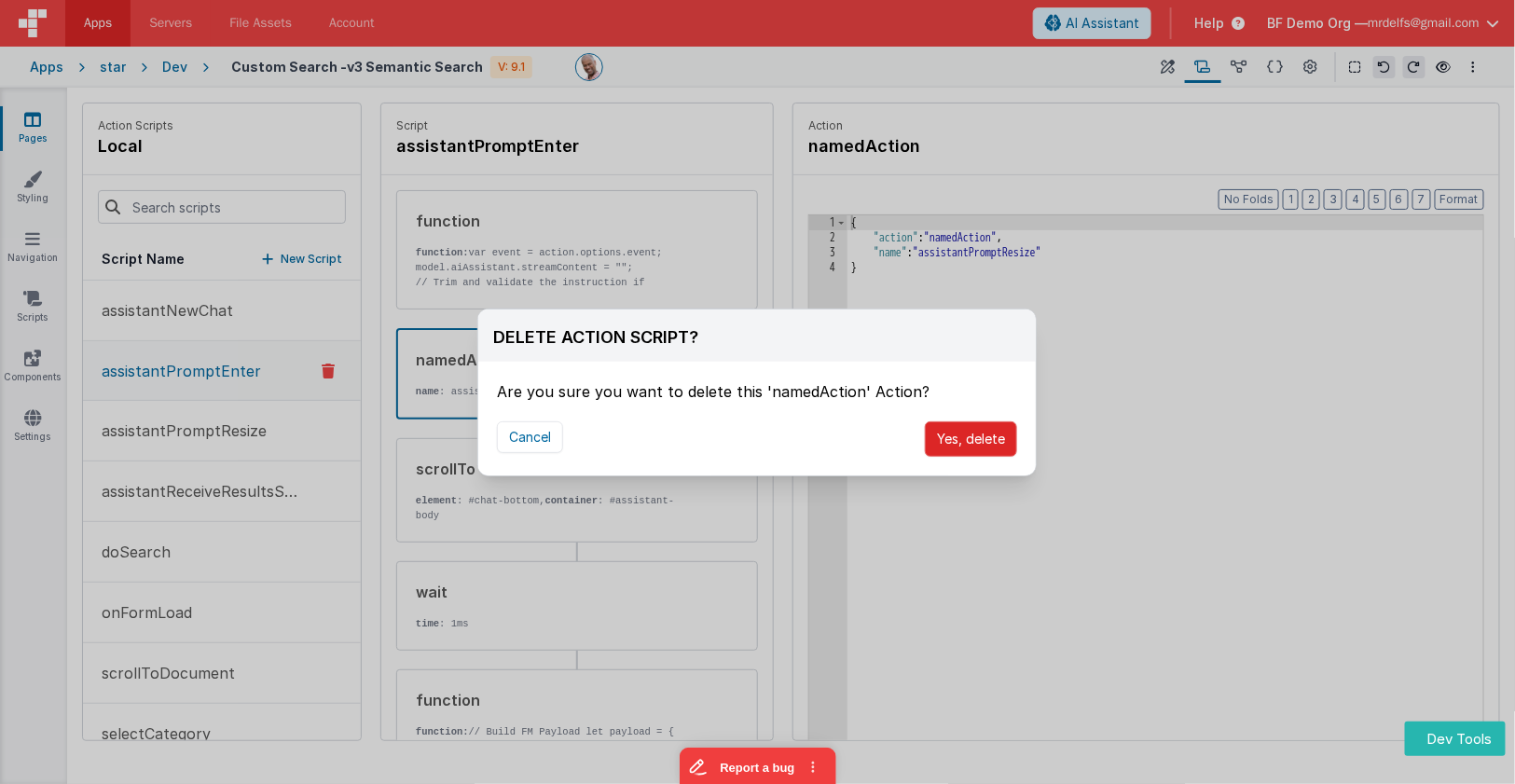 click on "Yes, delete" at bounding box center [971, 439] 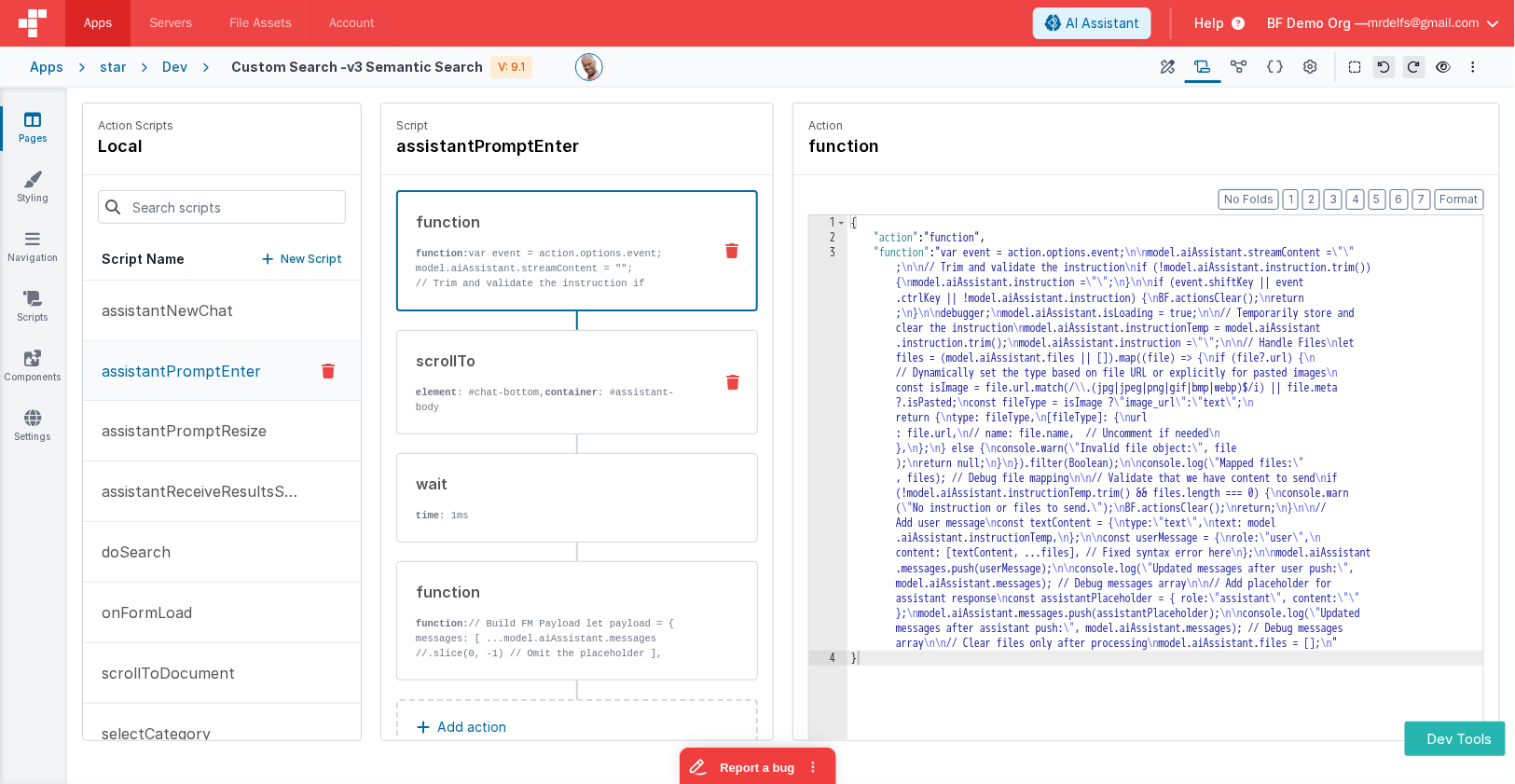 click on "element : #chat-bottom,  container : #assistant-body" at bounding box center (557, 400) 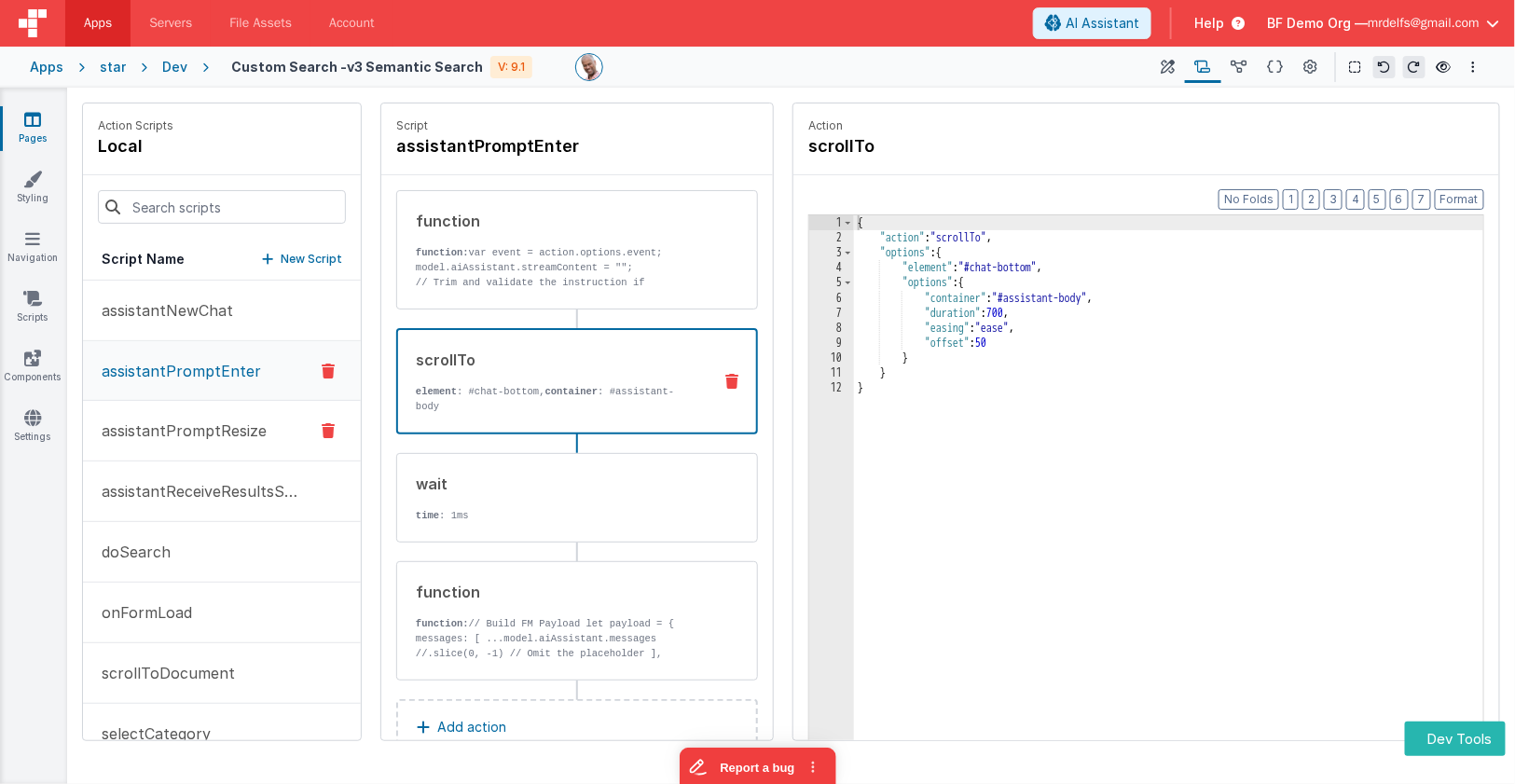 click on "assistantPromptResize" at bounding box center [178, 431] 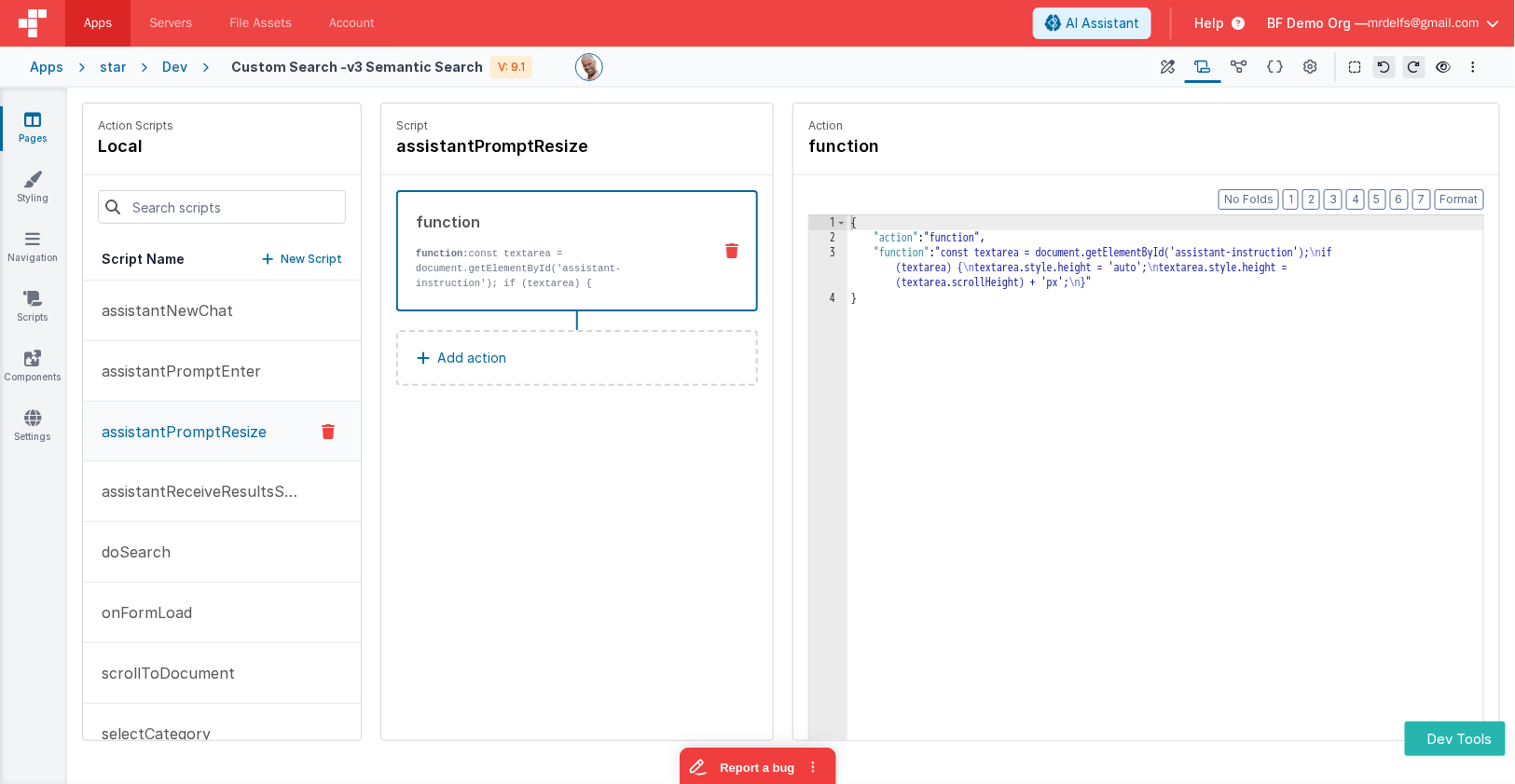 click at bounding box center (328, 432) 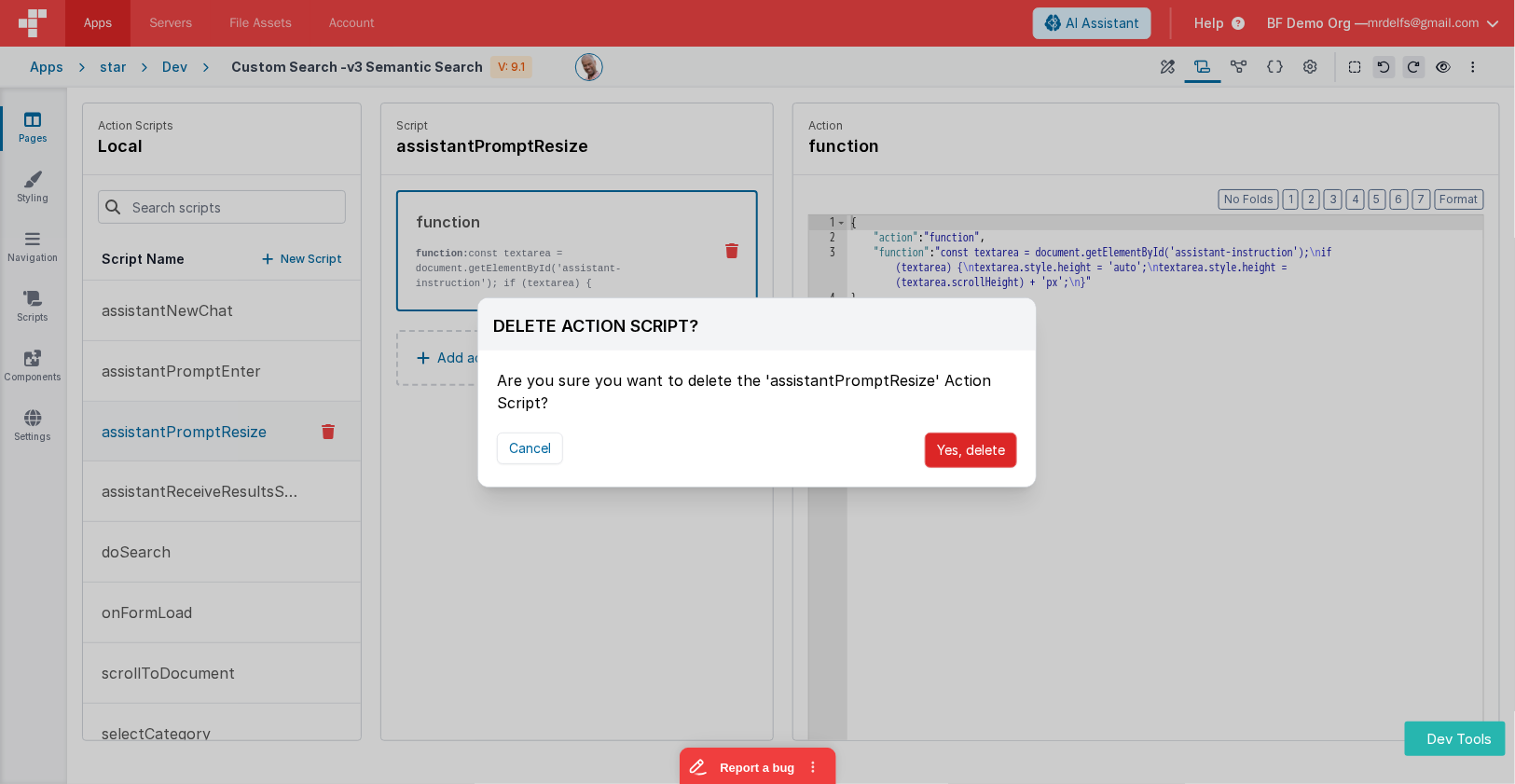 click on "Yes, delete" at bounding box center [971, 450] 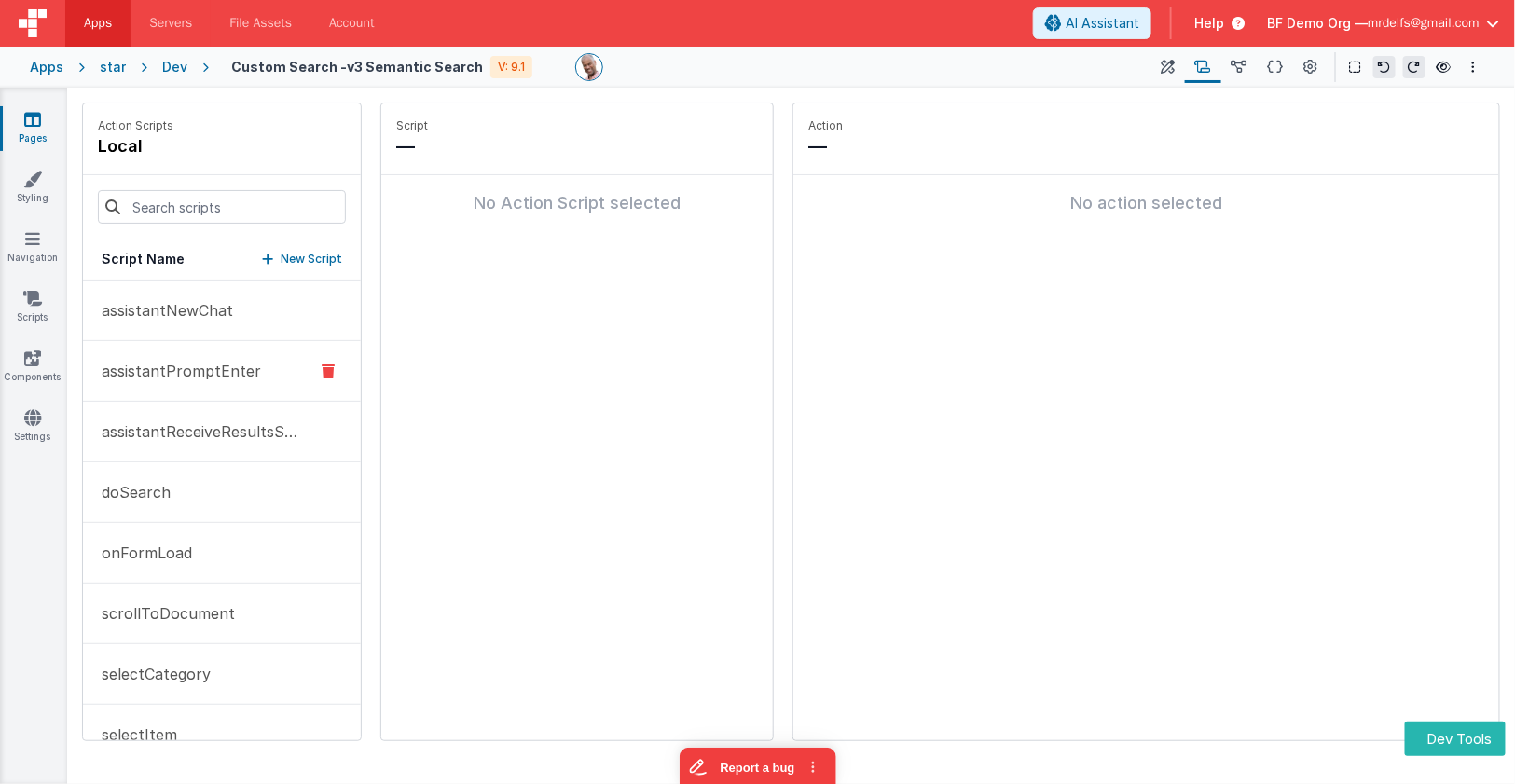 drag, startPoint x: 202, startPoint y: 363, endPoint x: 237, endPoint y: 359, distance: 35.22783 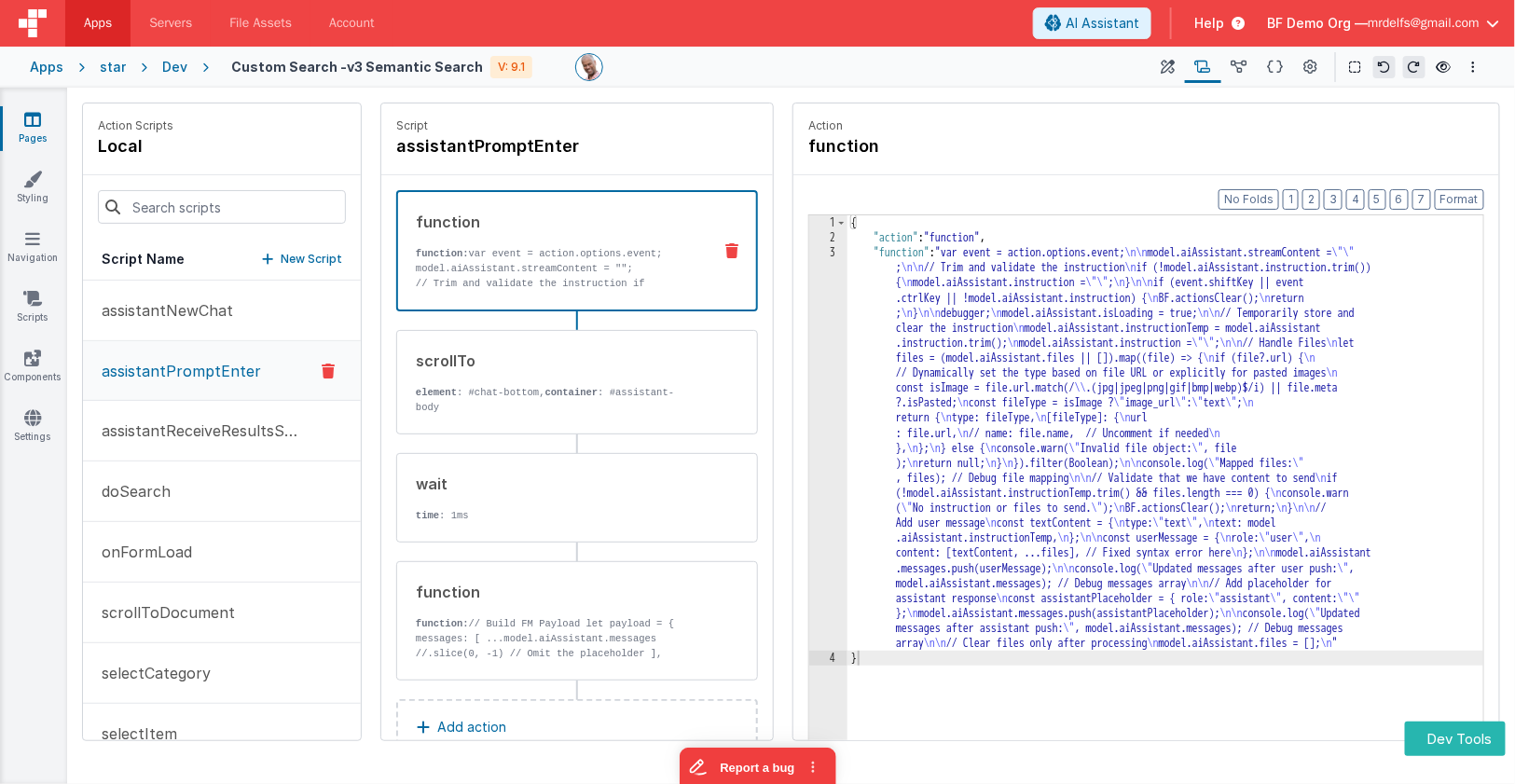 scroll, scrollTop: 43, scrollLeft: 0, axis: vertical 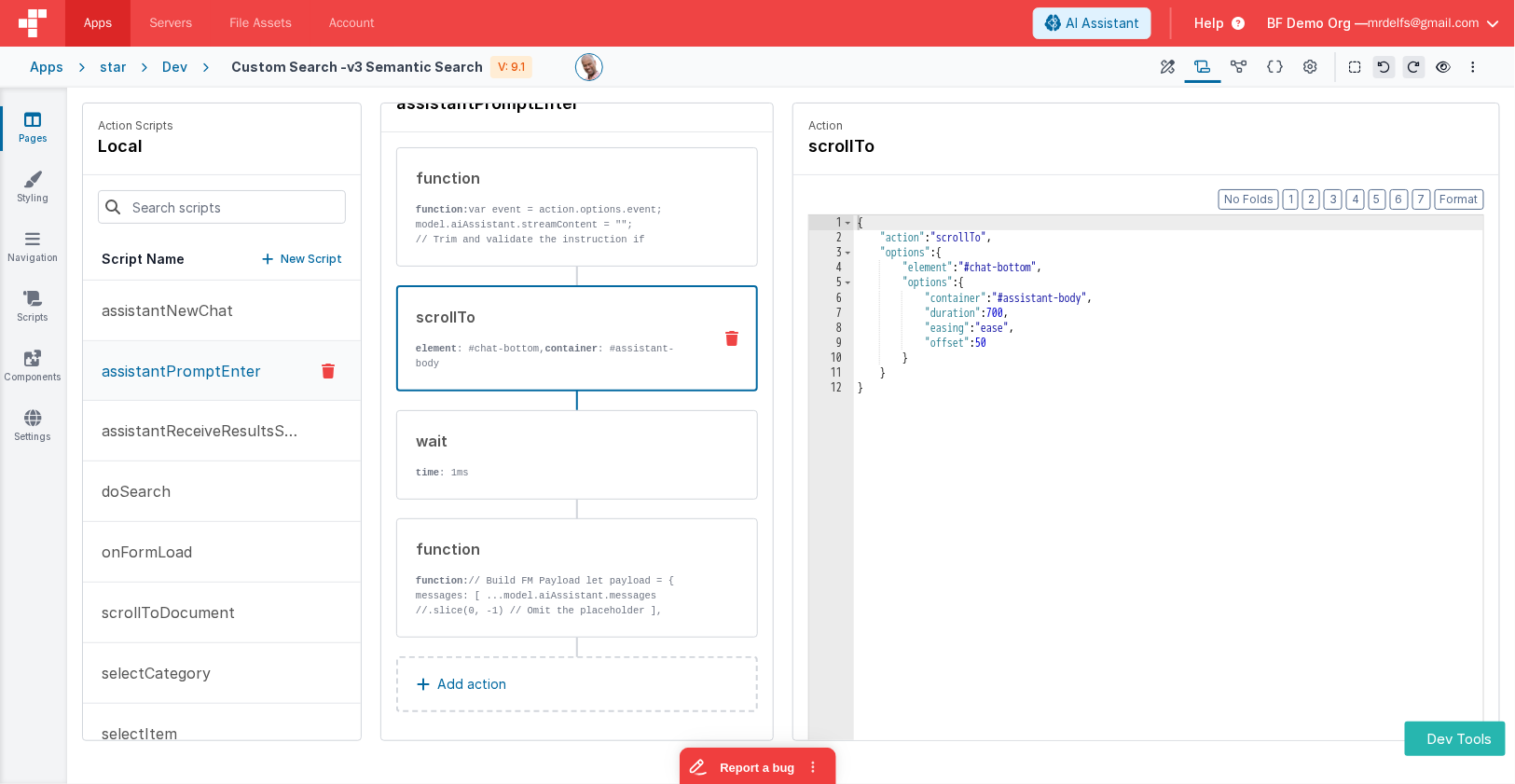click at bounding box center (732, 338) 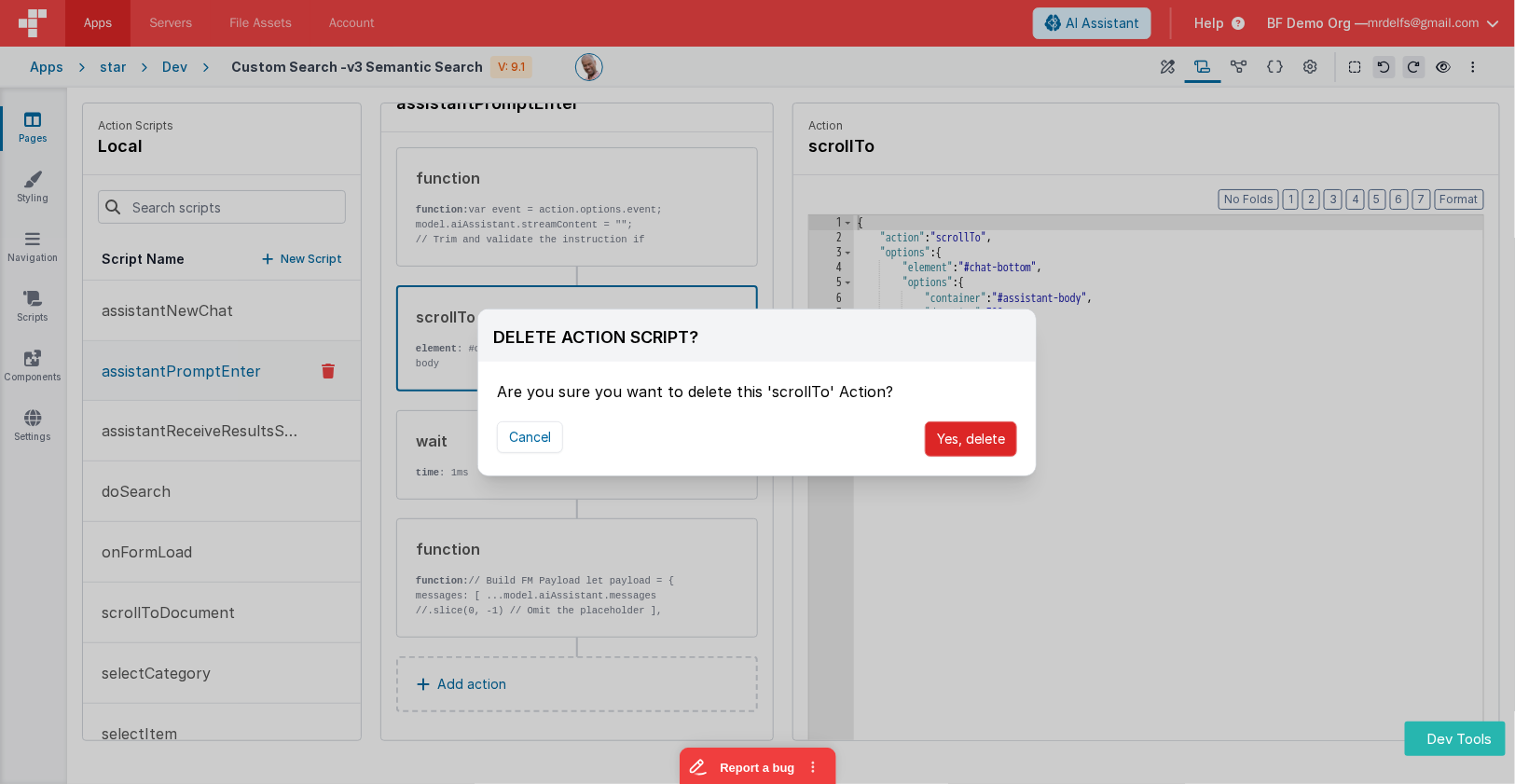 click on "Yes, delete" at bounding box center (971, 439) 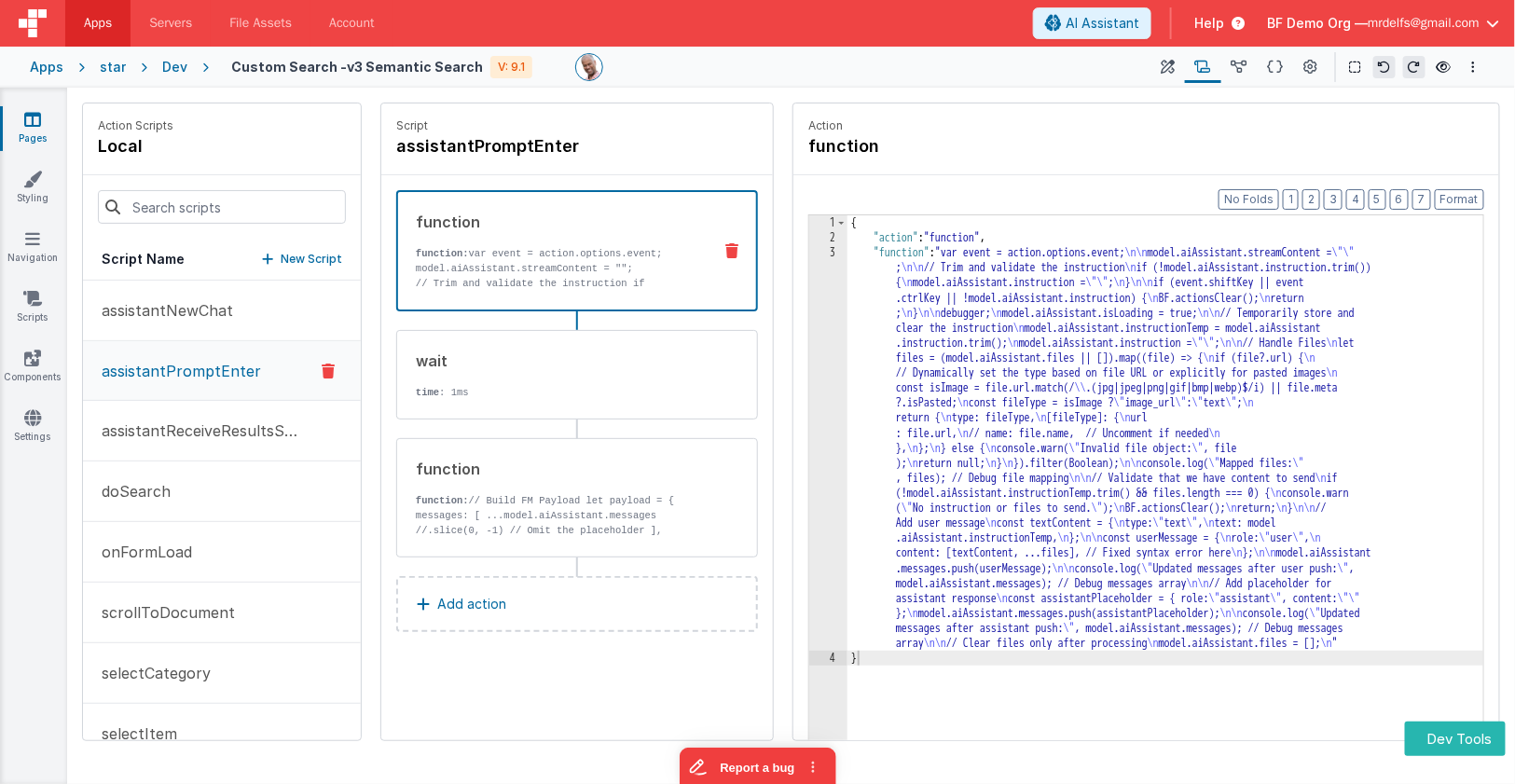 scroll, scrollTop: 0, scrollLeft: 0, axis: both 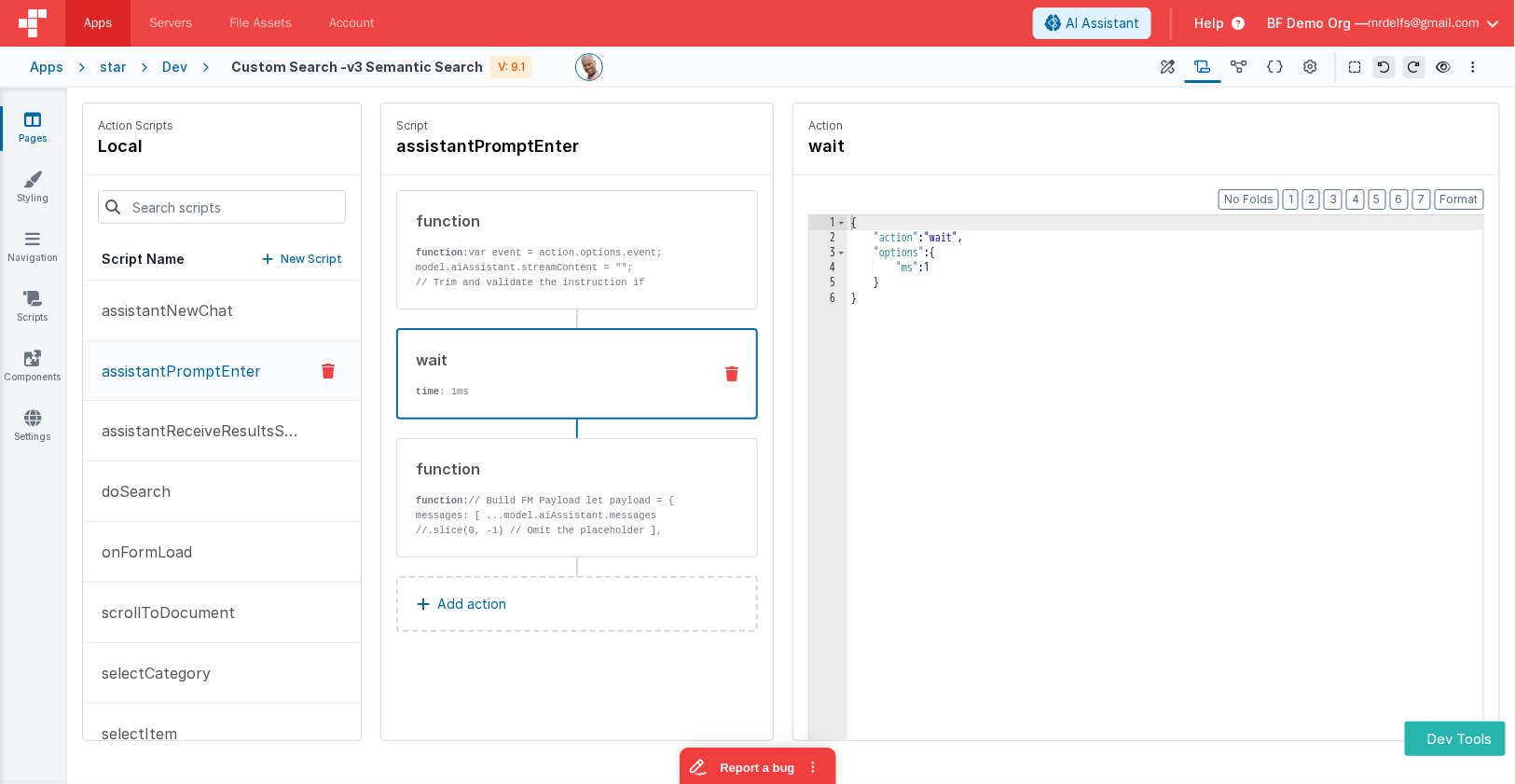 click on "time : 1ms" at bounding box center (556, 392) 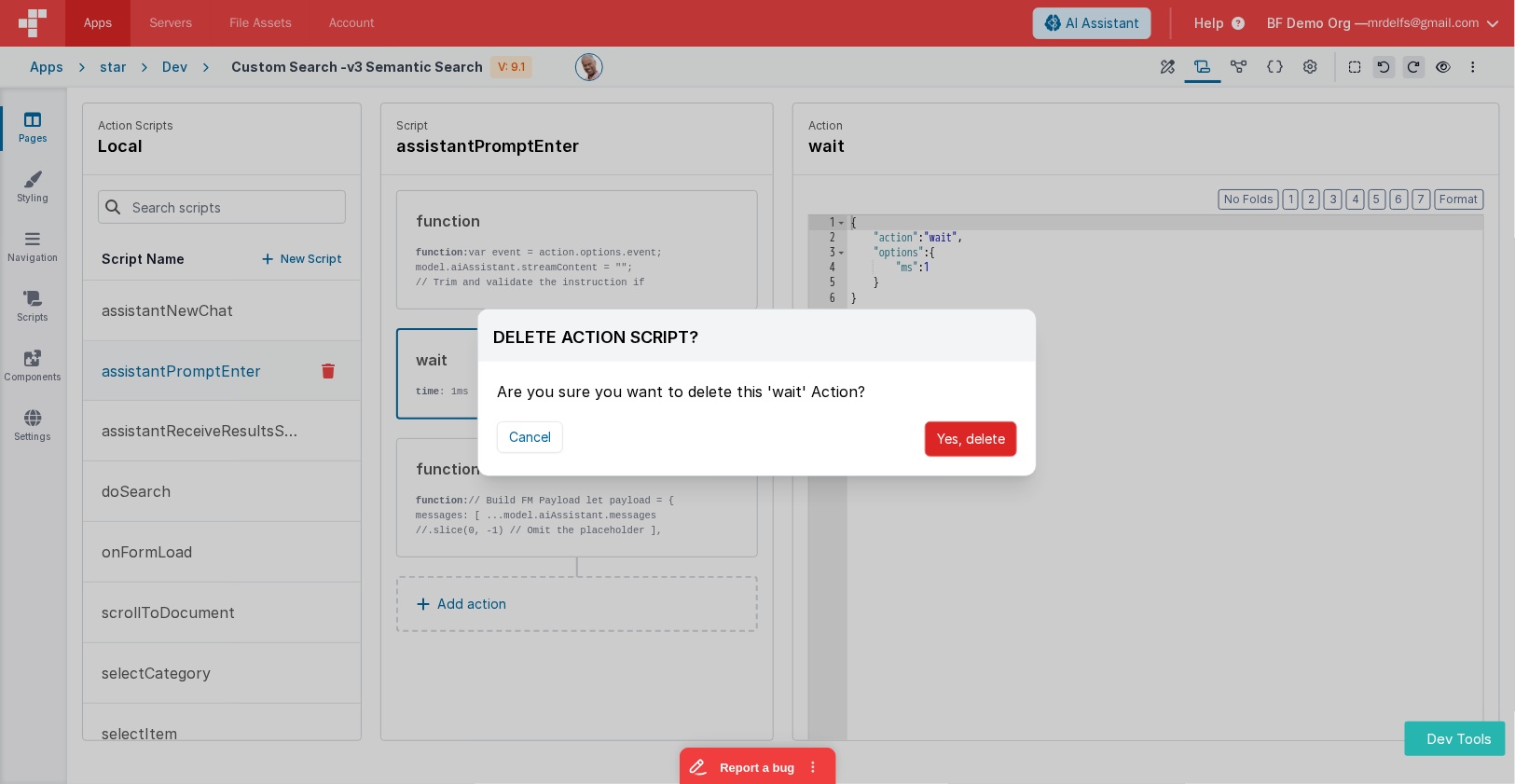 click on "Yes, delete" at bounding box center [971, 439] 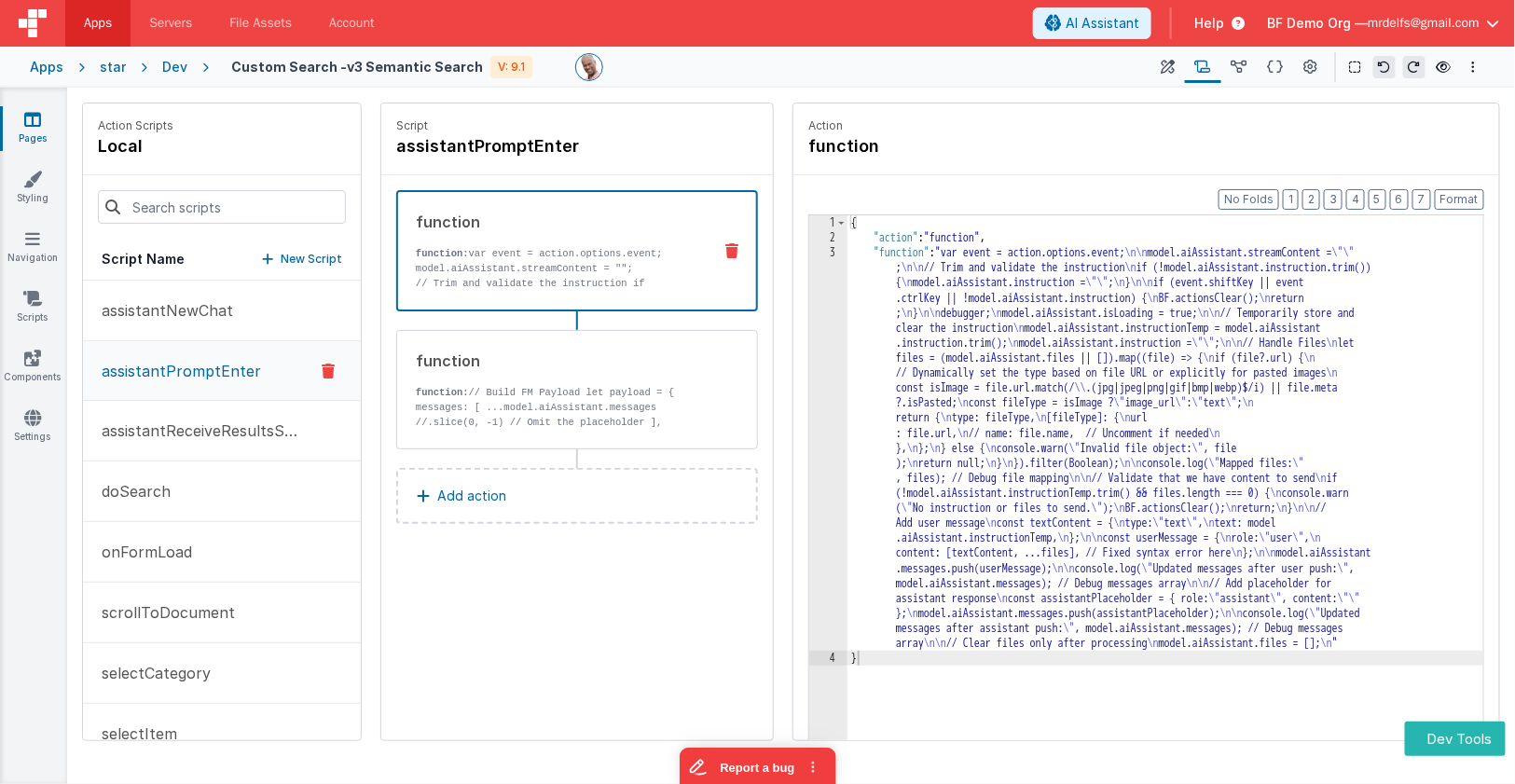 click on "// Trim and validate the instruction
if (!model.aiAssistant.instruction.trim()) {
model.aiAssistant.instruction = "";
}" at bounding box center [556, 298] 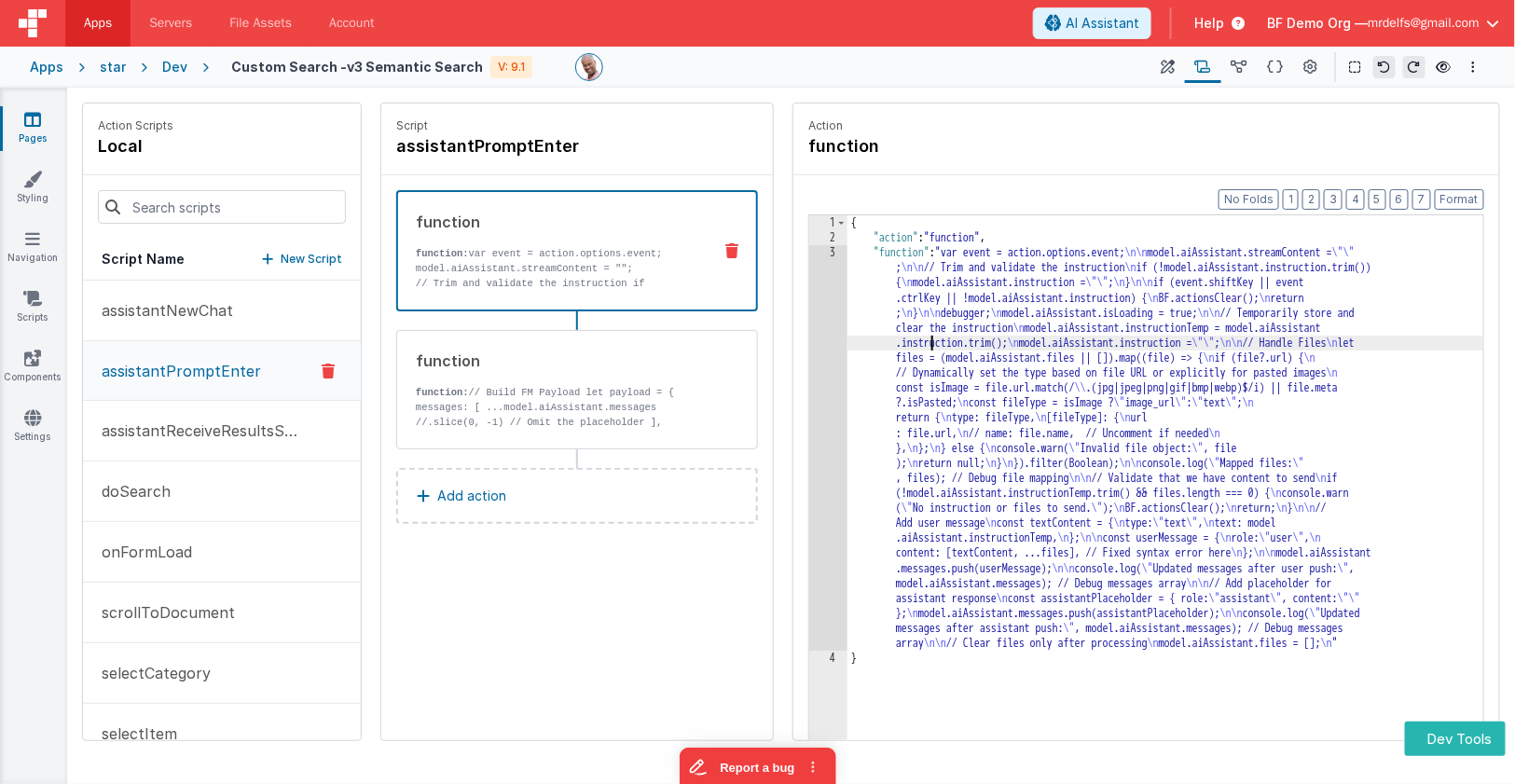 drag, startPoint x: 934, startPoint y: 335, endPoint x: 860, endPoint y: 324, distance: 74.8131 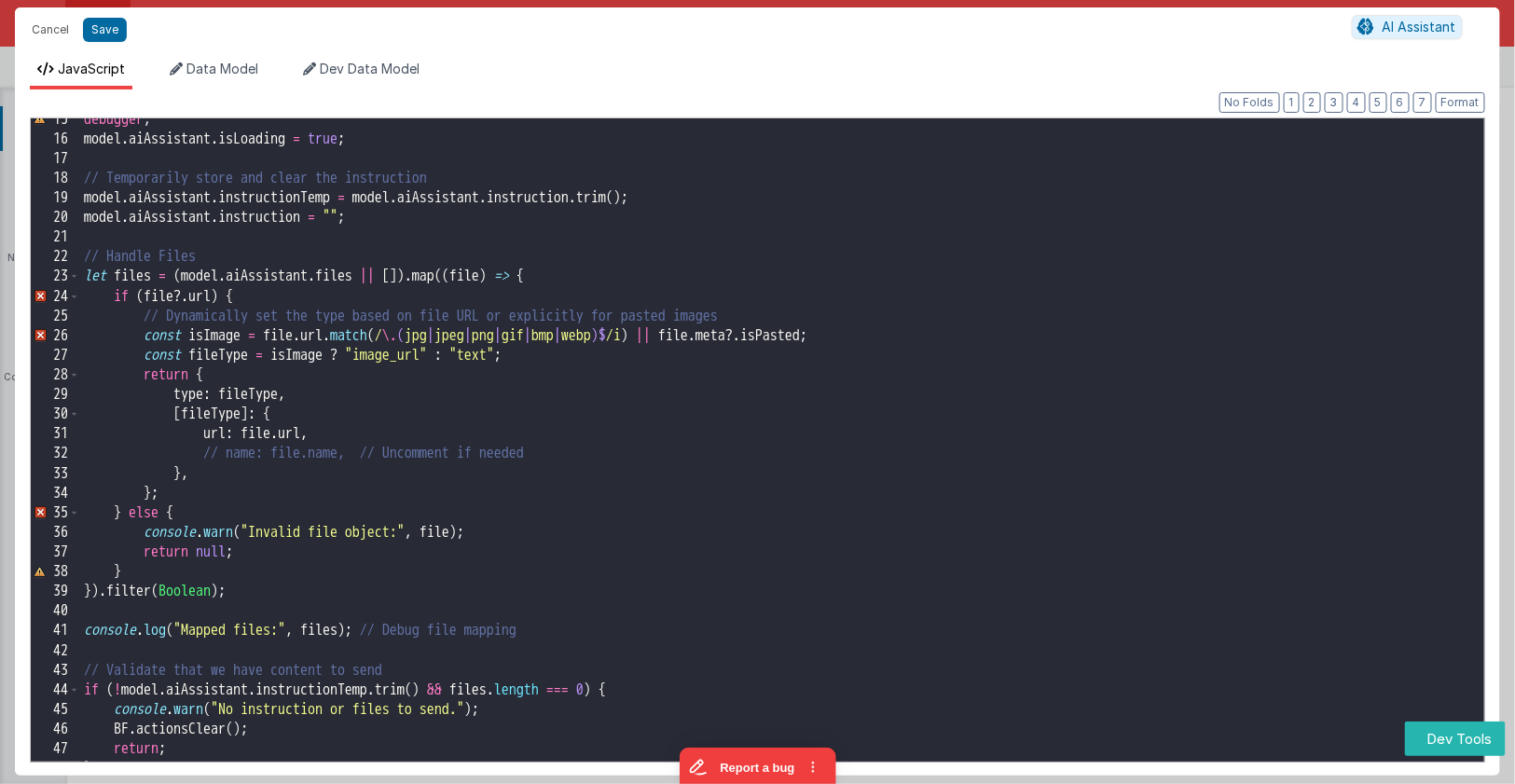 scroll, scrollTop: 284, scrollLeft: 0, axis: vertical 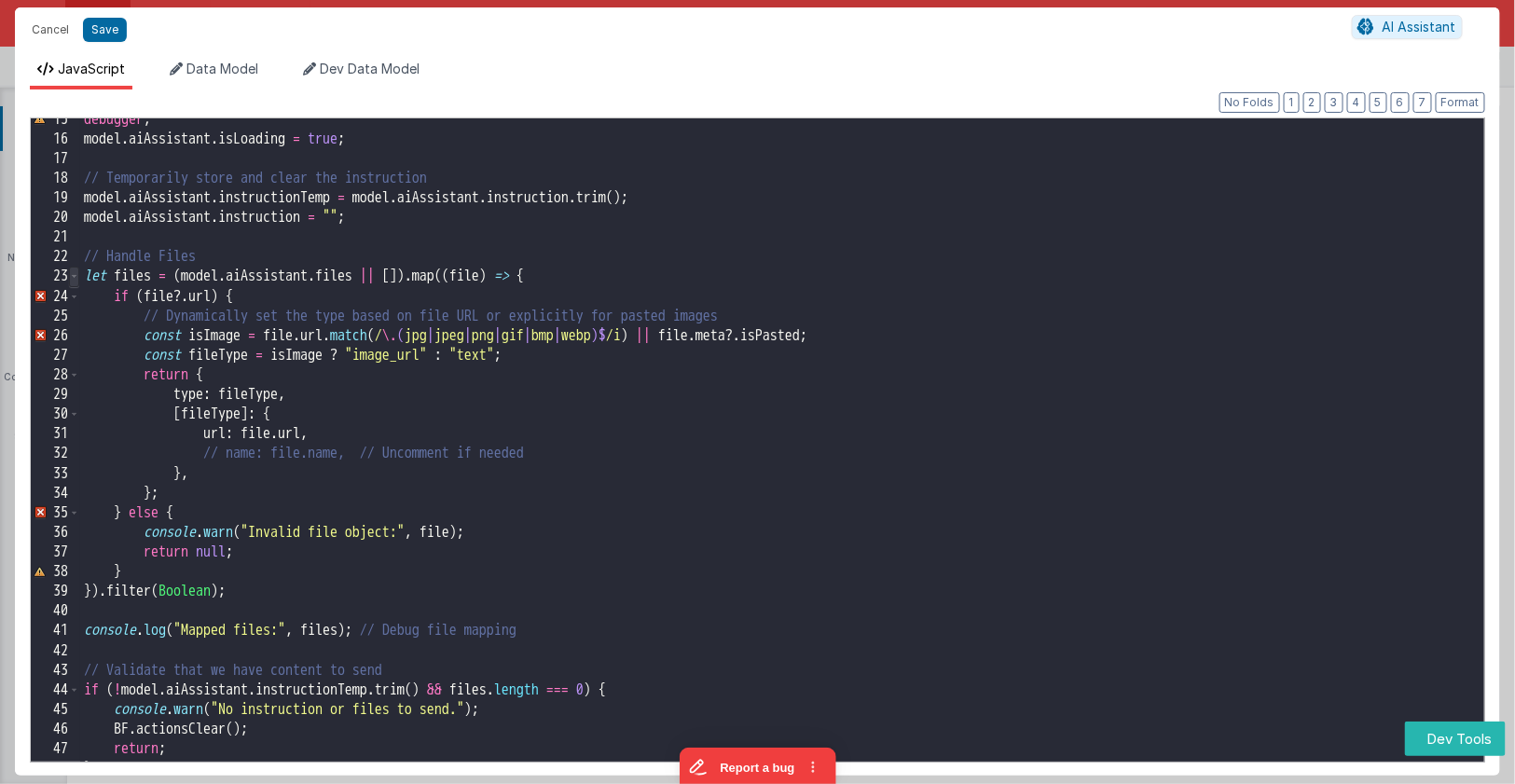 click at bounding box center [74, 276] 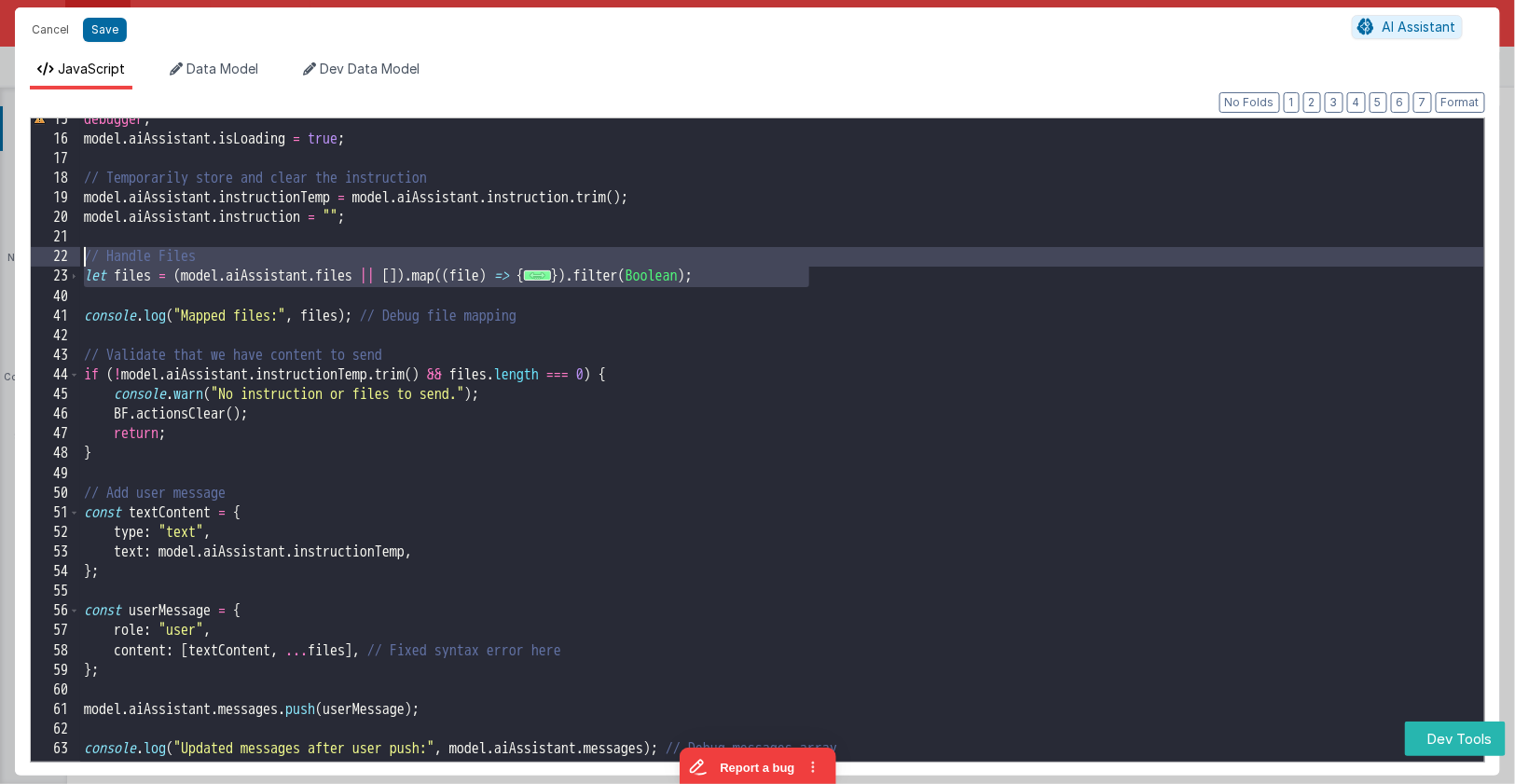 drag, startPoint x: 869, startPoint y: 276, endPoint x: -81, endPoint y: 251, distance: 950.32889 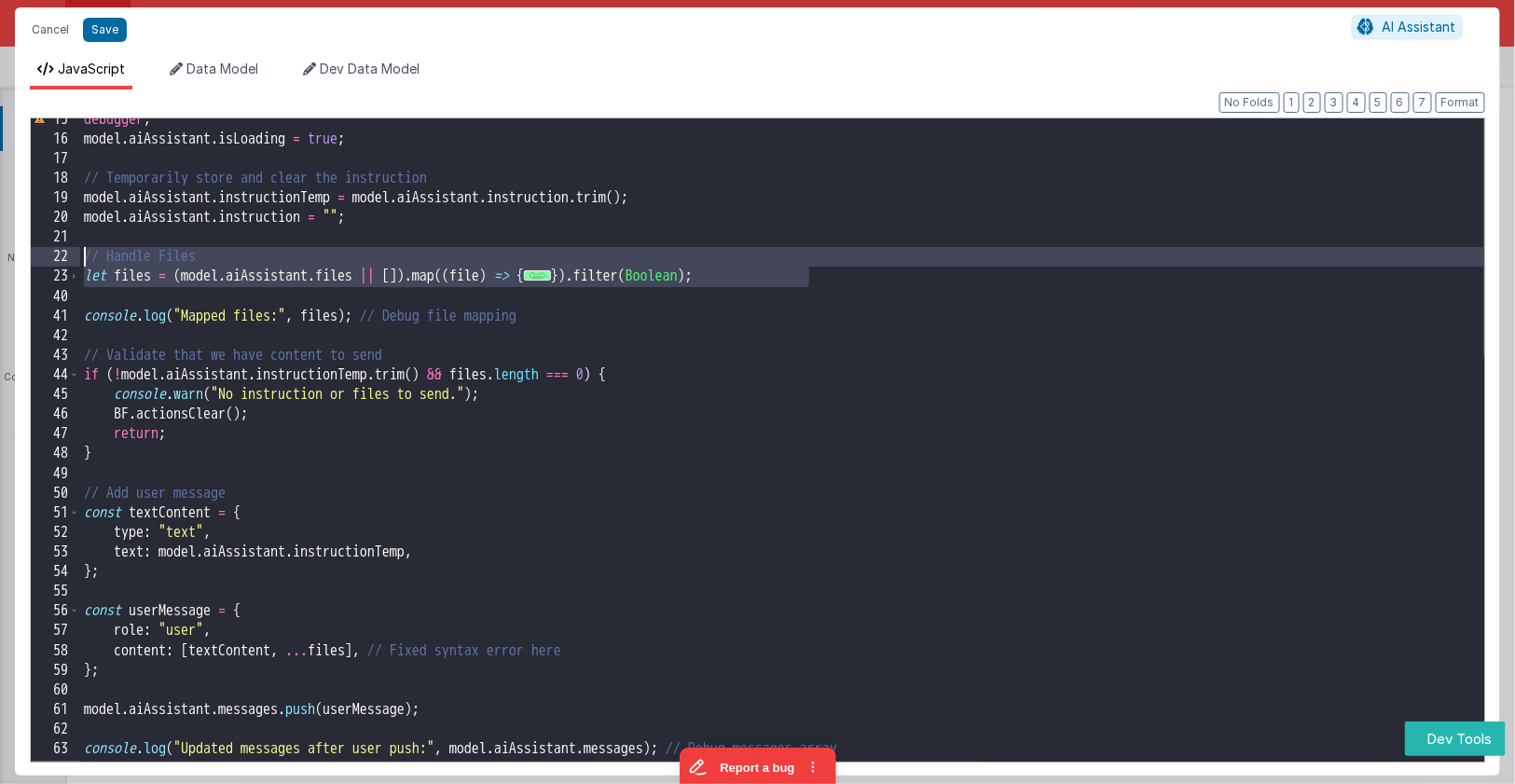 scroll, scrollTop: 0, scrollLeft: 0, axis: both 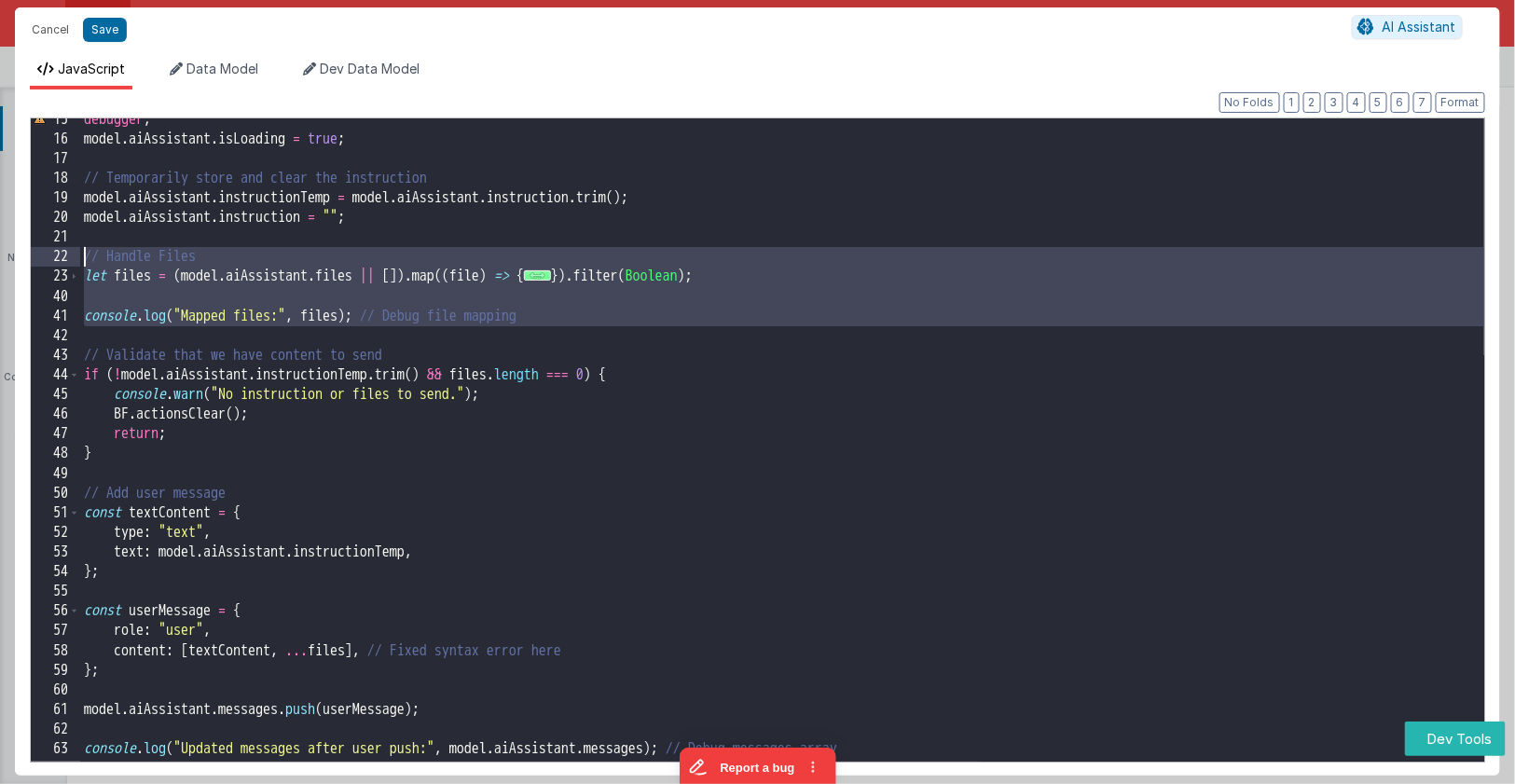 drag, startPoint x: 699, startPoint y: 327, endPoint x: 35, endPoint y: 256, distance: 667.7851 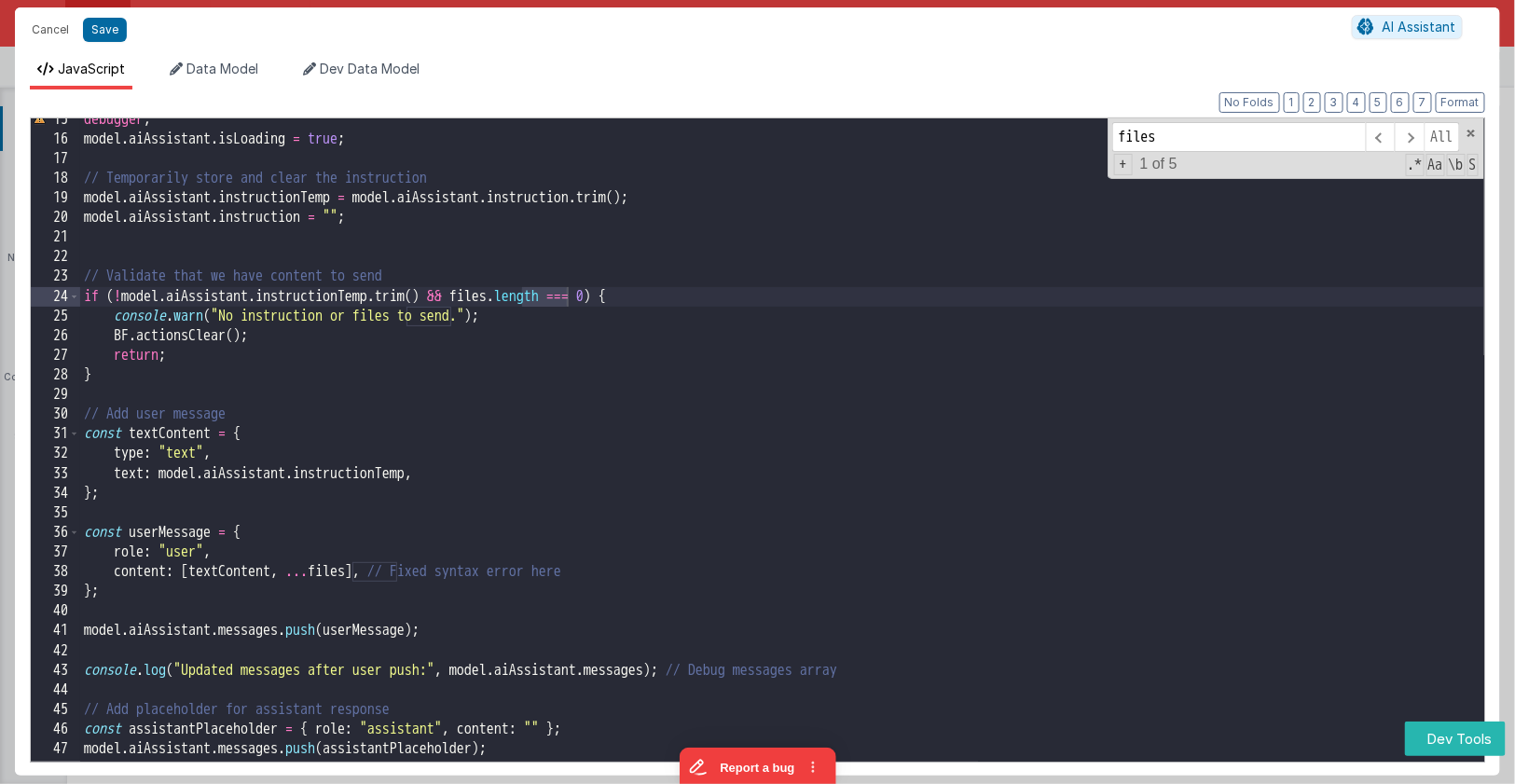 scroll, scrollTop: 388, scrollLeft: 0, axis: vertical 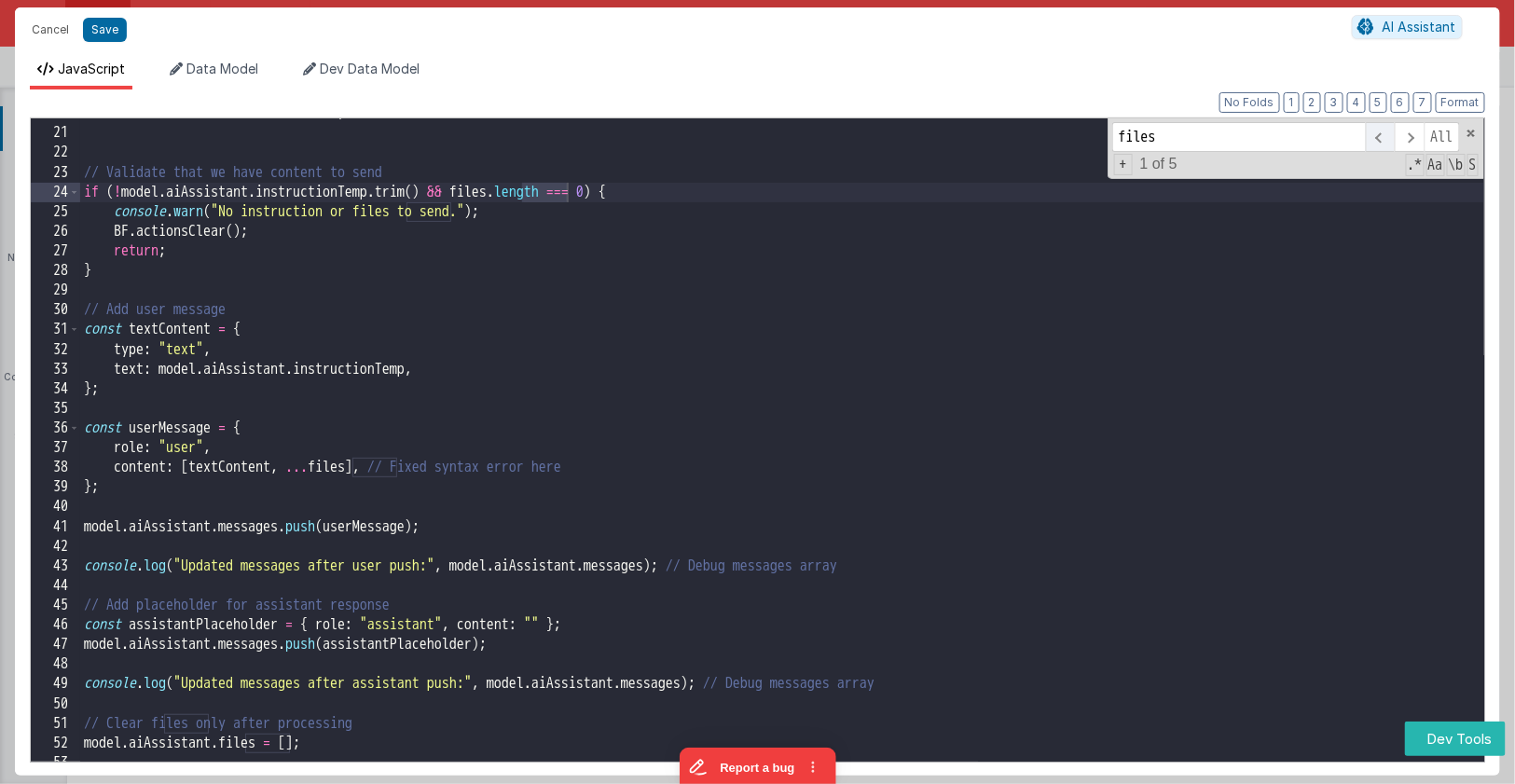 type on "files" 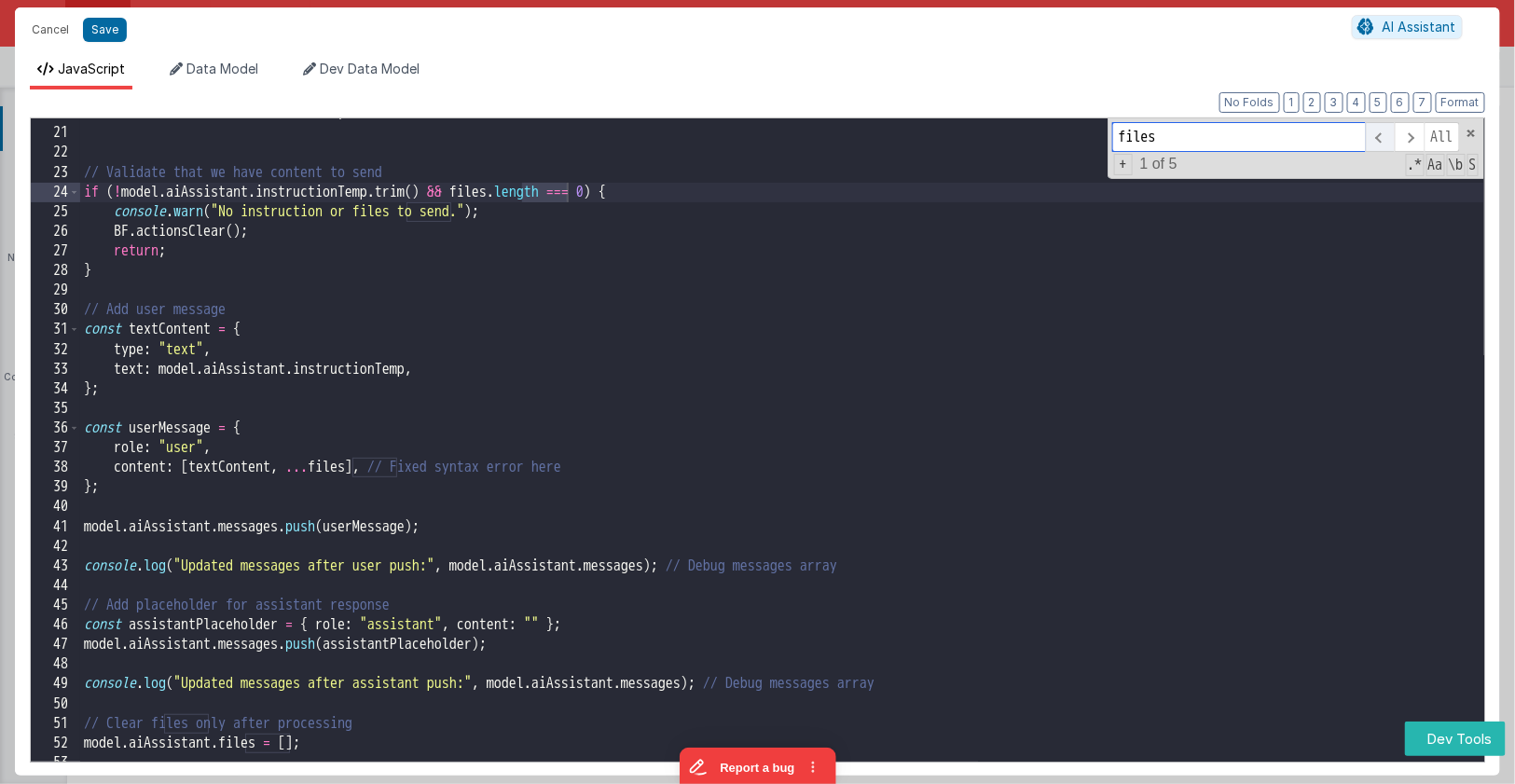 click at bounding box center [1380, 137] 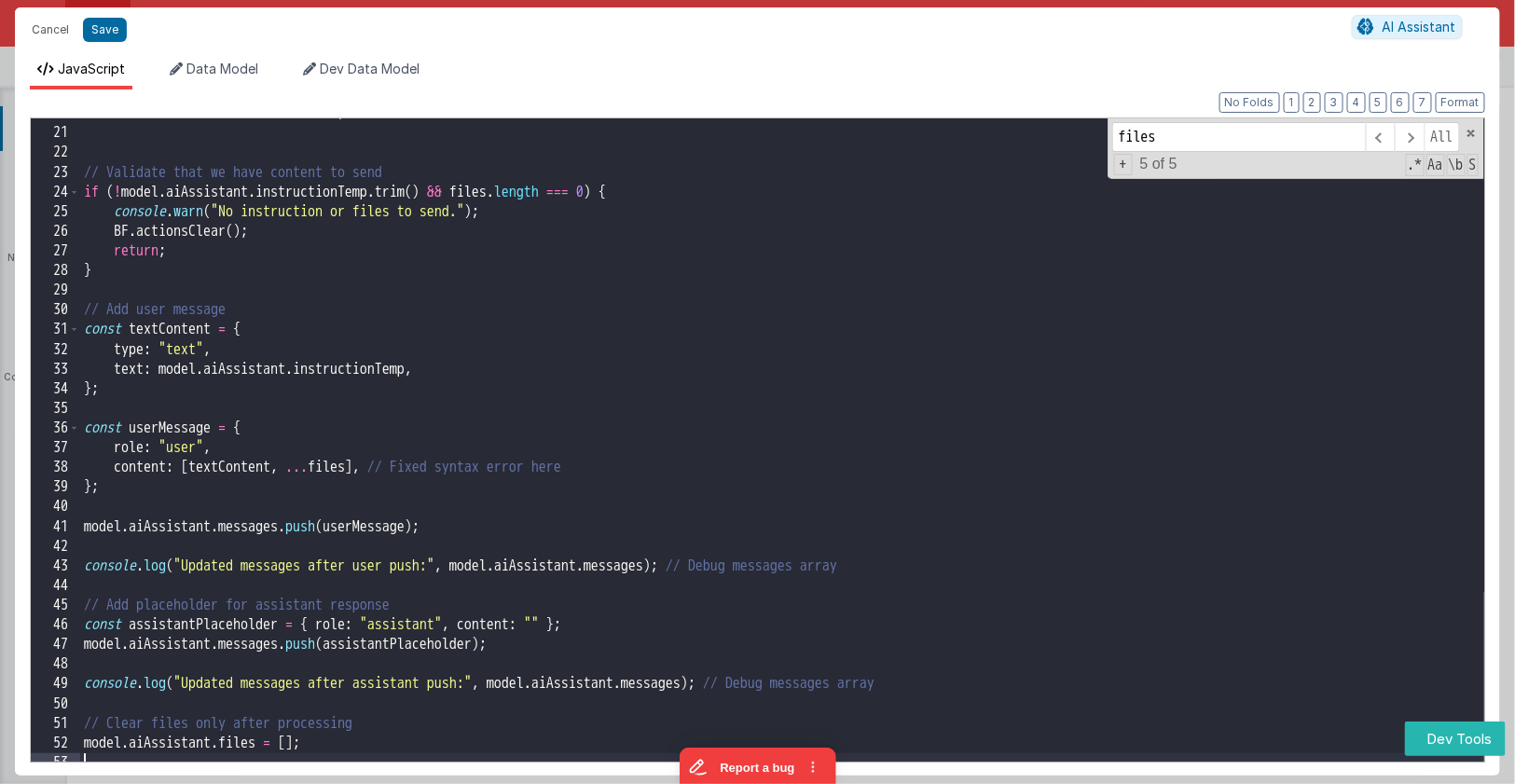 click on "model . aiAssistant . instruction   =   "" ; // Validate that we have content to send if   ( ! model . aiAssistant . instructionTemp . trim ( )   &&   files . length   ===   0 )   {      console . warn ( "No instruction or files to send." ) ;      BF . actionsClear ( ) ;      return ; } // Add user message const   textContent   =   {      type :   "text" ,      text :   model . aiAssistant . instructionTemp , } ; const   userMessage   =   {      role :   "user" ,      content :   [ textContent ,   ... files ] ,   // Fixed syntax error here } ; model . aiAssistant . messages . push ( userMessage ) ; console . log ( "Updated messages after user push:" ,   model . aiAssistant . messages ) ;   // Debug messages array // Add placeholder for assistant response const   assistantPlaceholder   =   {   role :   "assistant" ,   content :   ""   } ; model . aiAssistant . messages . push ( assistantPlaceholder ) ; console . log ( "Updated messages after assistant push:" ,   model . aiAssistant . messages ) ;   model . ." at bounding box center (782, 450) 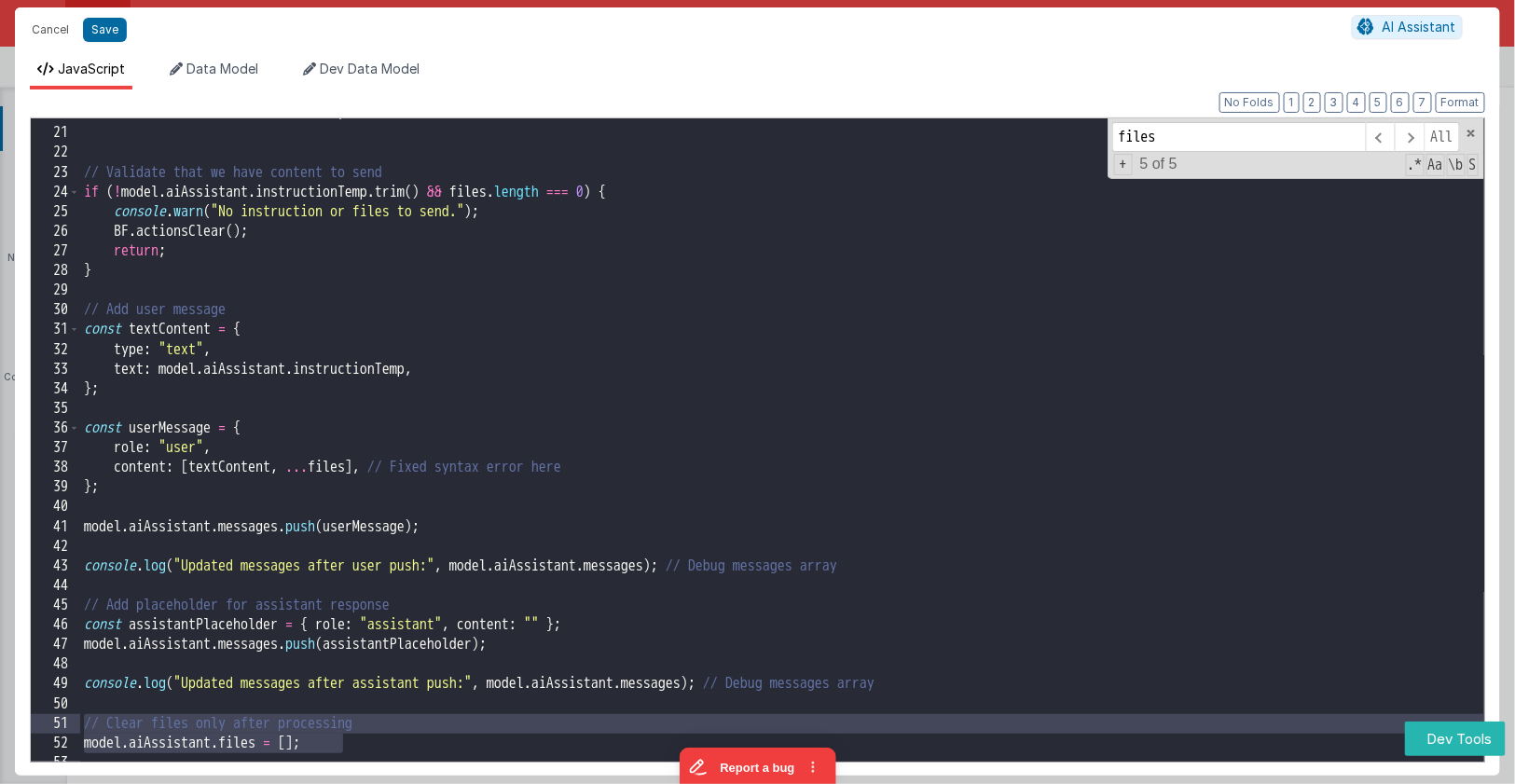 drag, startPoint x: 415, startPoint y: 739, endPoint x: 34, endPoint y: 722, distance: 381.3791 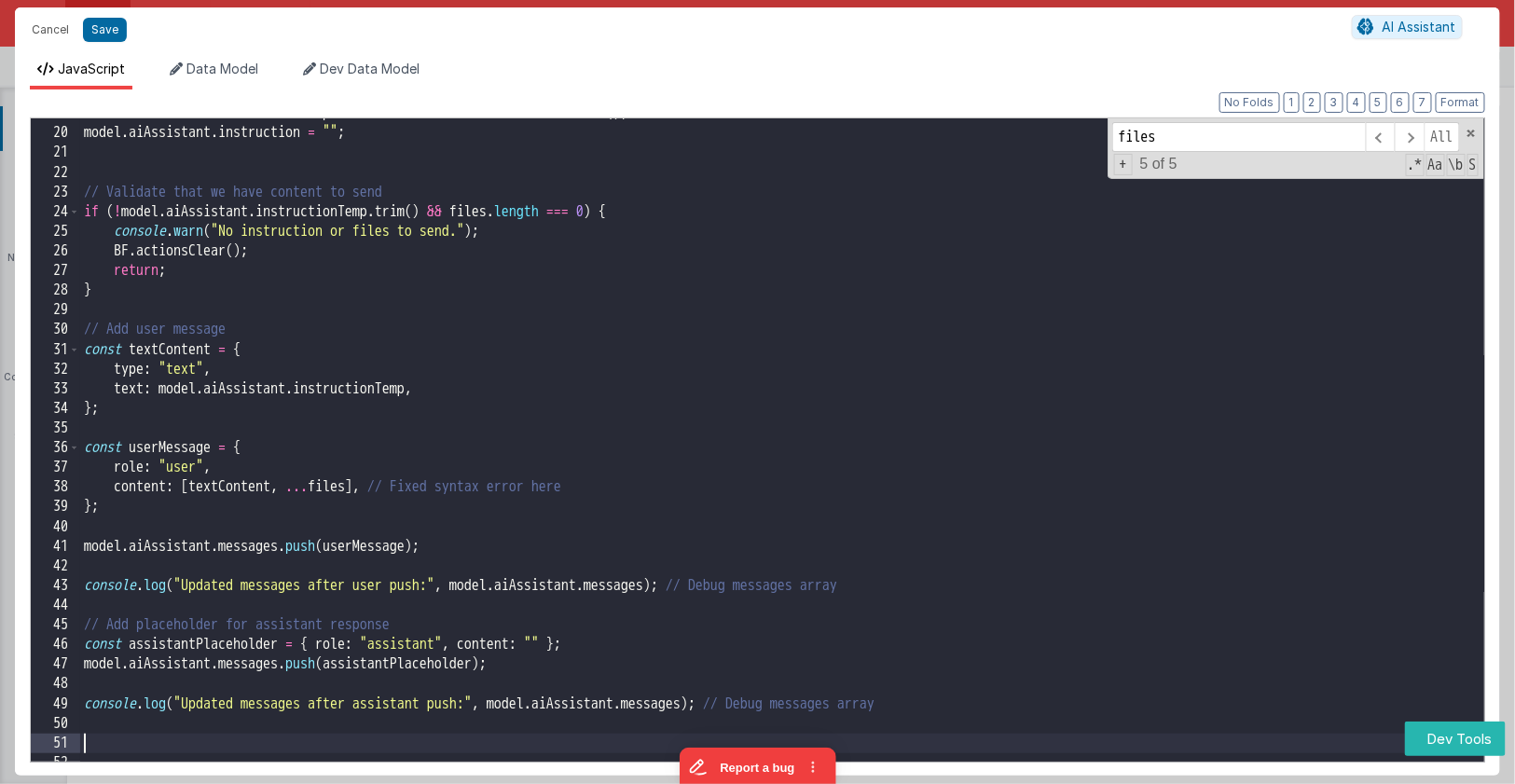 scroll, scrollTop: 368, scrollLeft: 0, axis: vertical 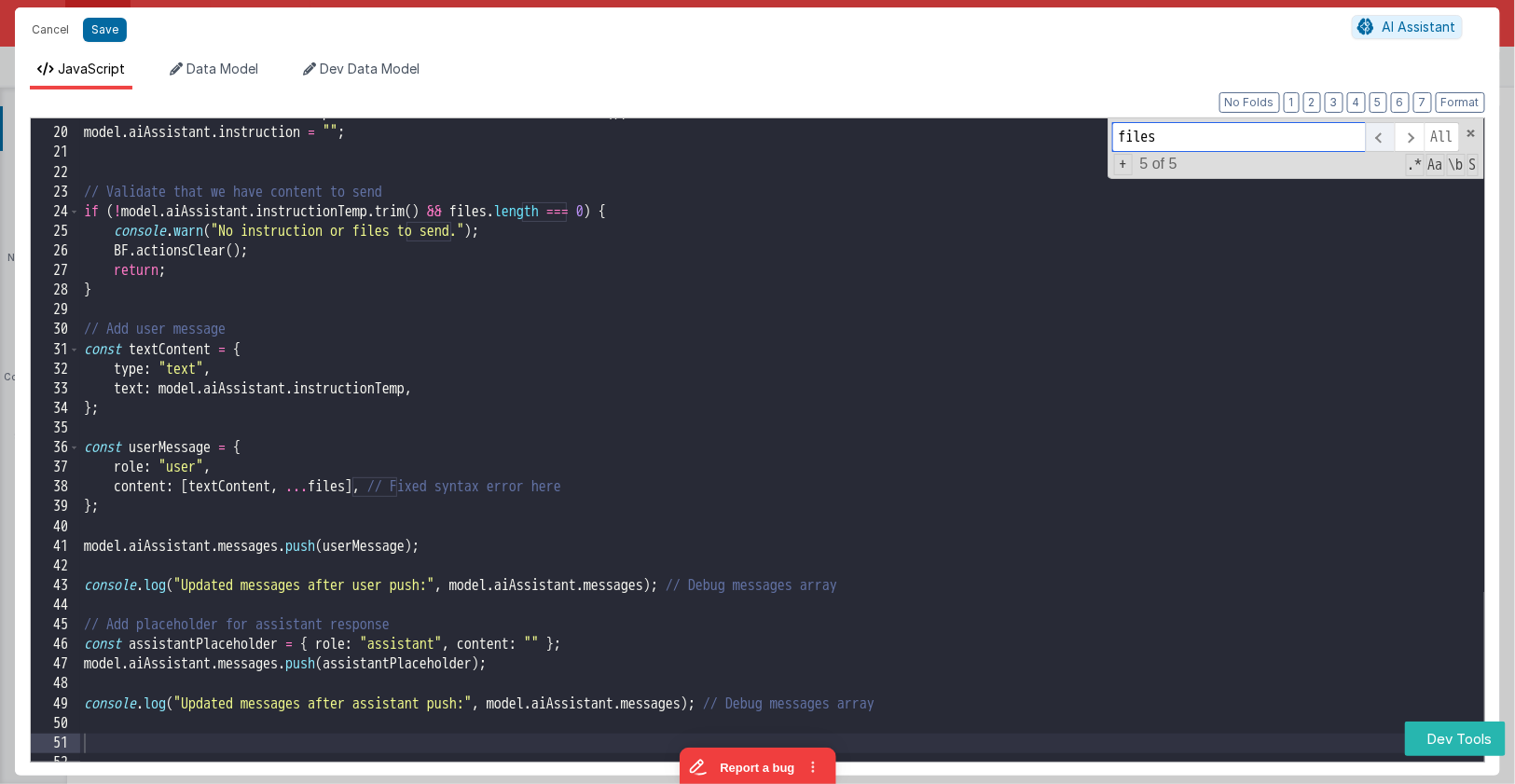click at bounding box center (1380, 137) 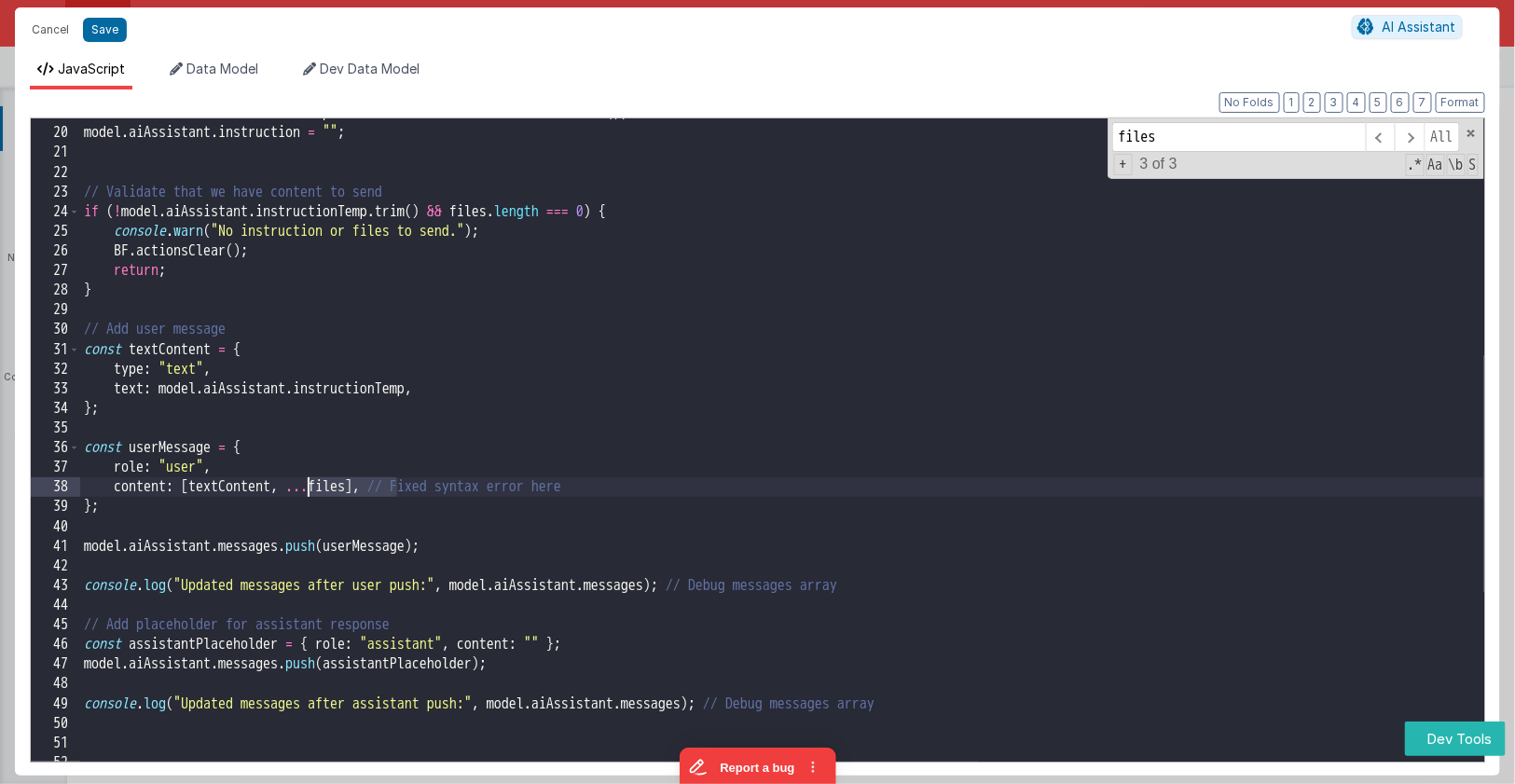 drag, startPoint x: 399, startPoint y: 490, endPoint x: 336, endPoint y: 488, distance: 63.0317 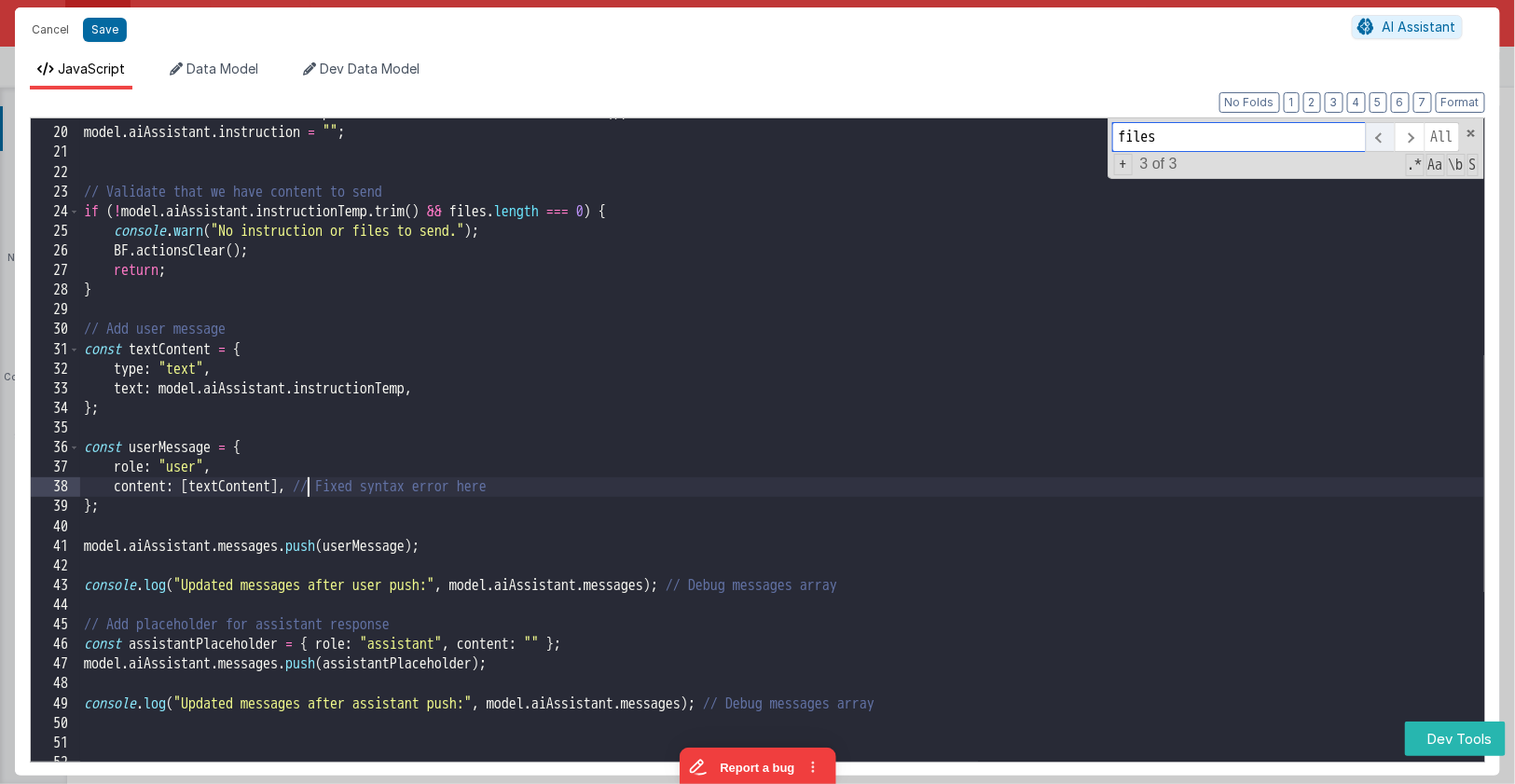 click at bounding box center [1380, 137] 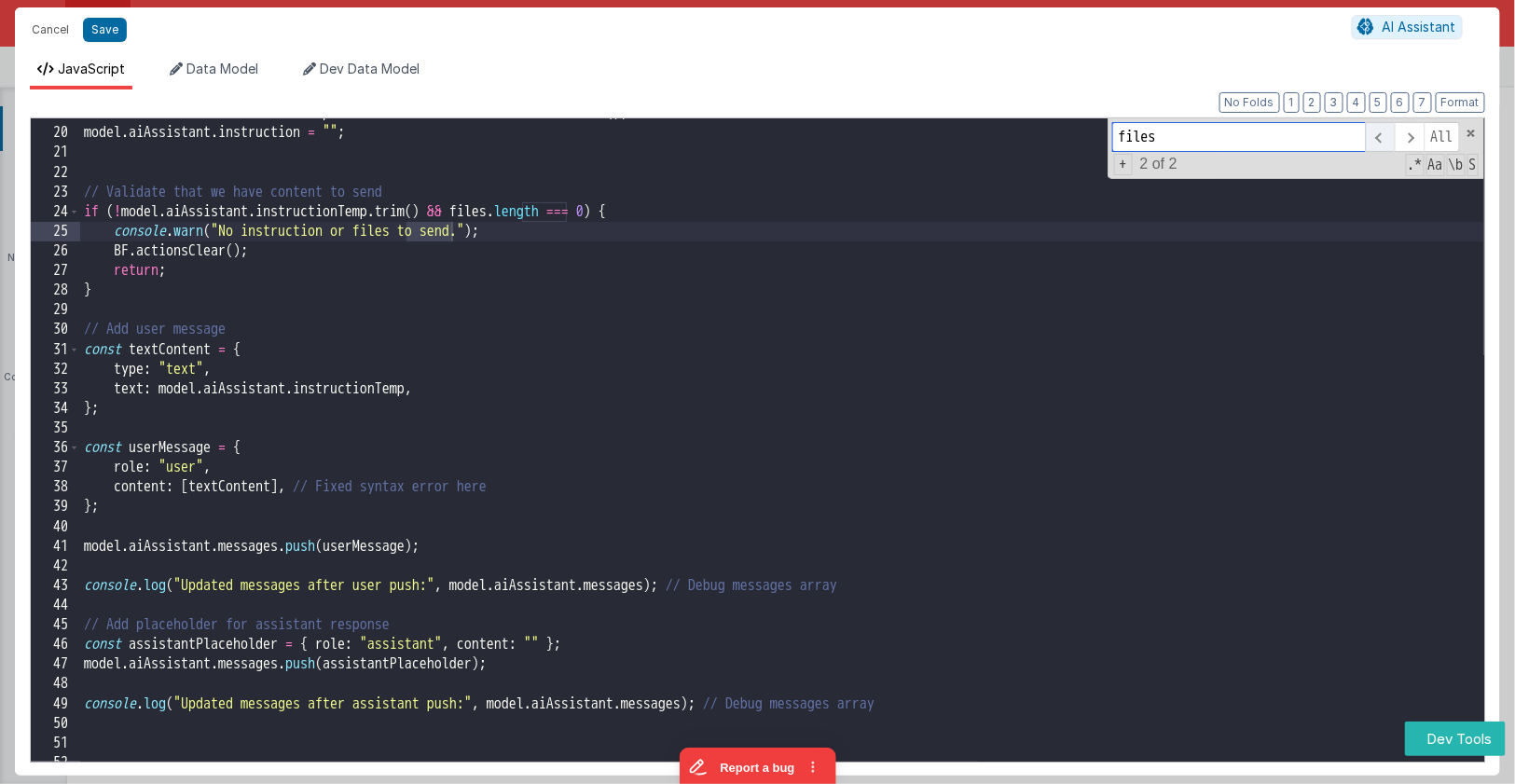 click at bounding box center (1380, 137) 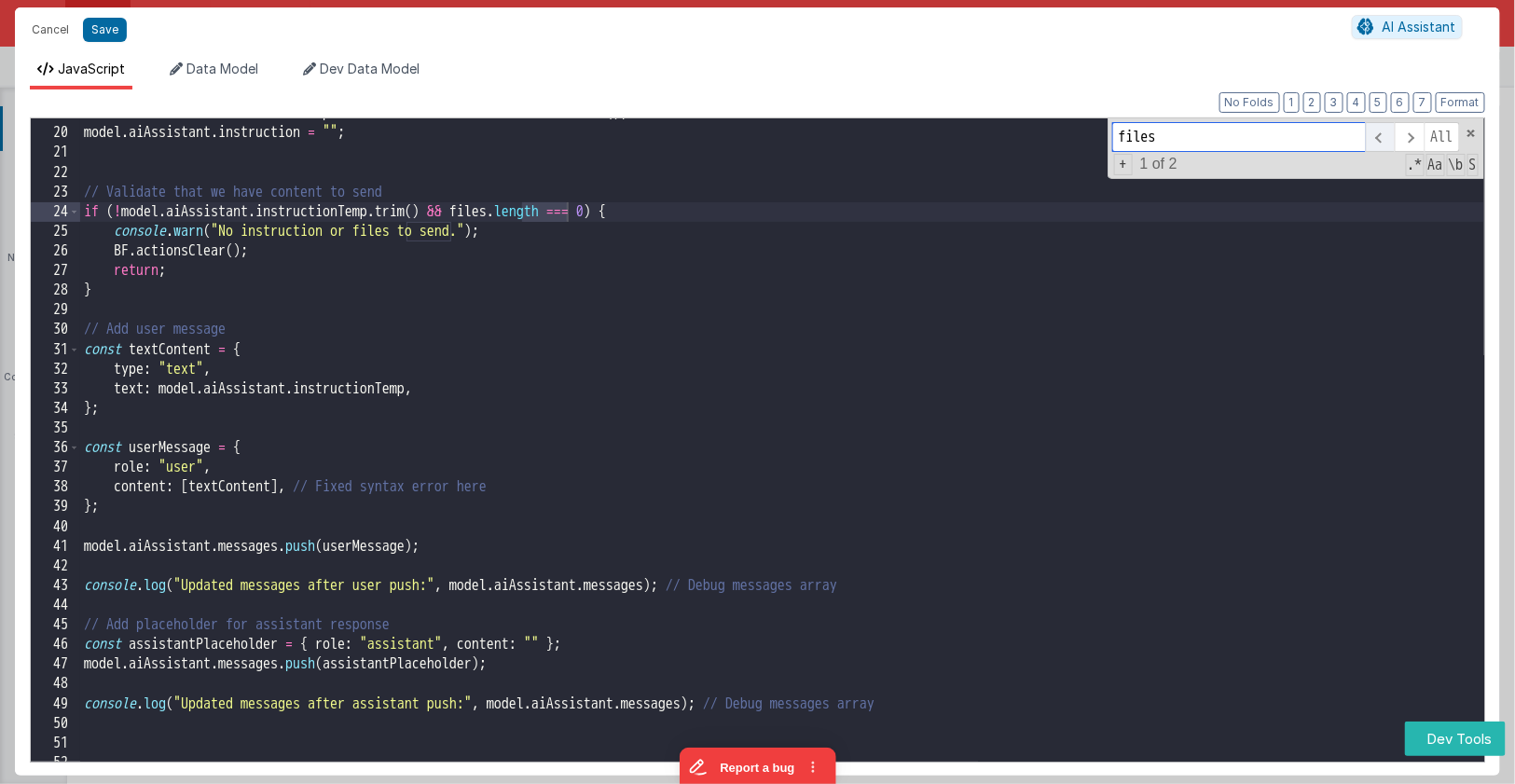 click at bounding box center (1380, 137) 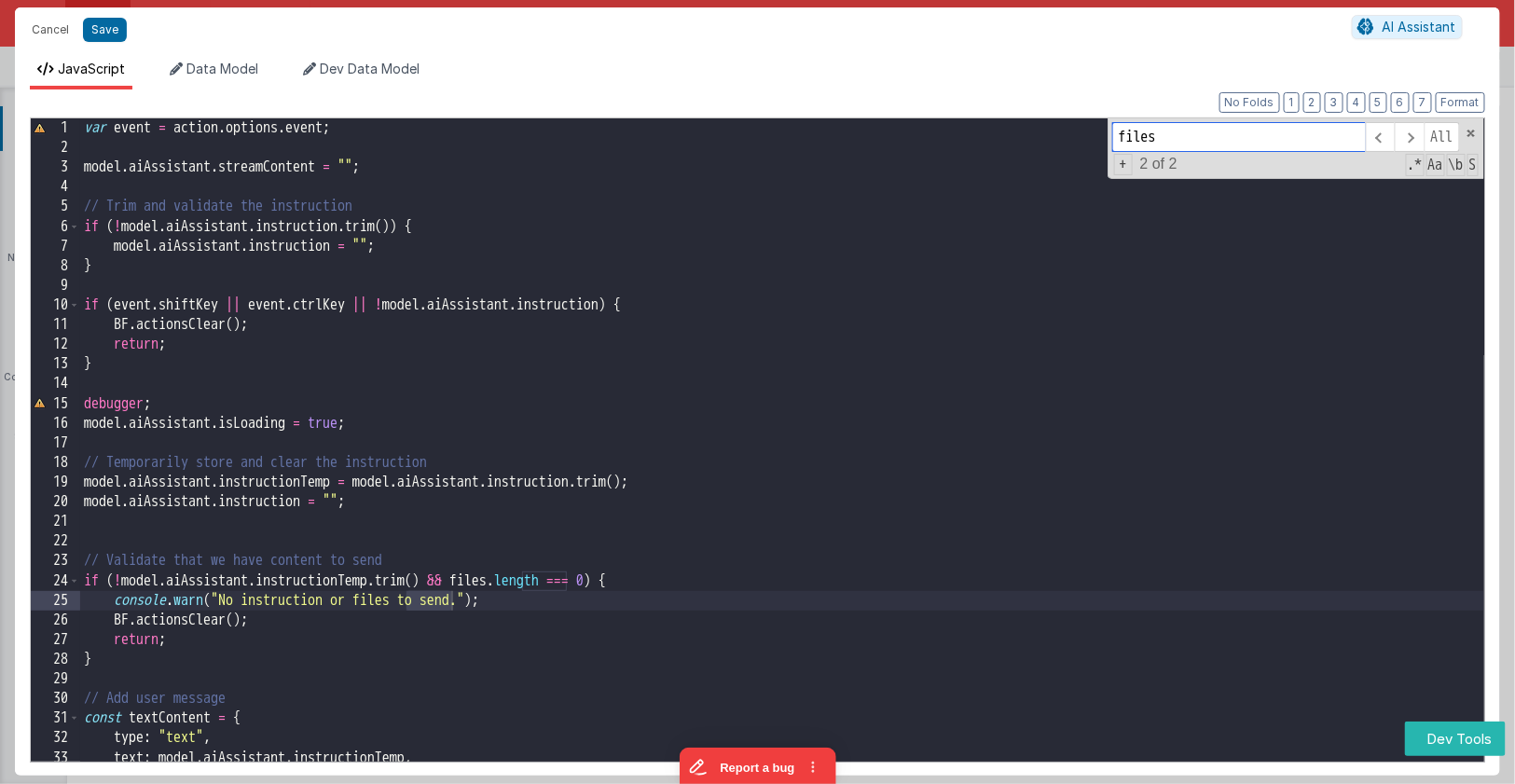 scroll, scrollTop: 0, scrollLeft: 0, axis: both 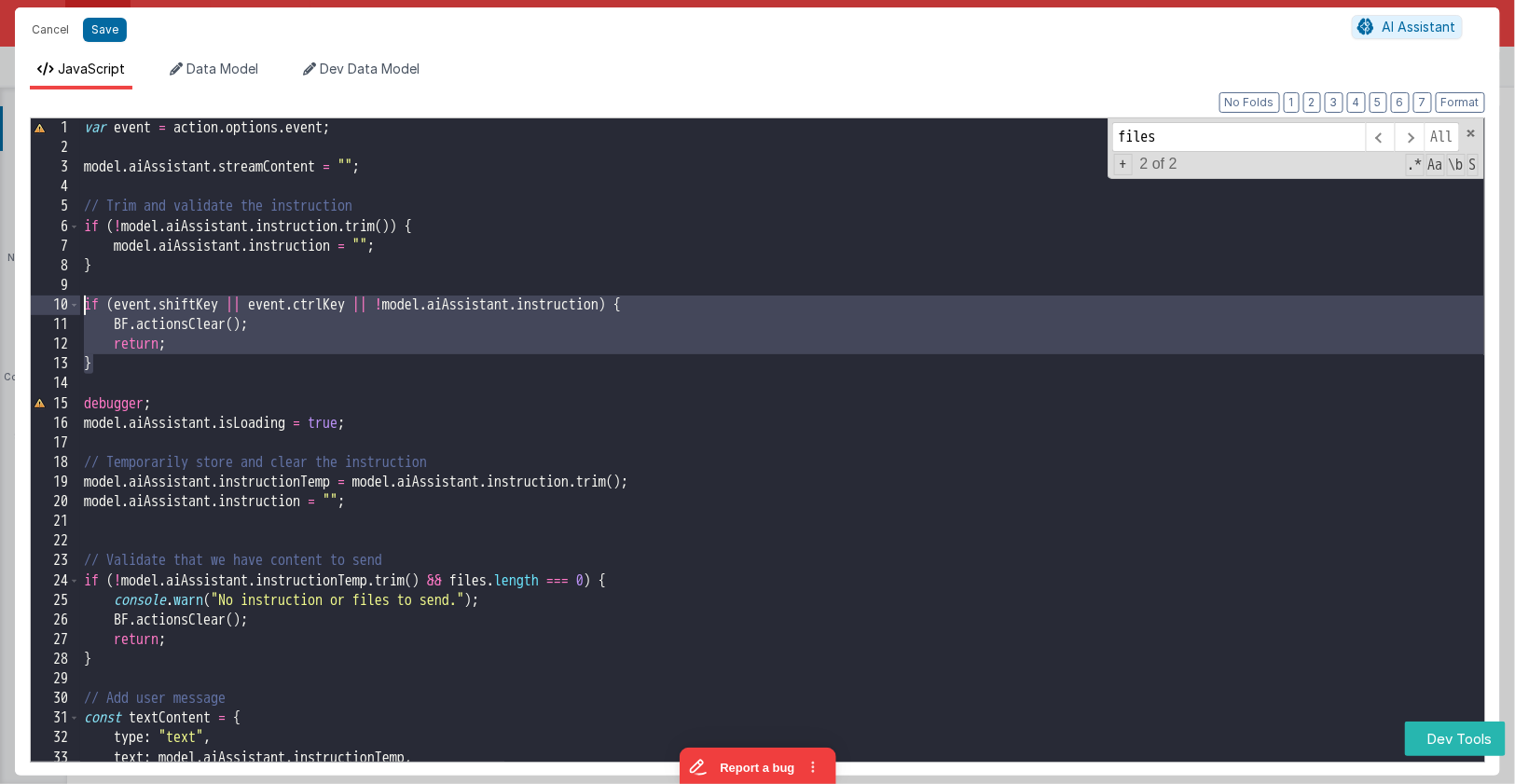 drag, startPoint x: 153, startPoint y: 368, endPoint x: 34, endPoint y: 298, distance: 138.06158 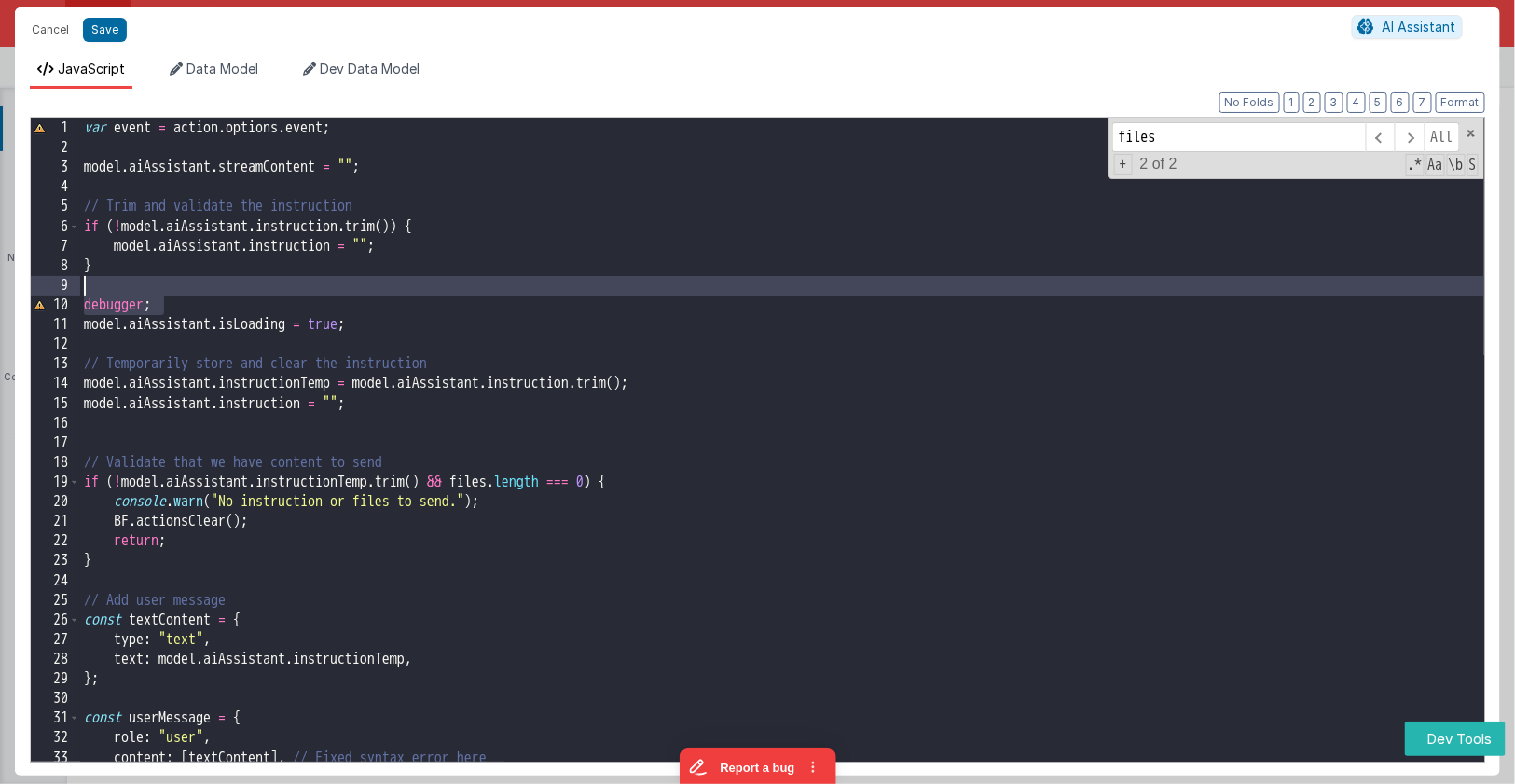 drag, startPoint x: 225, startPoint y: 303, endPoint x: 225, endPoint y: 292, distance: 11 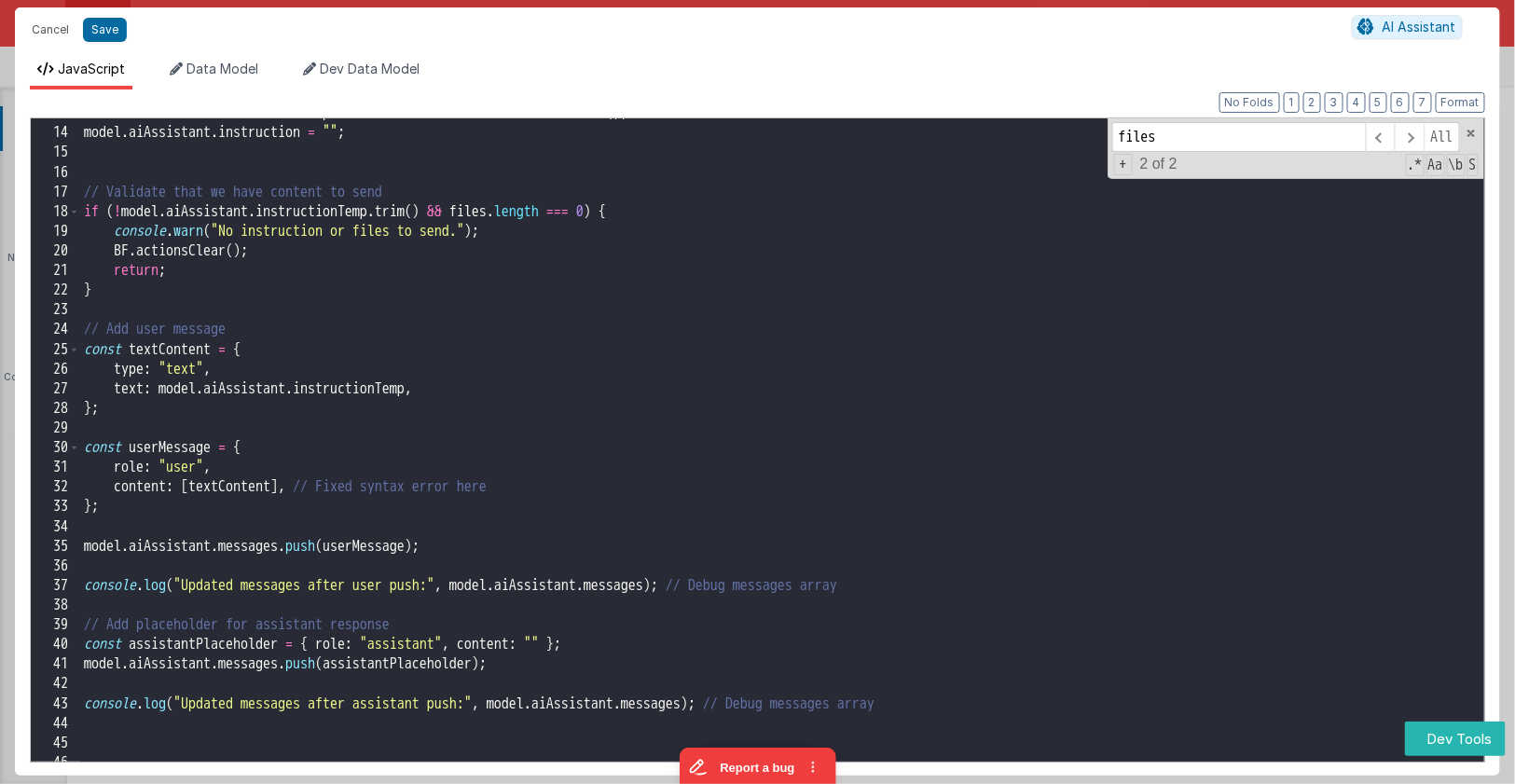 scroll, scrollTop: 250, scrollLeft: 0, axis: vertical 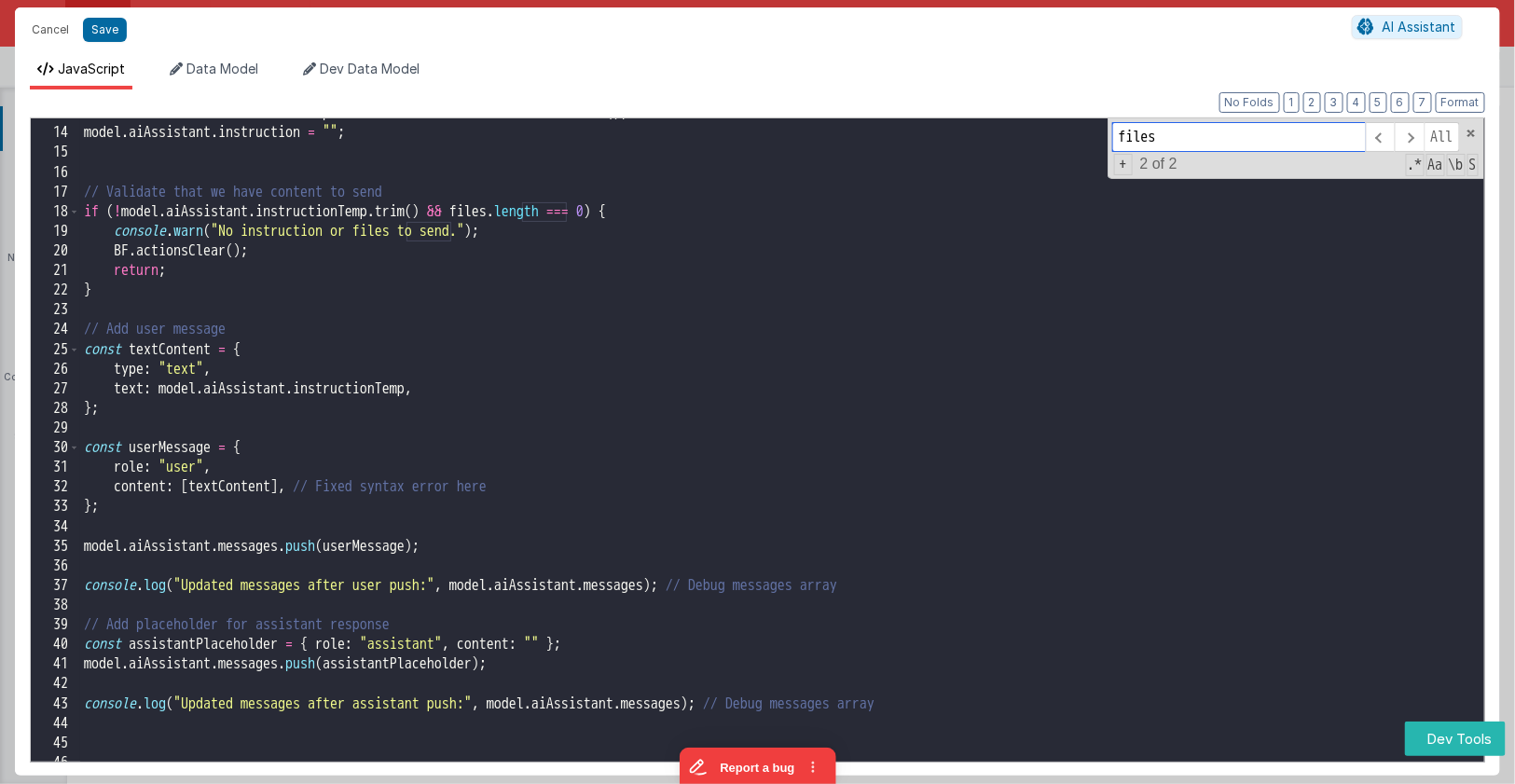 click at bounding box center [1471, 133] 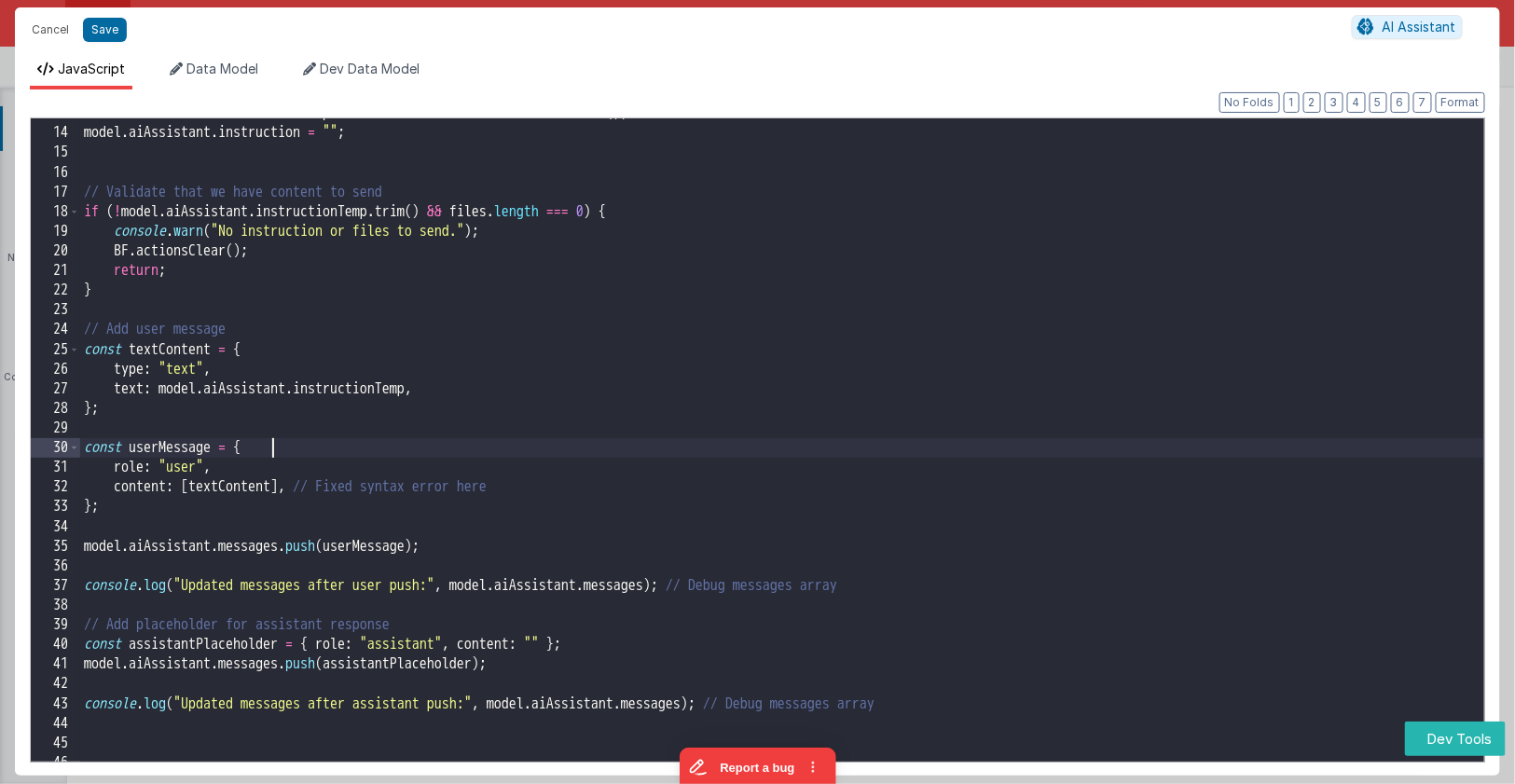 click on "model . aiAssistant . instructionTemp   =   model . aiAssistant . instruction . trim ( ) ; model . aiAssistant . instruction   =   "" ; // Validate that we have content to send if   ( ! model . aiAssistant . instructionTemp . trim ( )   &&   files . length   ===   0 )   {      console . warn ( "No instruction or files to send." ) ;      BF . actionsClear ( ) ;      return ; } // Add user message const   textContent   =   {      type :   "text" ,      text :   model . aiAssistant . instructionTemp , } ; const   userMessage   =   {      role :   "user" ,      content :   [ textContent ] ,   // Fixed syntax error here } ; model . aiAssistant . messages . push ( userMessage ) ; console . log ( "Updated messages after user push:" ,   model . aiAssistant . messages ) ;   // Debug messages array // Add placeholder for assistant response const   assistantPlaceholder   =   {   role :   "assistant" ,   content :   ""   } ; model . aiAssistant . messages . push ( assistantPlaceholder ) ; console . log ( ,   model . . )" at bounding box center [782, 450] 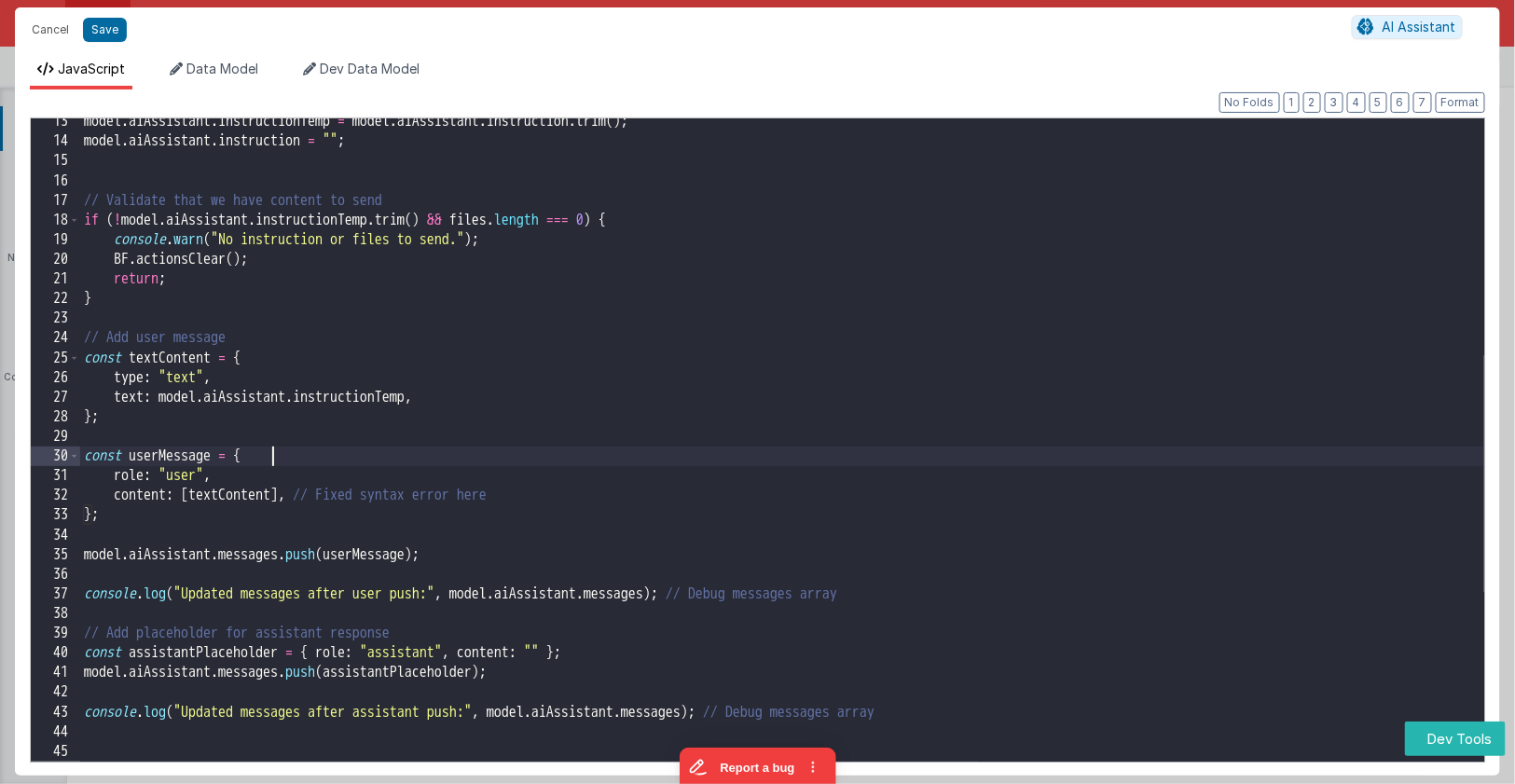 scroll, scrollTop: 243, scrollLeft: 0, axis: vertical 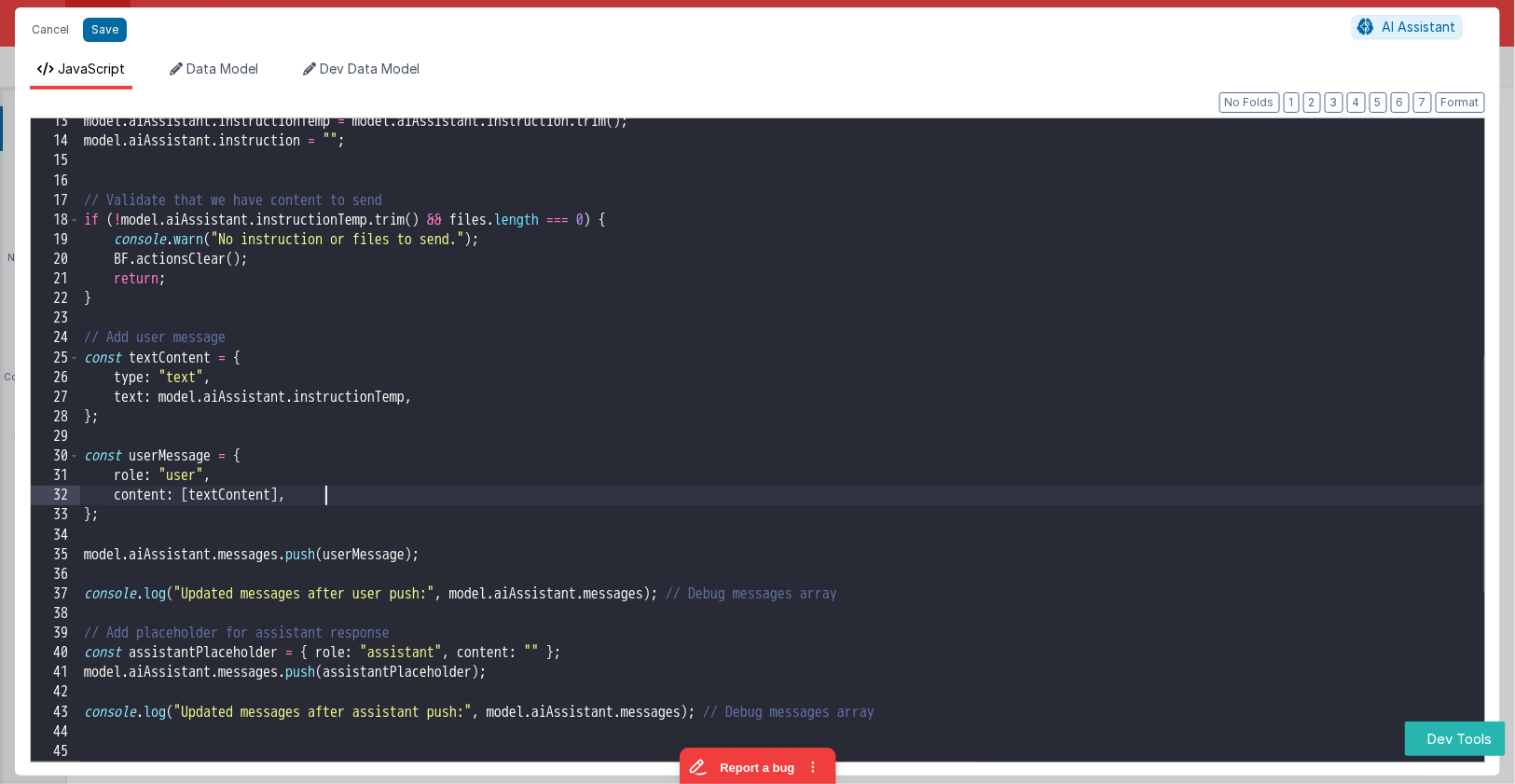 drag, startPoint x: 421, startPoint y: 490, endPoint x: 620, endPoint y: 494, distance: 199.0402 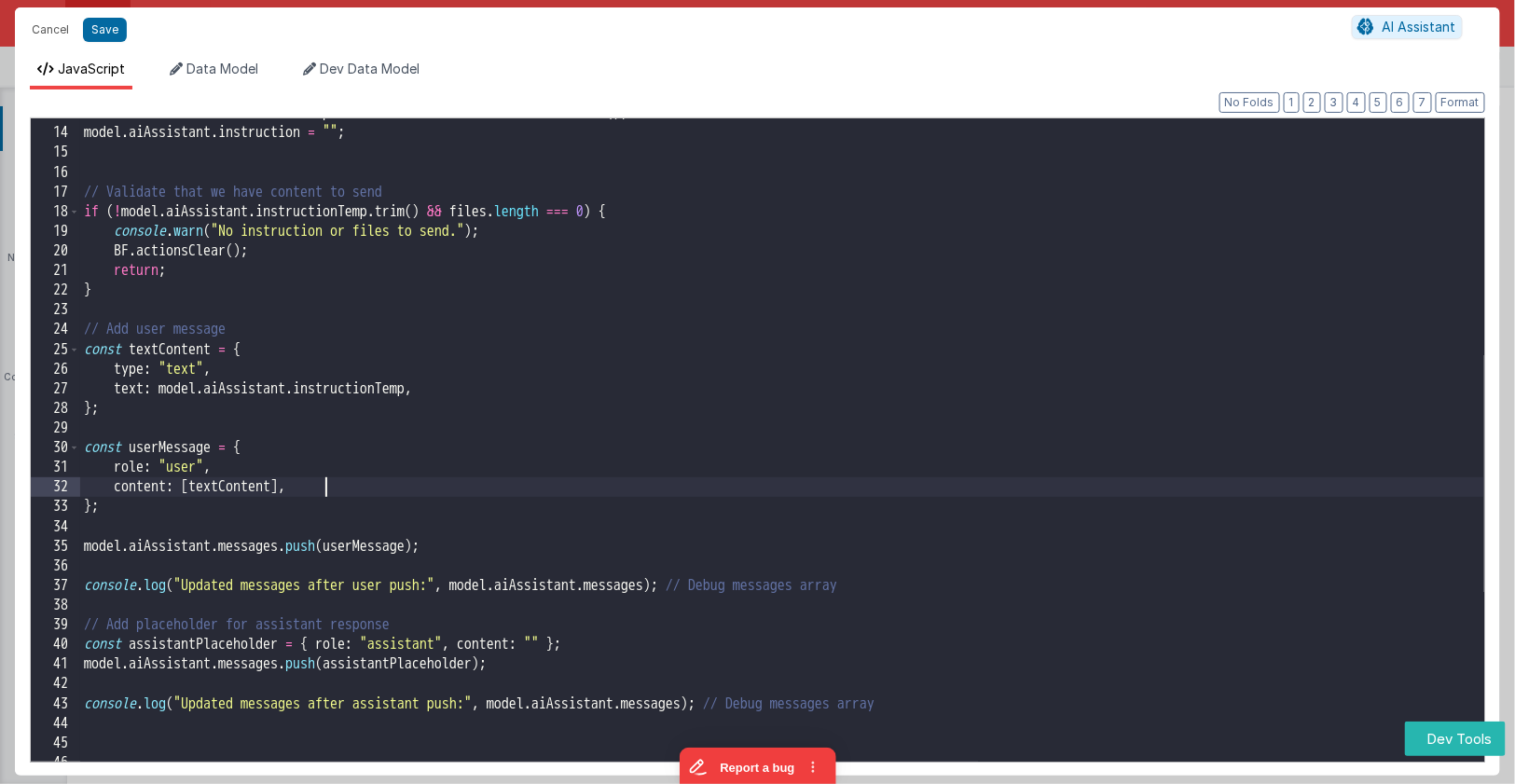 scroll, scrollTop: 250, scrollLeft: 0, axis: vertical 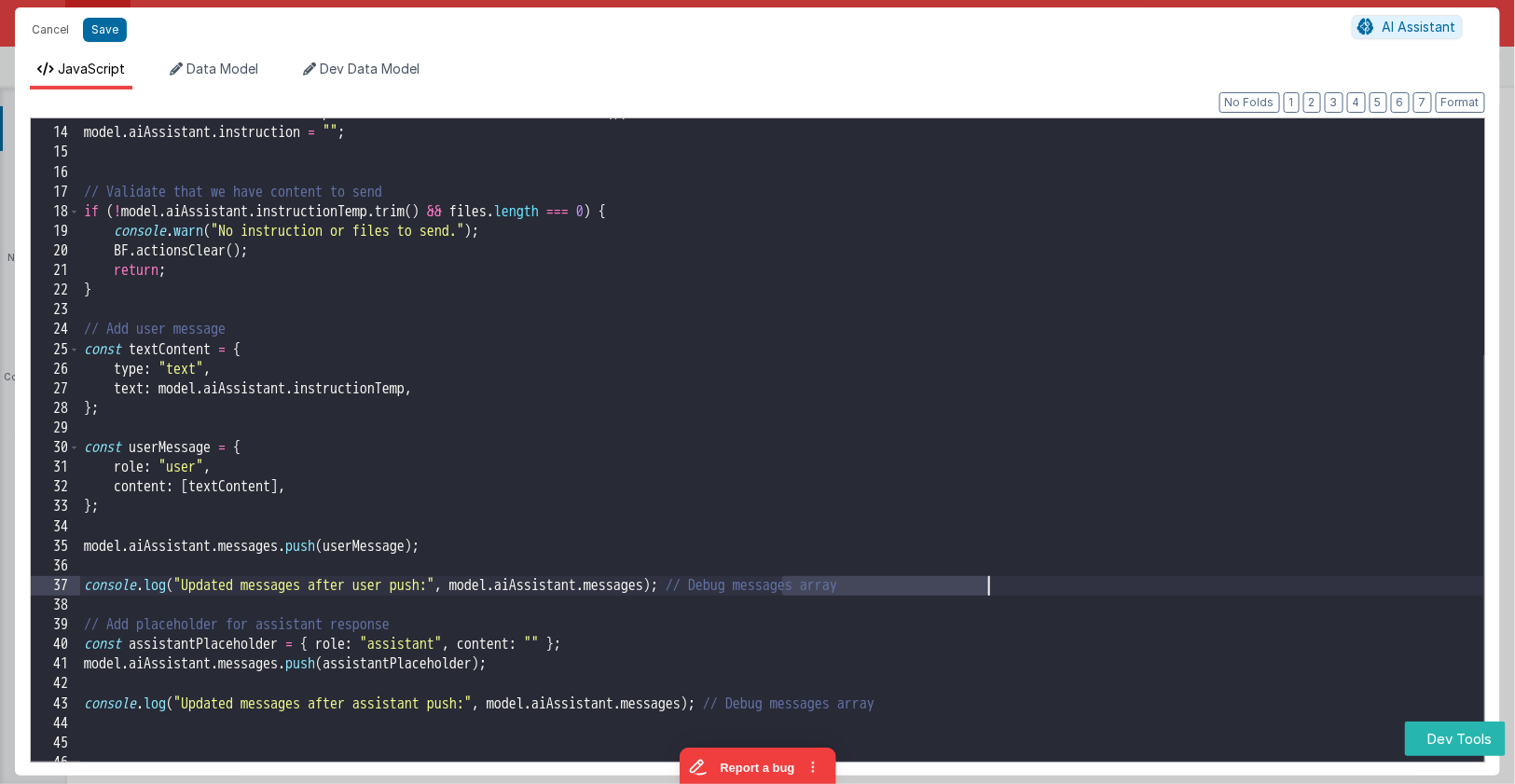 drag, startPoint x: 779, startPoint y: 581, endPoint x: 1004, endPoint y: 583, distance: 225.0089 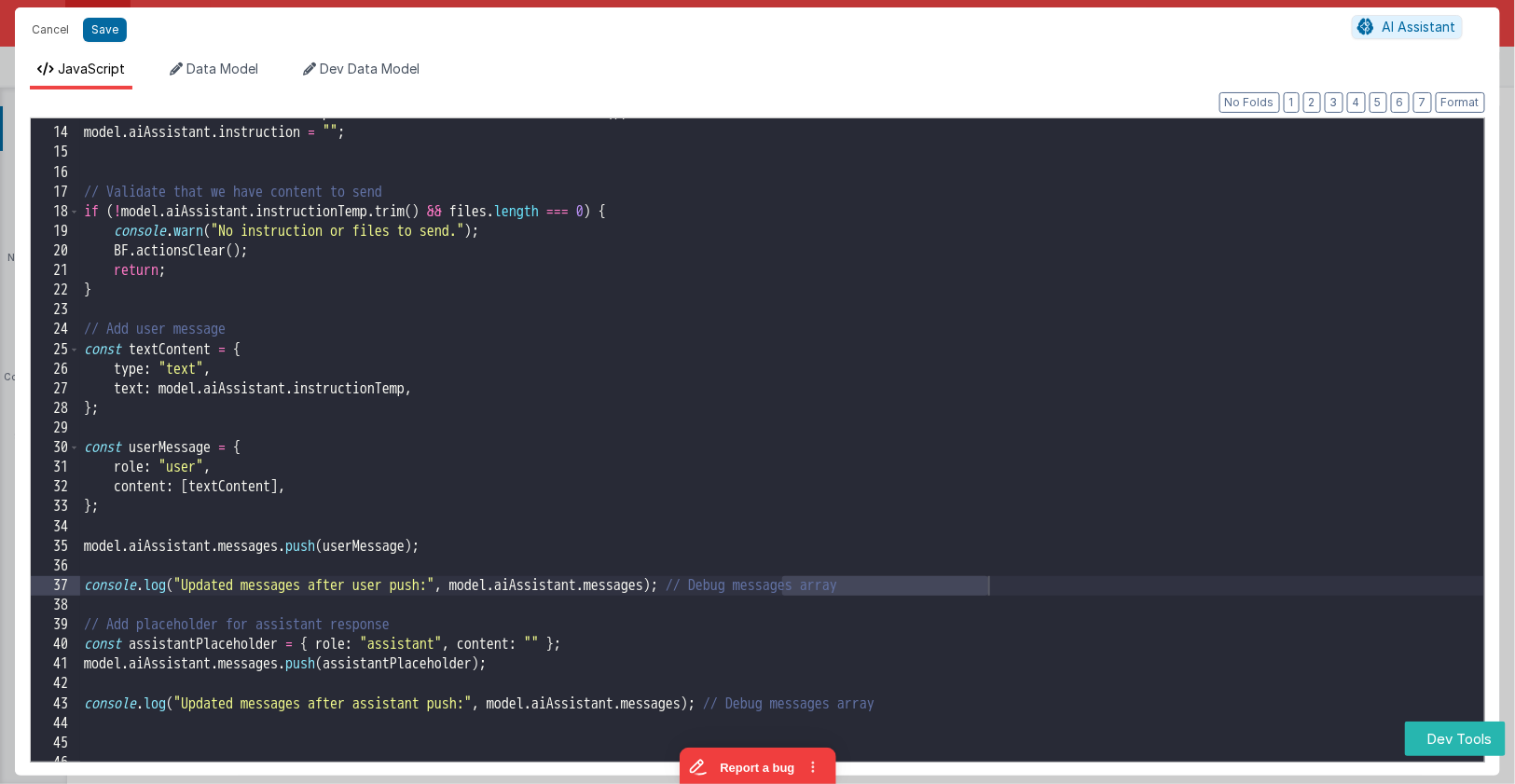 click on "model . aiAssistant . instructionTemp   =   model . aiAssistant . instruction . trim ( ) ; model . aiAssistant . instruction   =   "" ; // Validate that we have content to send if   ( ! model . aiAssistant . instructionTemp . trim ( )   &&   files . length   ===   0 )   {      console . warn ( "No instruction or files to send." ) ;      BF . actionsClear ( ) ;      return ; } // Add user message const   textContent   =   {      type :   "text" ,      text :   model . aiAssistant . instructionTemp , } ; const   userMessage   =   {      role :   "user" ,      content :   [ textContent ] , } ; model . aiAssistant . messages . push ( userMessage ) ; console . log ( "Updated messages after user push:" ,   model . aiAssistant . messages ) ;   // Debug messages array // Add placeholder for assistant response const   assistantPlaceholder   =   {   role :   "assistant" ,   content :   ""   } ; model . aiAssistant . messages . push ( assistantPlaceholder ) ; console . log ( "Updated messages after assistant push:" ," at bounding box center (782, 440) 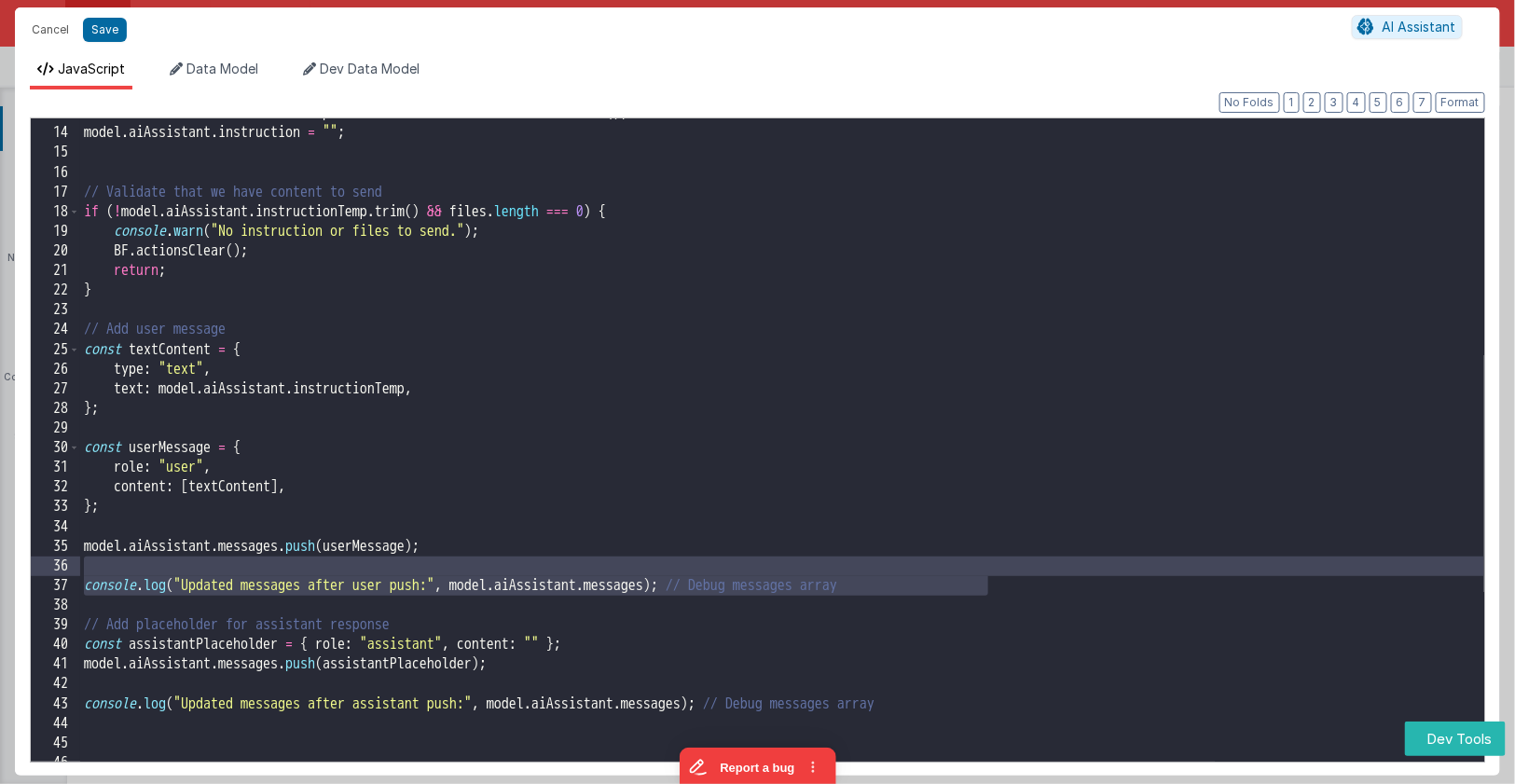 drag, startPoint x: 1014, startPoint y: 583, endPoint x: 247, endPoint y: 567, distance: 767.16687 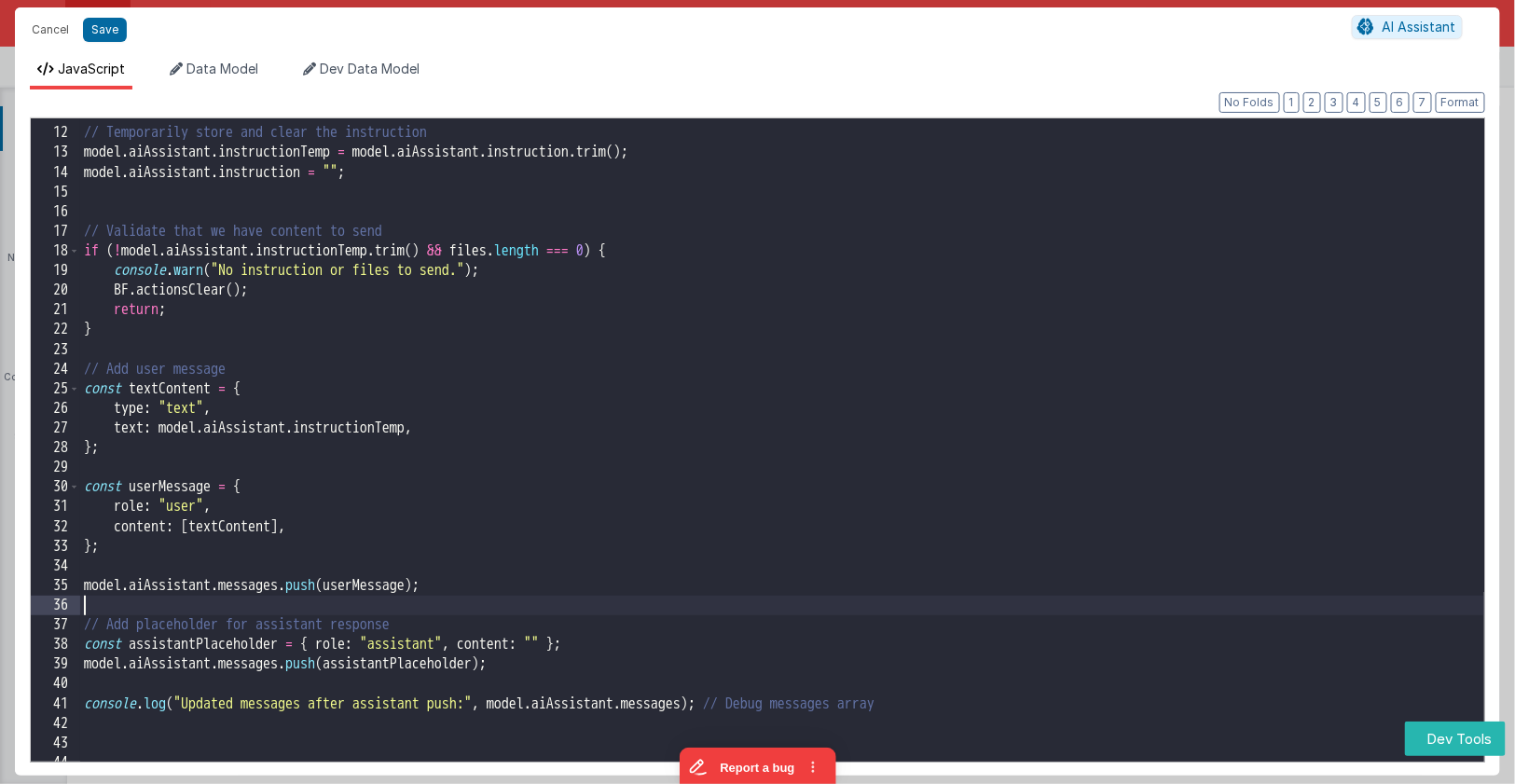 scroll, scrollTop: 211, scrollLeft: 0, axis: vertical 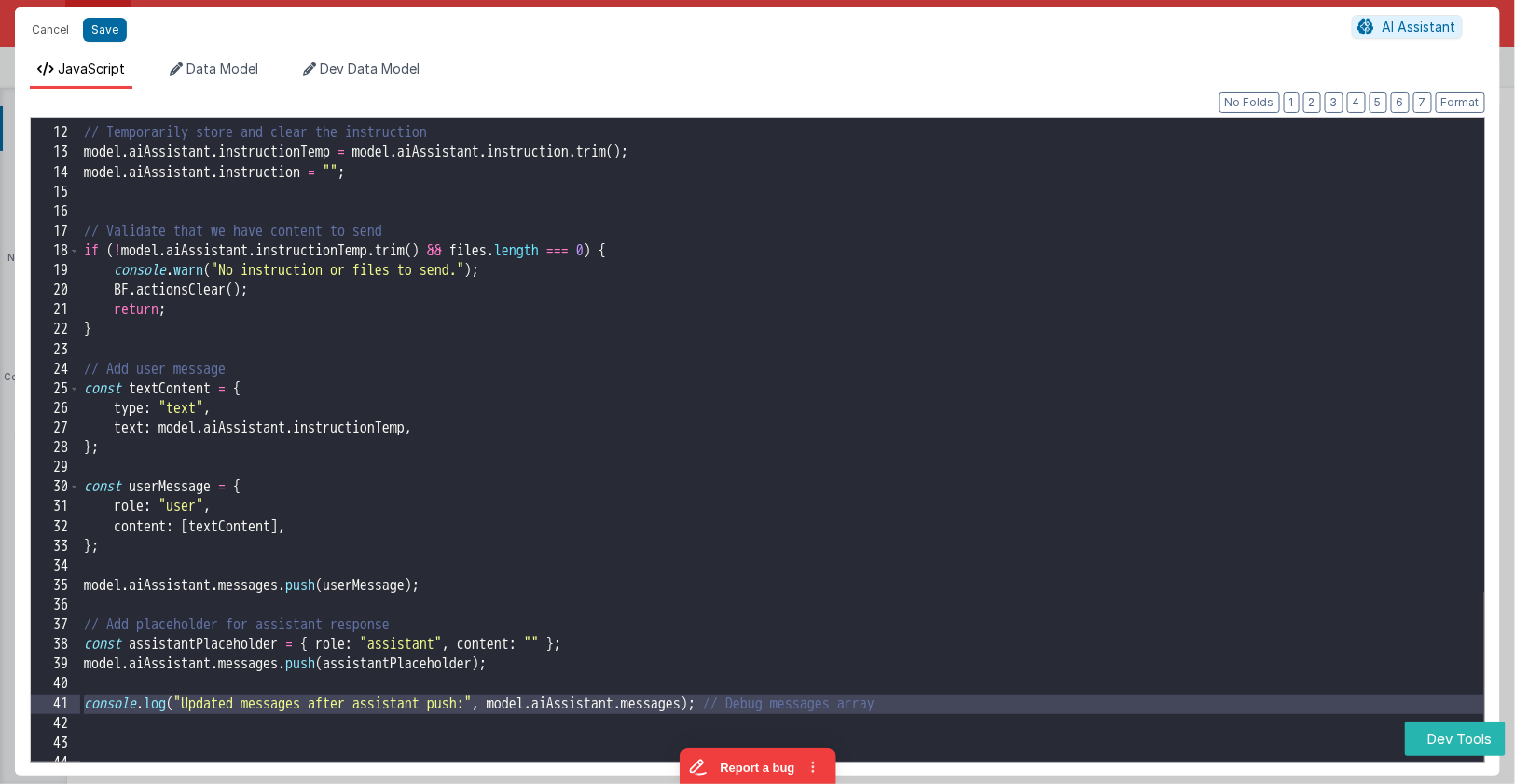 drag, startPoint x: 1195, startPoint y: 721, endPoint x: 54, endPoint y: 695, distance: 1141.2962 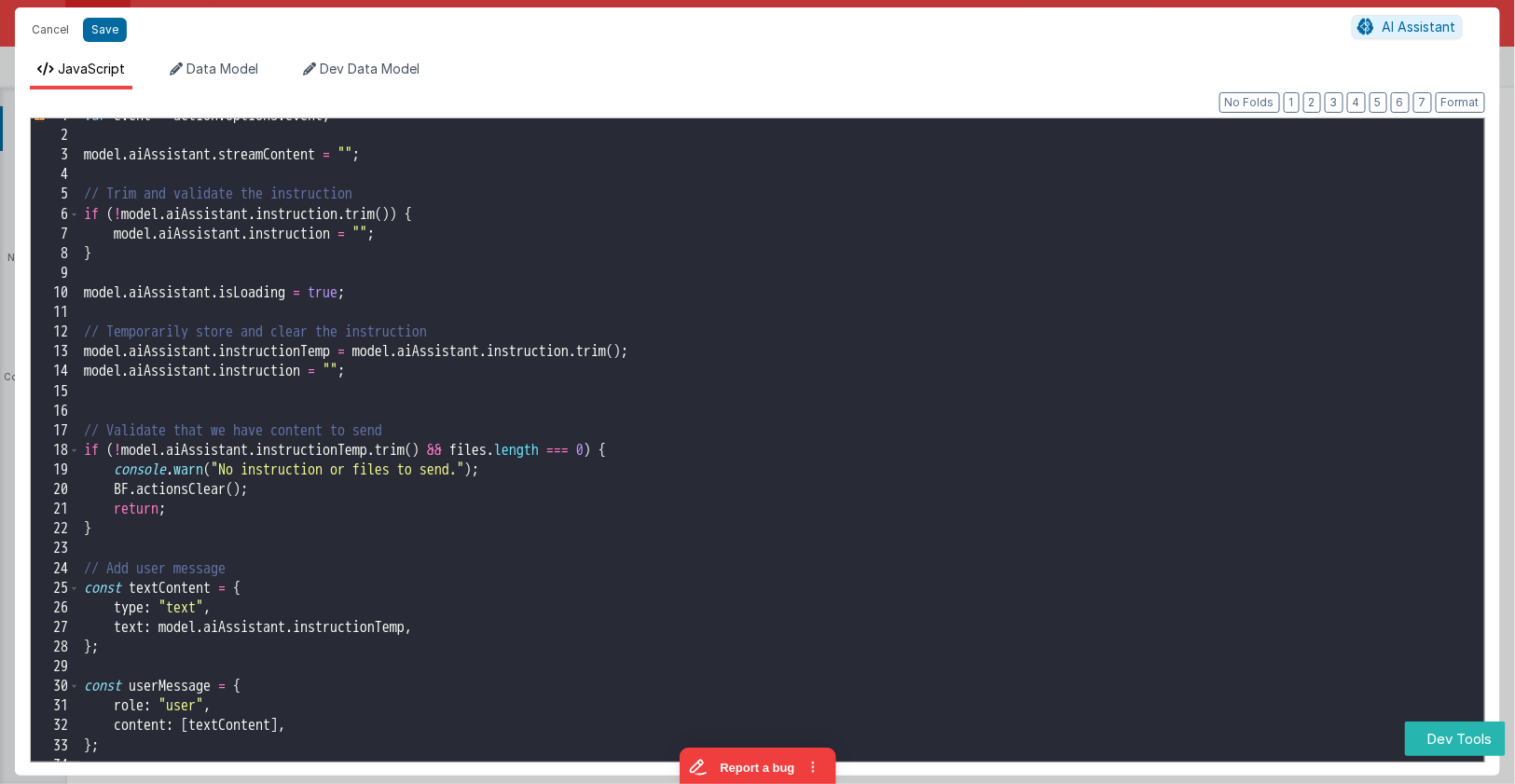 scroll, scrollTop: 172, scrollLeft: 0, axis: vertical 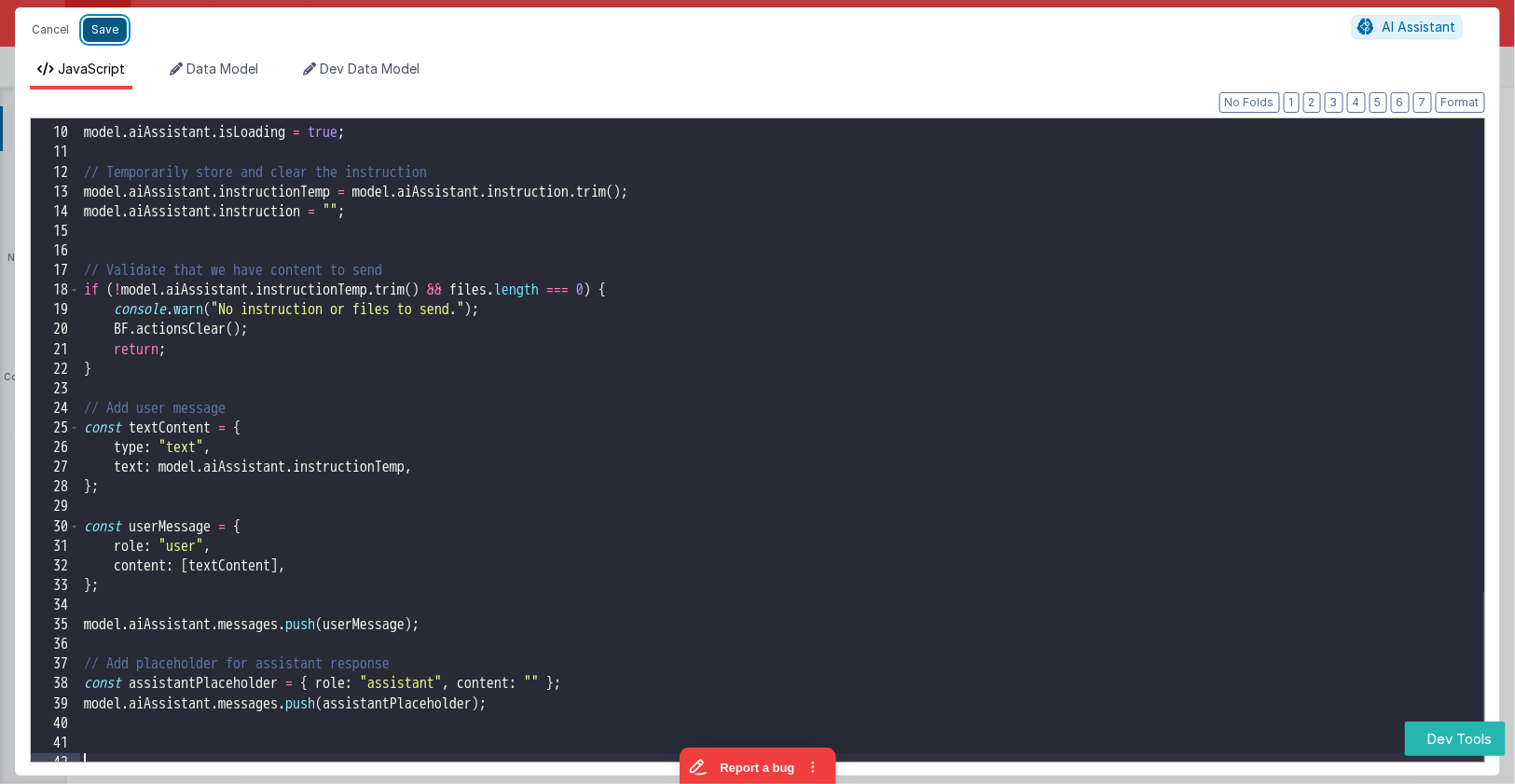 click on "Save" at bounding box center (104, 30) 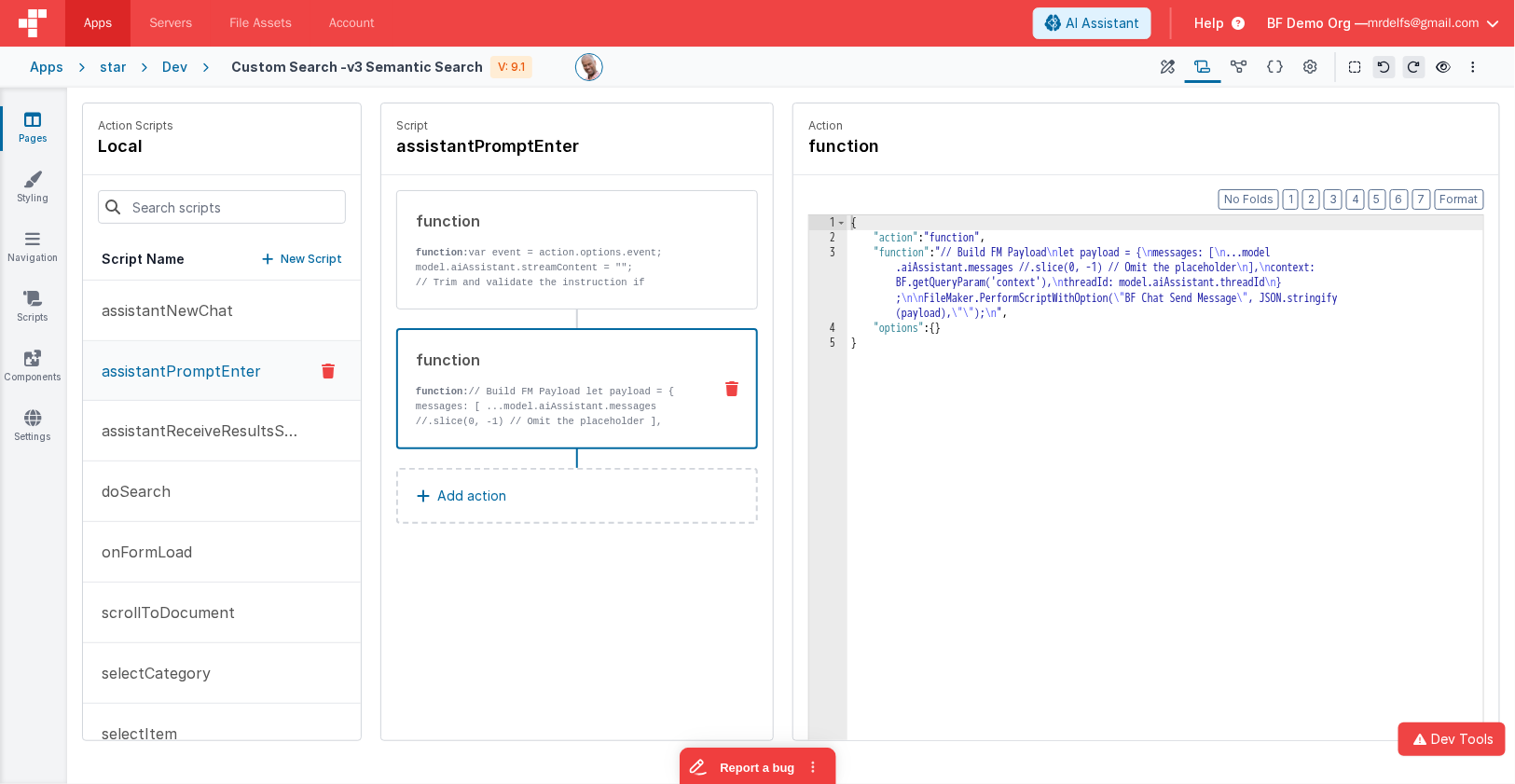 drag, startPoint x: 703, startPoint y: 422, endPoint x: 653, endPoint y: 402, distance: 53.85165 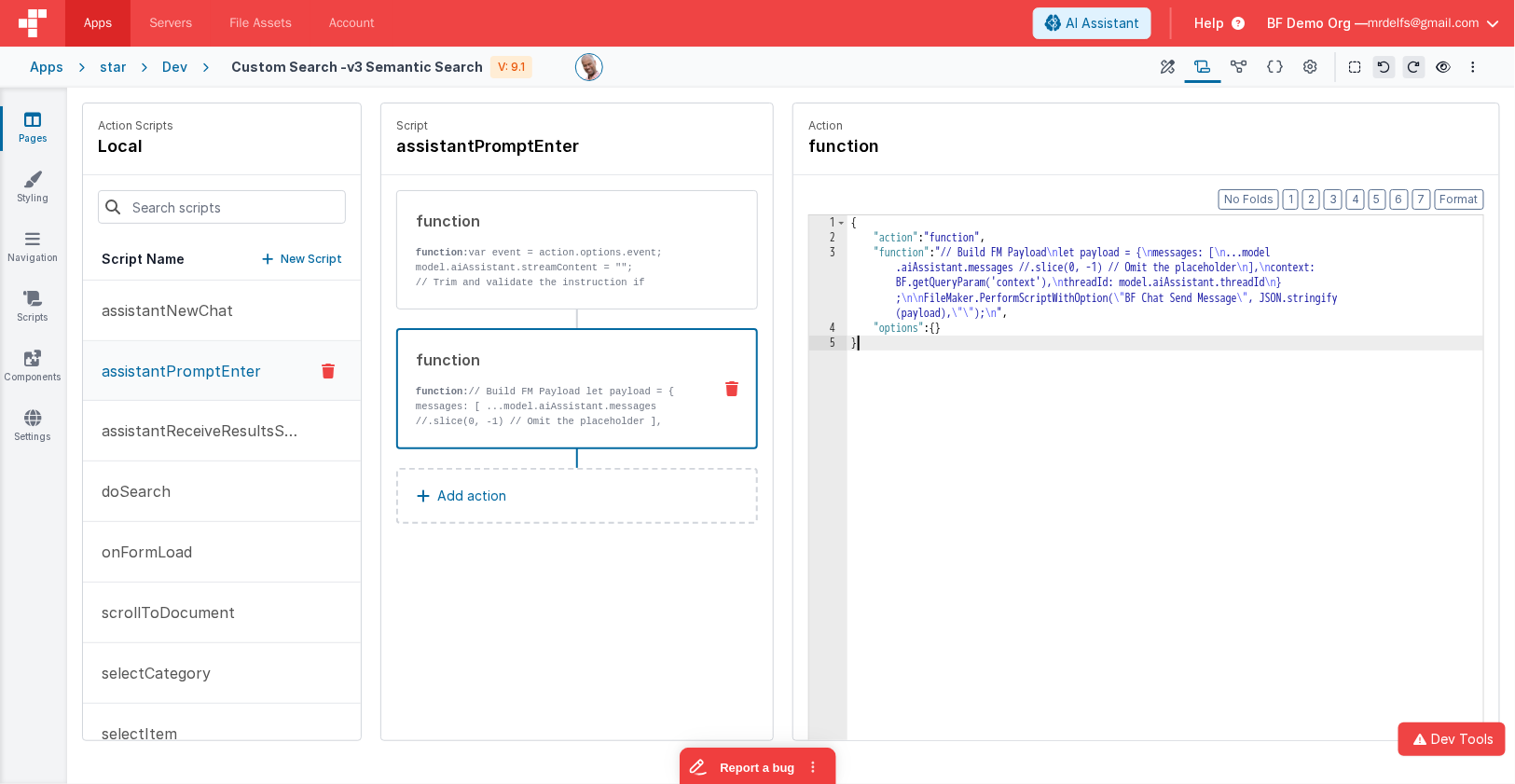 click on "{      "action" :  "function" ,      "function" :  "// Build FM Payload \n let payload = { \n     messages: [ \n         ...model          .aiAssistant.messages //.slice(0, -1) // Omit the placeholder \n     ], \n     context:           BF.getQueryParam('context'), \n     threadId: model.aiAssistant.threadId \n }          ; \n\n FileMaker.PerformScriptWithOption( \" BF Chat Send Message \" , JSON.stringify          (payload),  \"\" ); \n " ,      "options" :  { } }" at bounding box center [1166, 522] 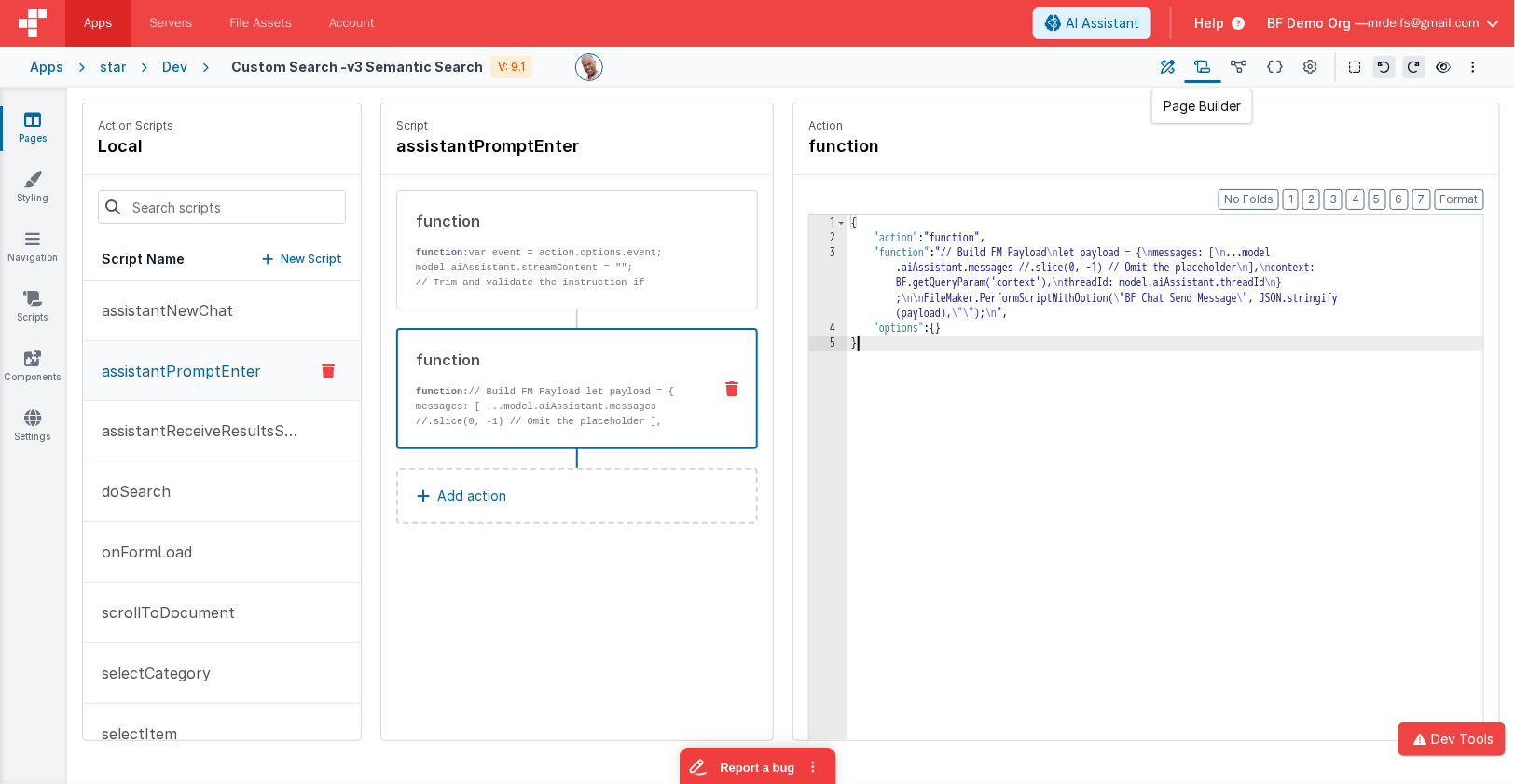 click at bounding box center [1168, 67] 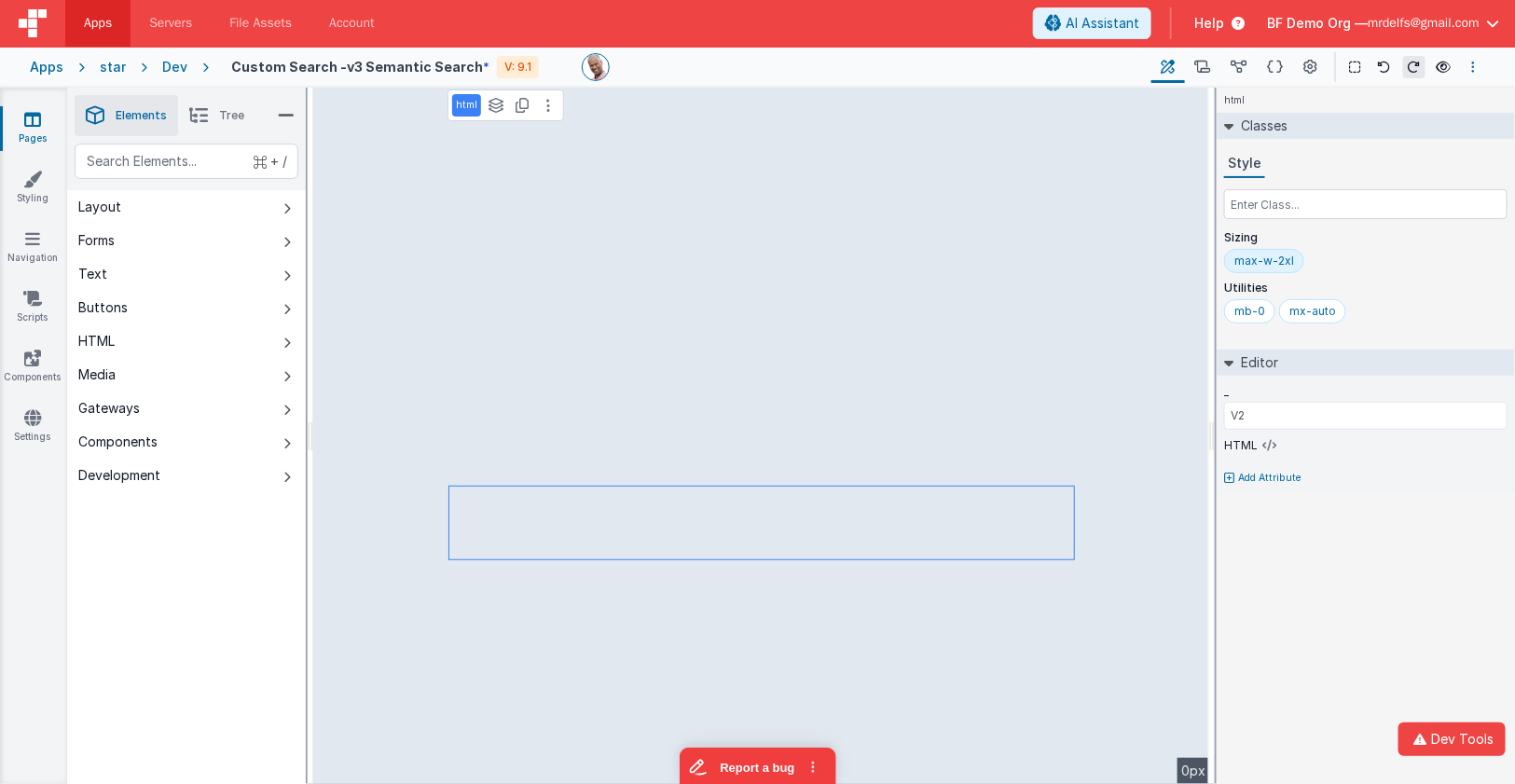 click at bounding box center (1474, 67) 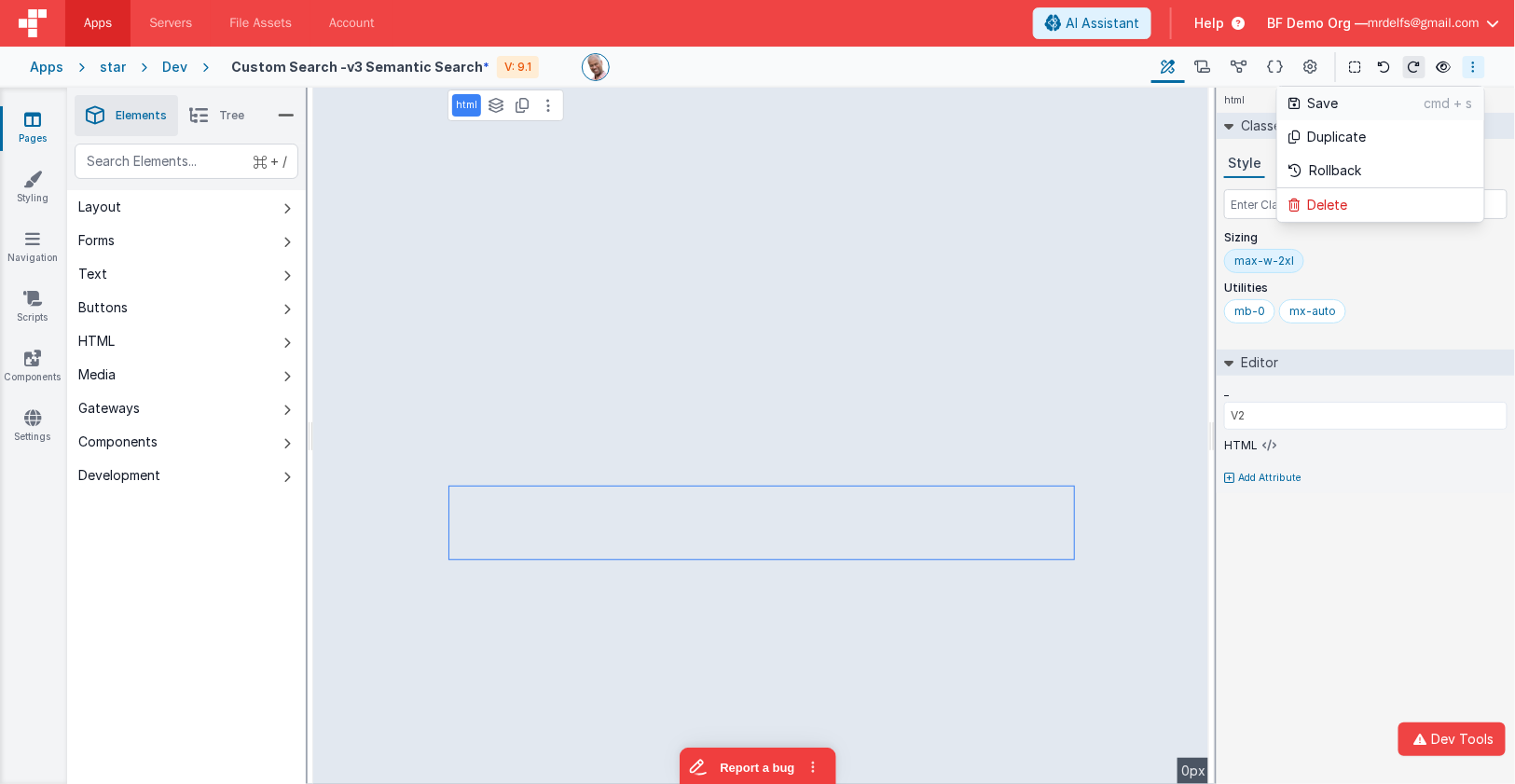 click on "Save" at bounding box center (1366, 103) 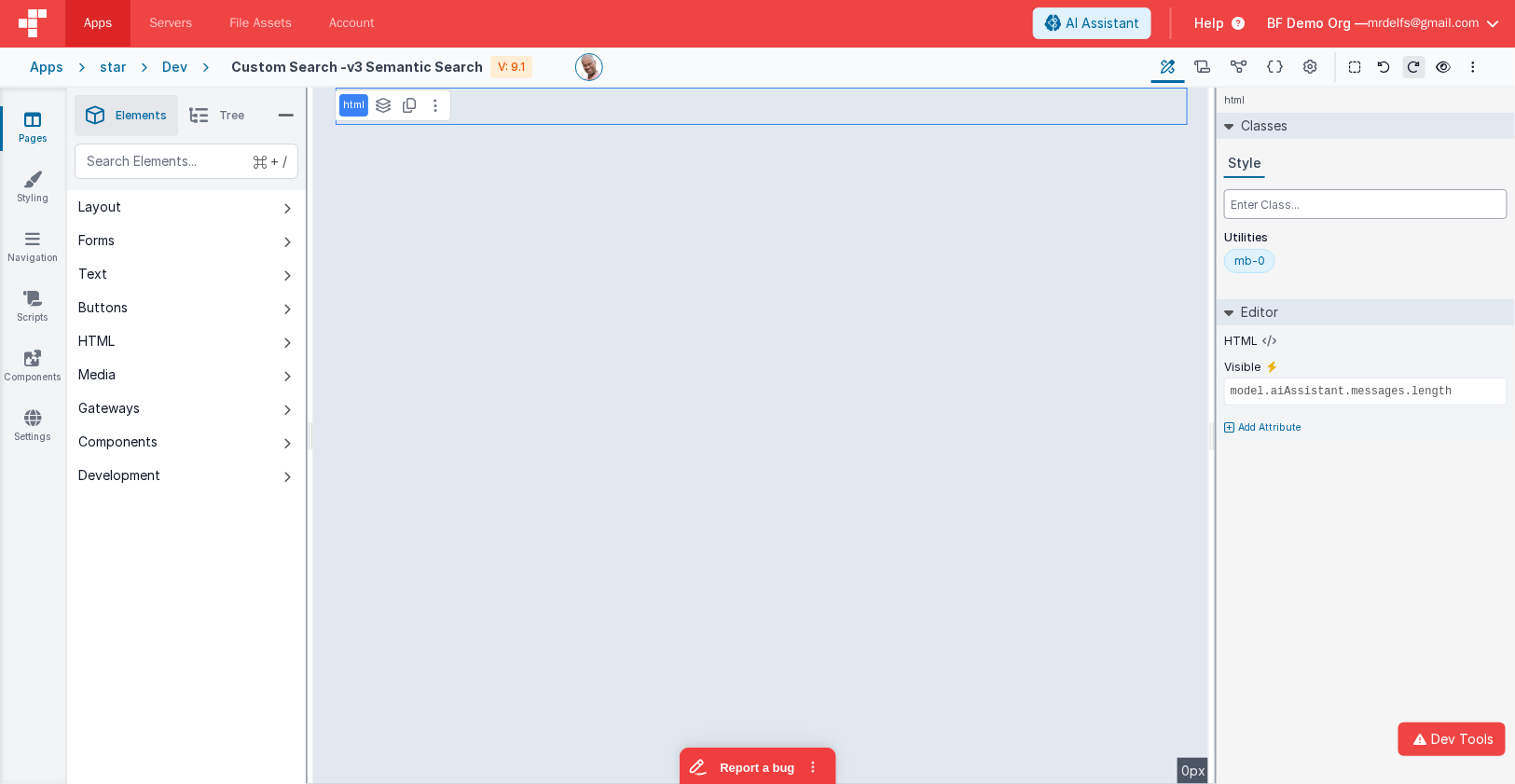 click at bounding box center [1366, 204] 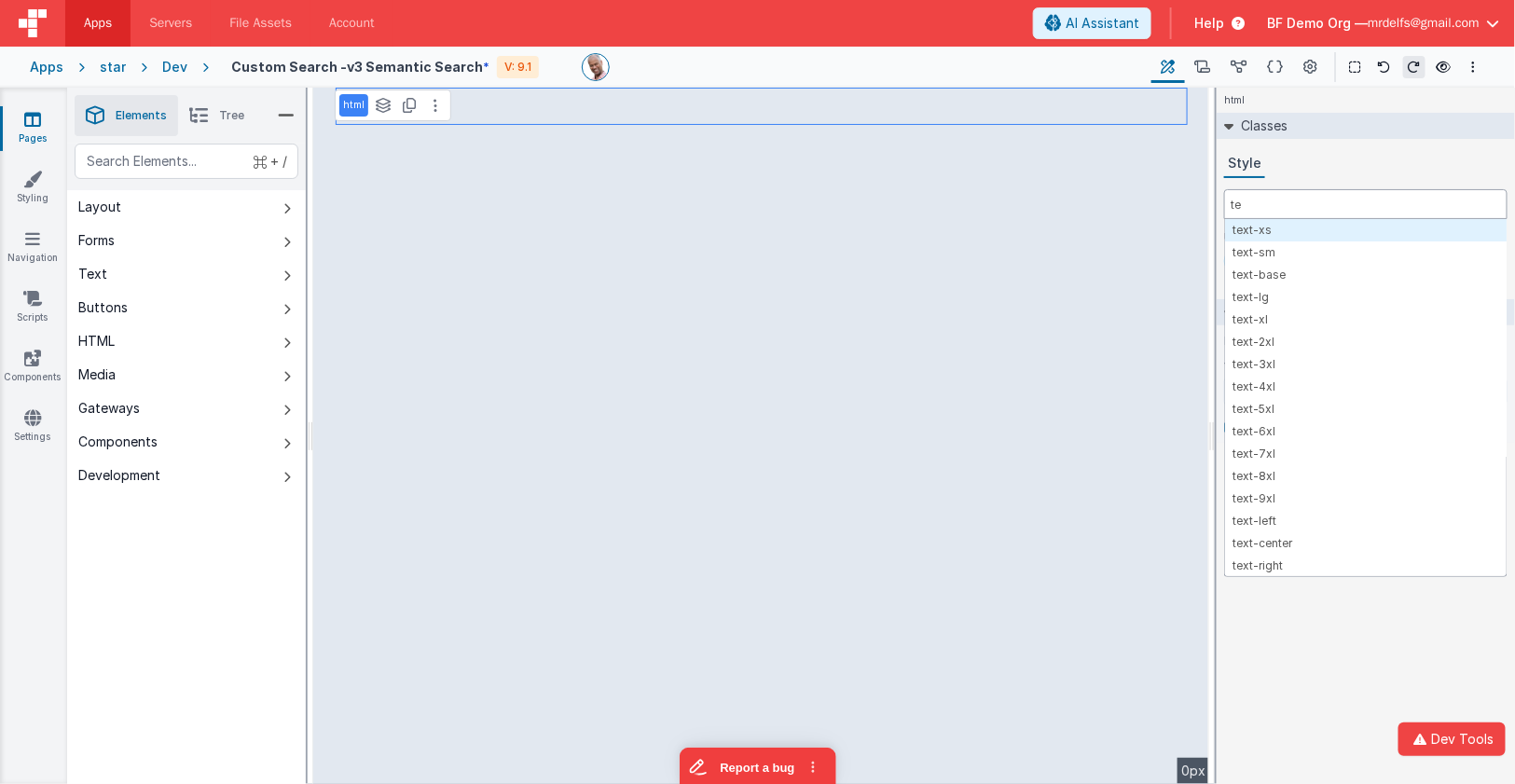 type on "tex" 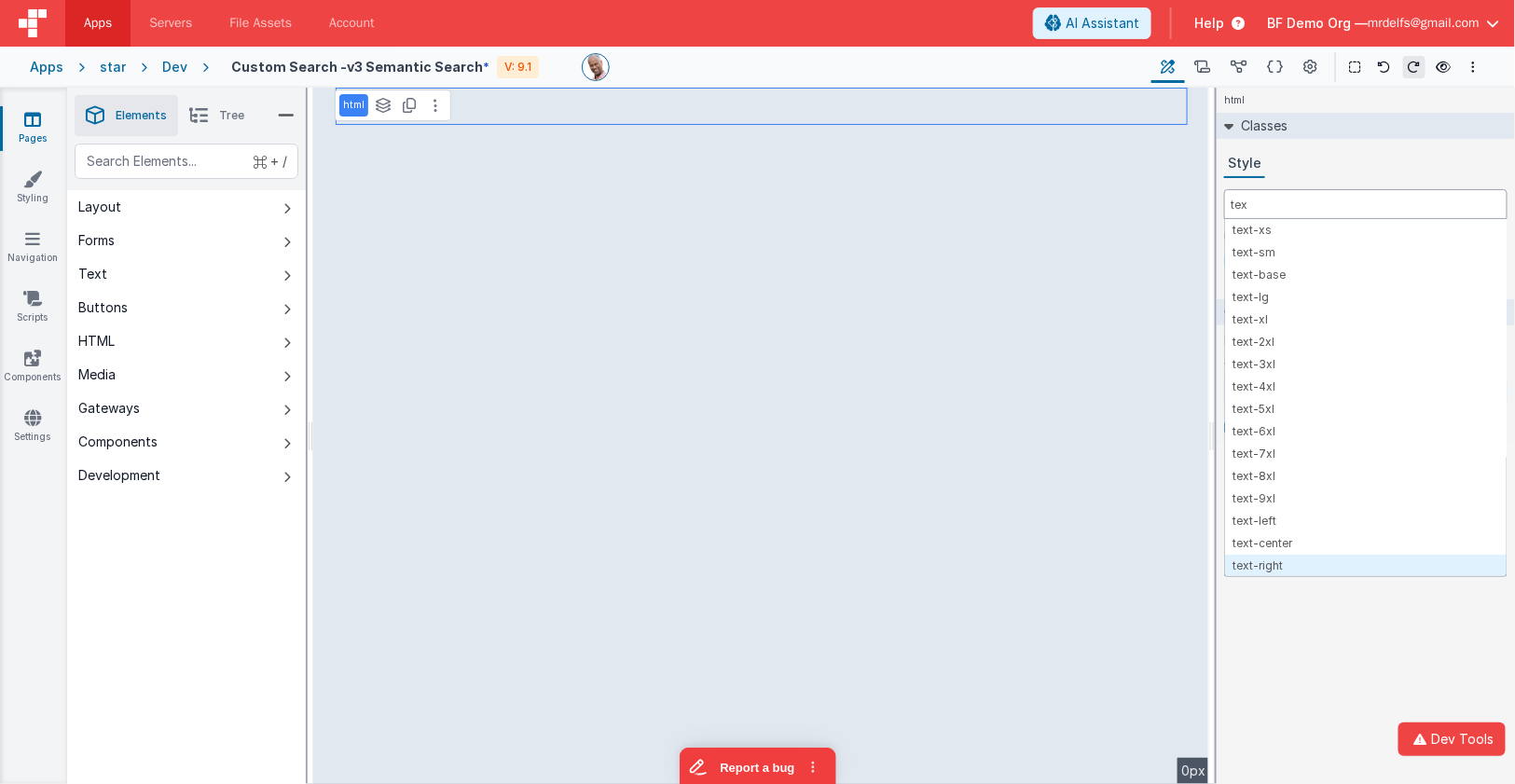 scroll, scrollTop: 0, scrollLeft: 0, axis: both 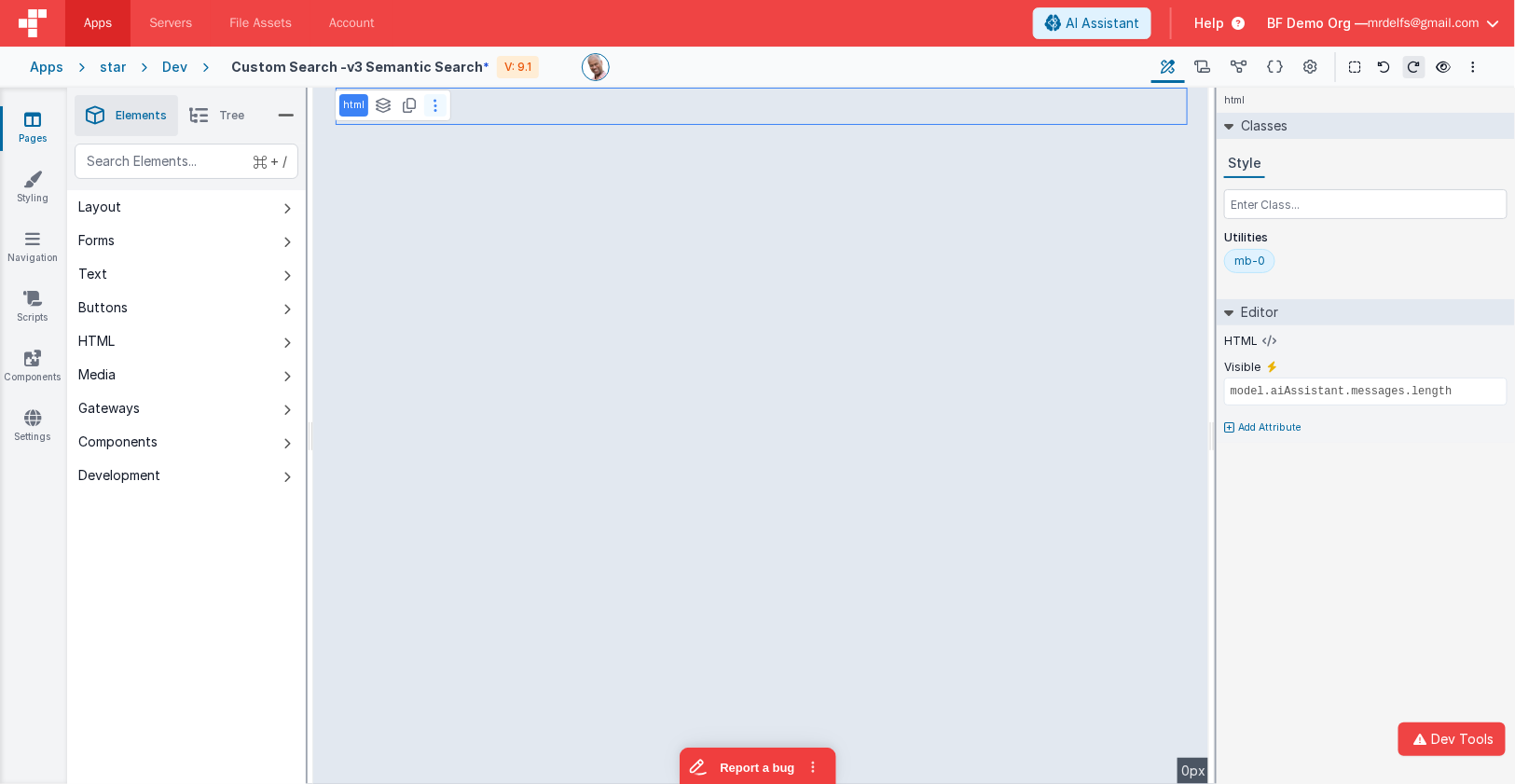 click at bounding box center (435, 105) 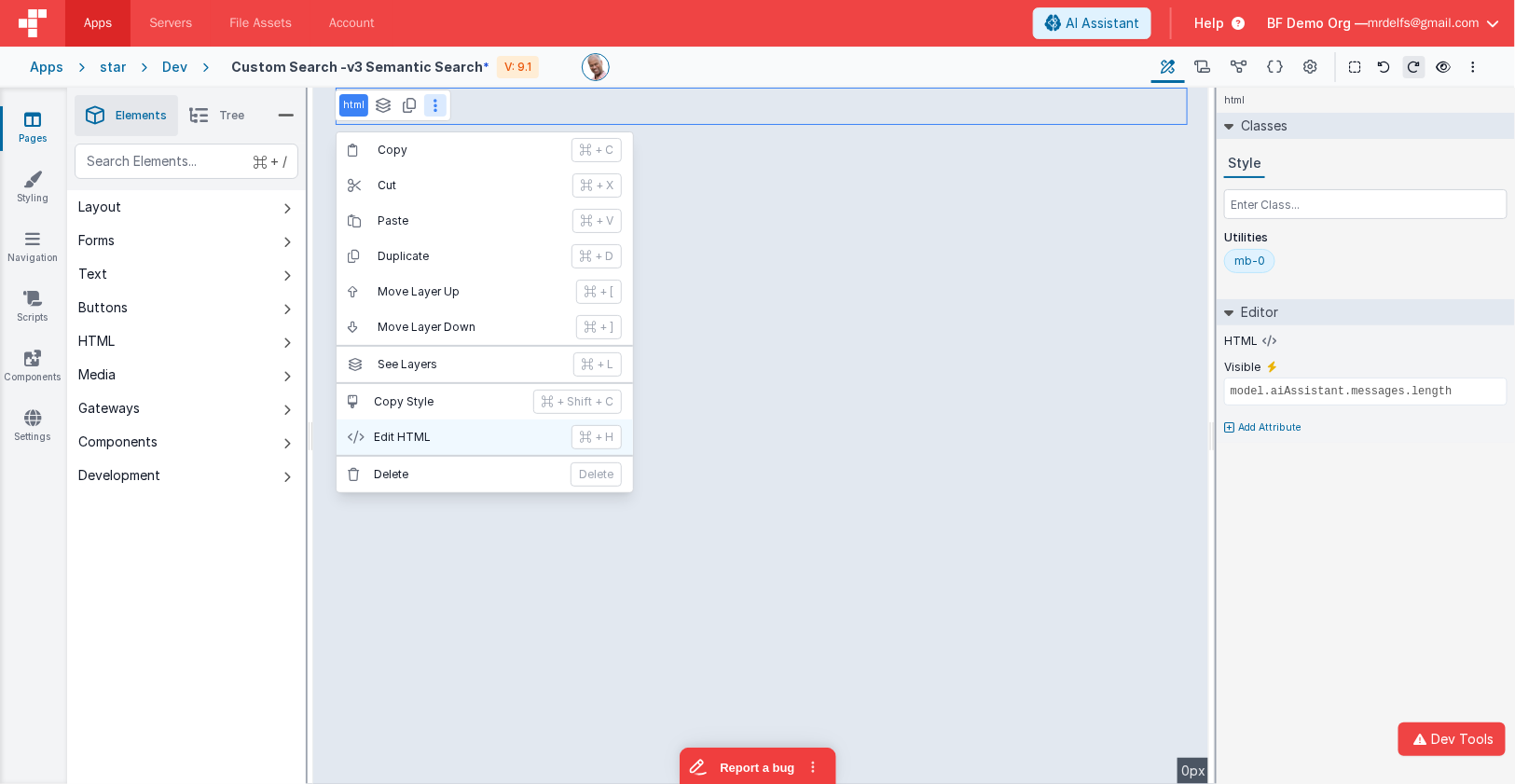 click on "Edit HTML     + H" at bounding box center (485, 437) 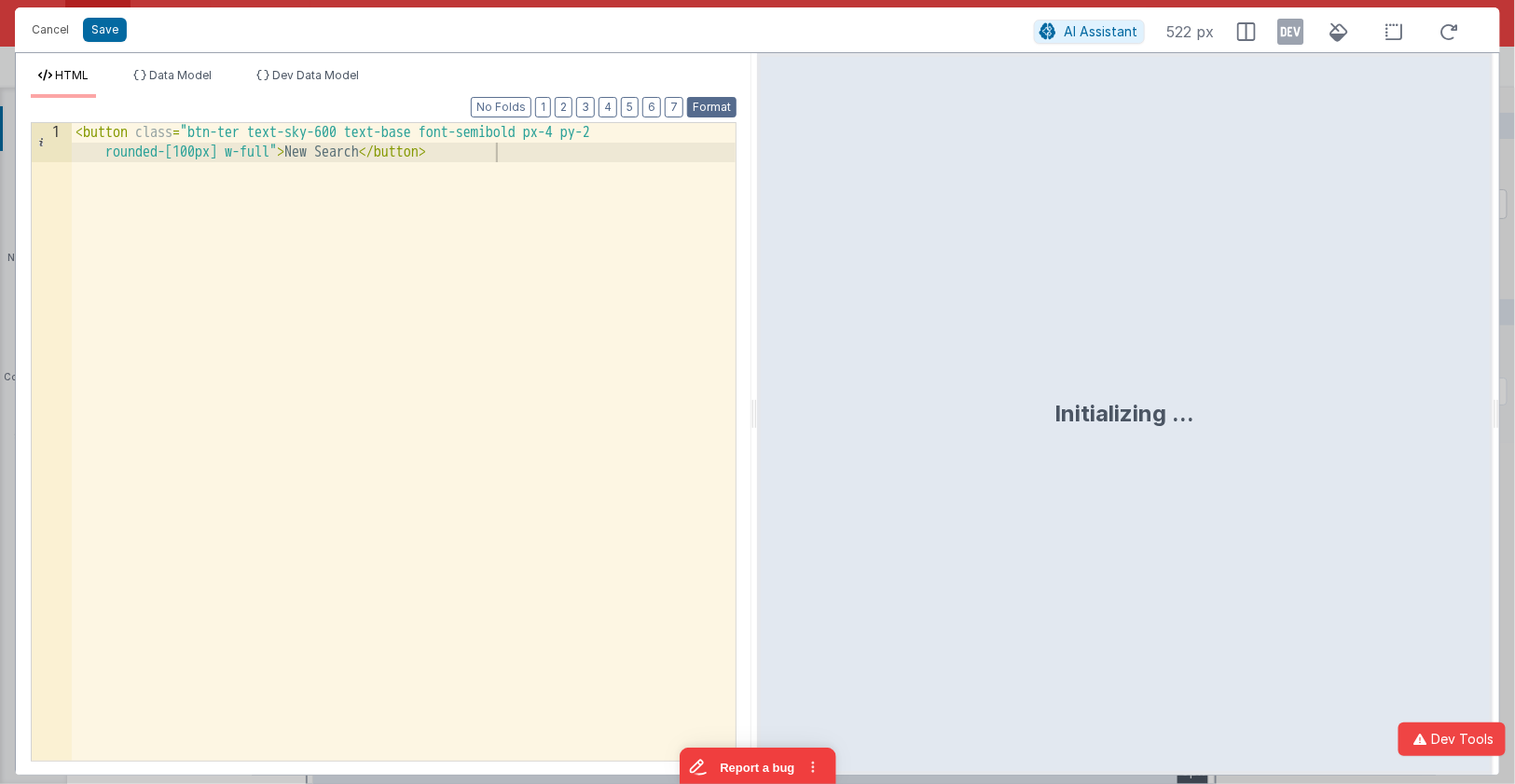 click on "Format" at bounding box center [711, 107] 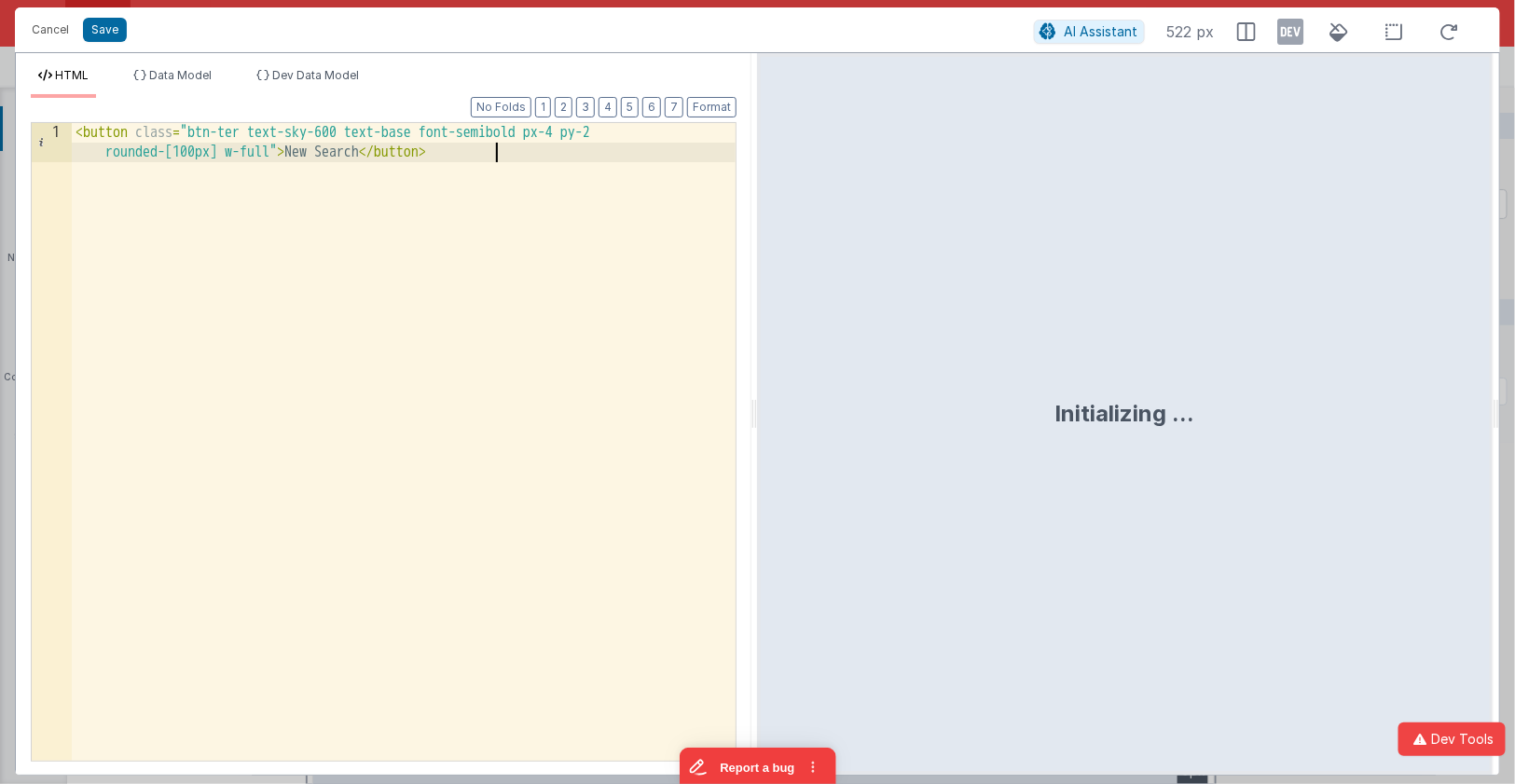 click on "< button   class = "btn-ter text-sky-600 text-base font-semibold px-4 py-2       rounded-[100px] w-full" > New Search </ button >" at bounding box center (405, 482) 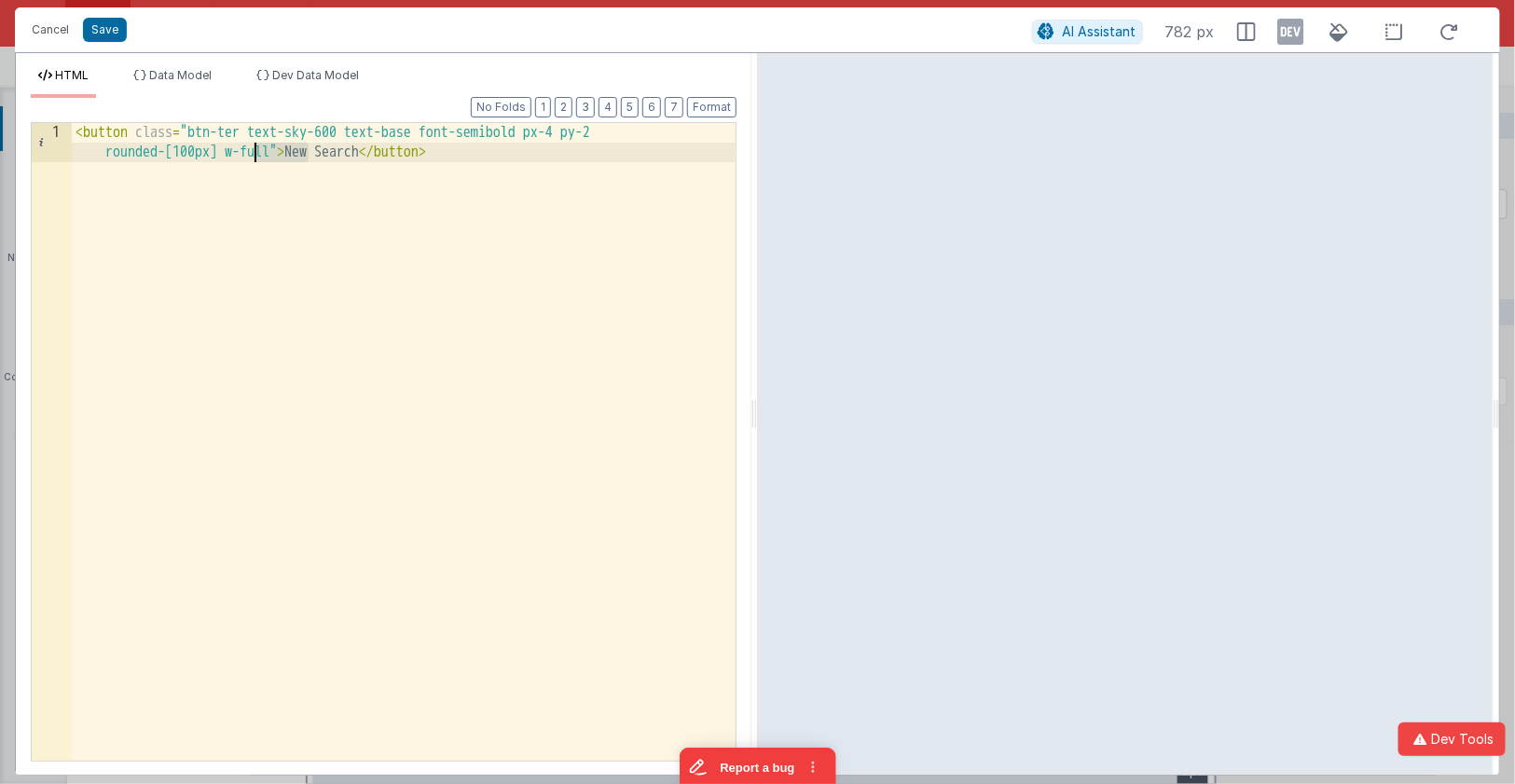 drag, startPoint x: 307, startPoint y: 150, endPoint x: 254, endPoint y: 151, distance: 53.00943 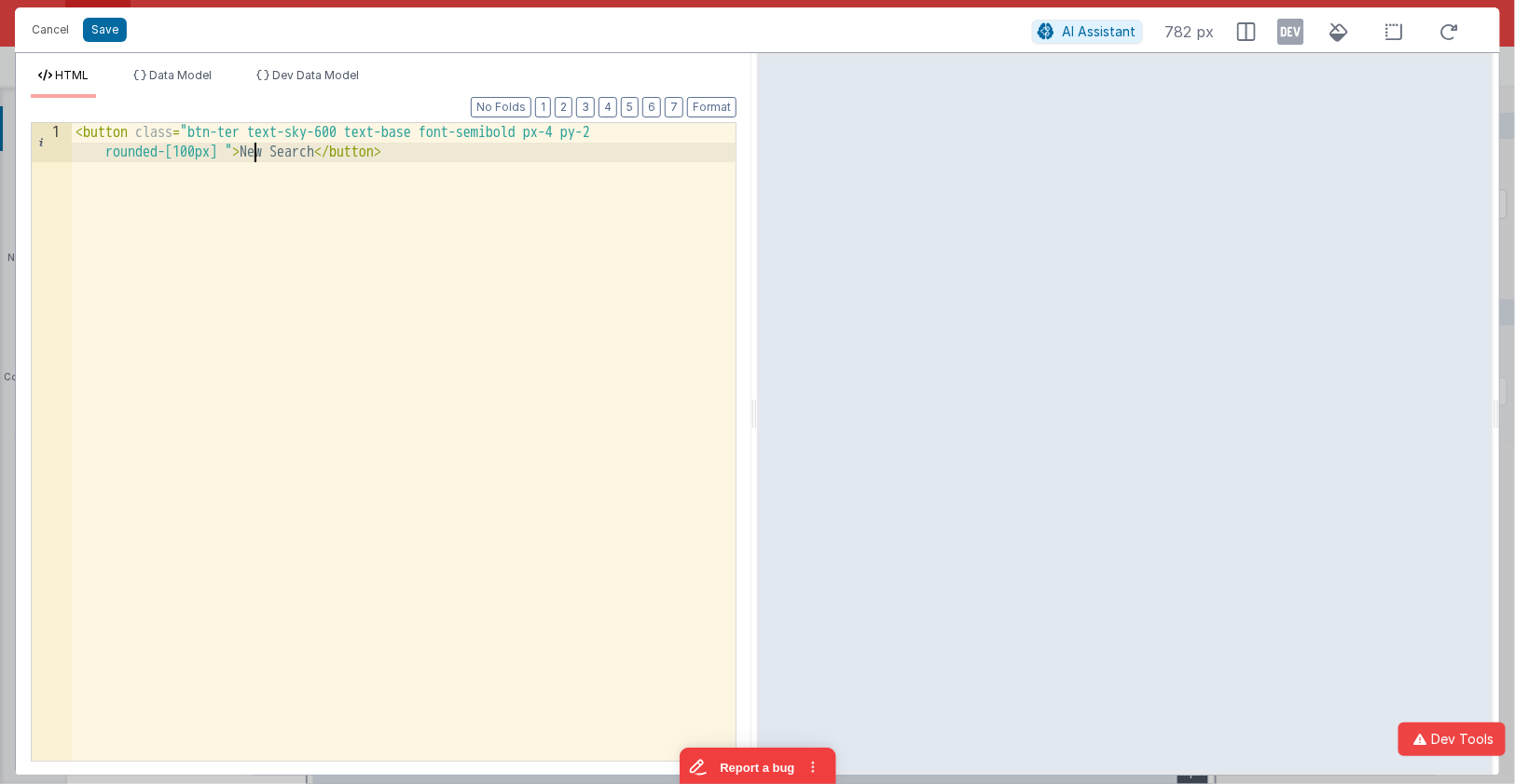 click on "< button   class = "btn-ter text-sky-600 text-base font-semibold px-4 py-2       rounded-[100px] " > New Search </ button >" at bounding box center (405, 482) 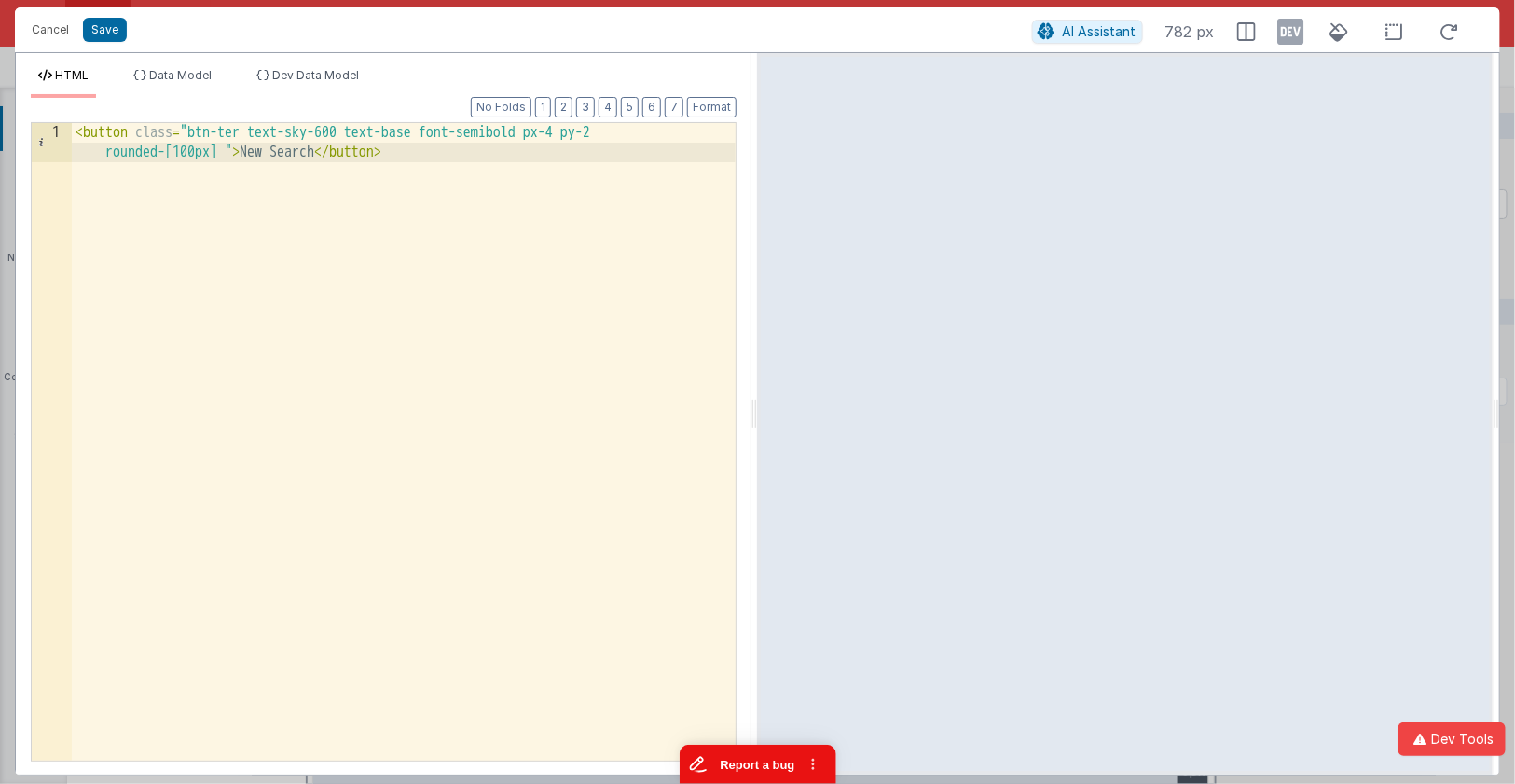 click on "Report a bug" at bounding box center (757, 763) 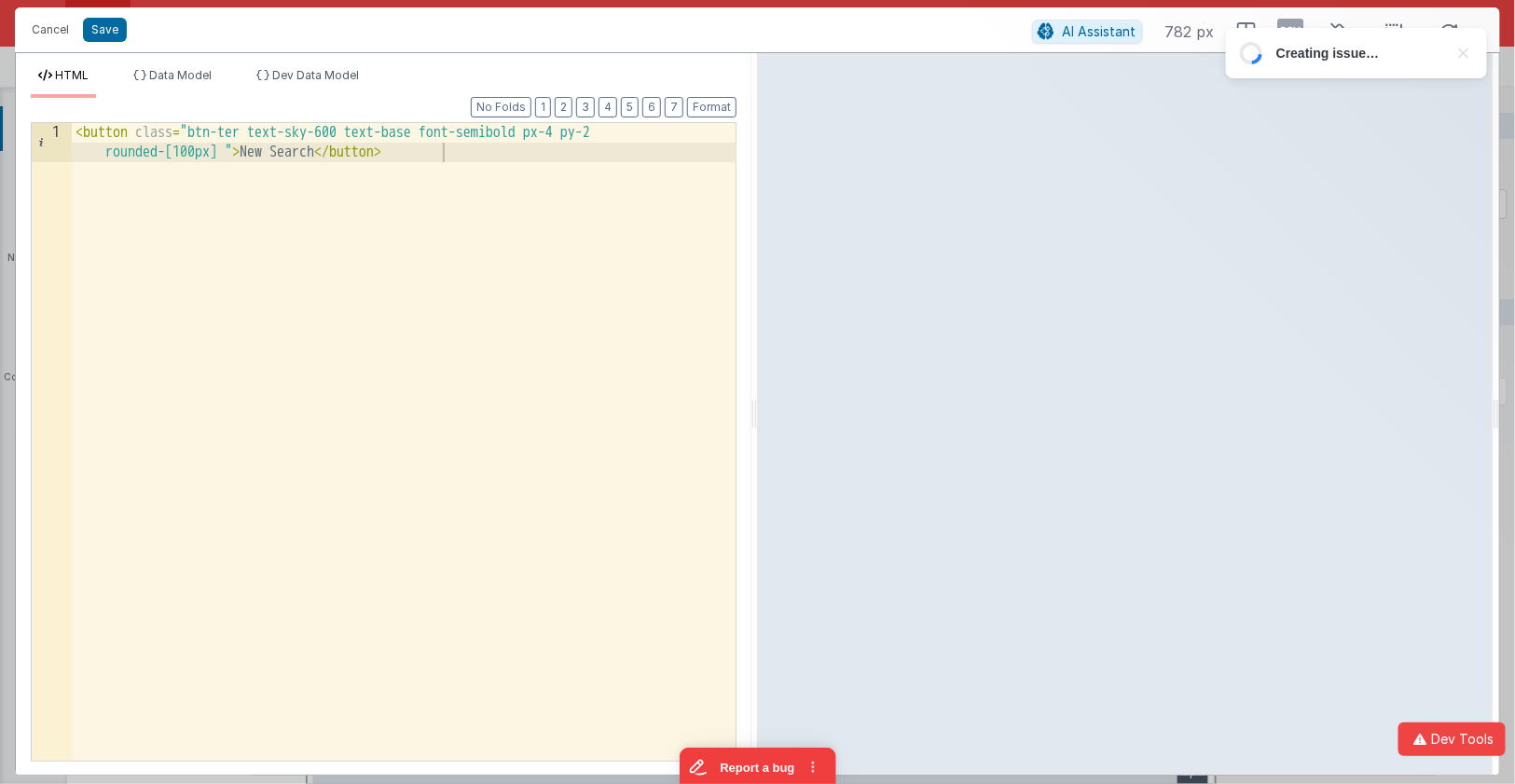 scroll, scrollTop: 0, scrollLeft: 0, axis: both 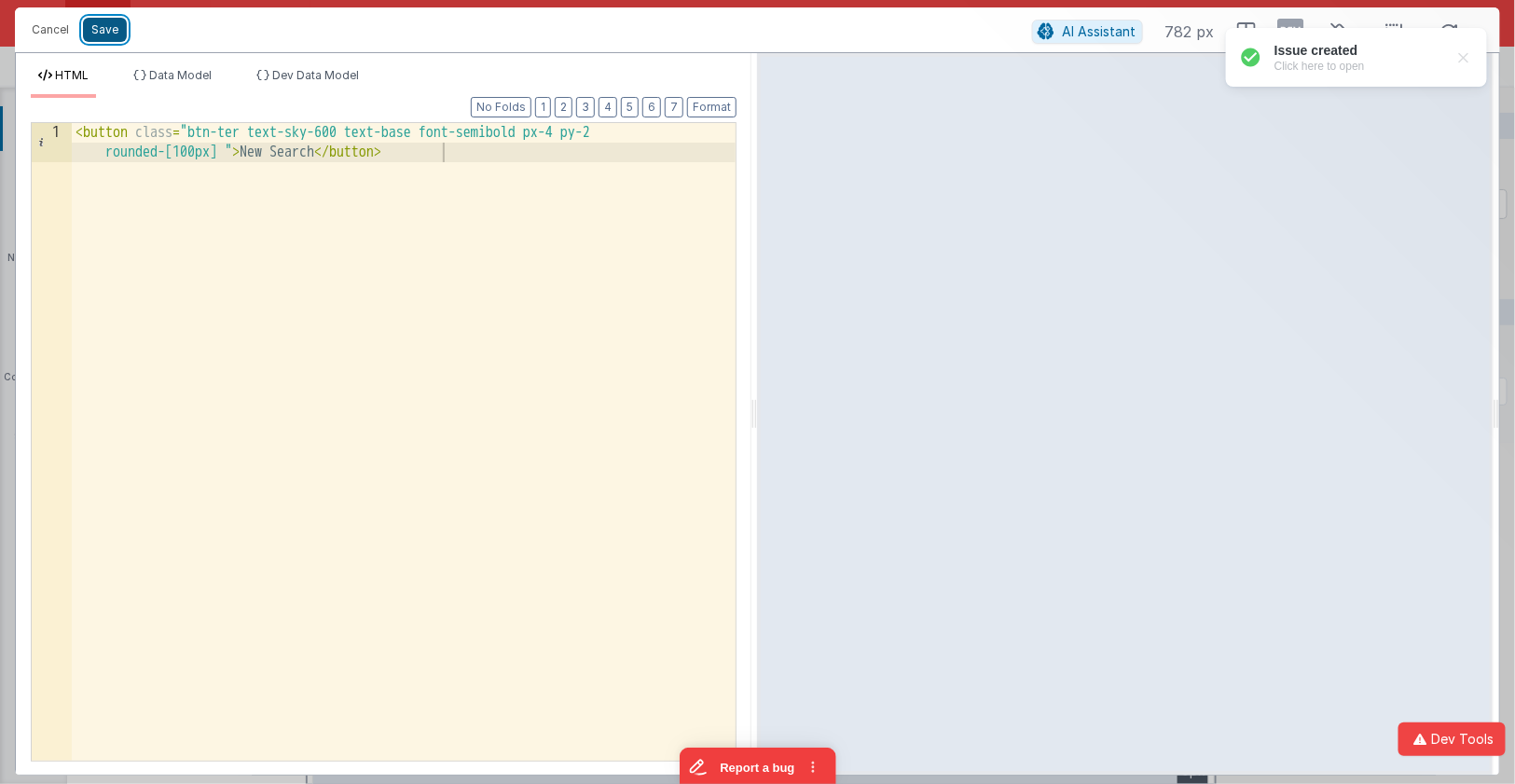click on "Save" at bounding box center (104, 30) 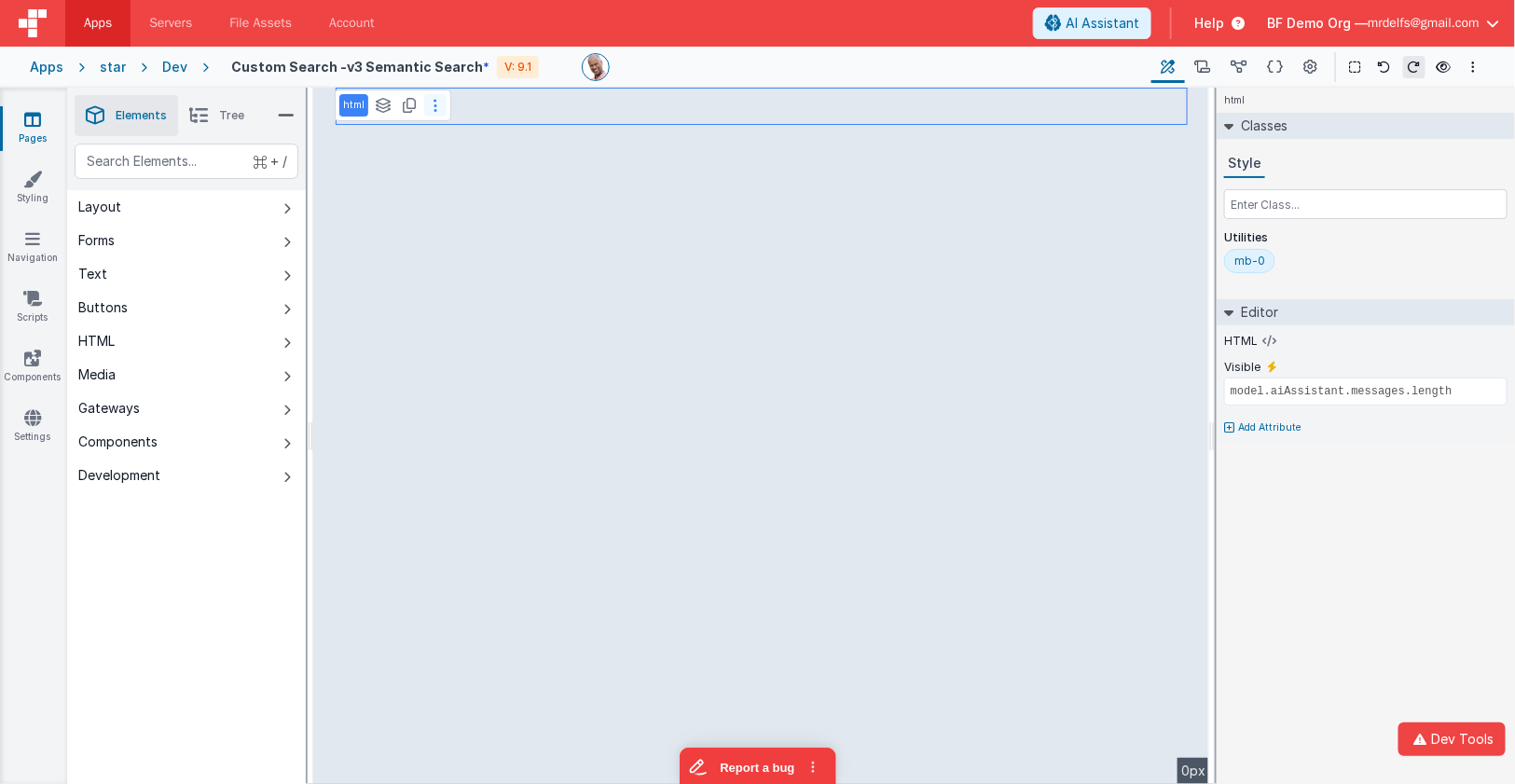 click at bounding box center [435, 105] 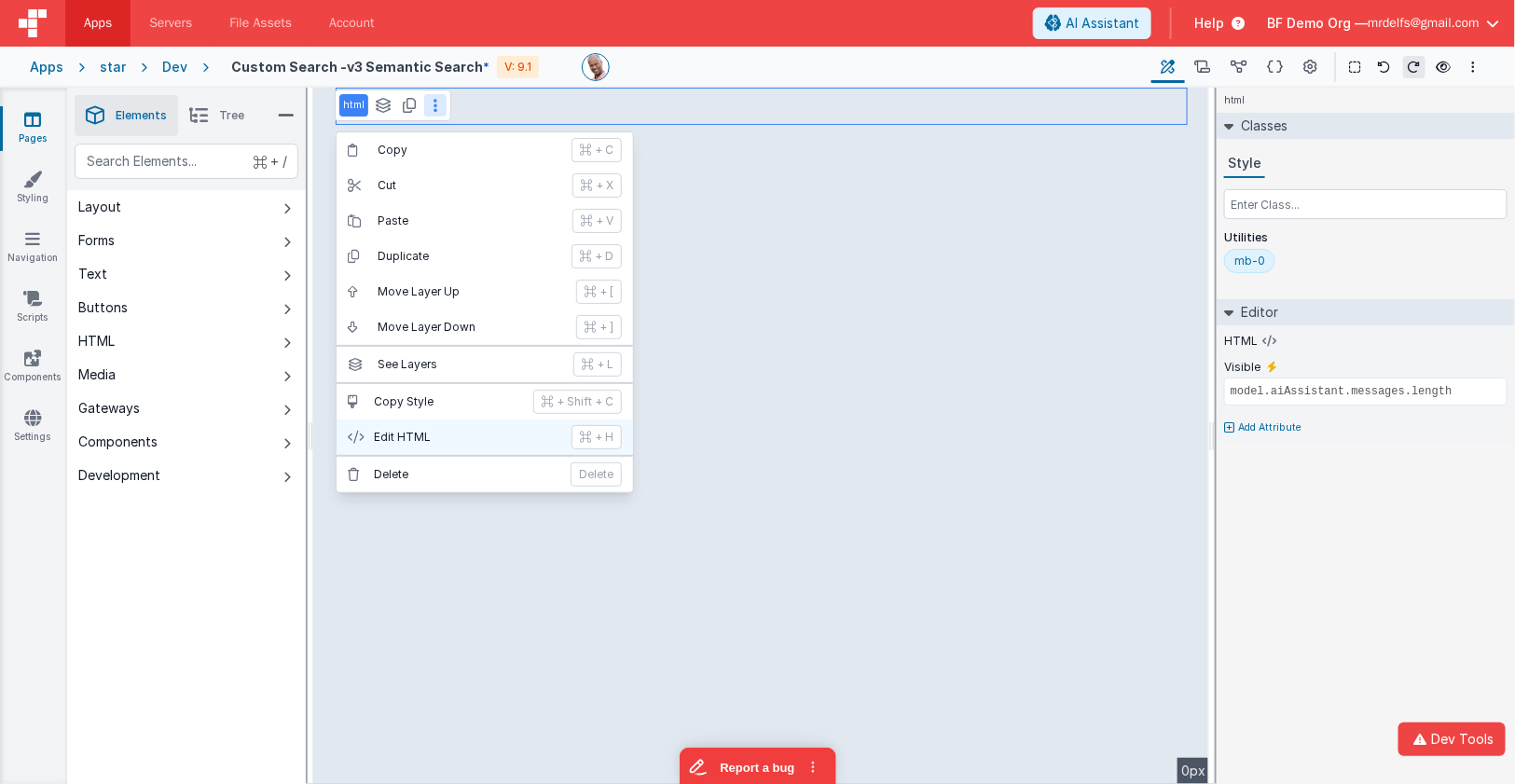 click on "Edit HTML" at bounding box center (467, 437) 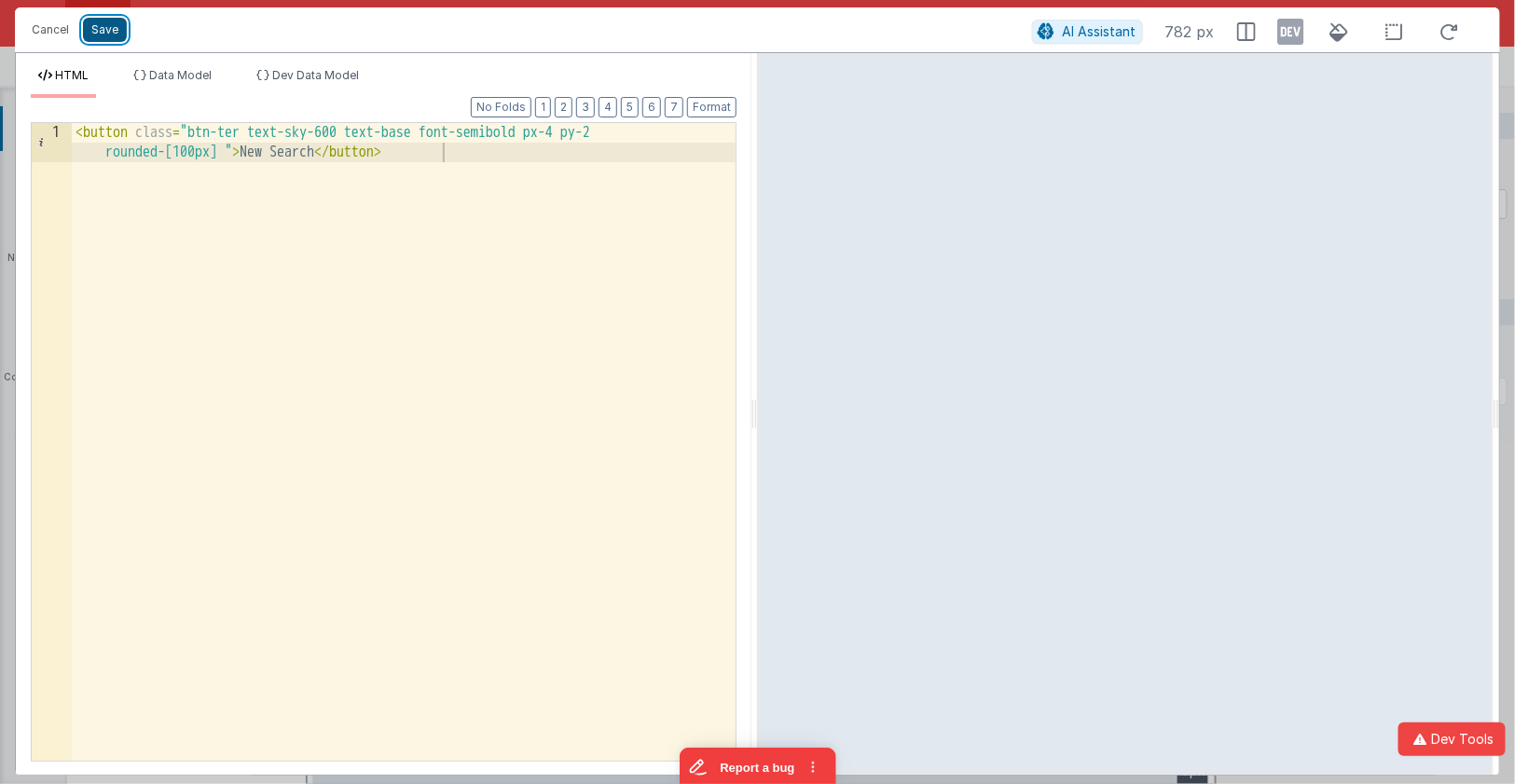 drag, startPoint x: 102, startPoint y: 29, endPoint x: 112, endPoint y: 24, distance: 11.18034 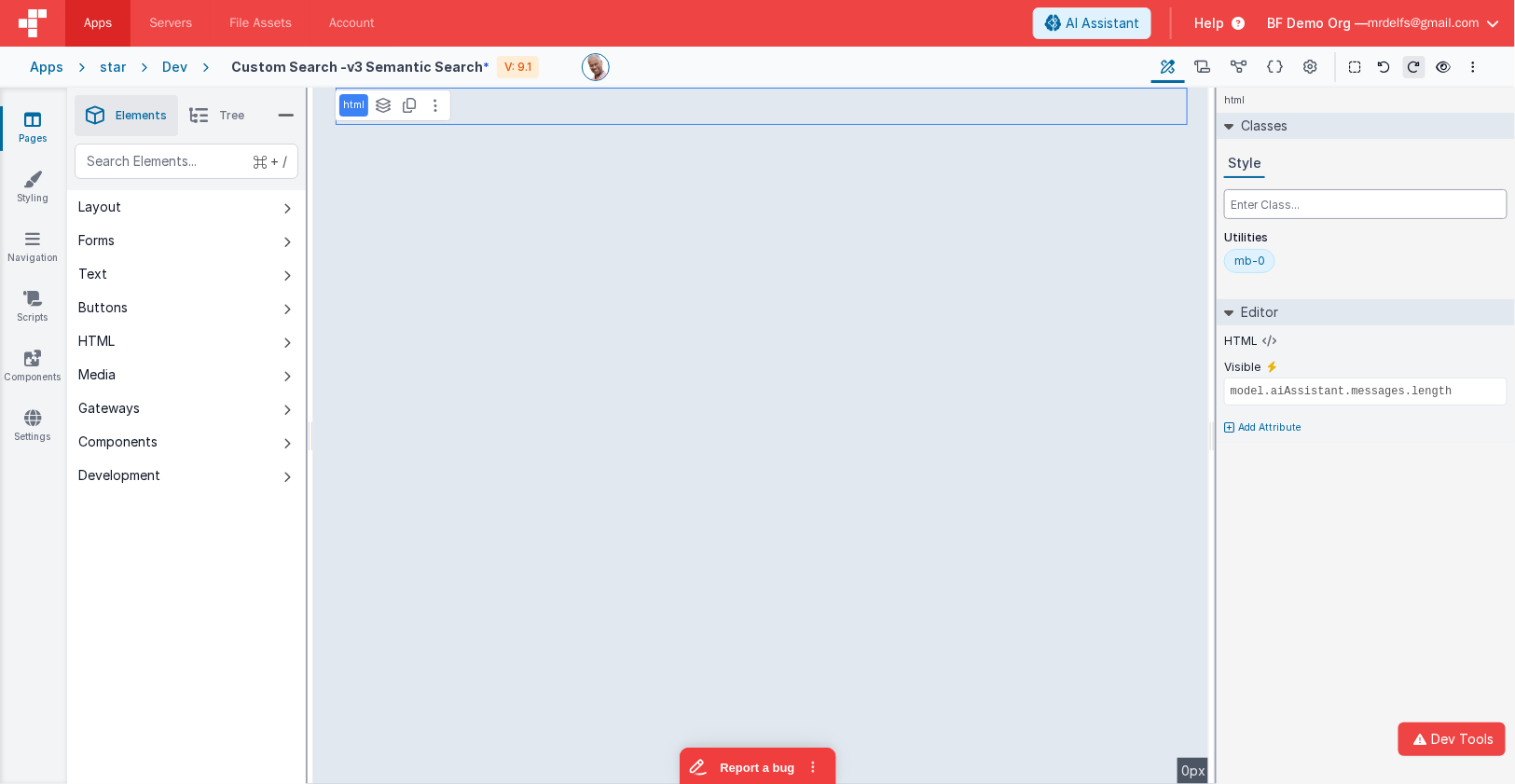 click at bounding box center (1366, 204) 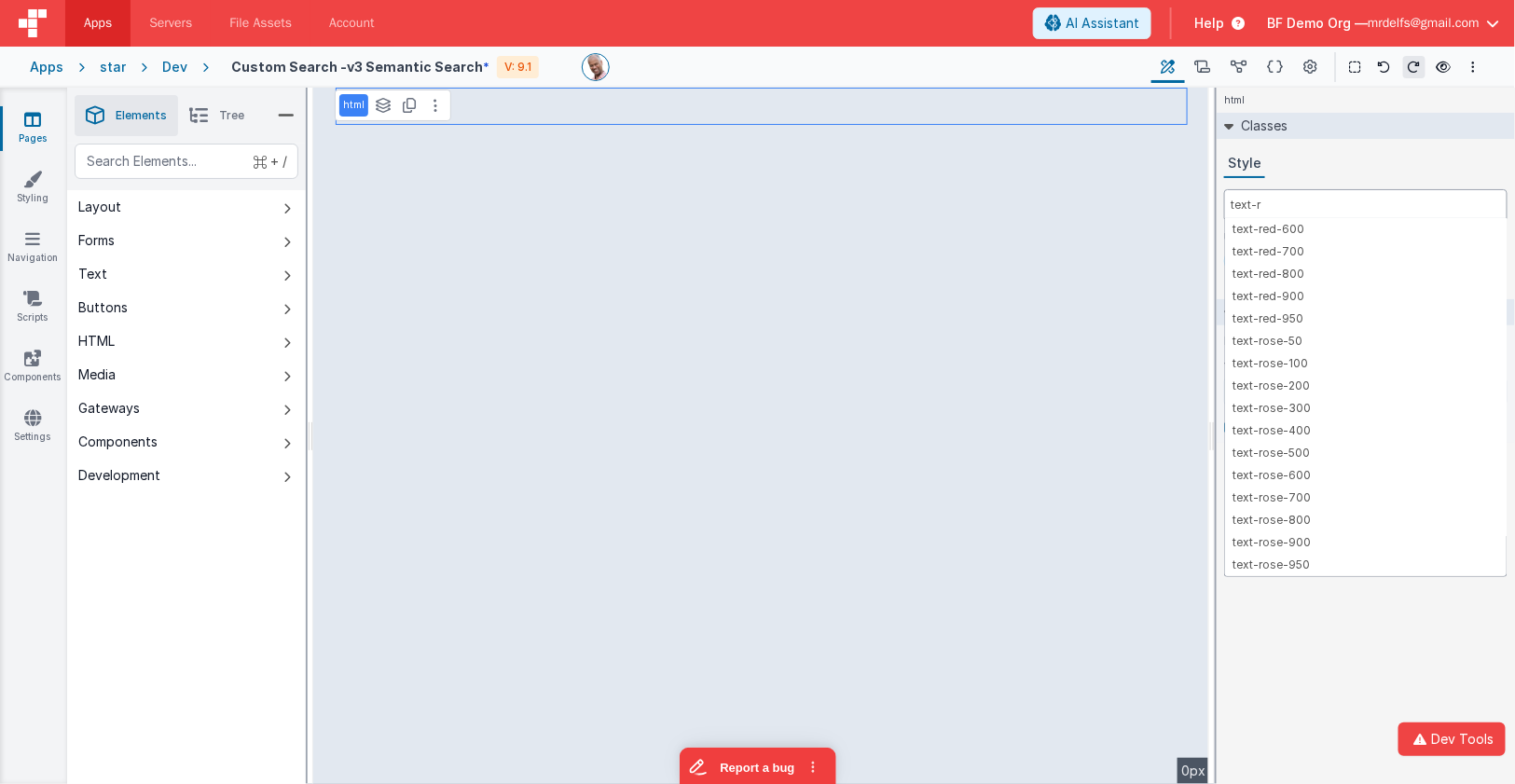scroll, scrollTop: 157, scrollLeft: 0, axis: vertical 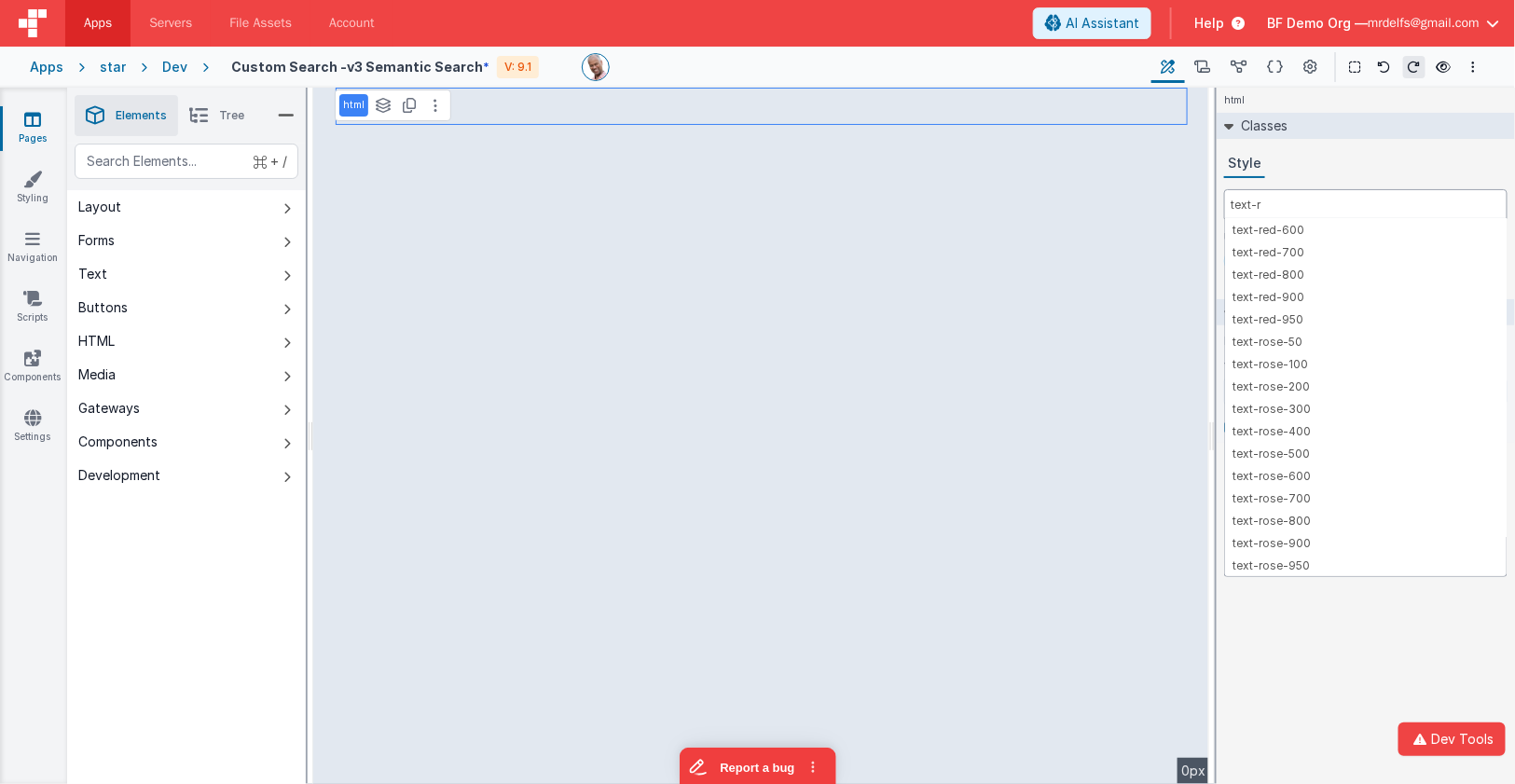 type on "text-" 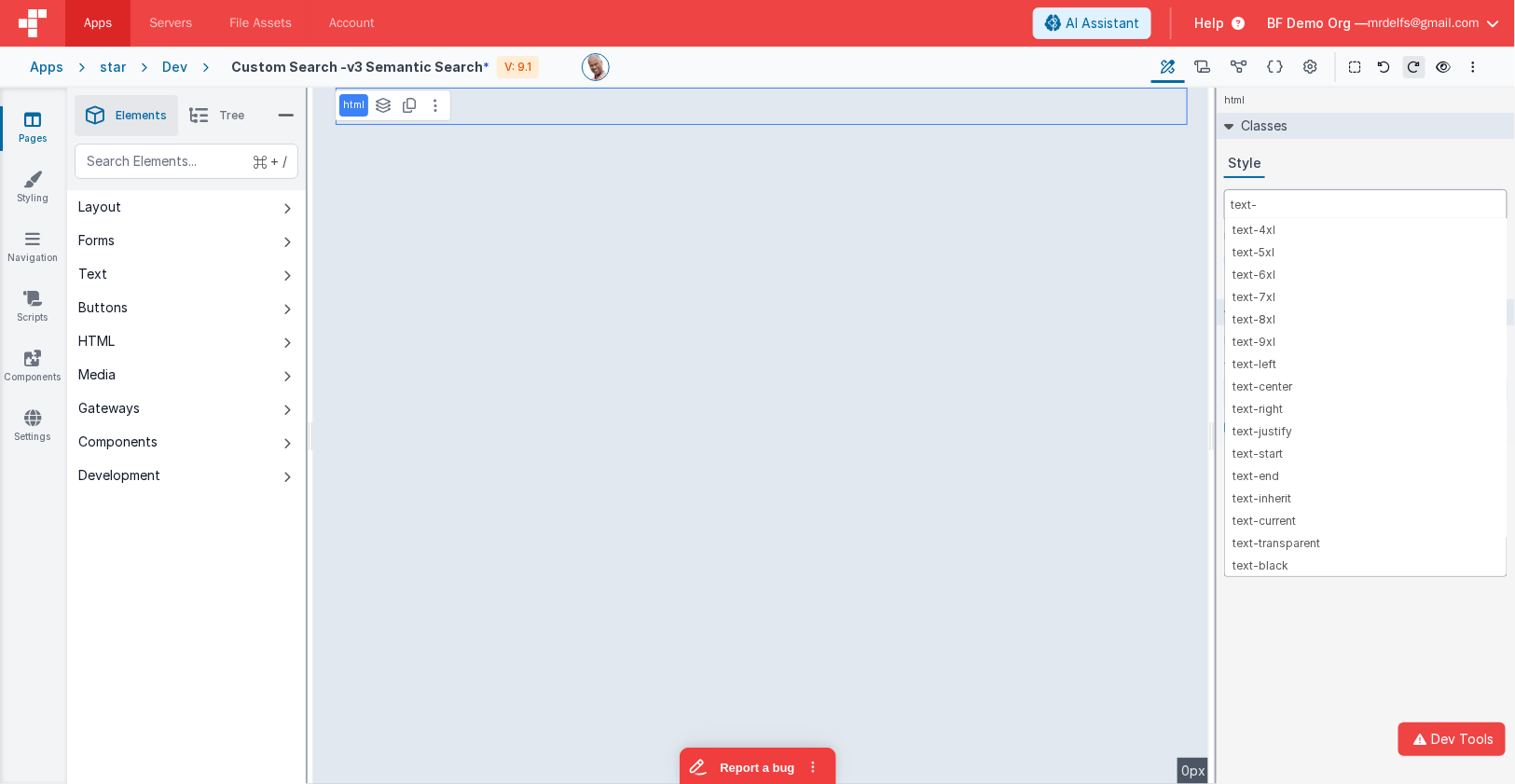 type 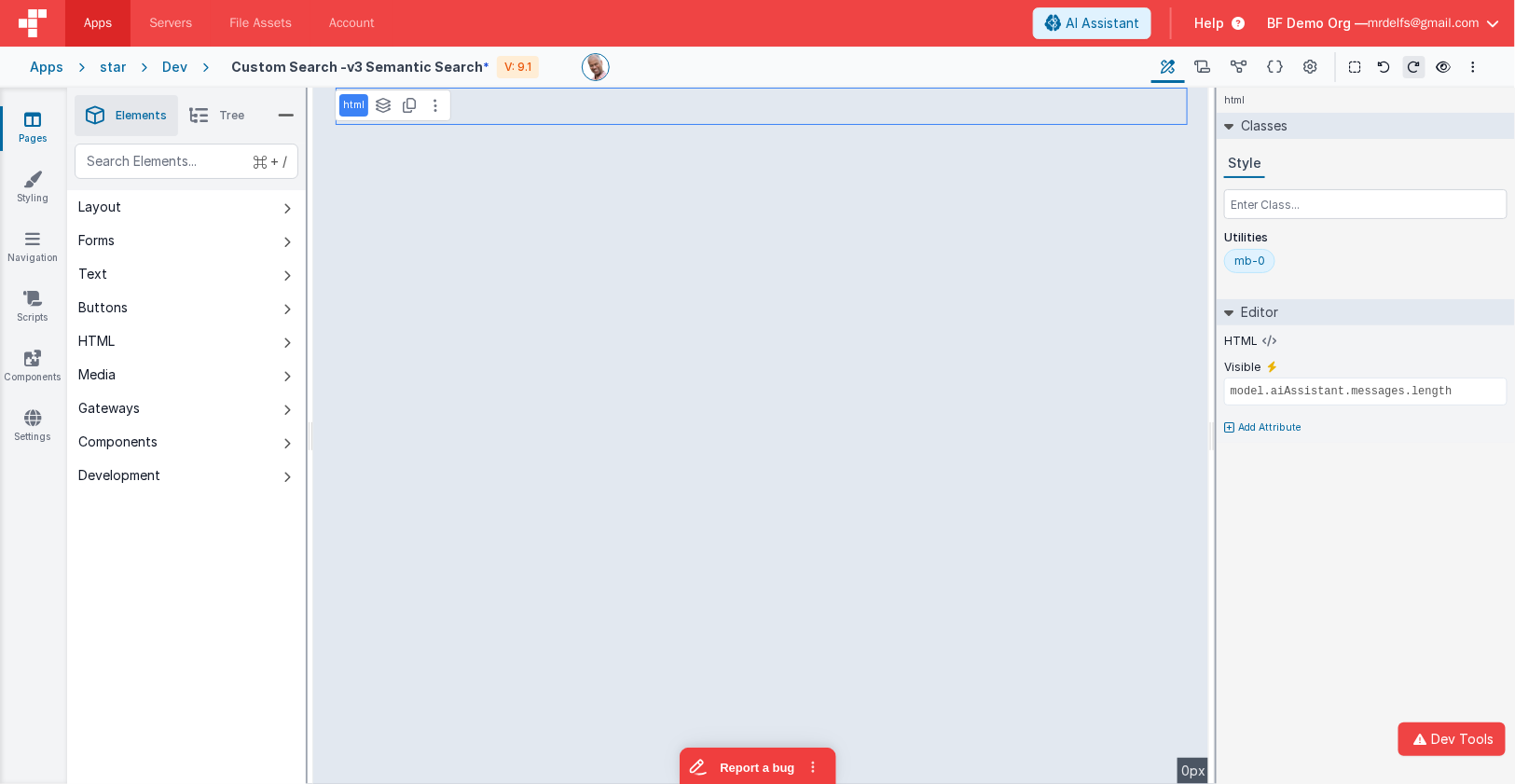 click on "Tree" at bounding box center (216, 116) 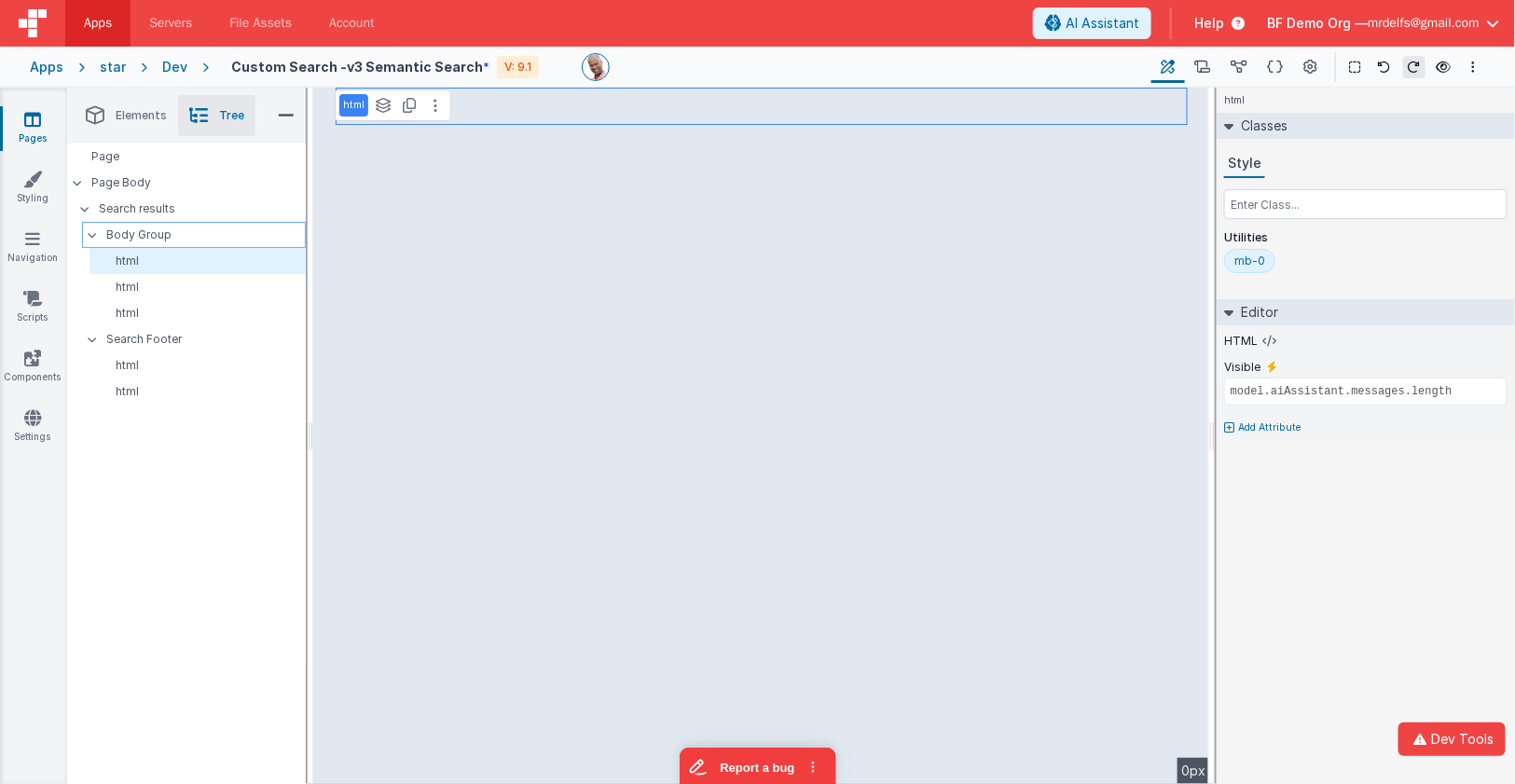 click on "Body Group" at bounding box center [205, 235] 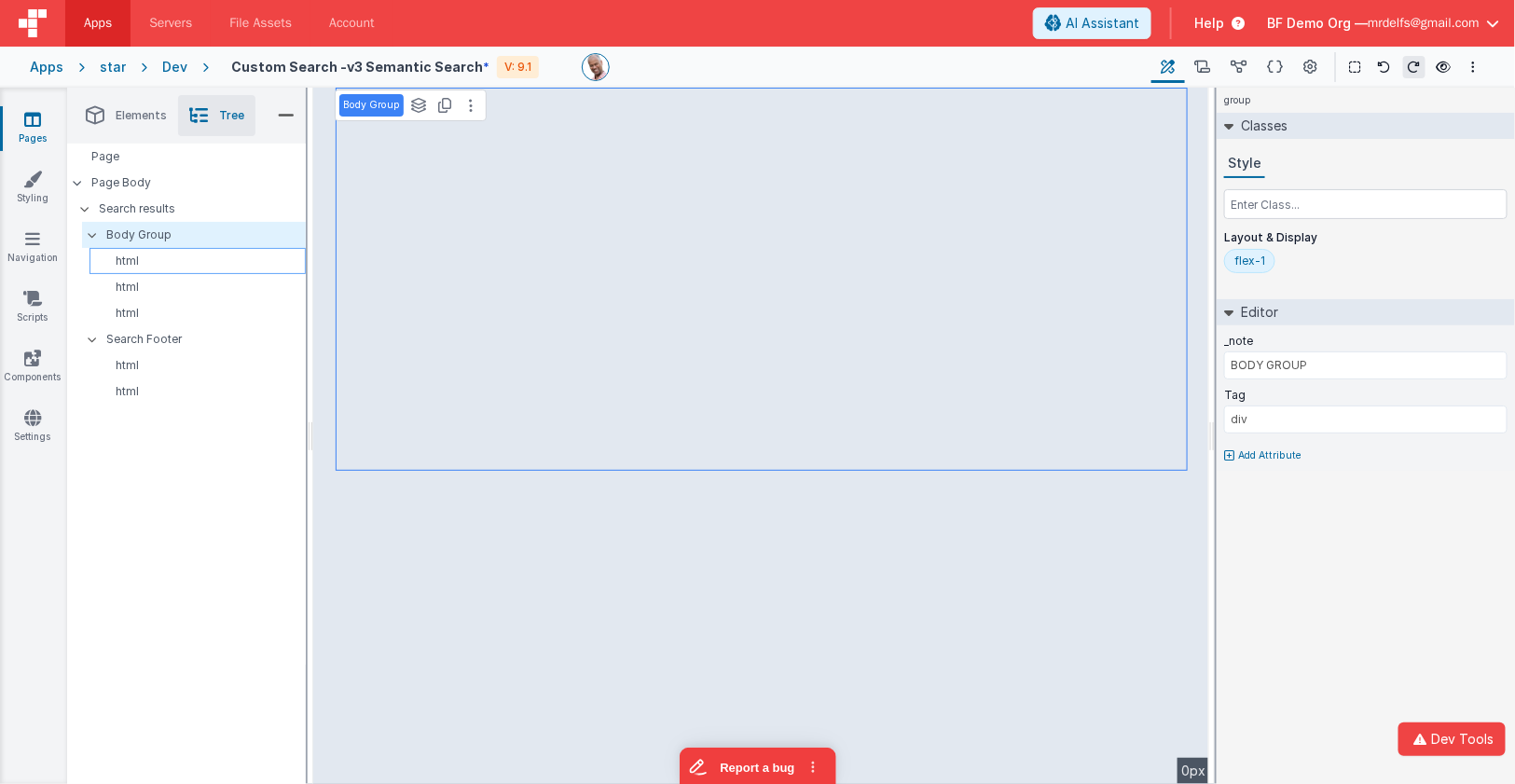 click on "html" at bounding box center (200, 261) 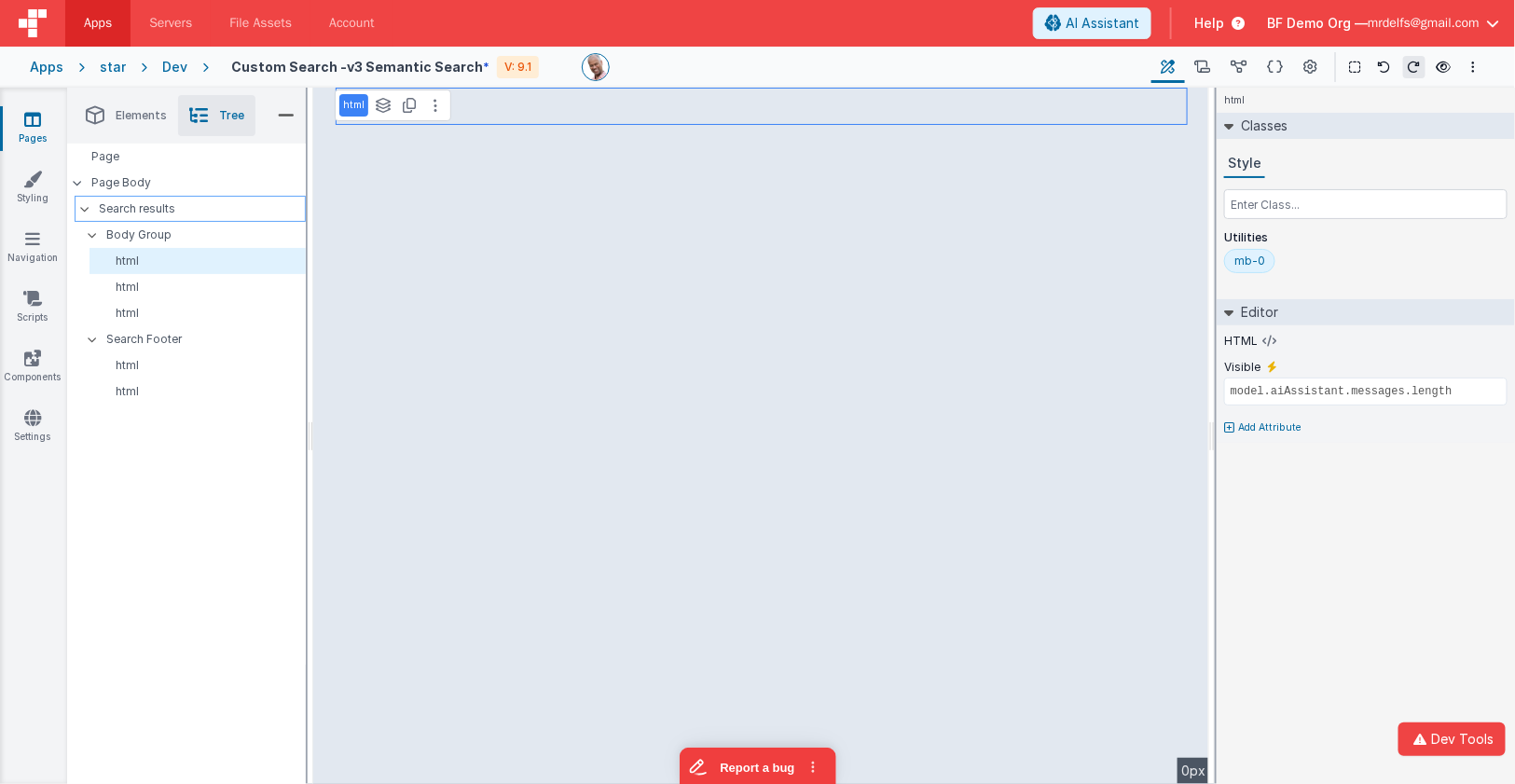 click on "Search results" at bounding box center (201, 209) 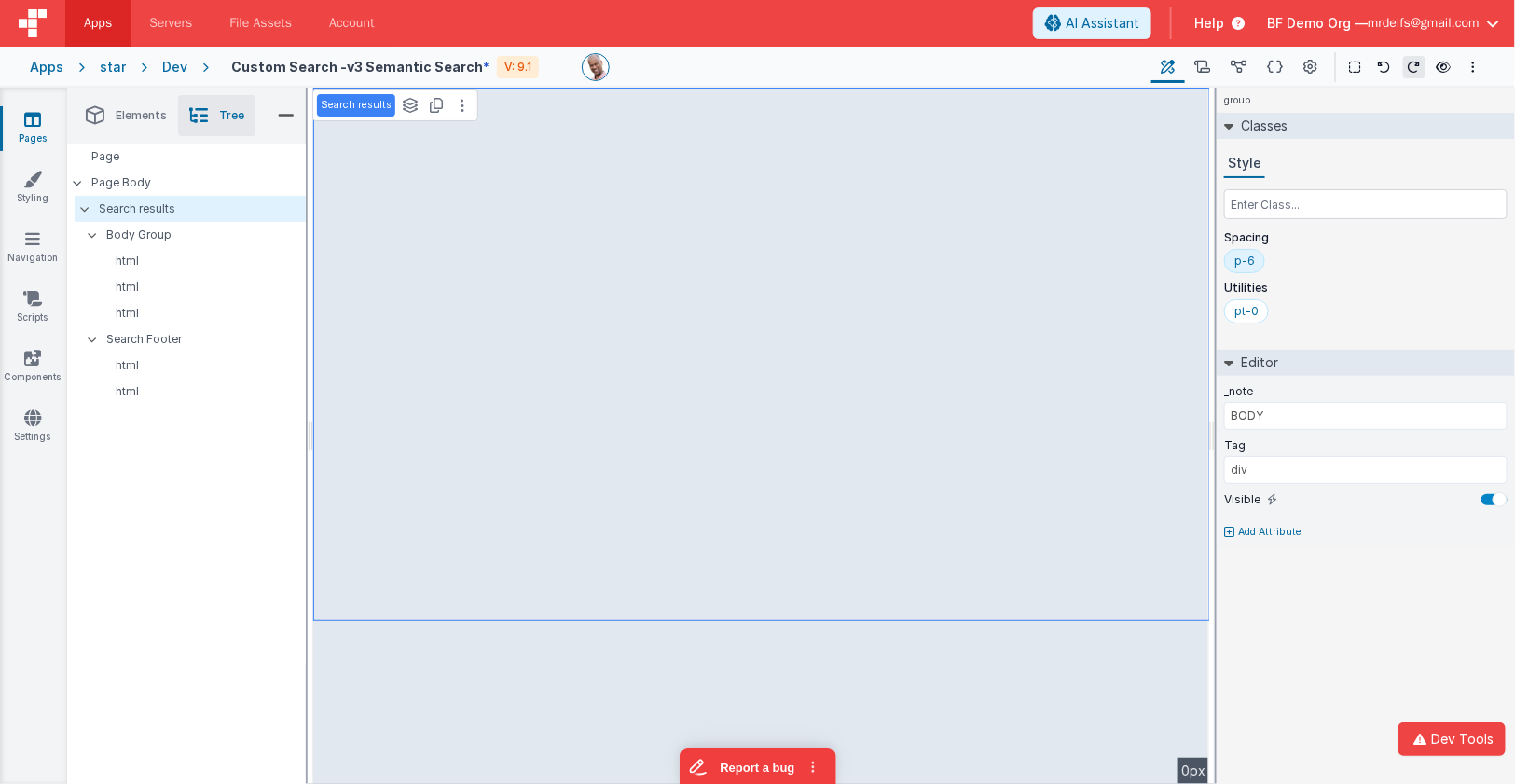 click on "Elements" at bounding box center (126, 116) 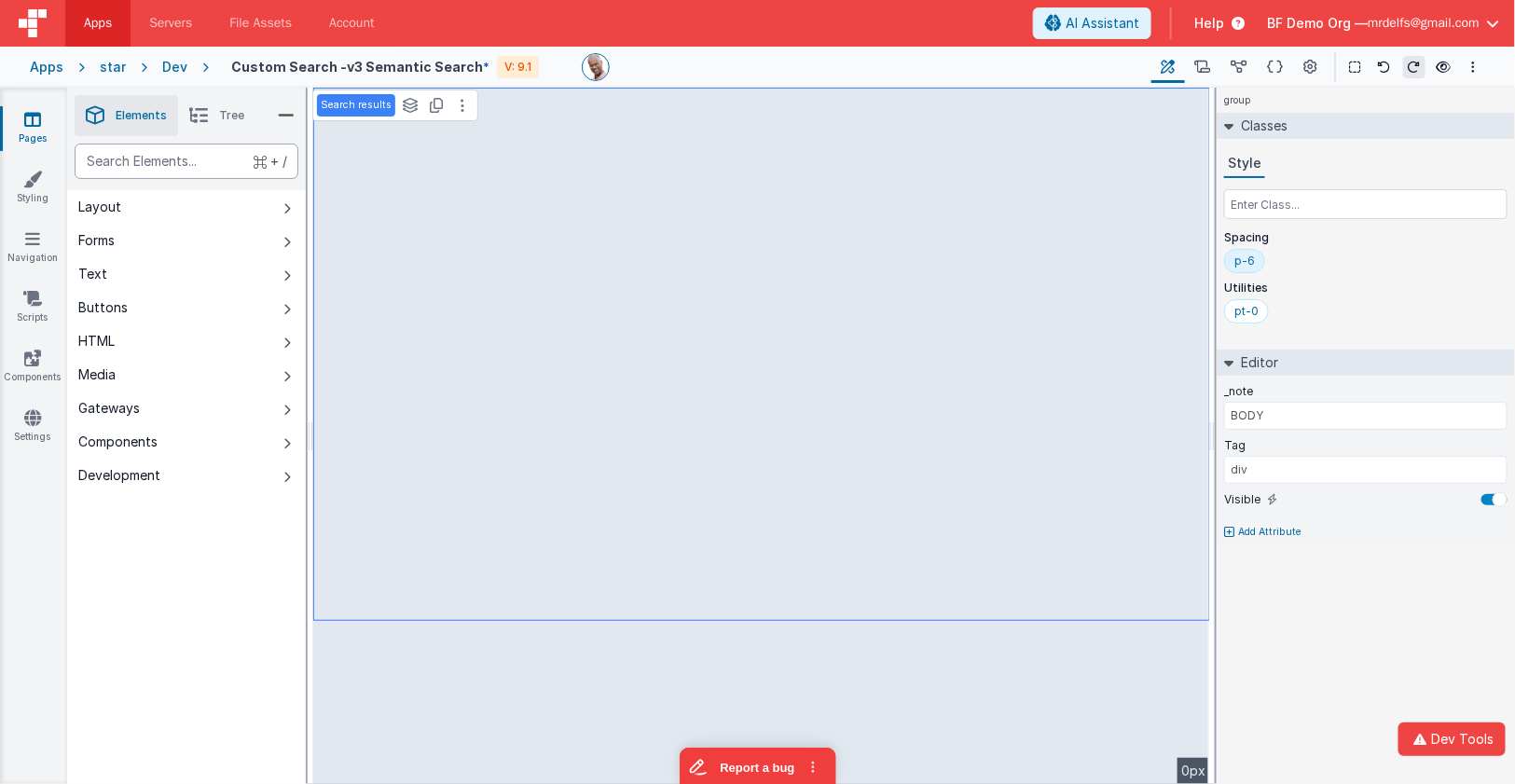 click at bounding box center (186, 161) 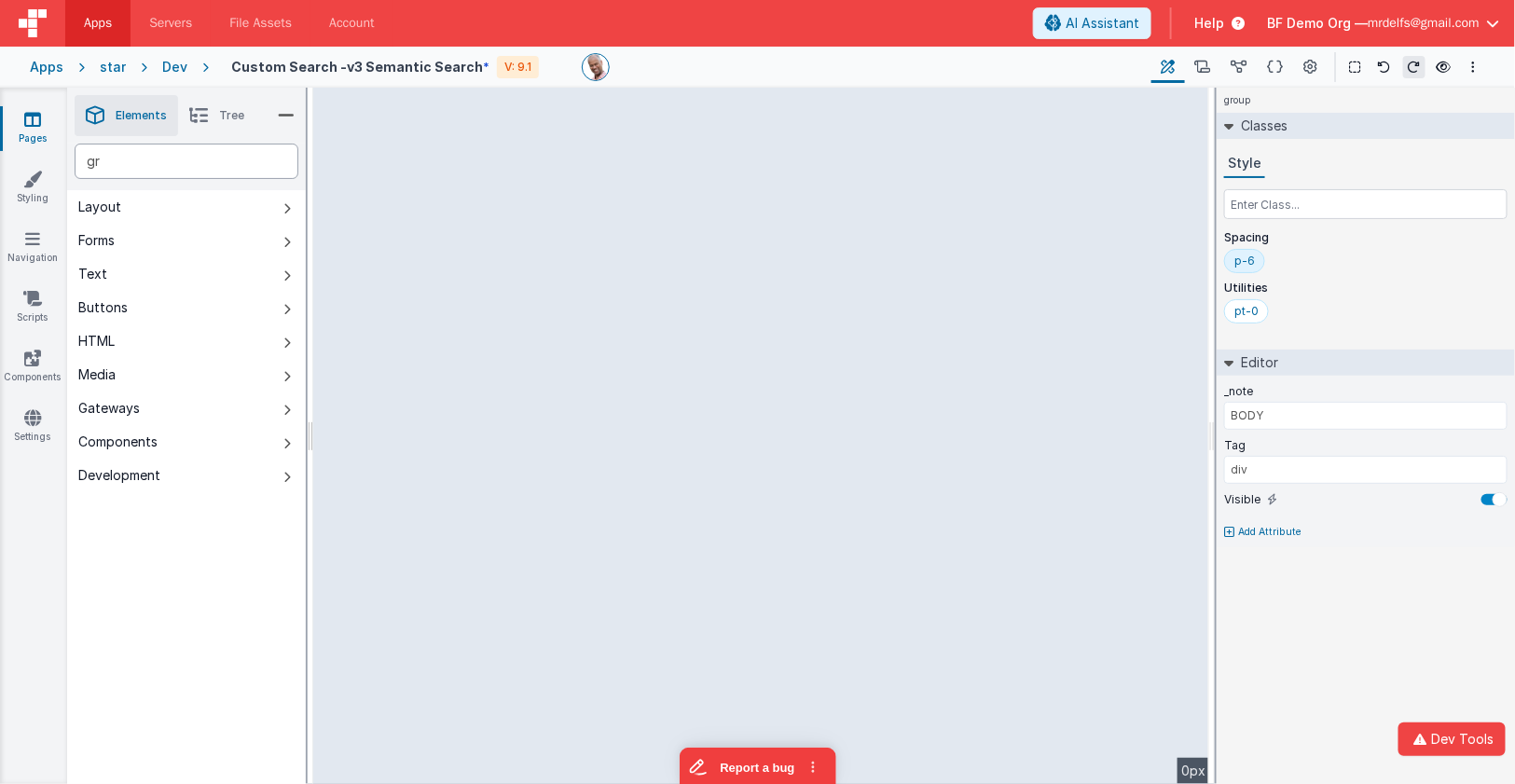 type on "gr" 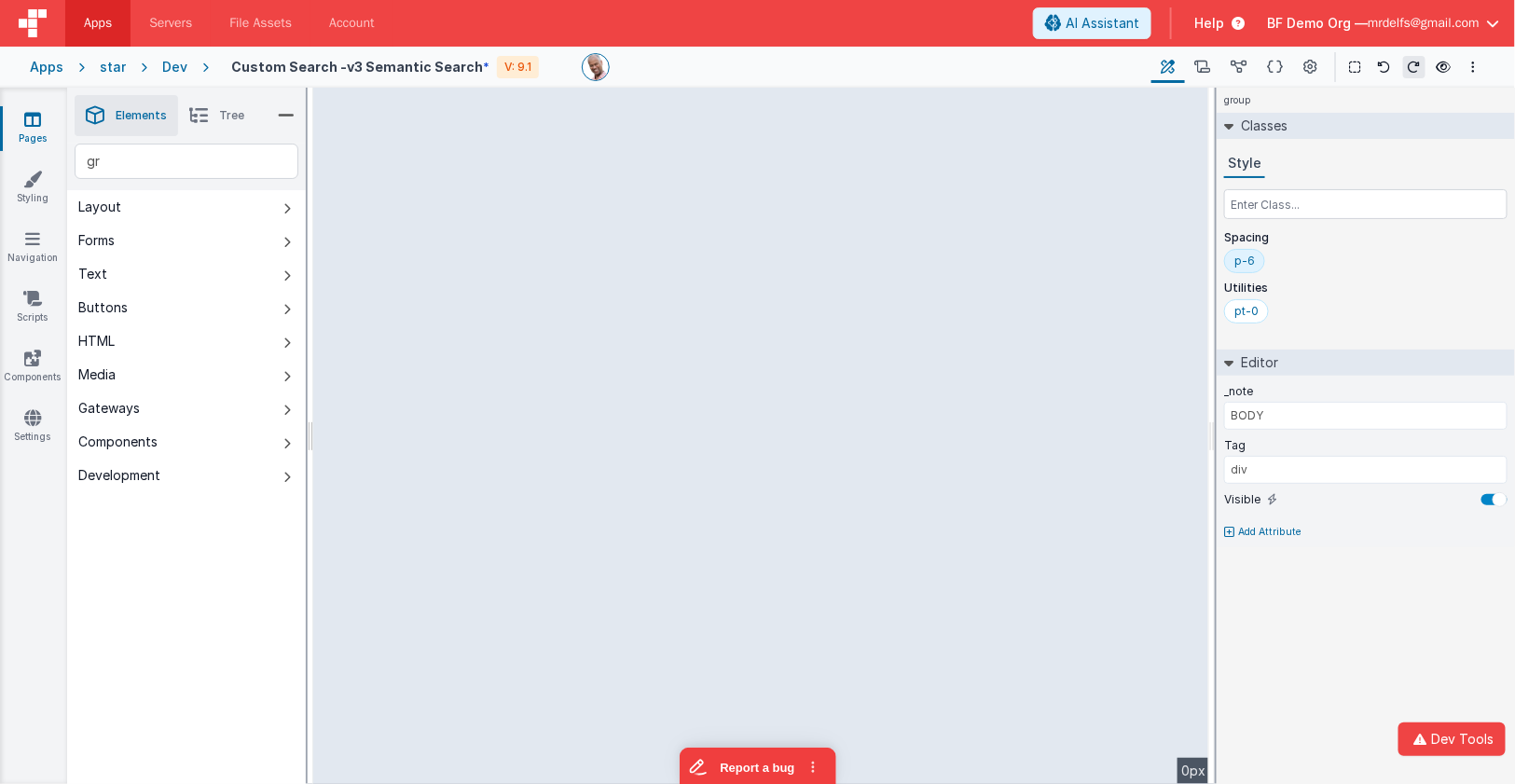 type 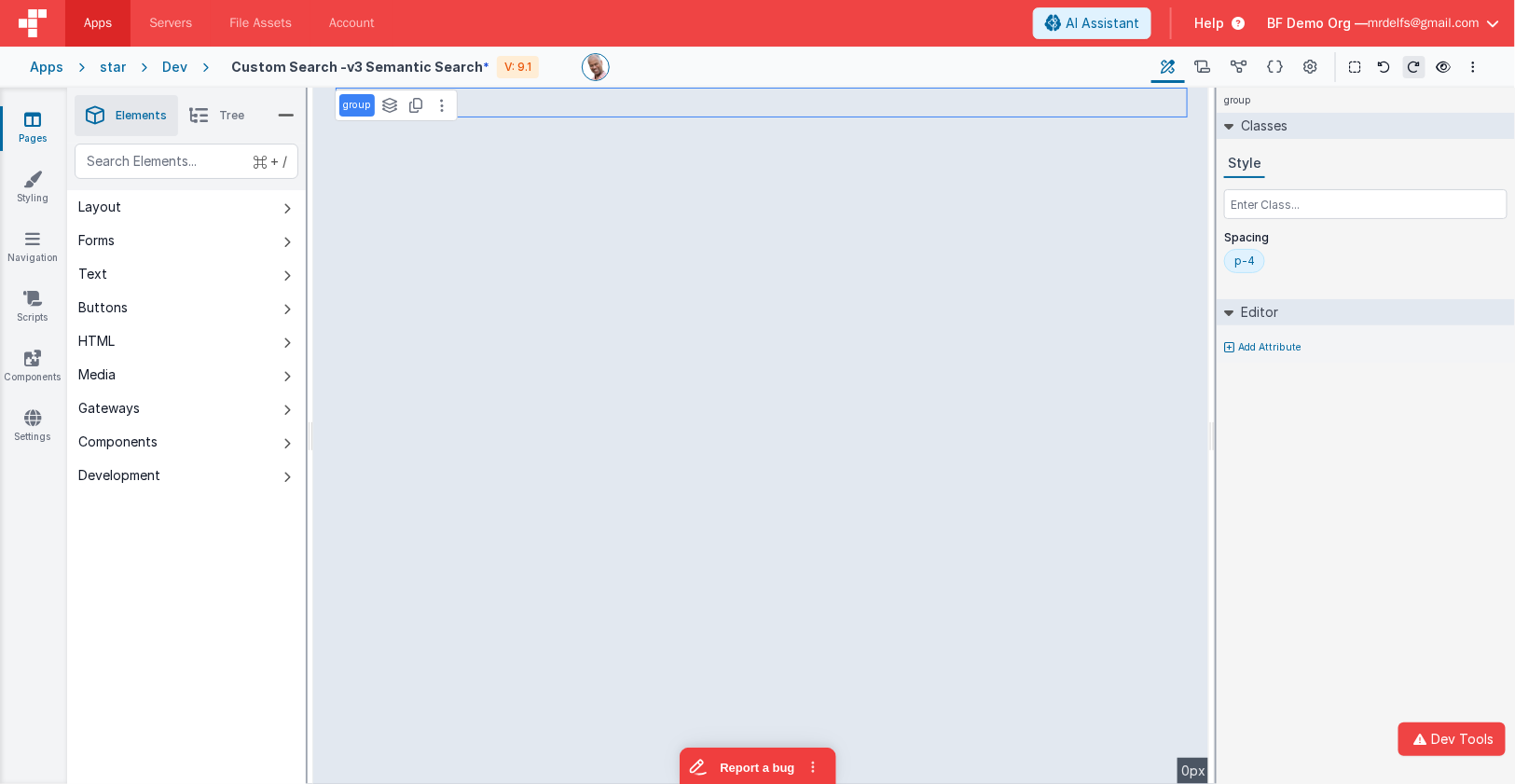 click on "Tree" at bounding box center (231, 116) 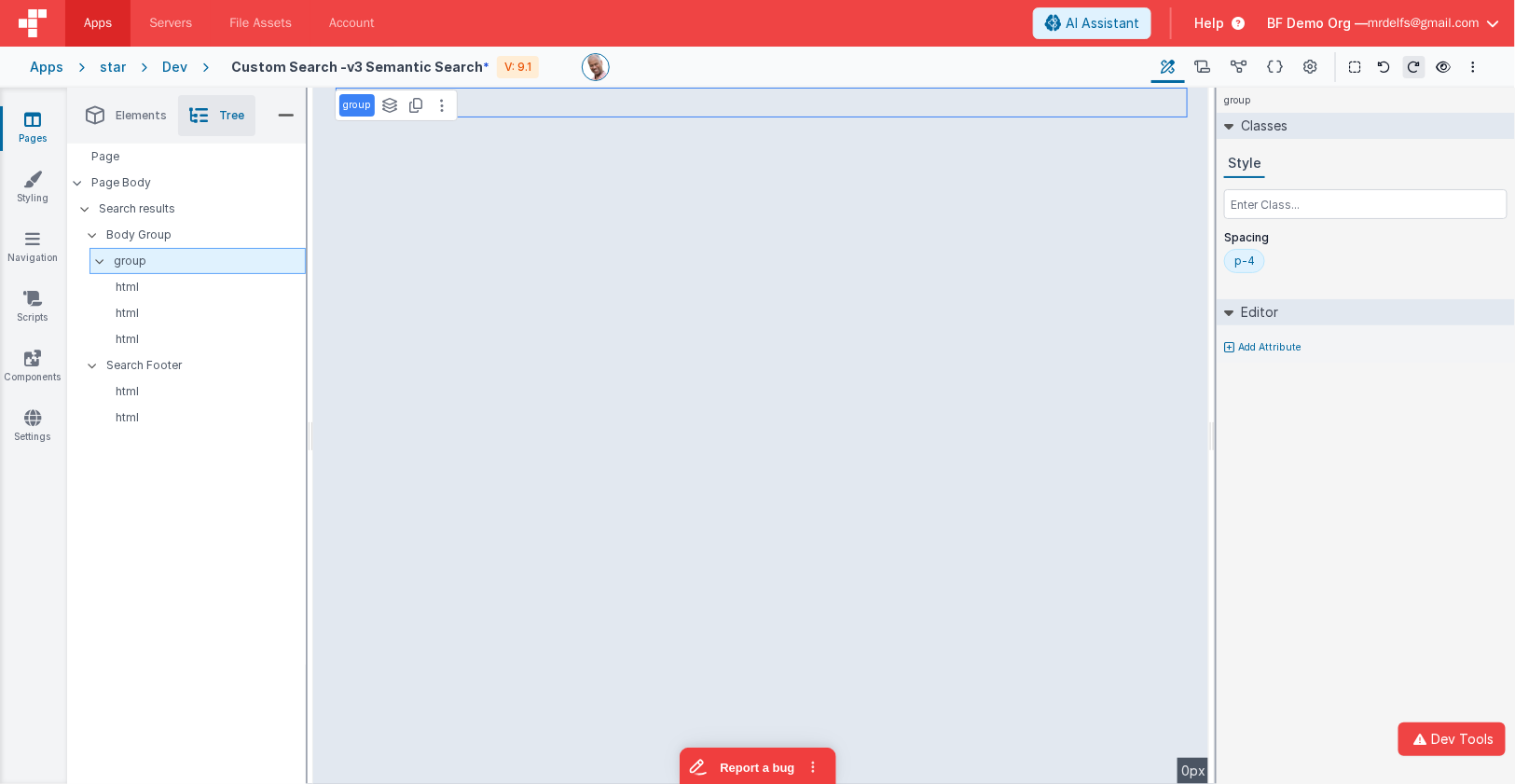 click on "group" at bounding box center [209, 261] 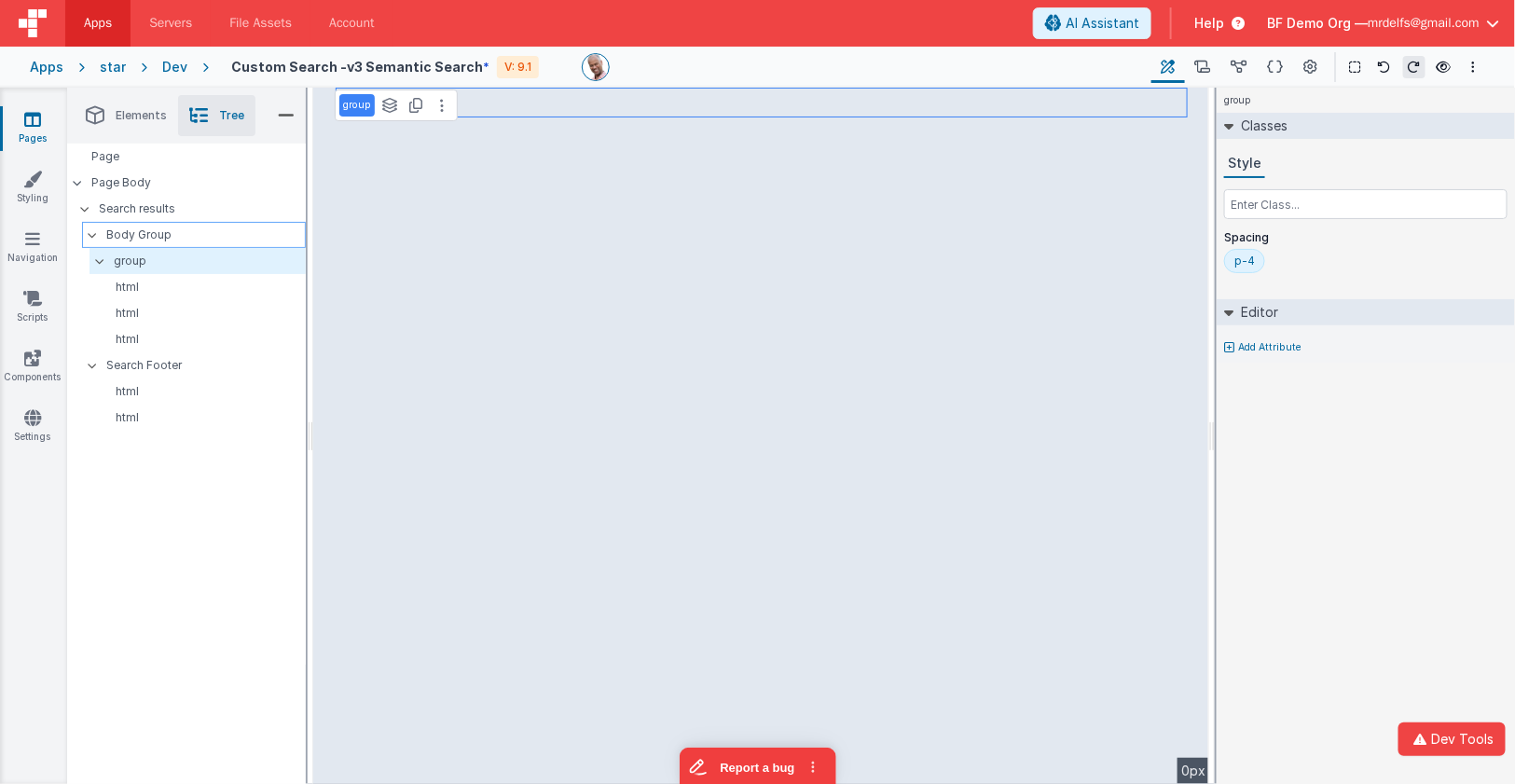 click on "Body Group" at bounding box center [205, 235] 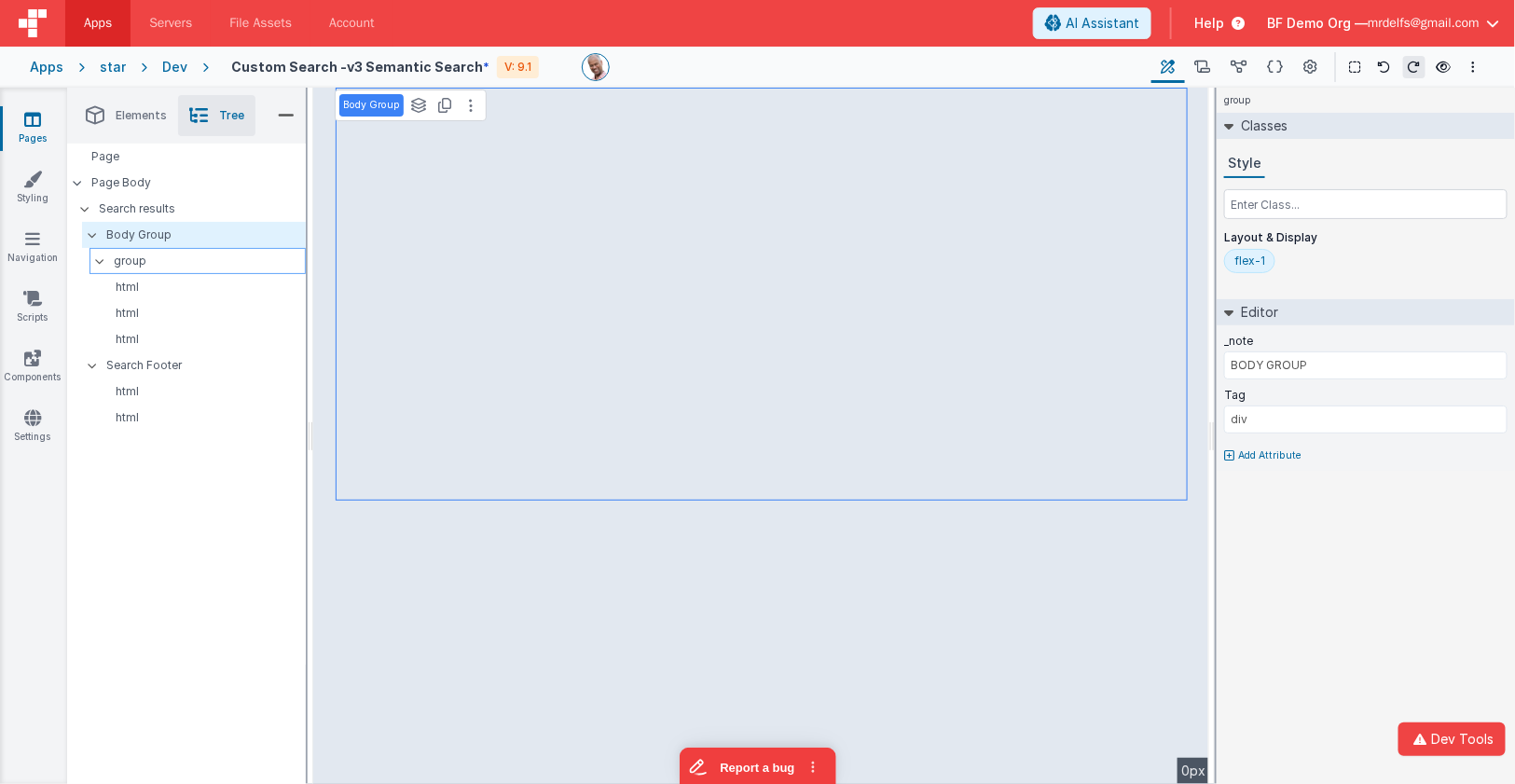 click on "group" at bounding box center [209, 261] 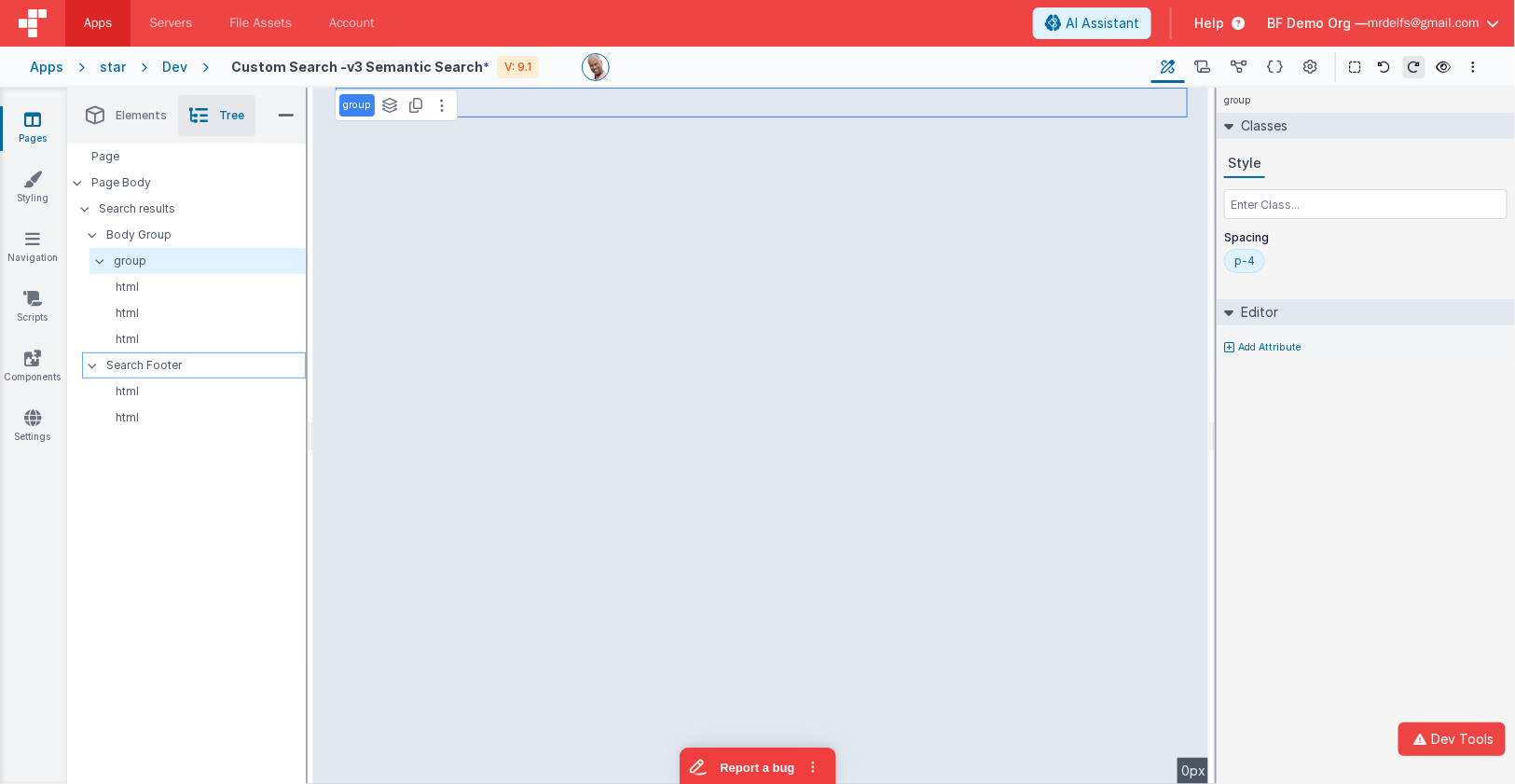 click on "Search Footer" at bounding box center (194, 365) 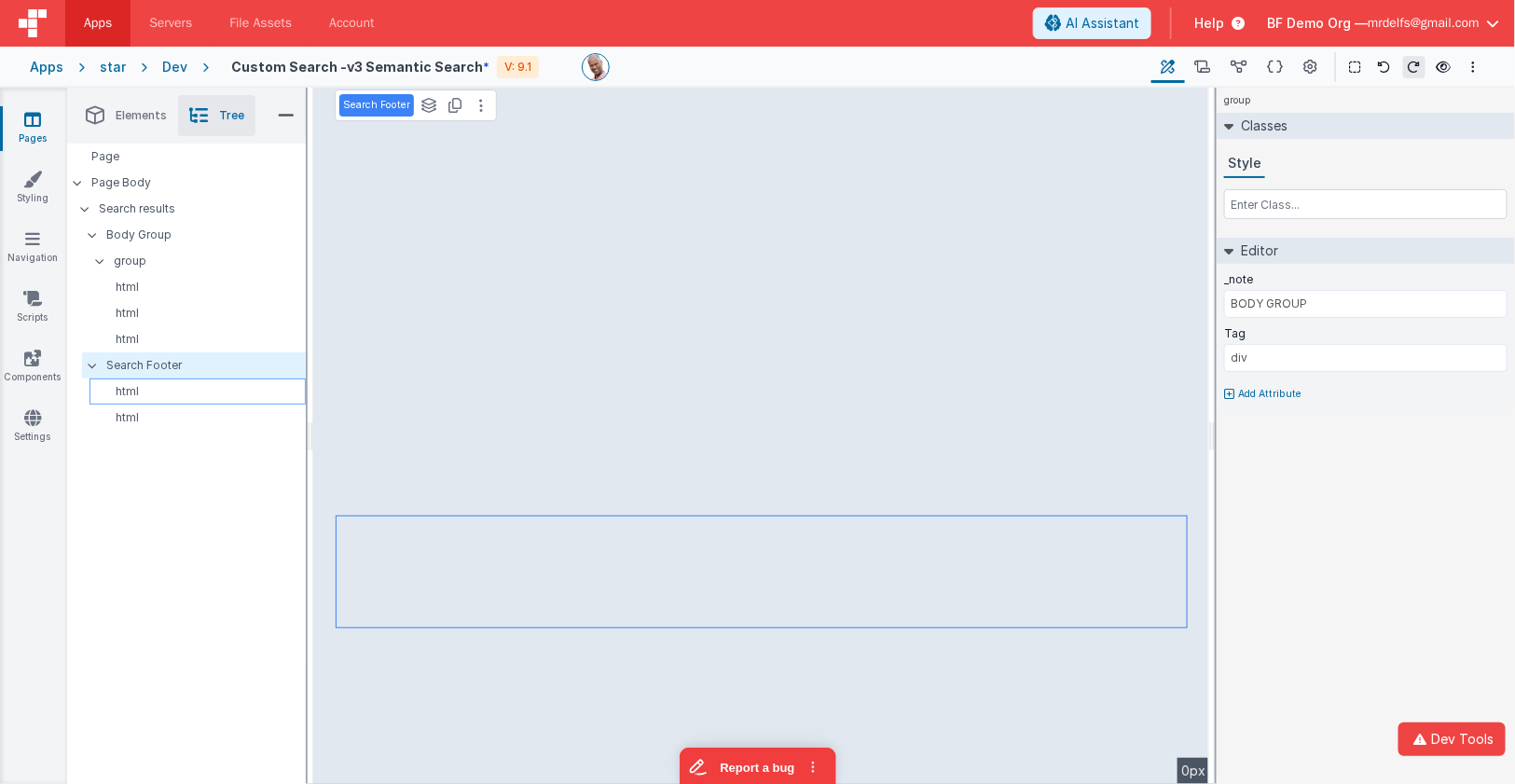 click on "html" at bounding box center (198, 392) 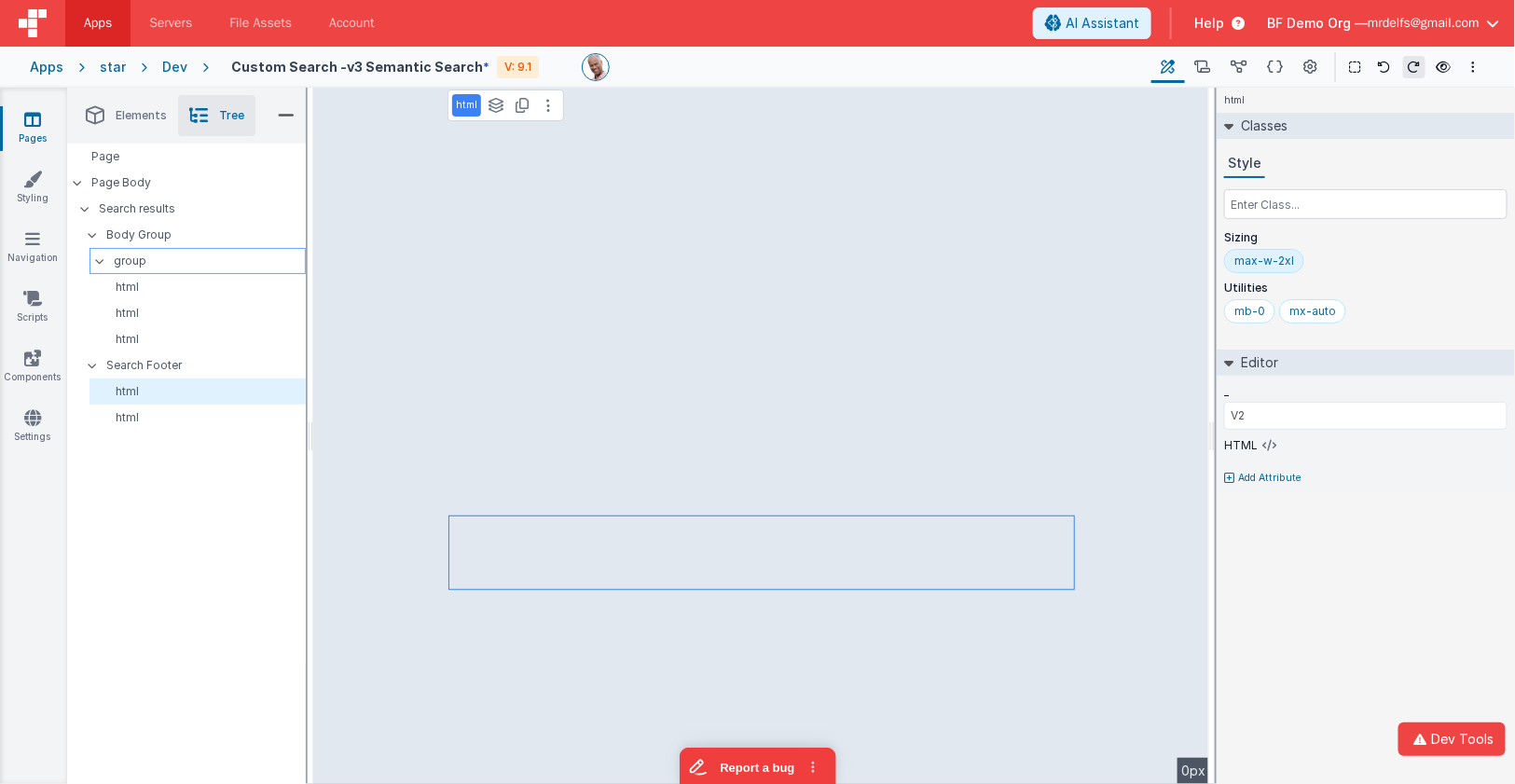 click on "group" at bounding box center [209, 261] 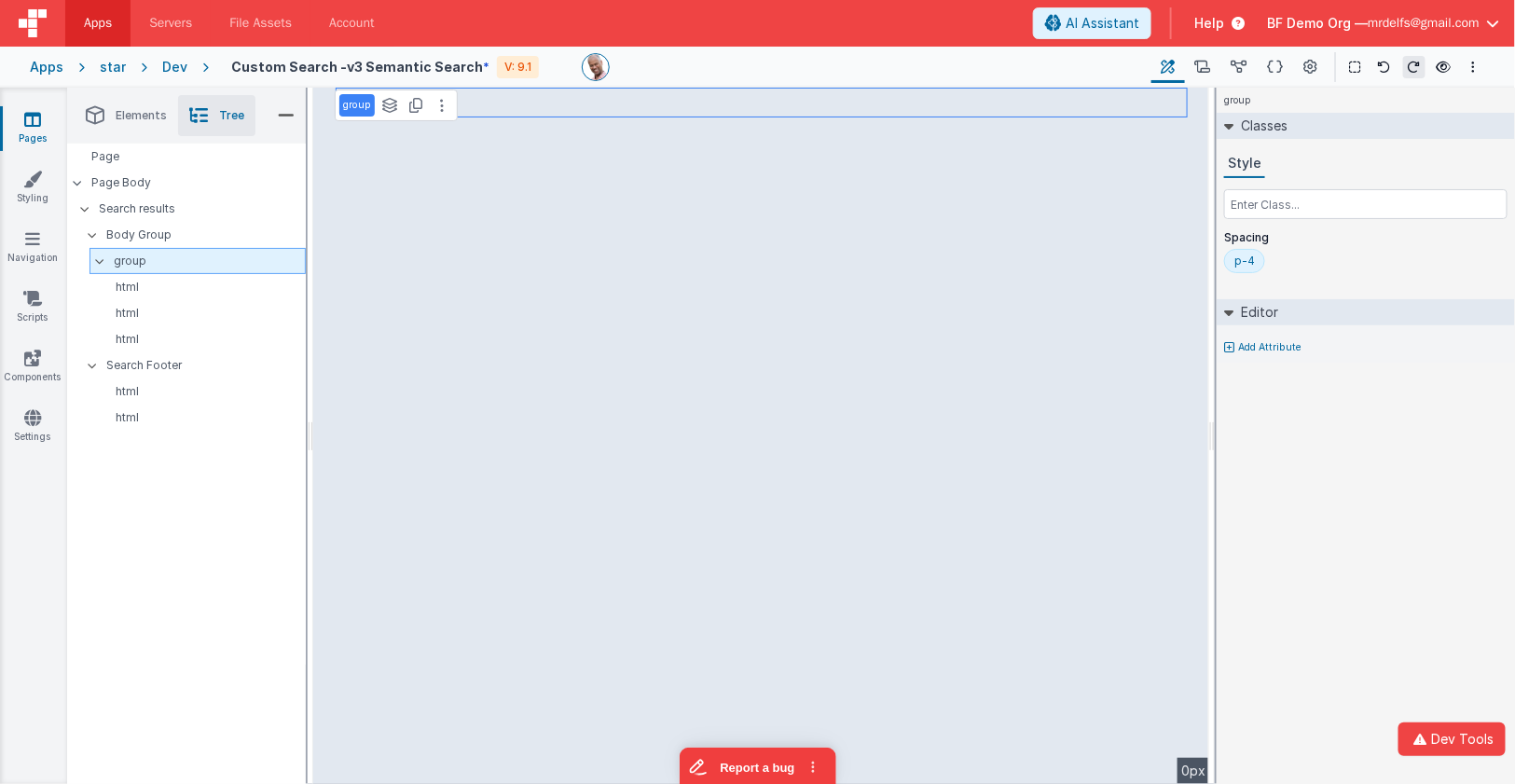 type 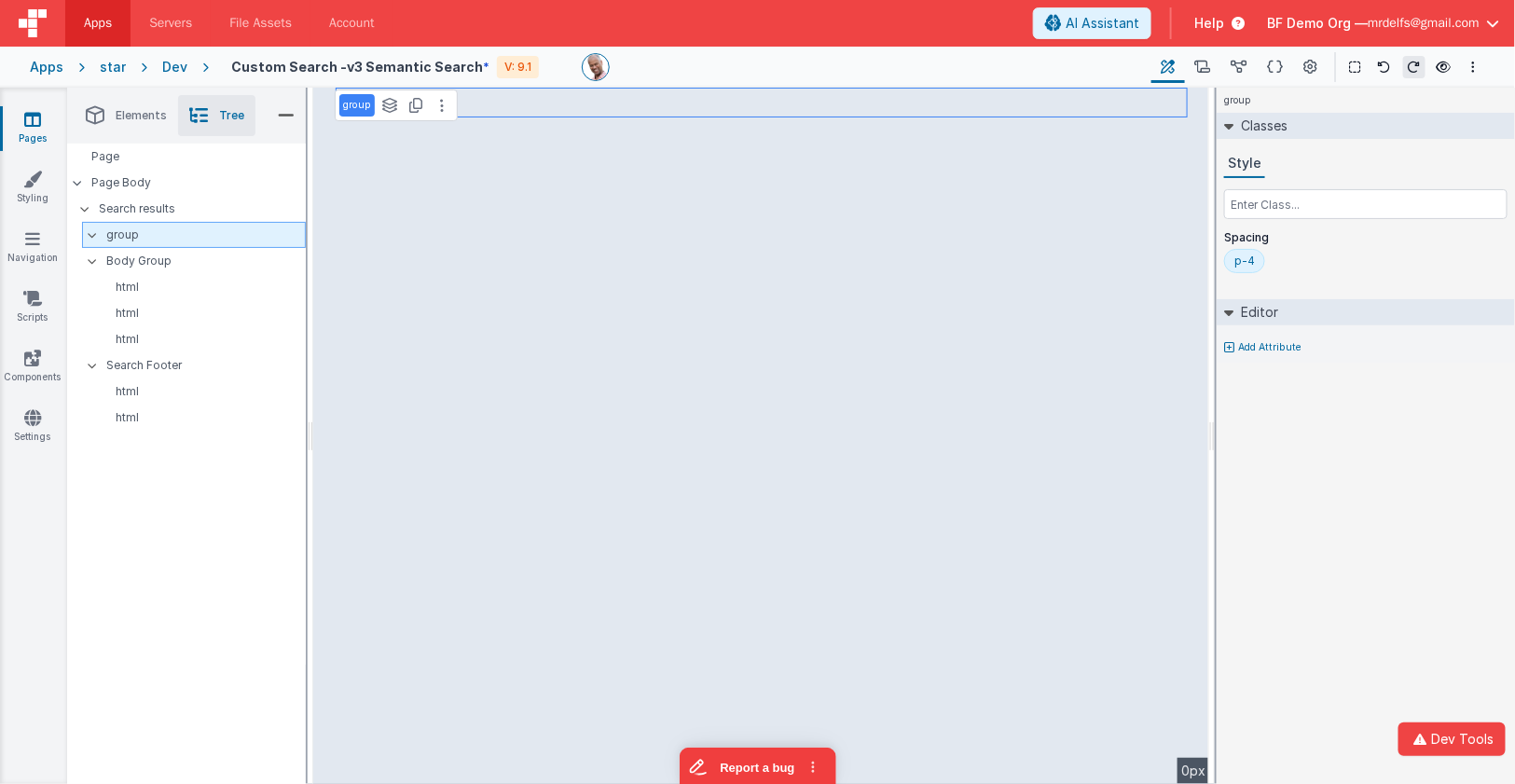 click on "group" at bounding box center (205, 235) 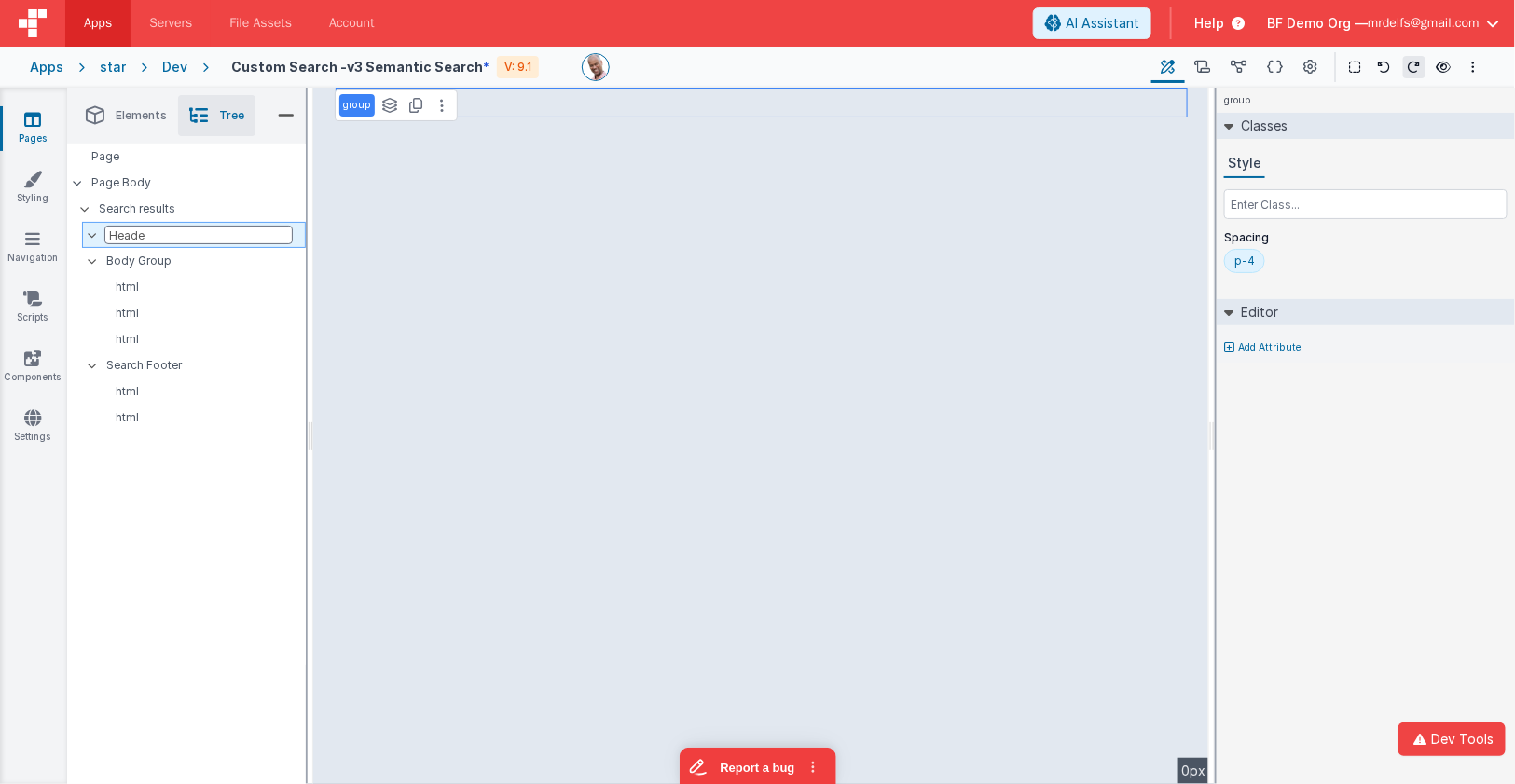 type on "Header" 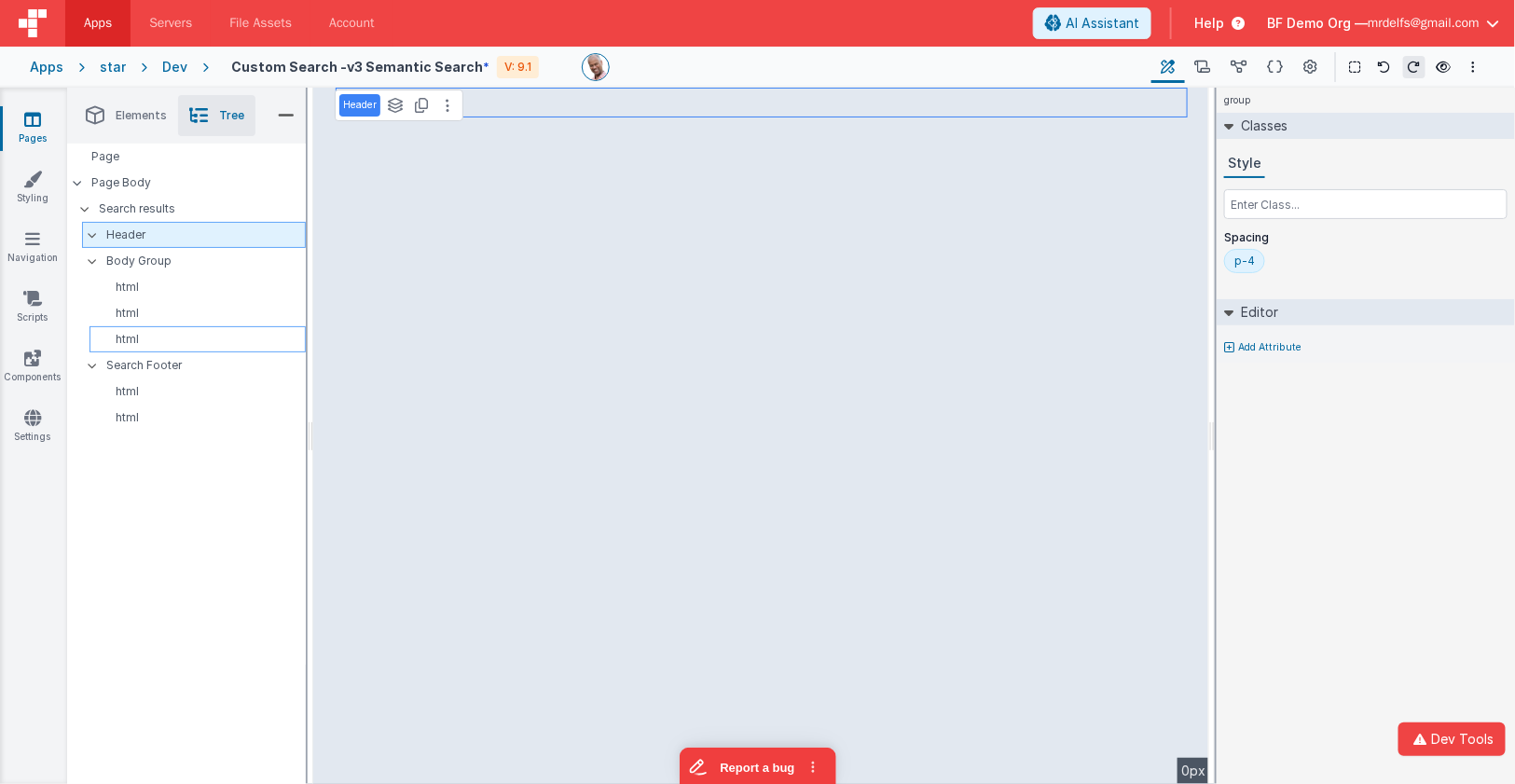 click on "html" at bounding box center (200, 339) 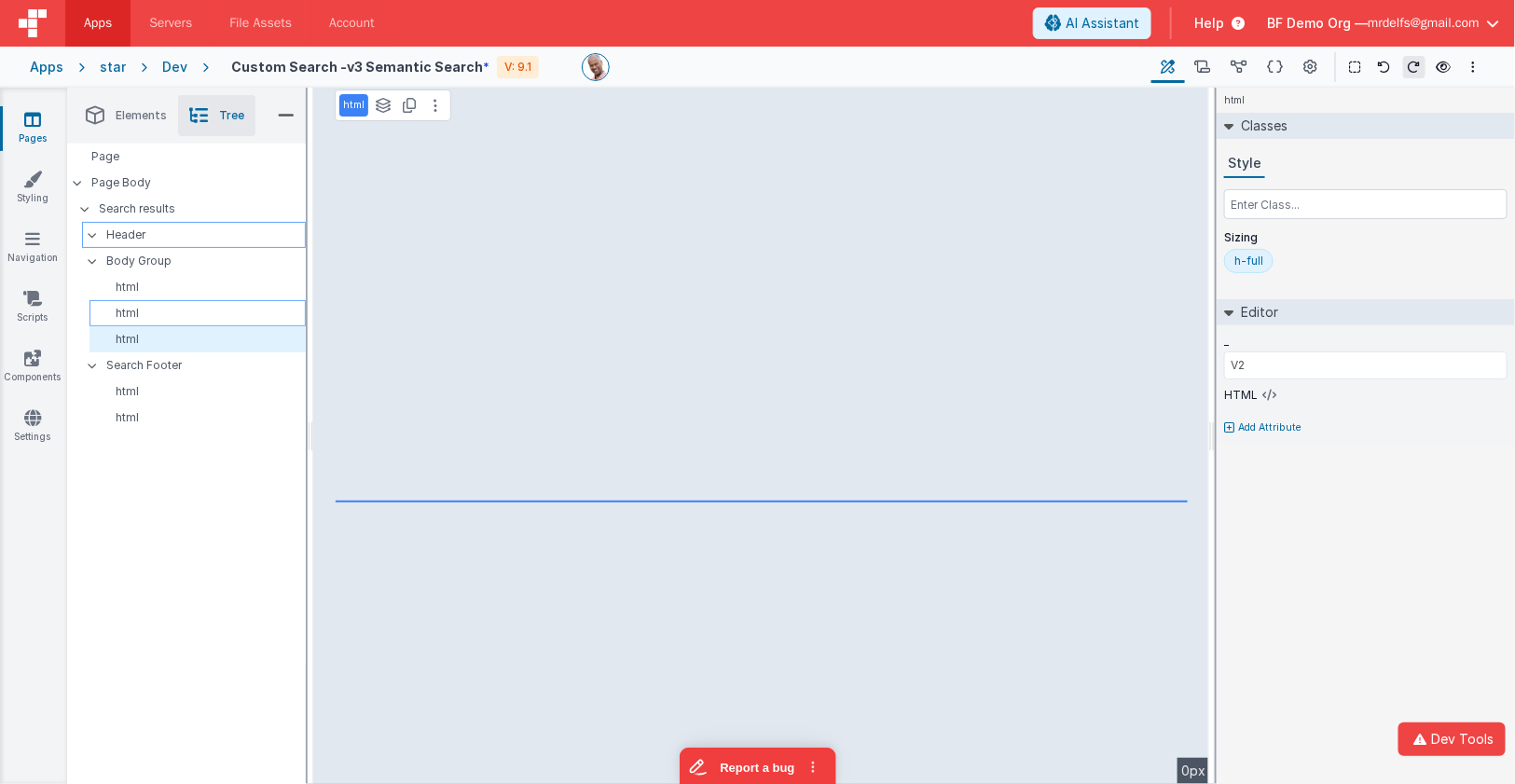 click on "html" at bounding box center (200, 313) 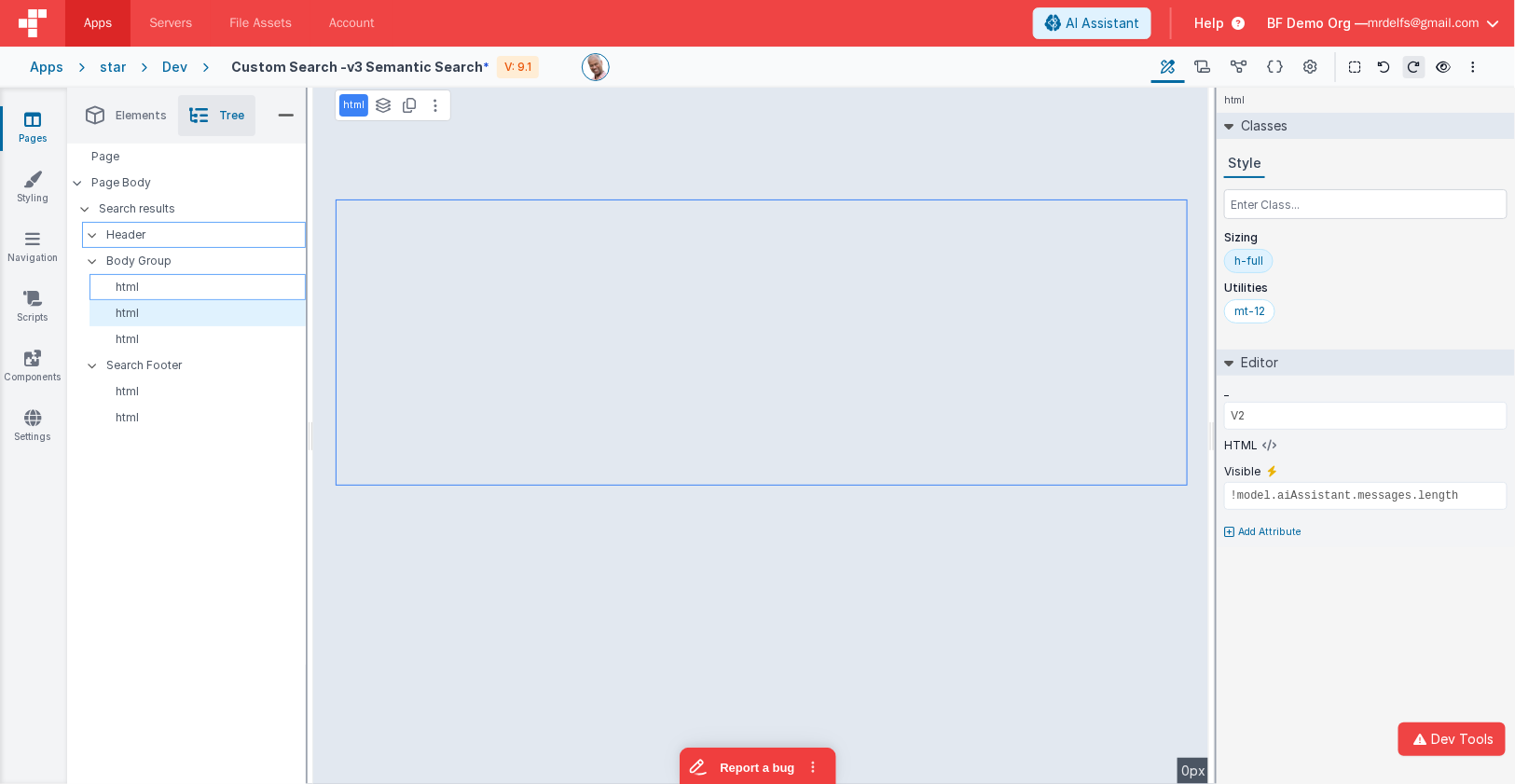 click on "html" at bounding box center [200, 287] 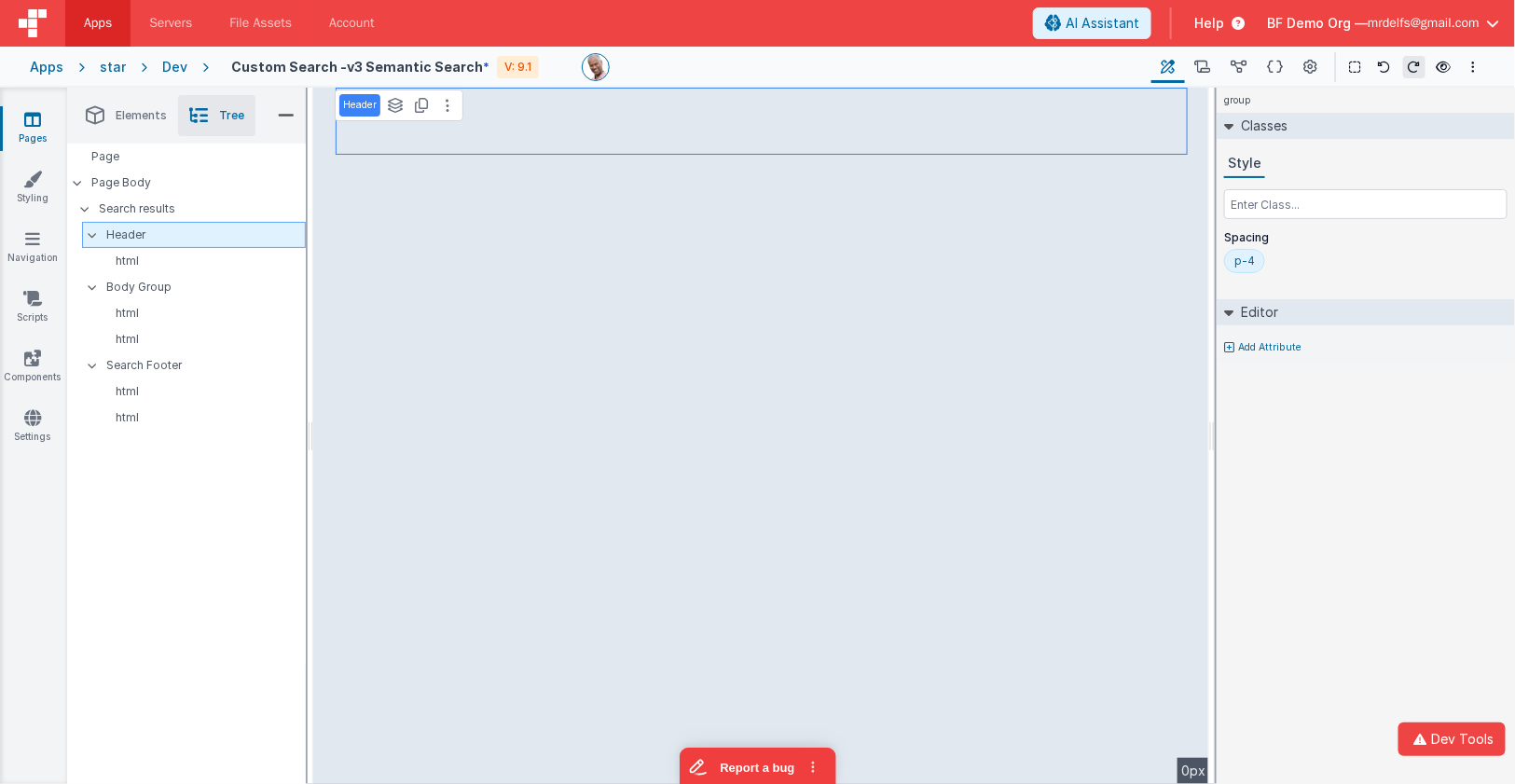 click on "p-4" at bounding box center (1245, 261) 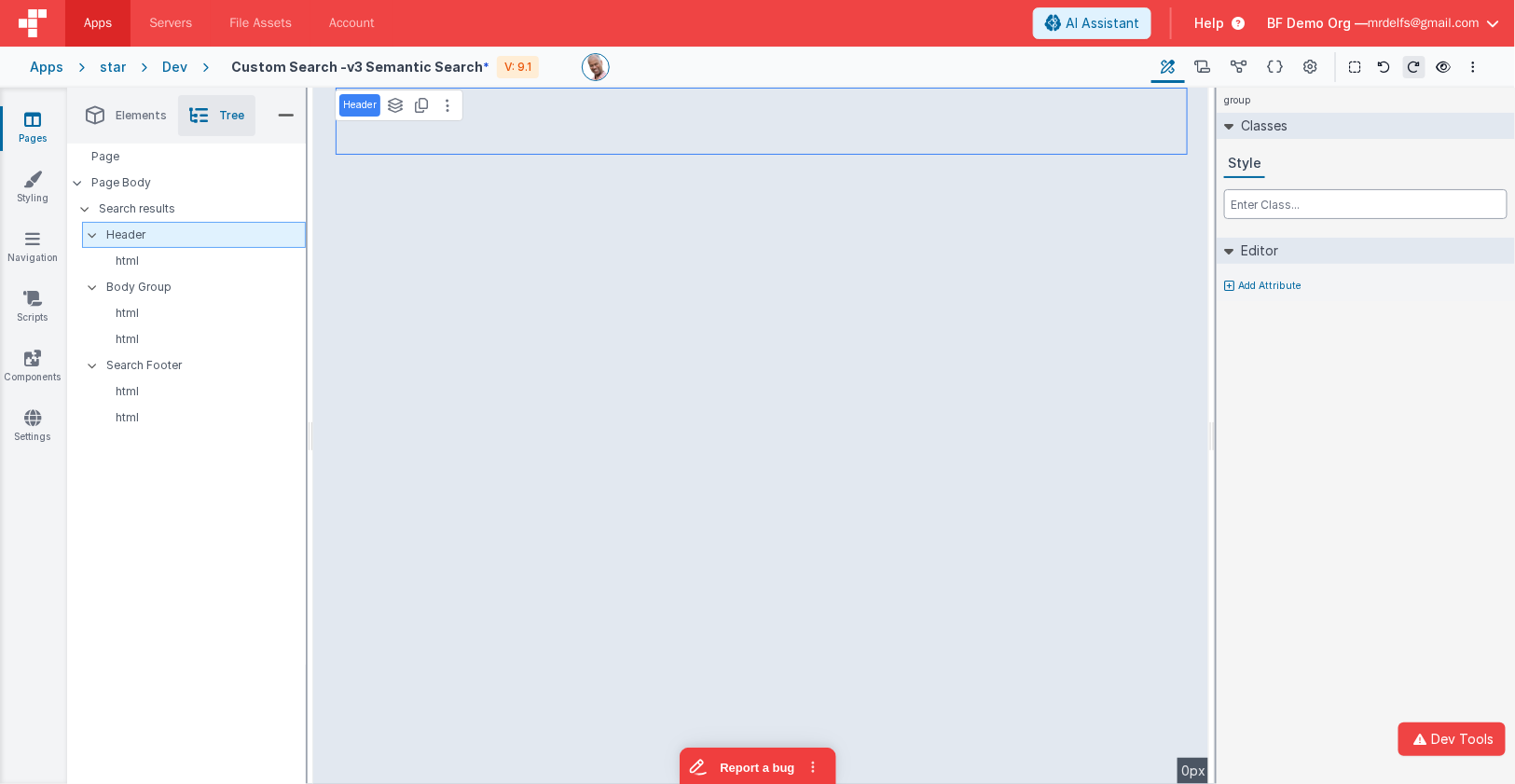 click at bounding box center (1366, 204) 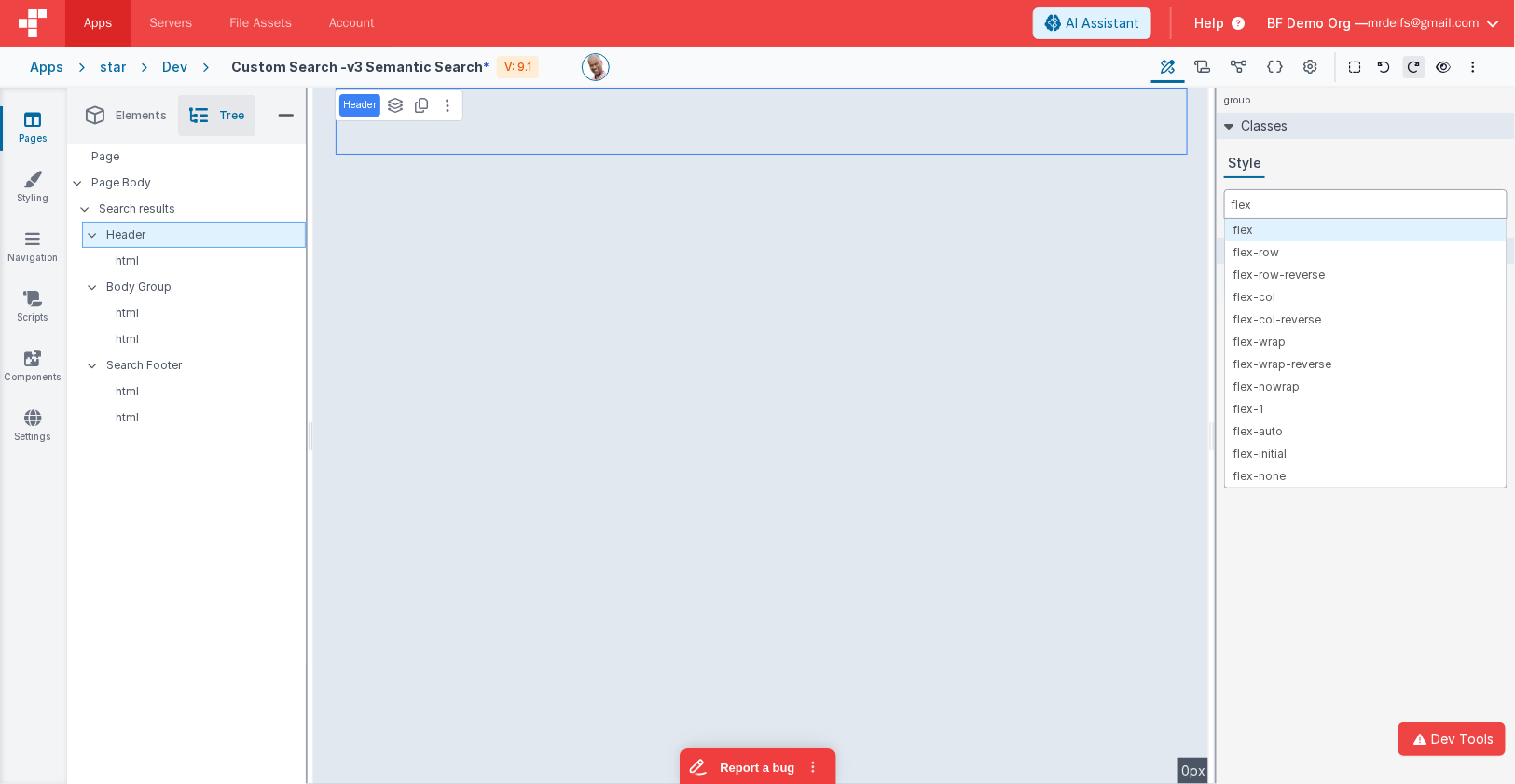 type on "flex" 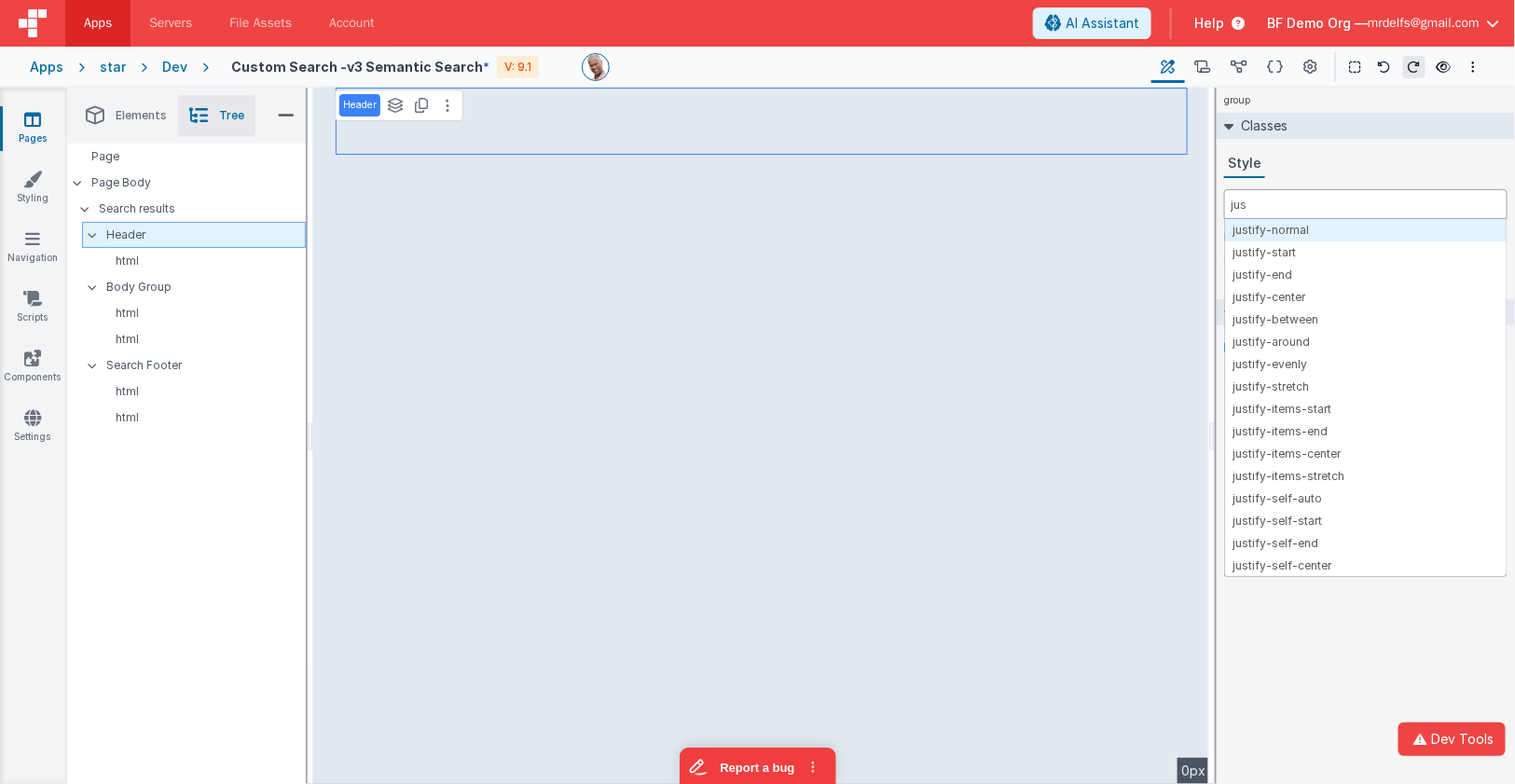 type on "just" 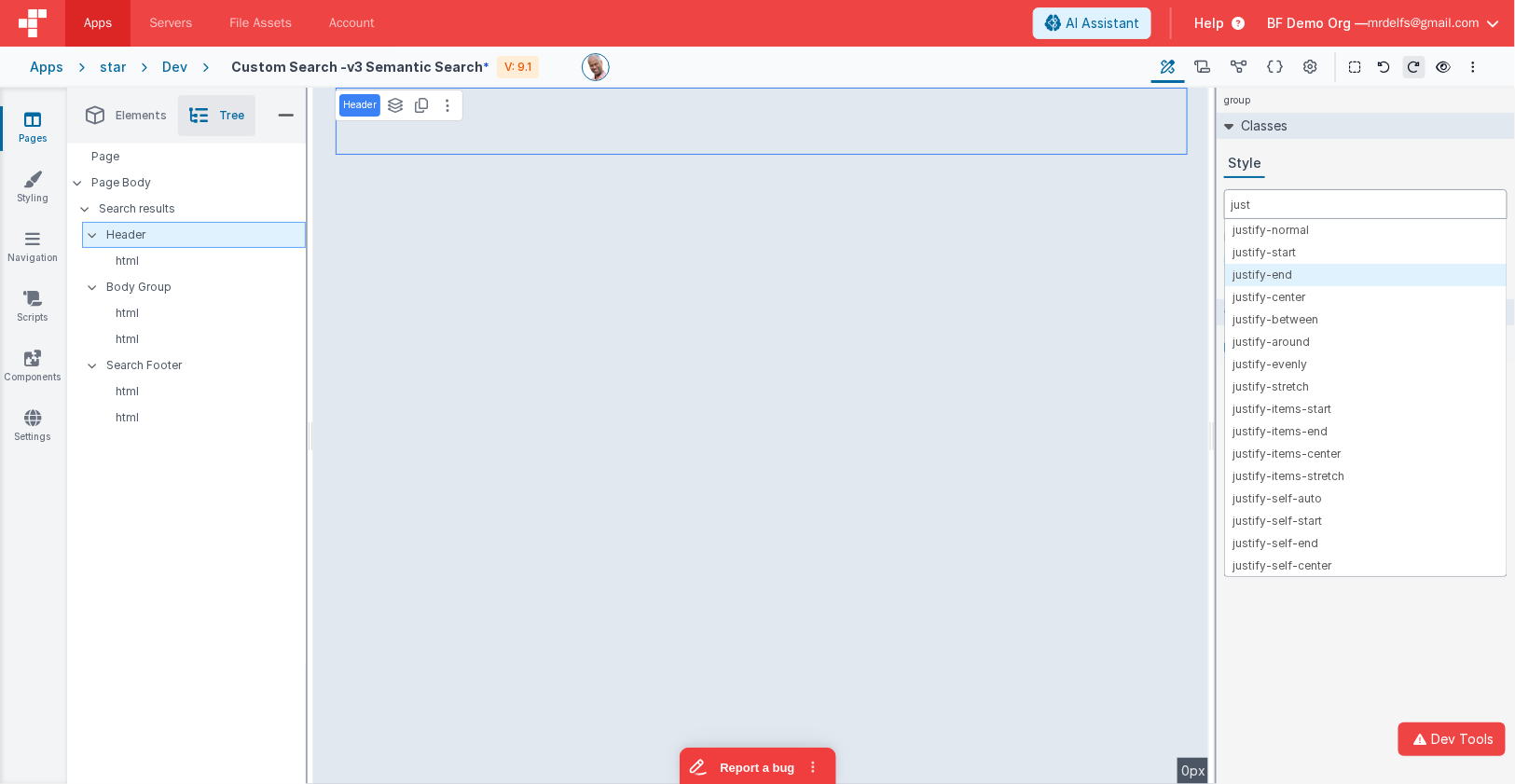 type 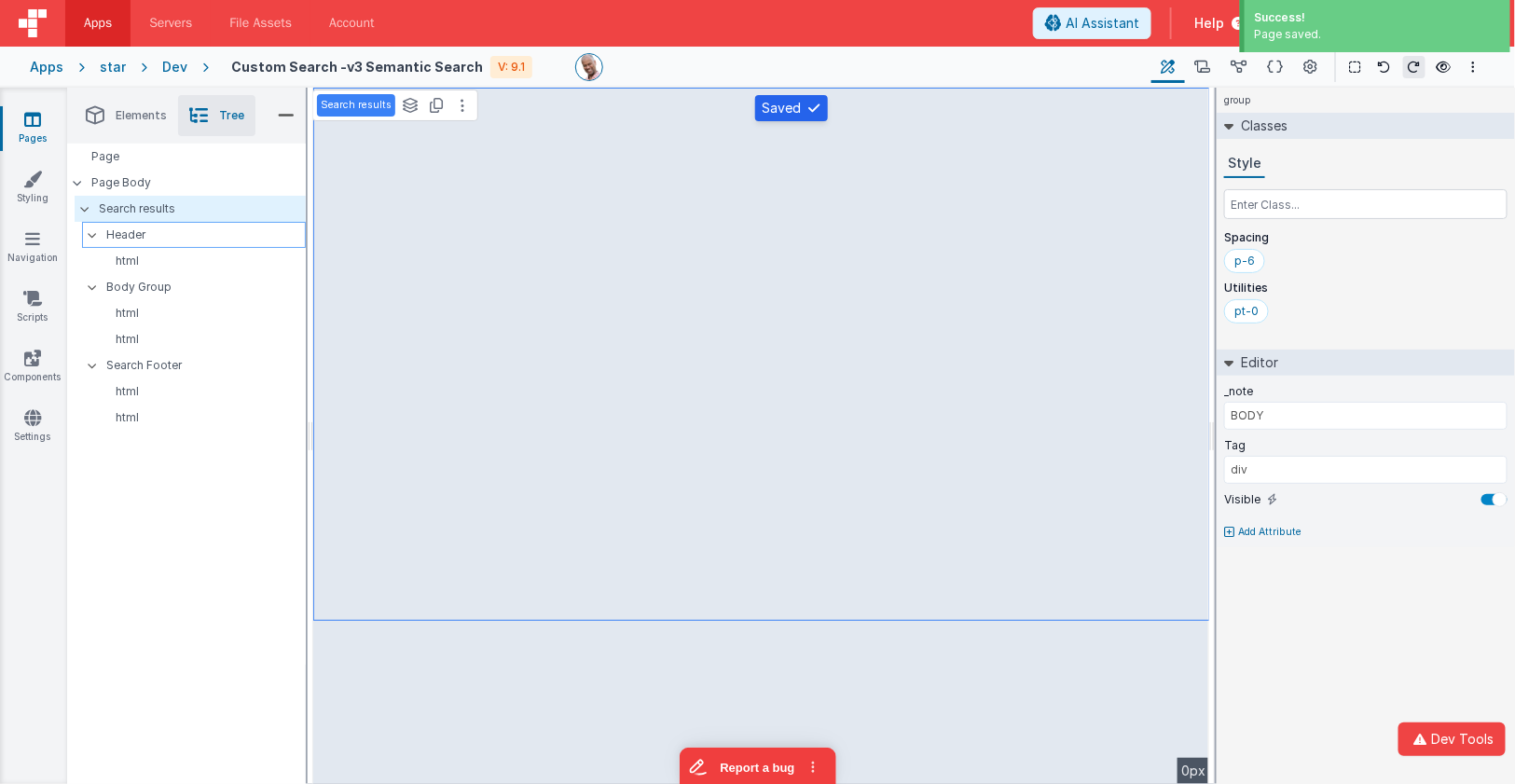type on "!model.aiAssistant.messages.length" 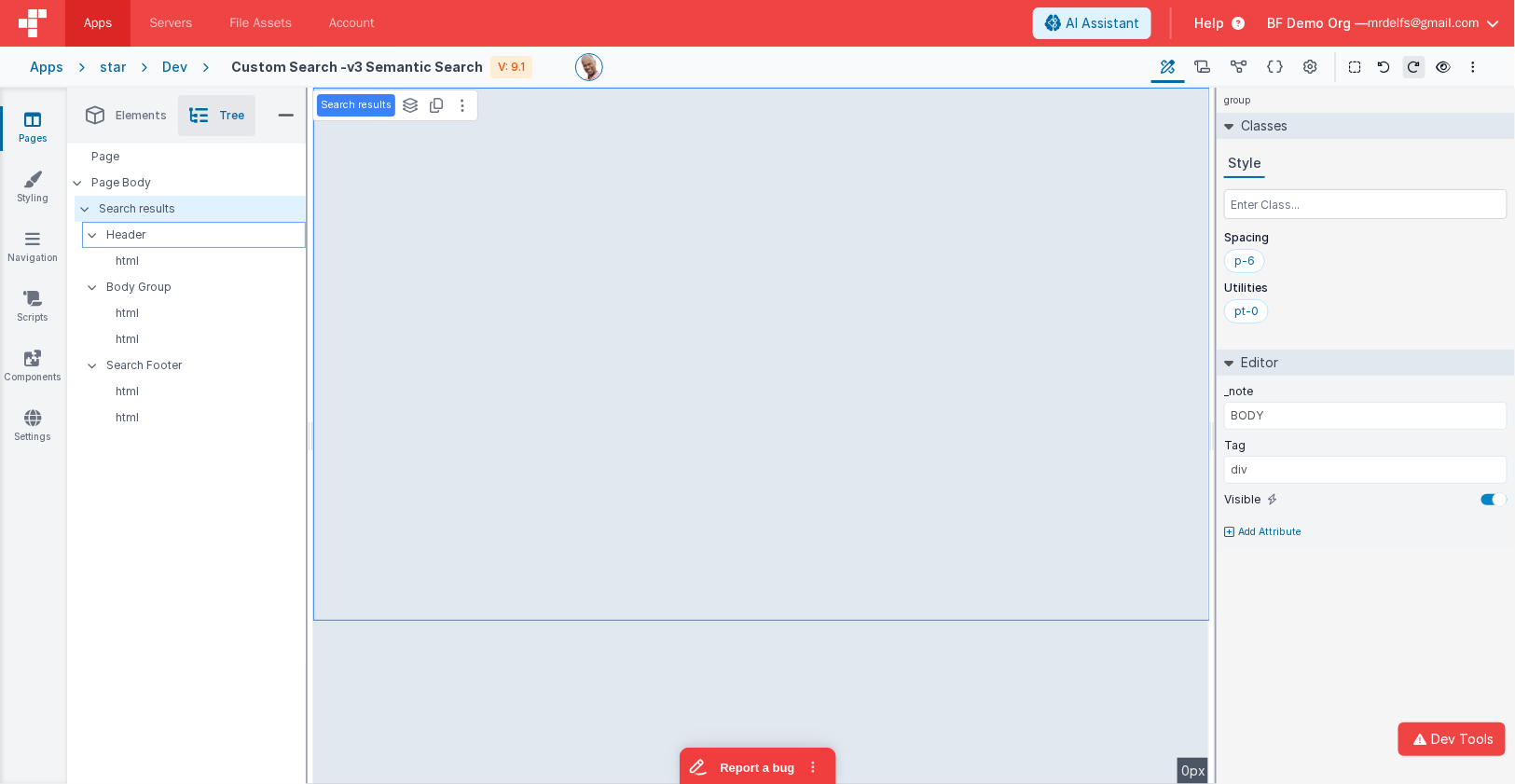 type on "!model.aiAssistant.messages.length" 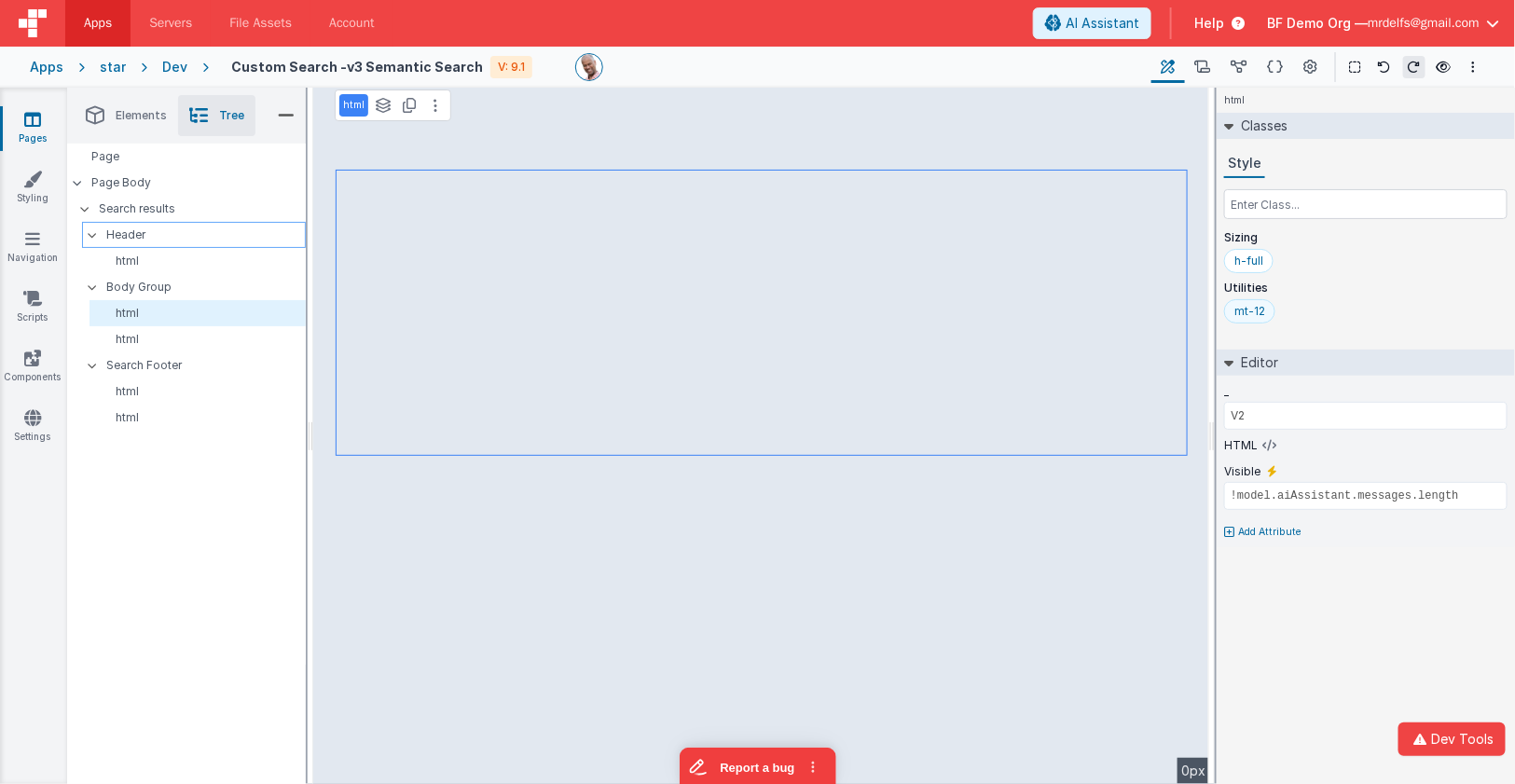 click on "mt-12" at bounding box center [1249, 311] 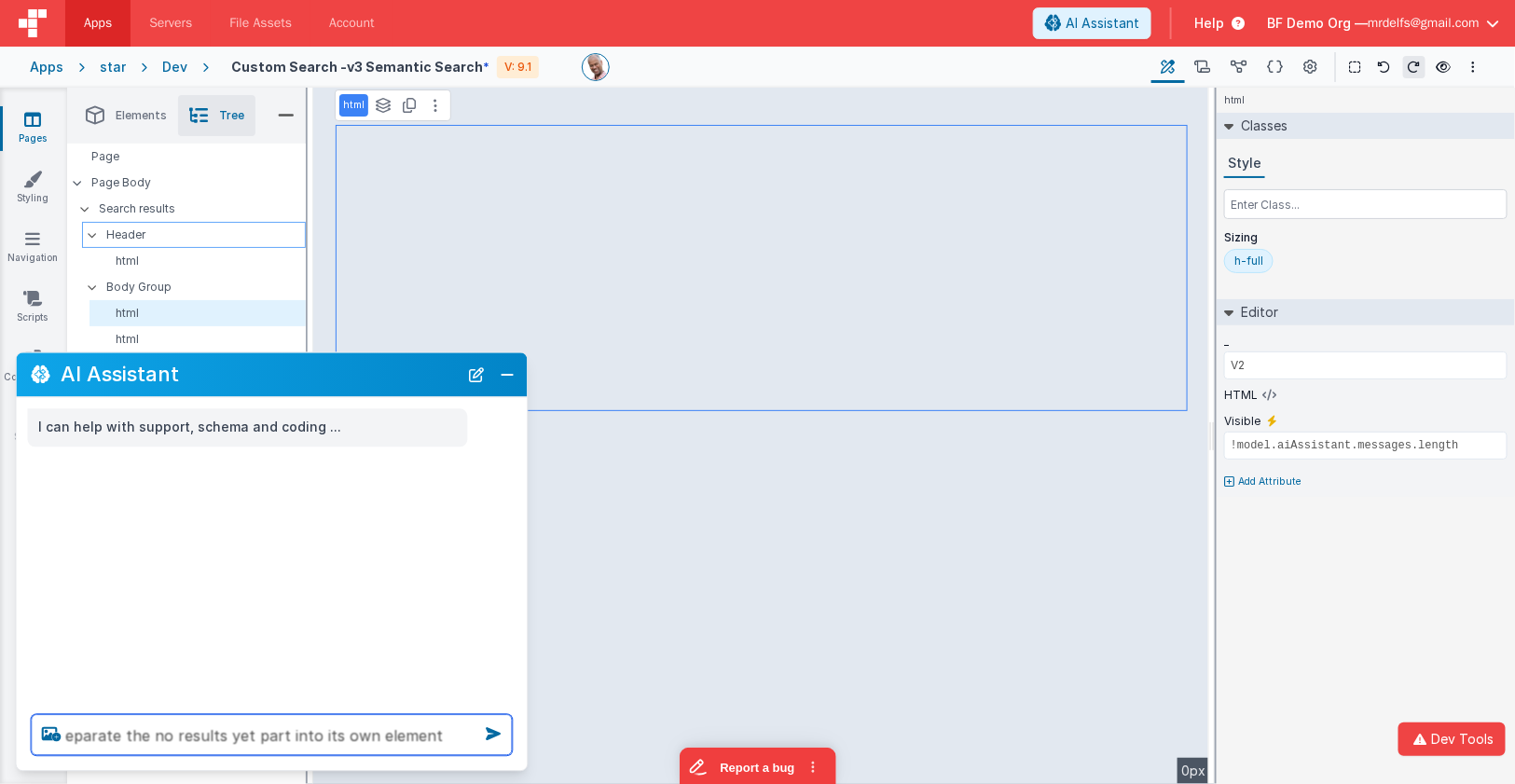 type on "eparate the no results yet part into its own element" 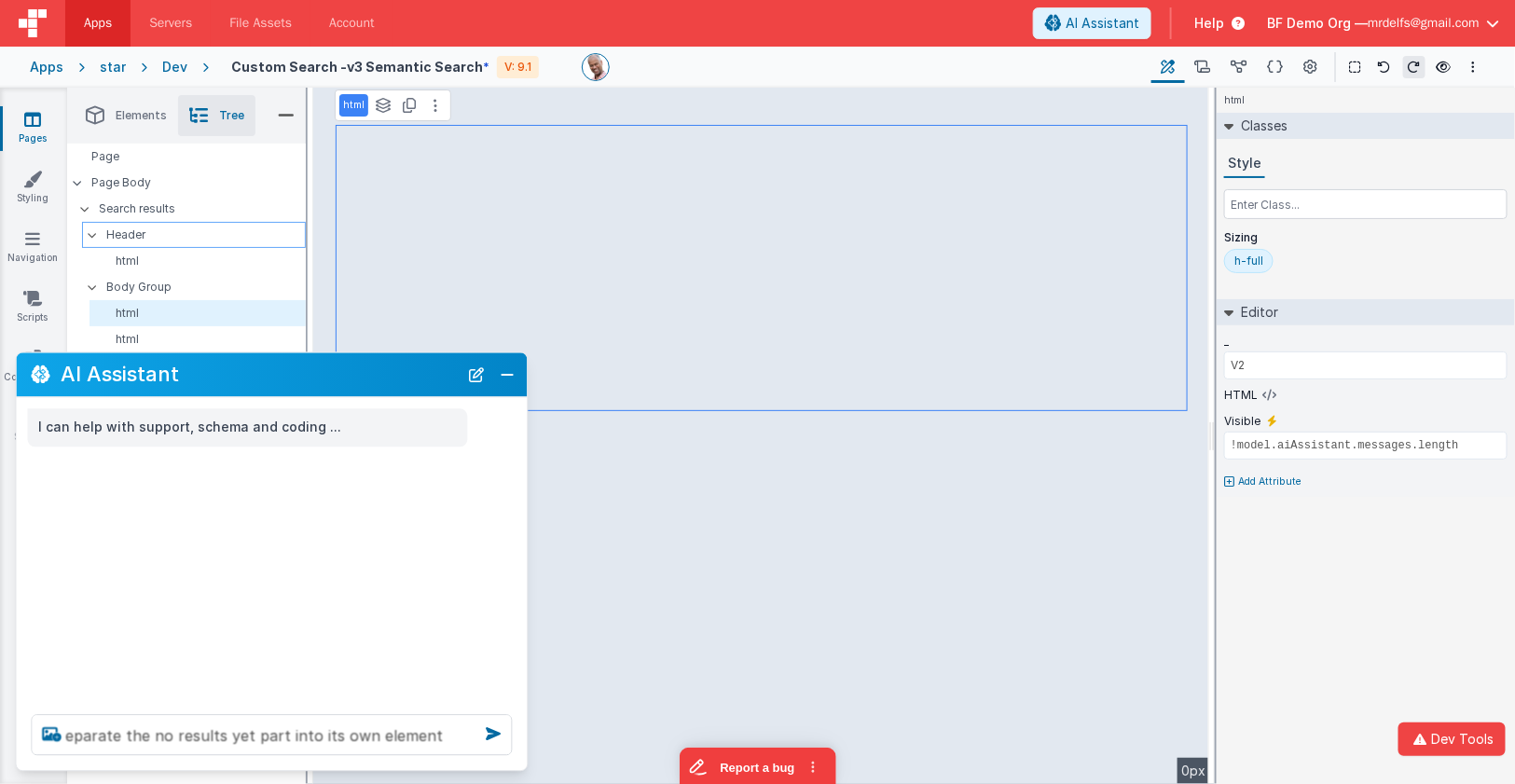 type 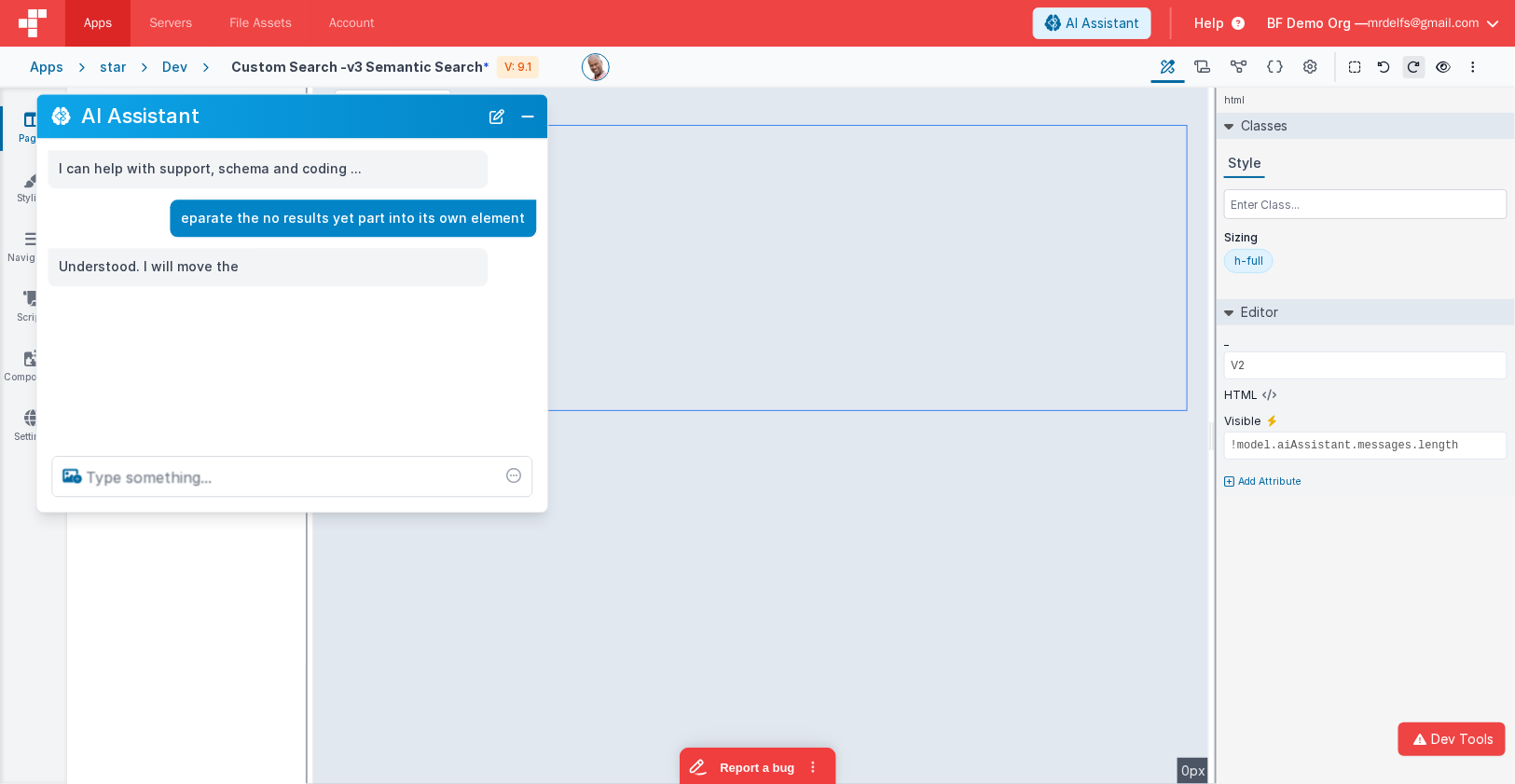 drag, startPoint x: 257, startPoint y: 363, endPoint x: 276, endPoint y: 122, distance: 241.7478 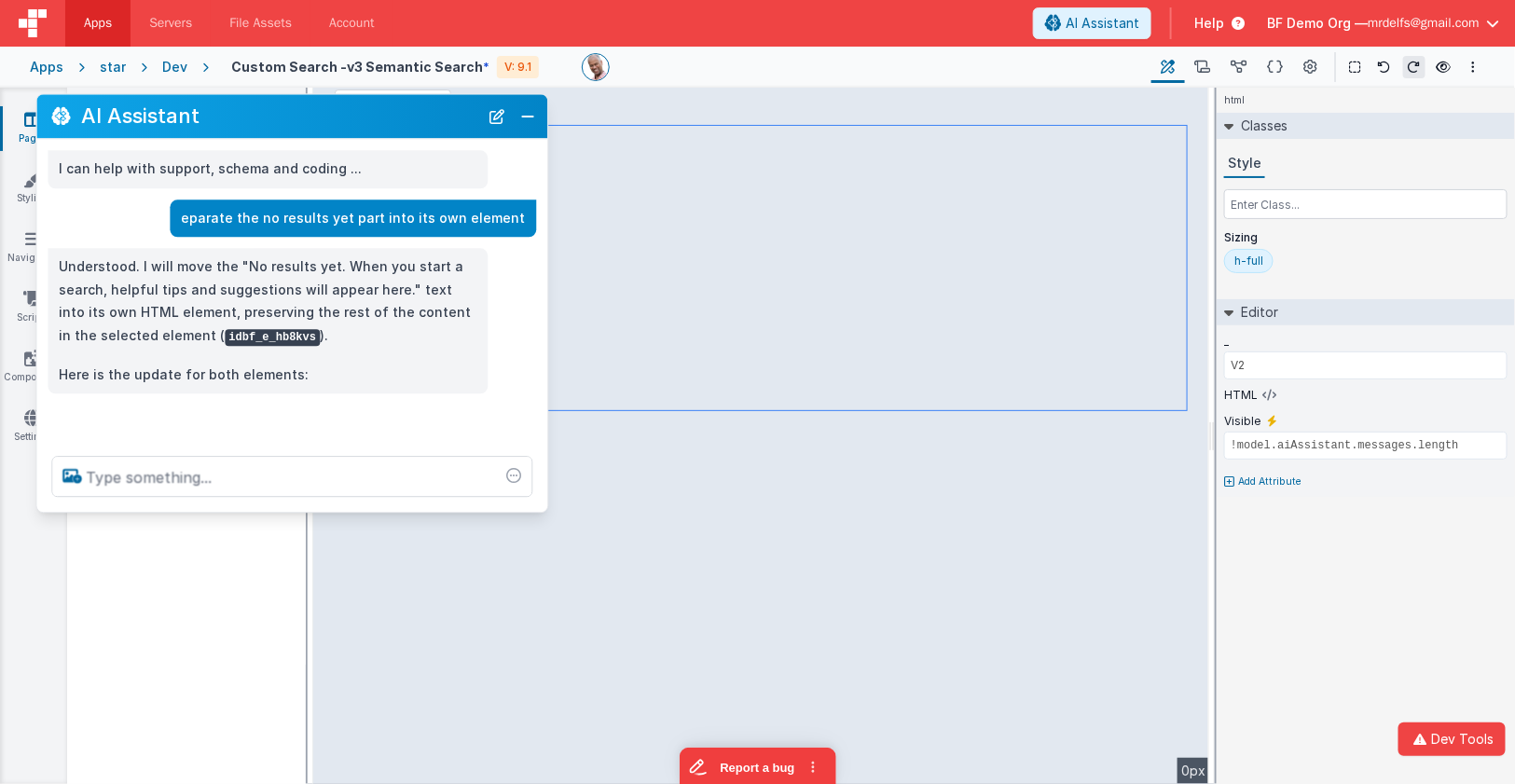 type on "div" 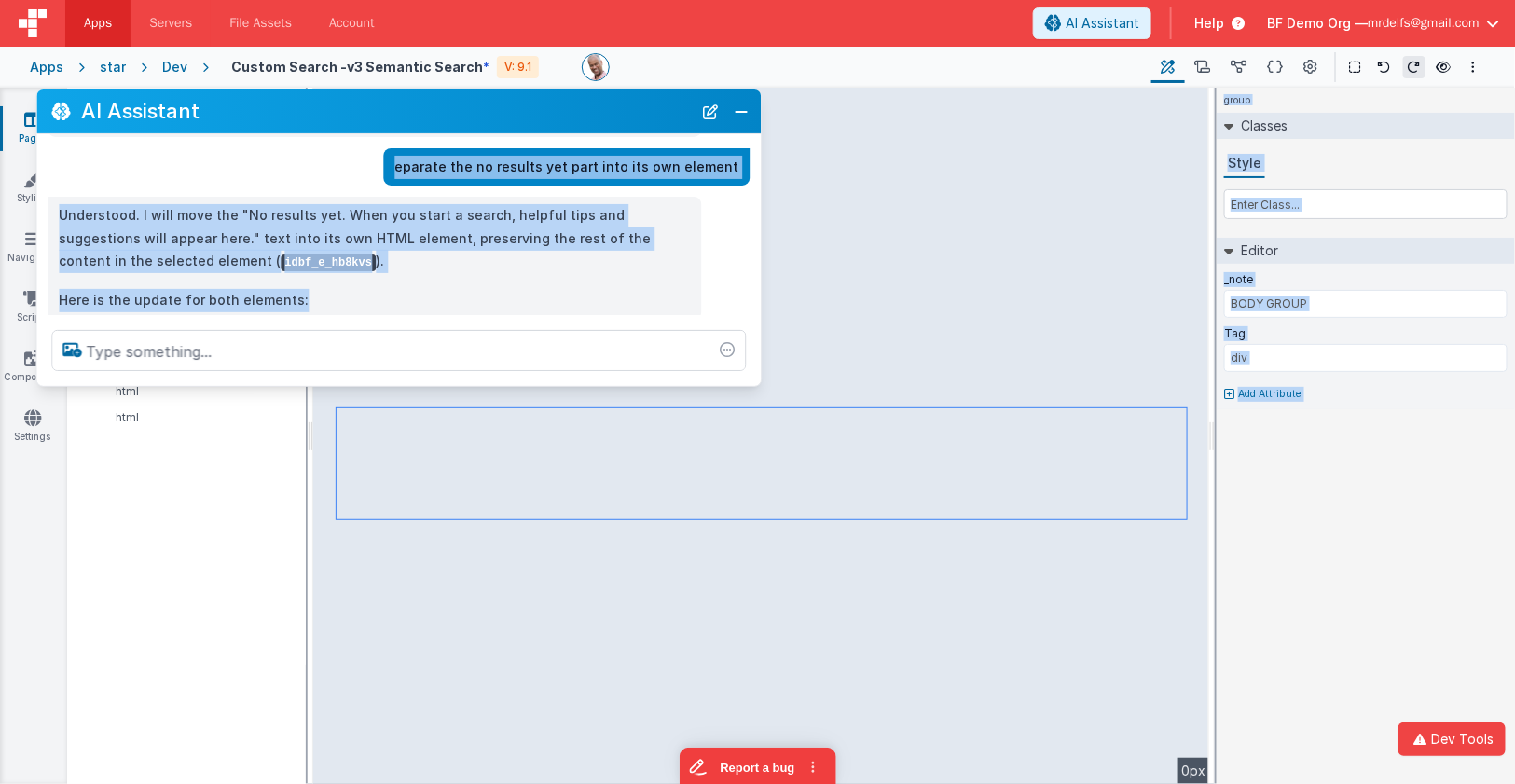scroll, scrollTop: 49, scrollLeft: 0, axis: vertical 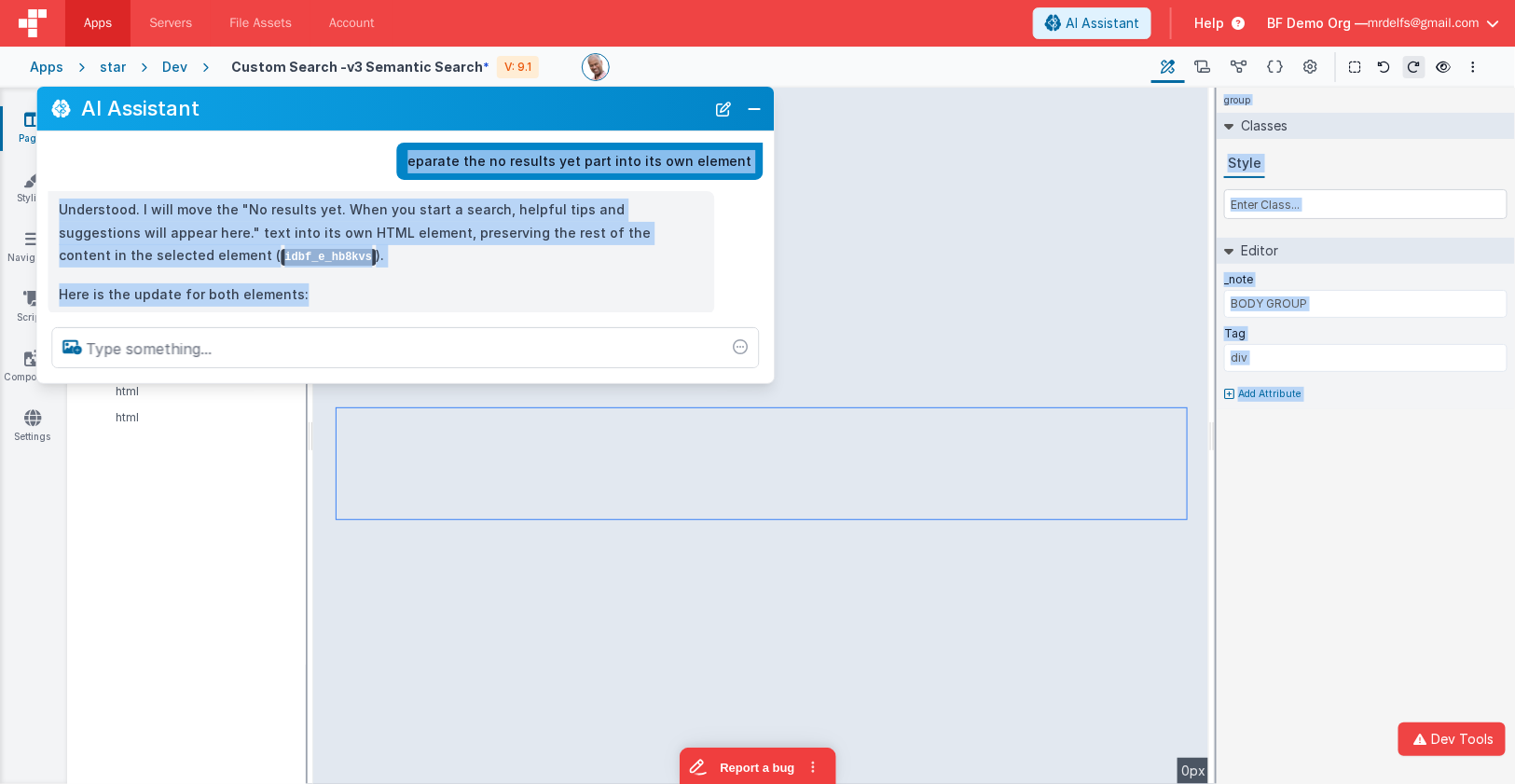 drag, startPoint x: 538, startPoint y: 505, endPoint x: 764, endPoint y: 376, distance: 260.2249 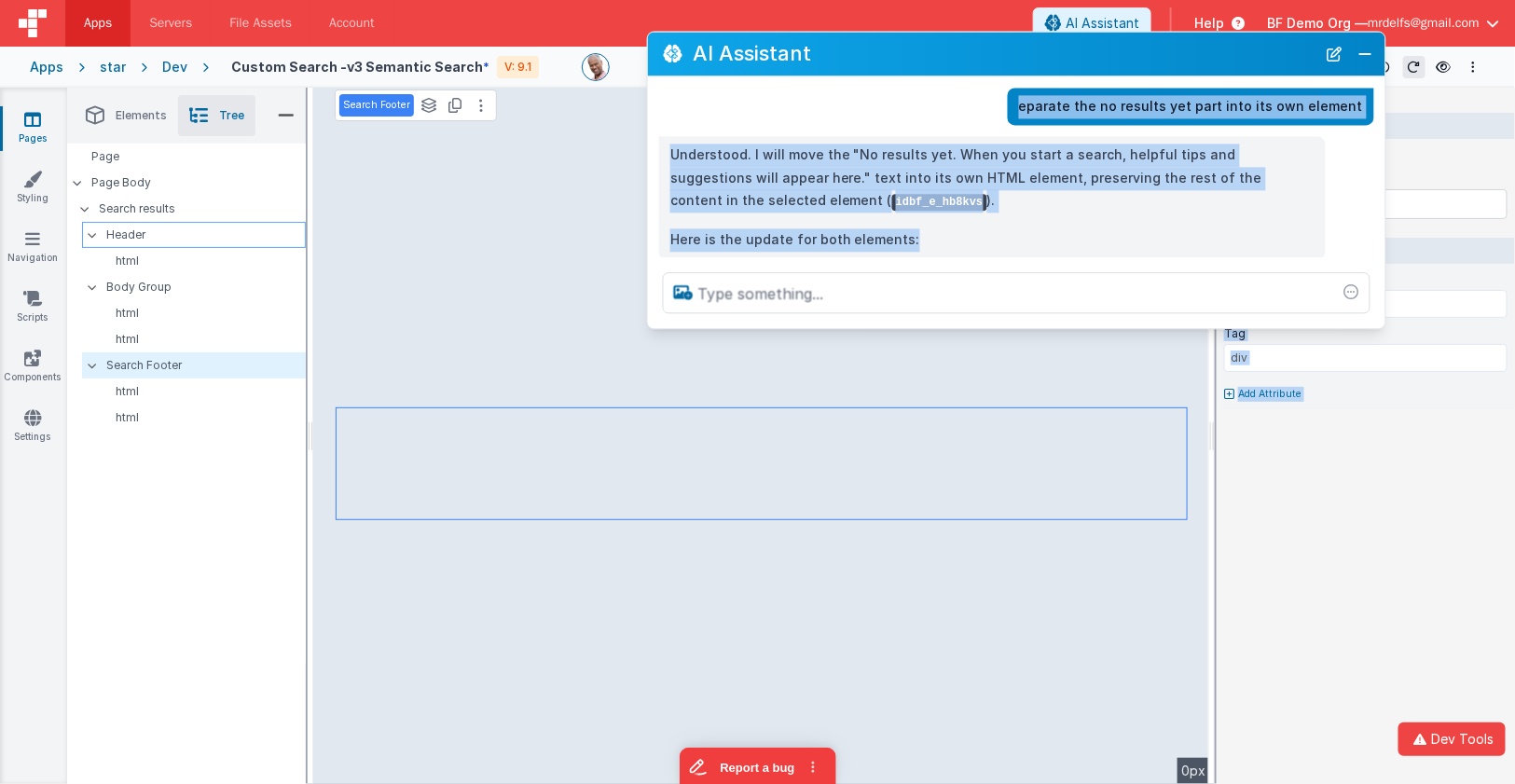 drag, startPoint x: 184, startPoint y: 122, endPoint x: 799, endPoint y: 68, distance: 617.3662 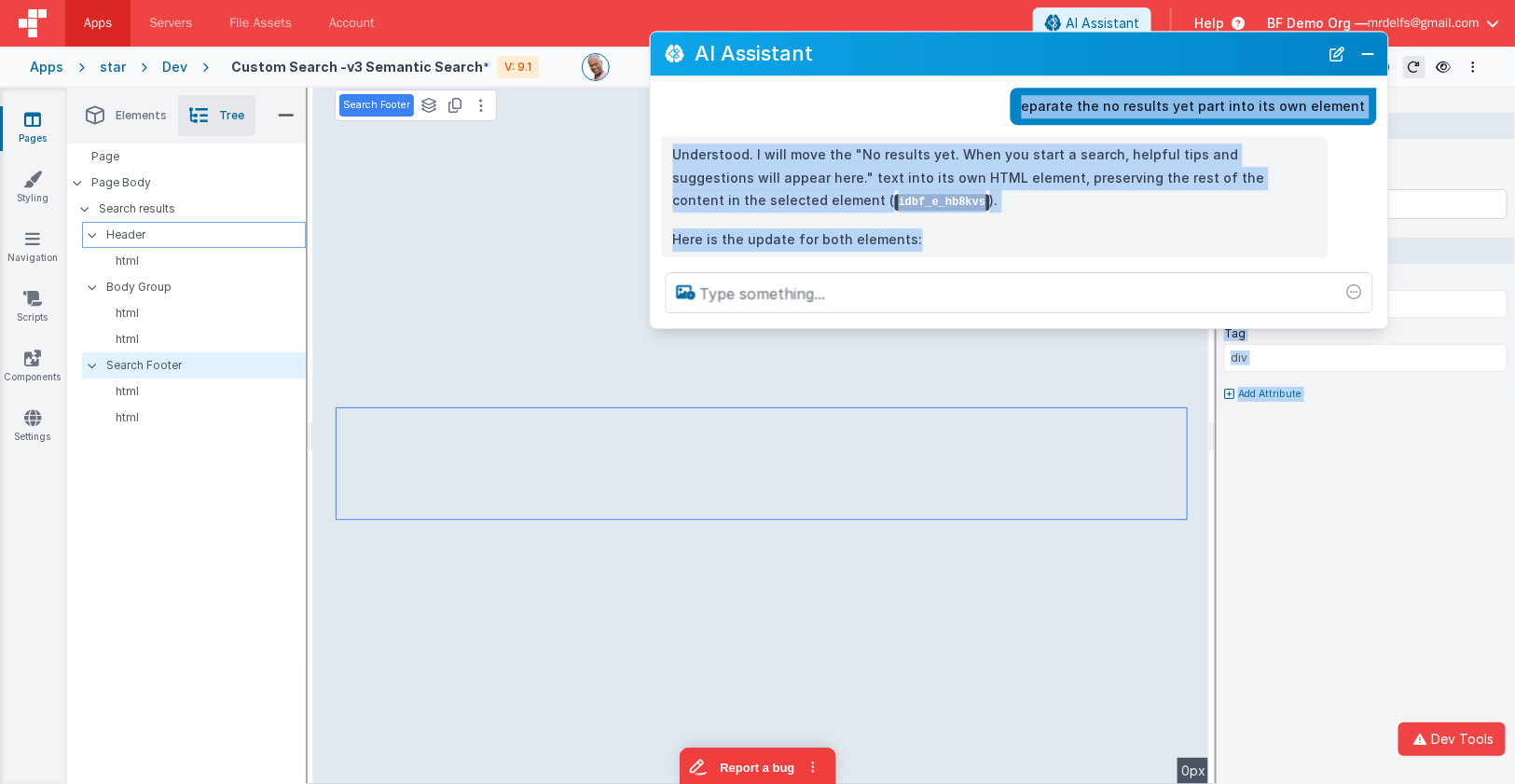 scroll, scrollTop: 0, scrollLeft: 0, axis: both 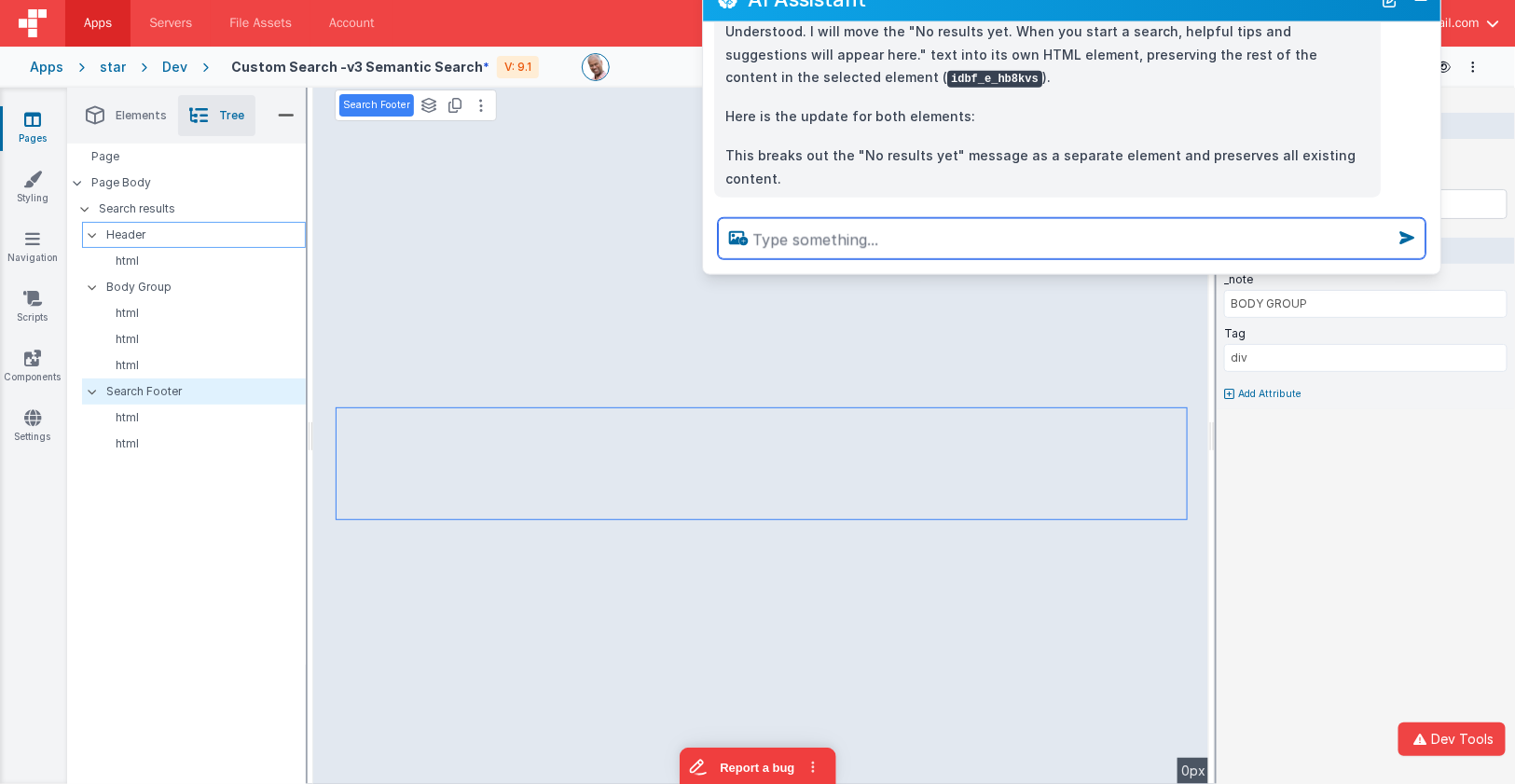 drag, startPoint x: 789, startPoint y: 54, endPoint x: 842, endPoint y: 1, distance: 74.953319 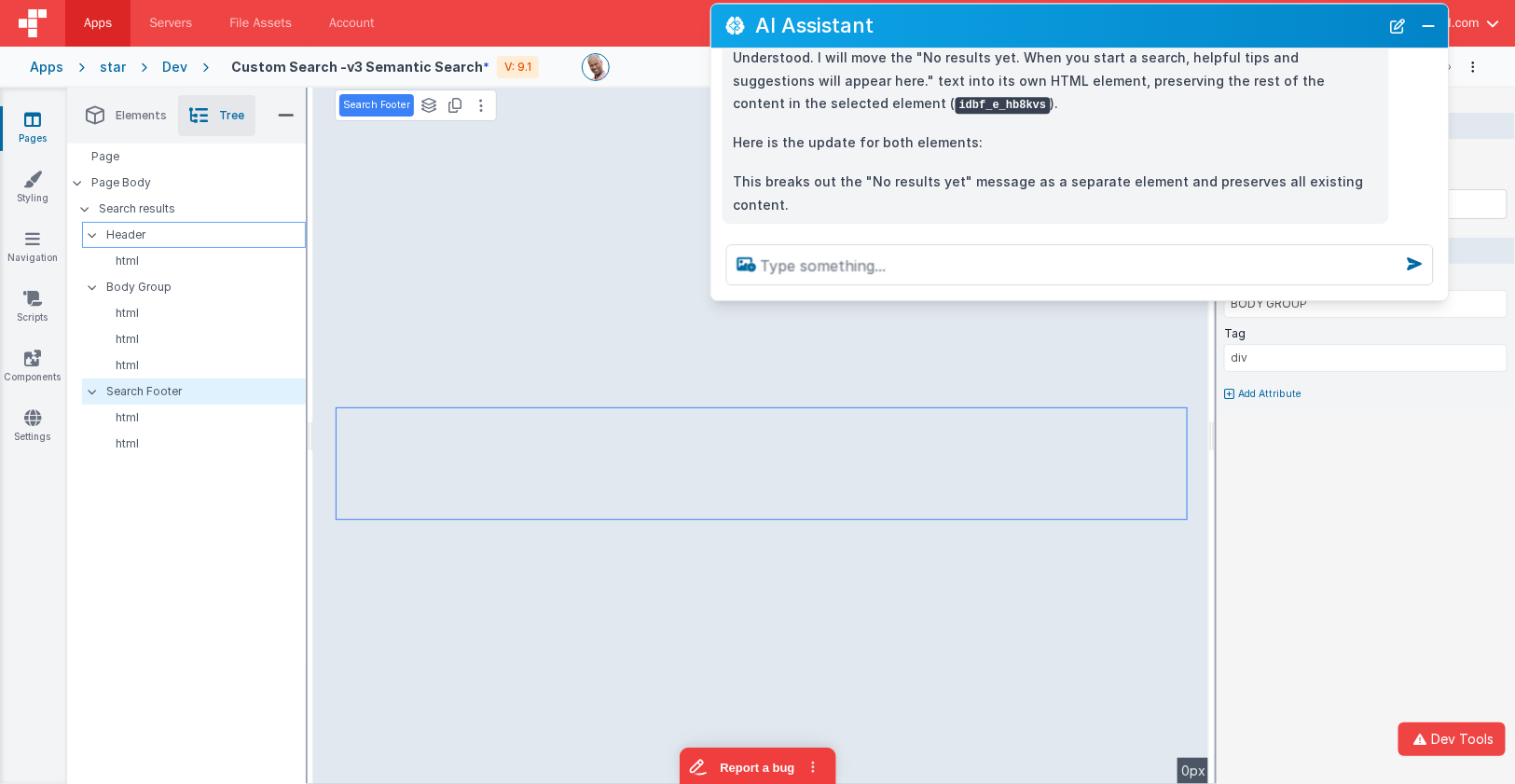 click on "AI Assistant" at bounding box center [1067, 26] 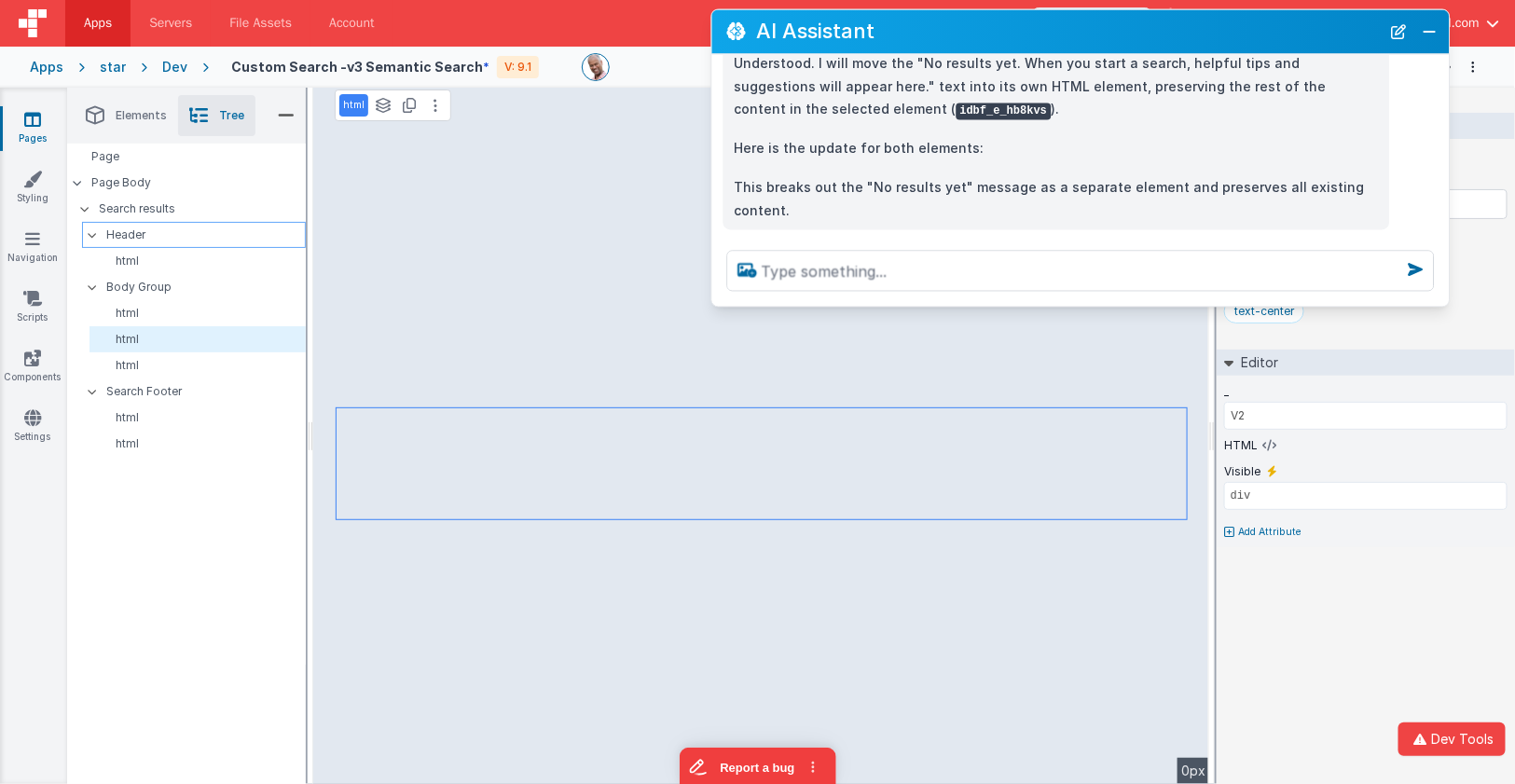 type on "!model.aiAssistant.messages.length" 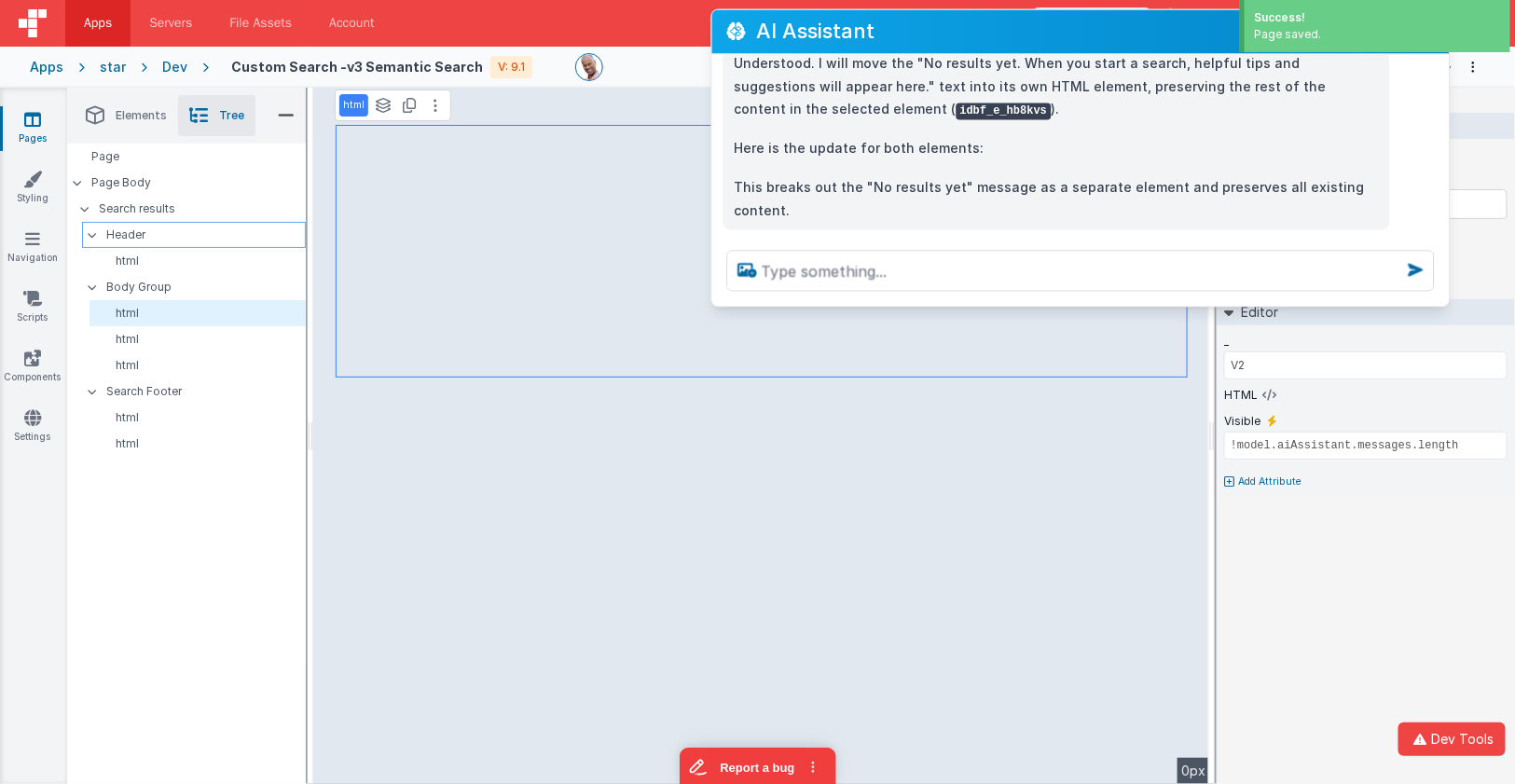 click on "Page saved." at bounding box center (1377, 34) 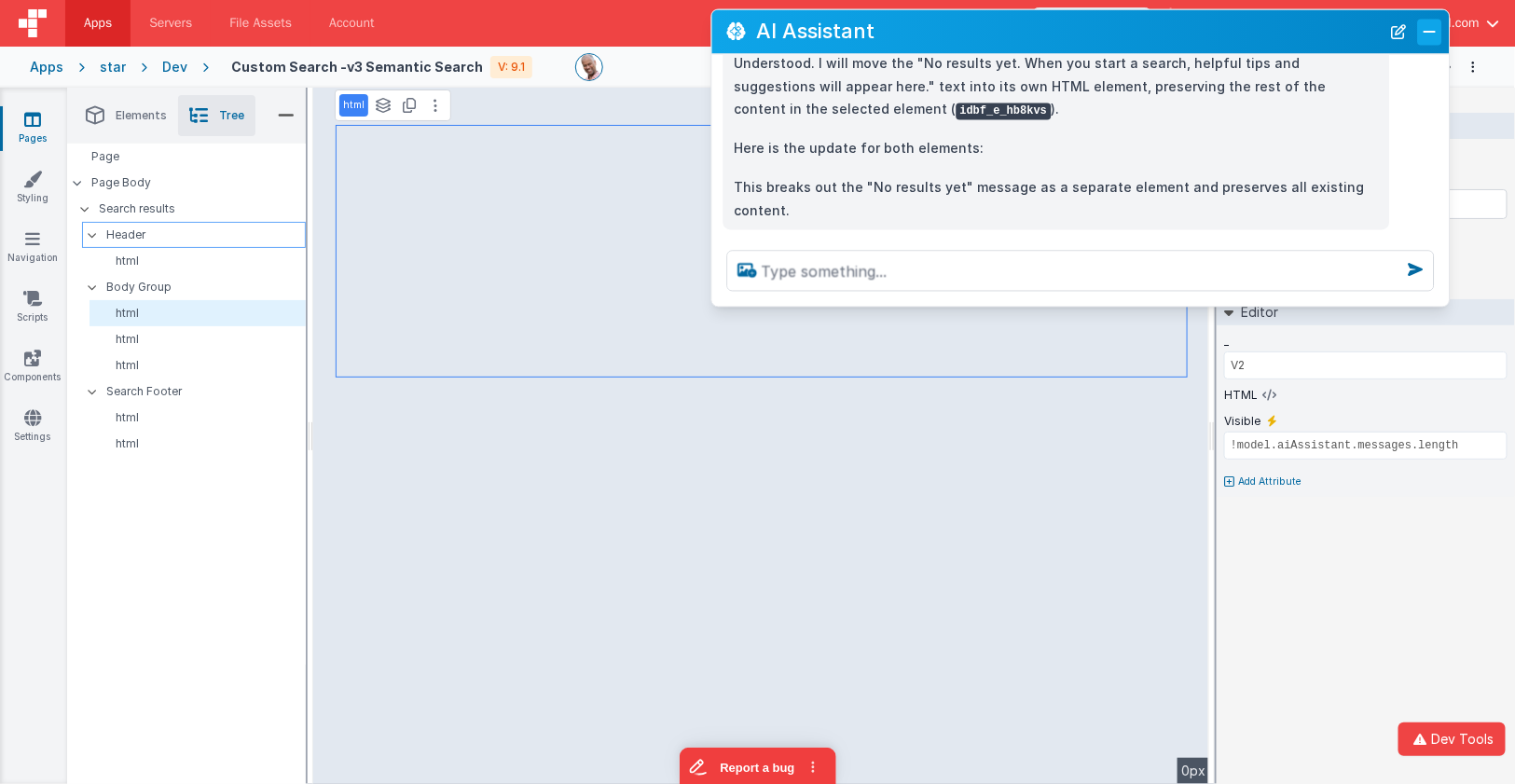 click at bounding box center [1430, 32] 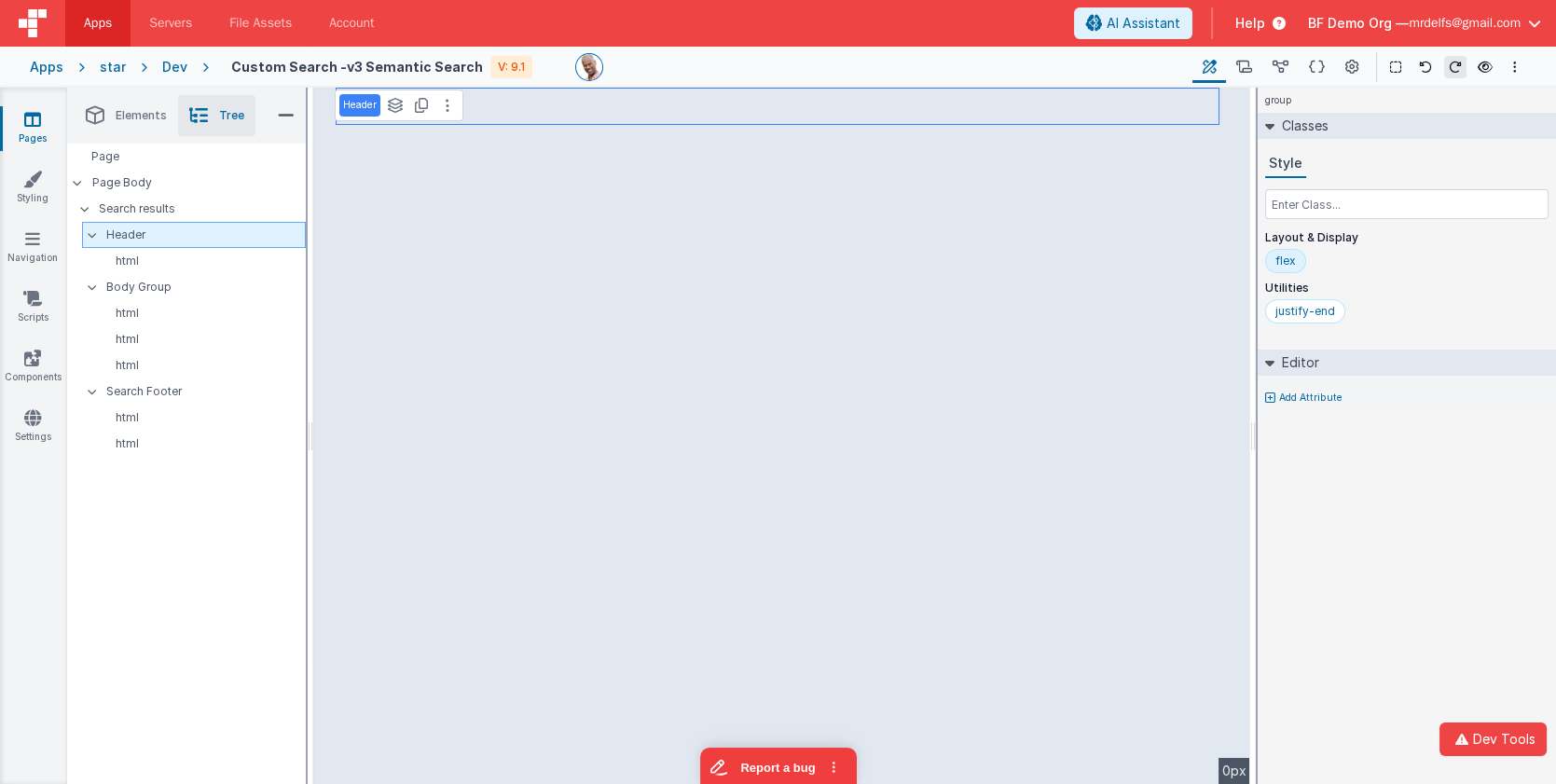 click on "mrdelfs@gmail.com" at bounding box center (1465, 23) 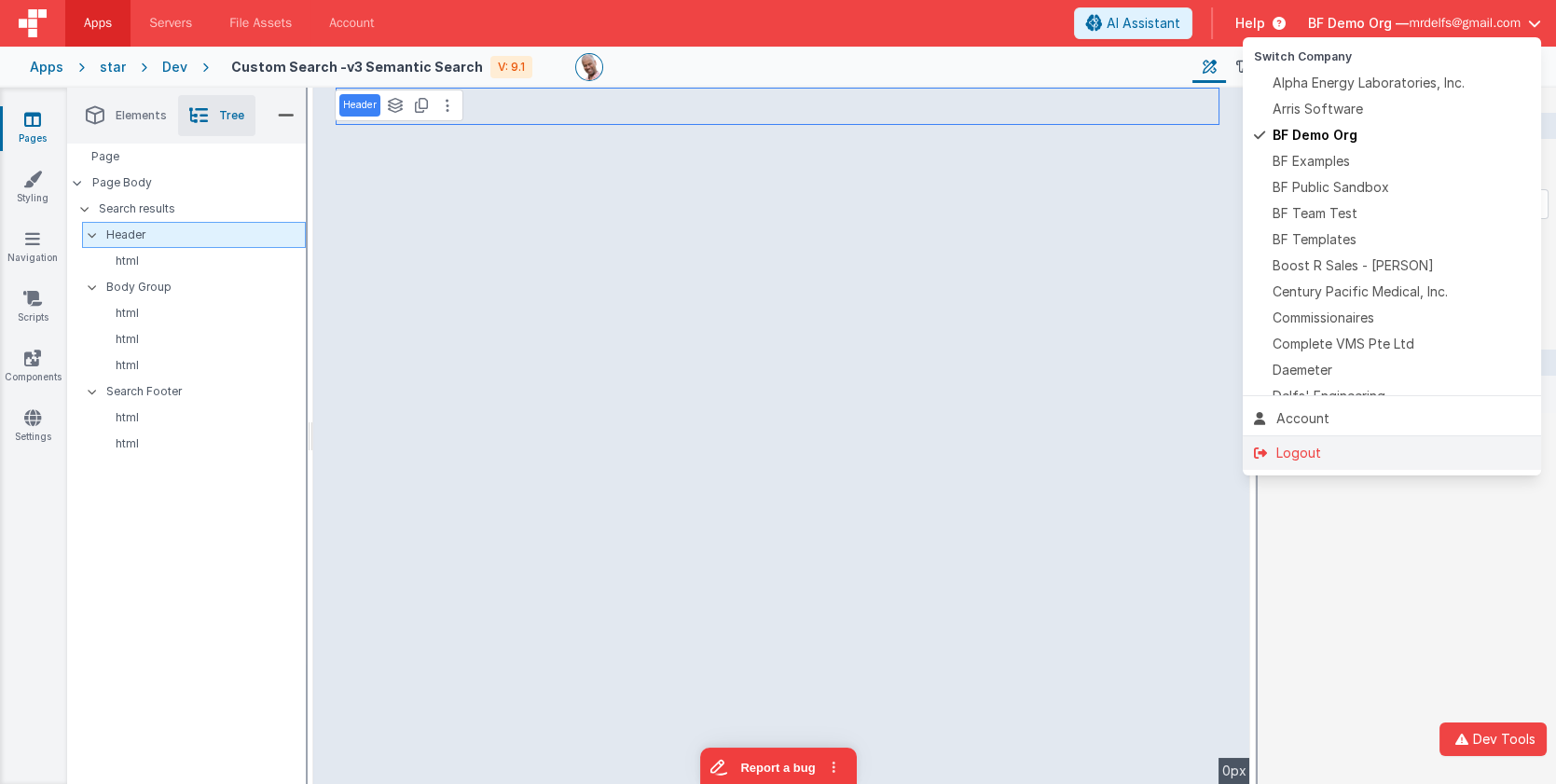 click on "Logout" at bounding box center (1392, 453) 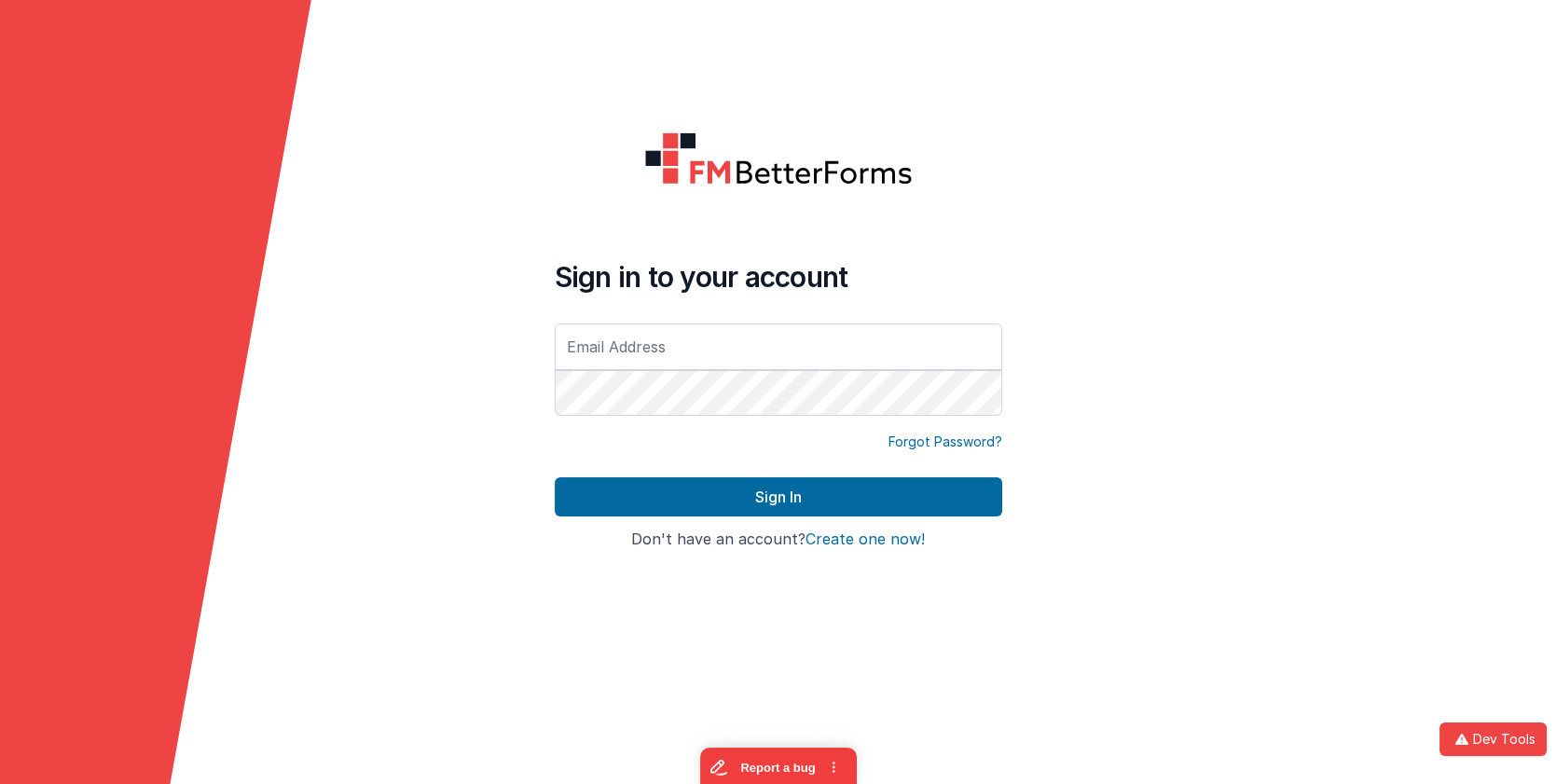 click on "Forgot Password?" at bounding box center (945, 442) 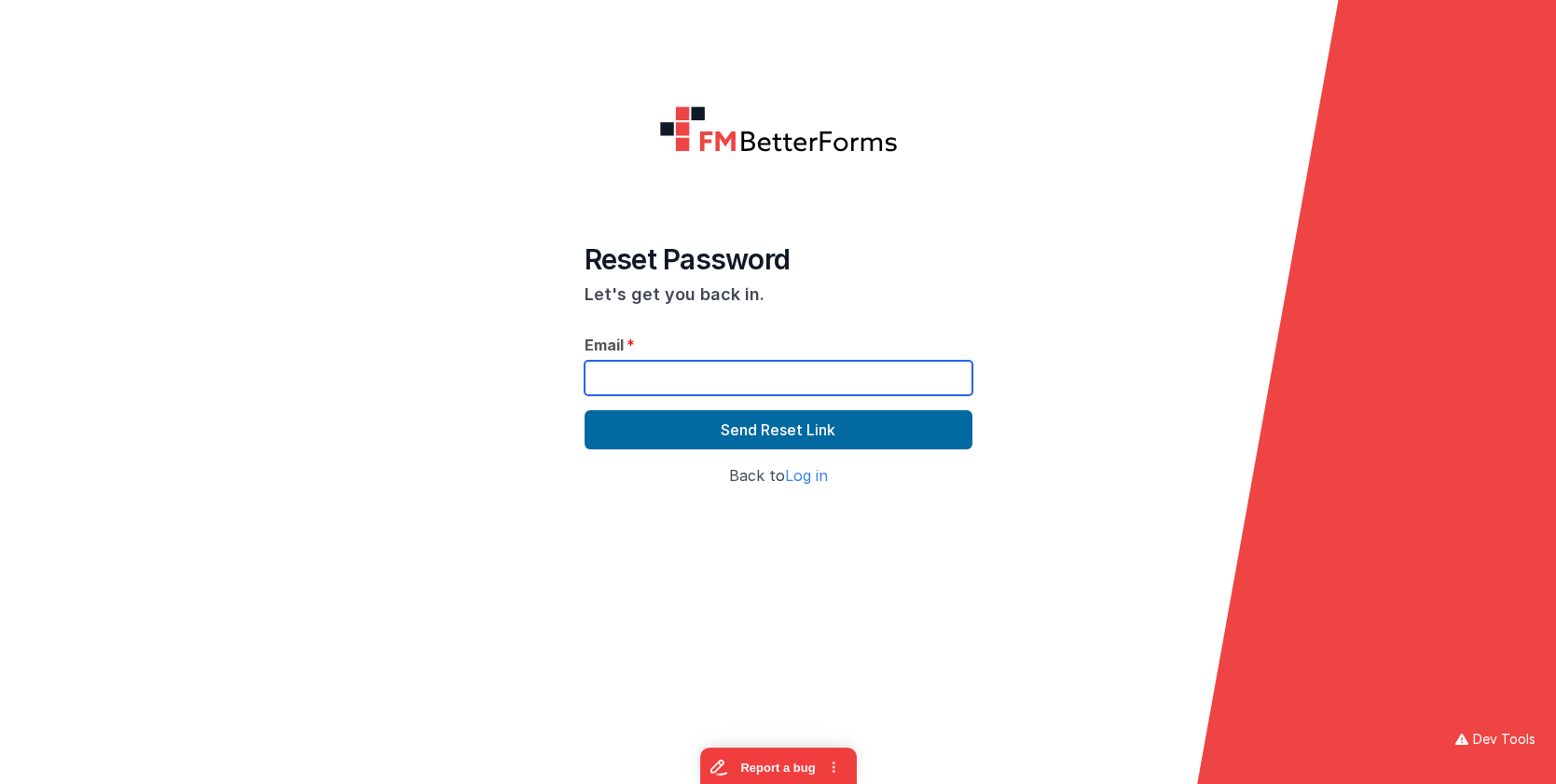 click at bounding box center [778, 378] 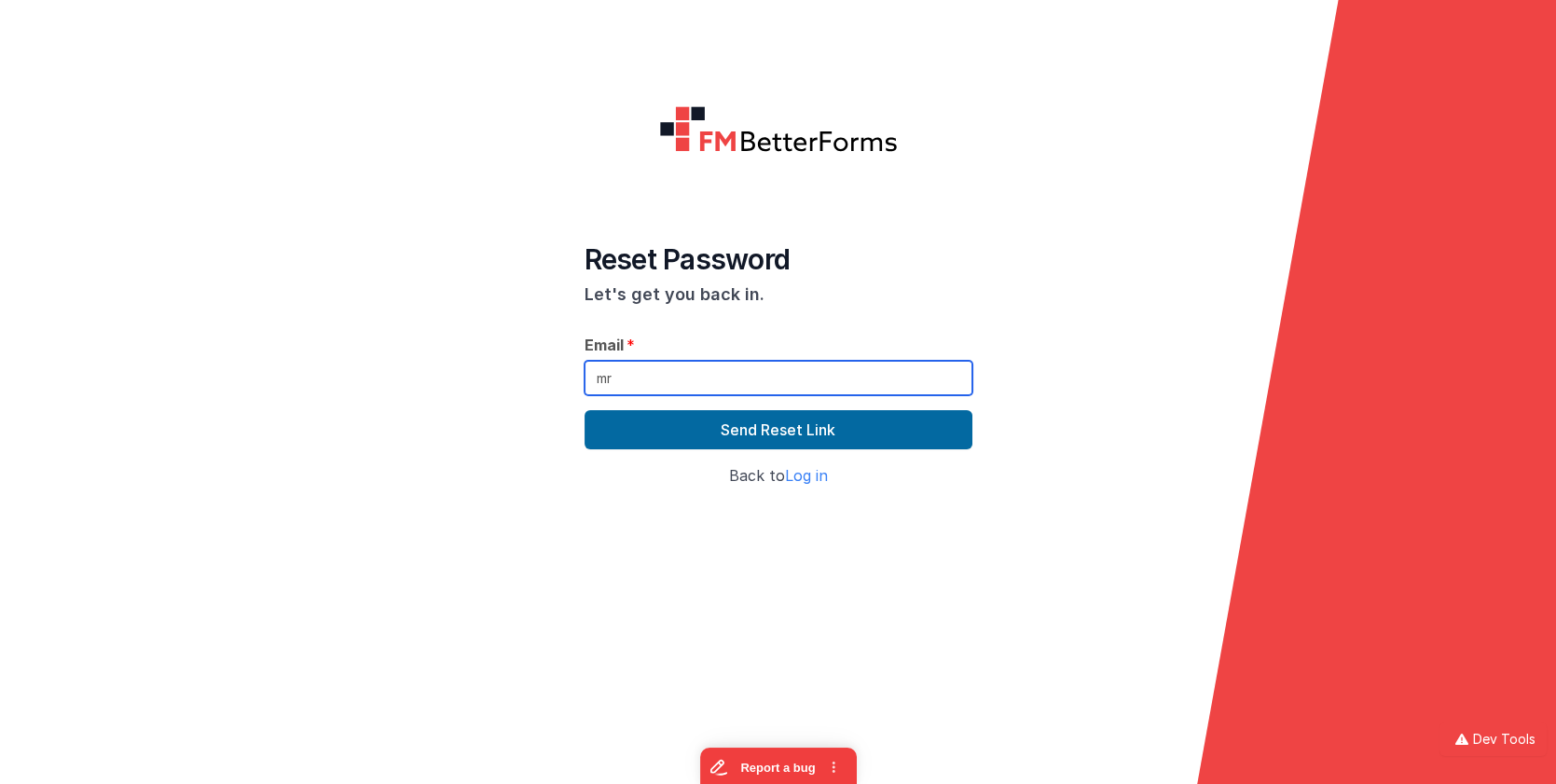 type on "m" 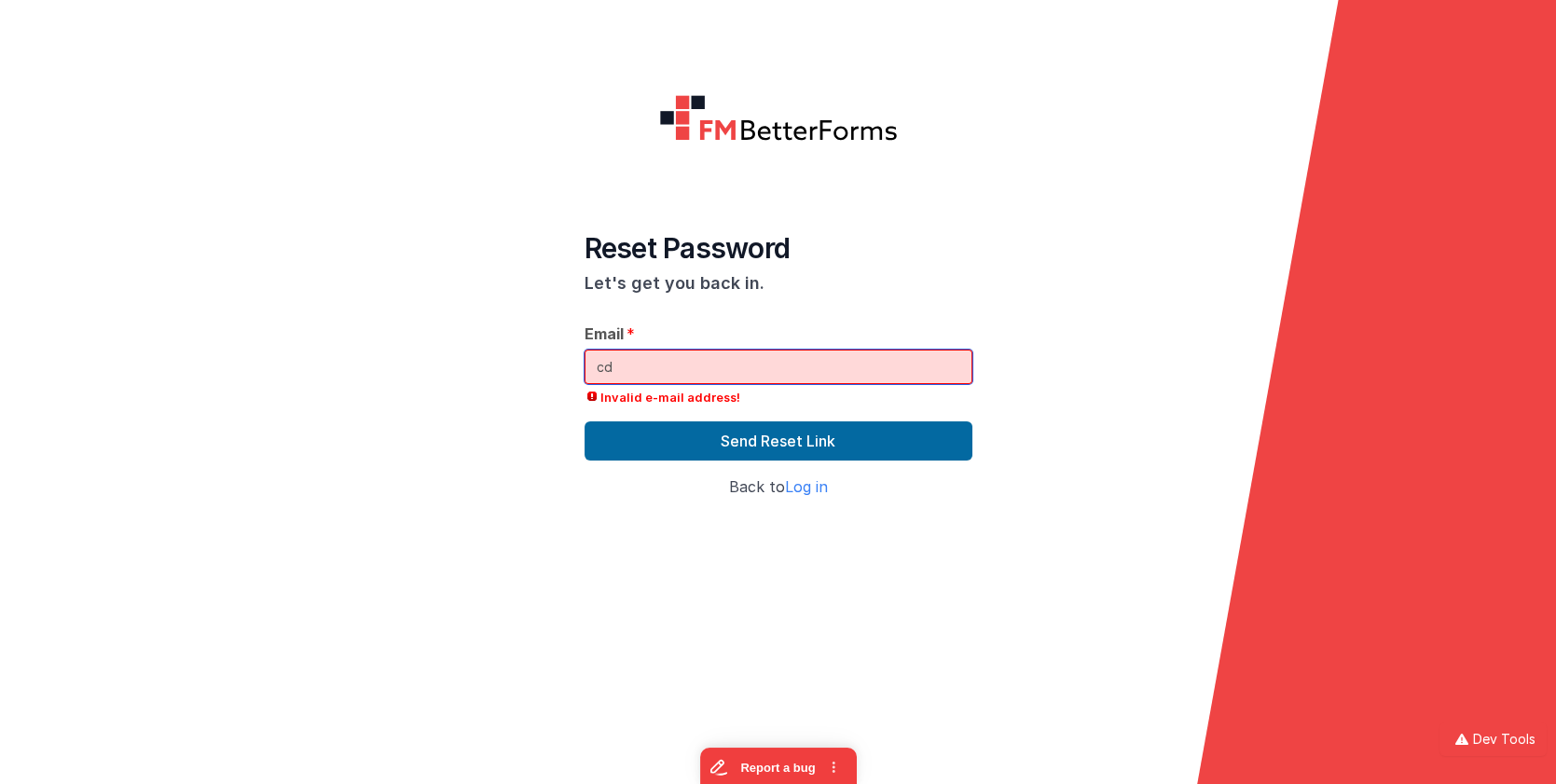 type on "c" 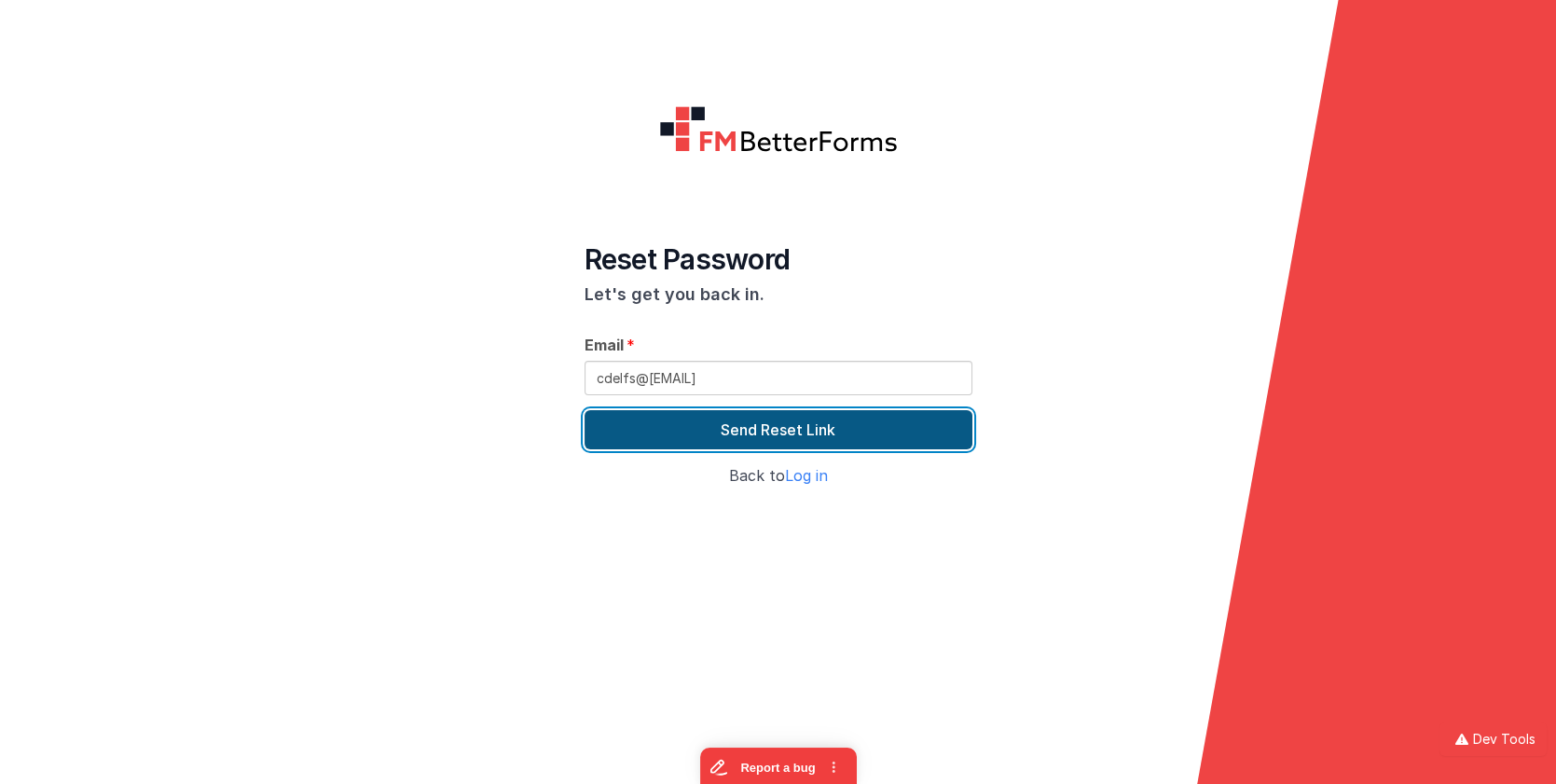 click on "Send Reset Link" at bounding box center (778, 430) 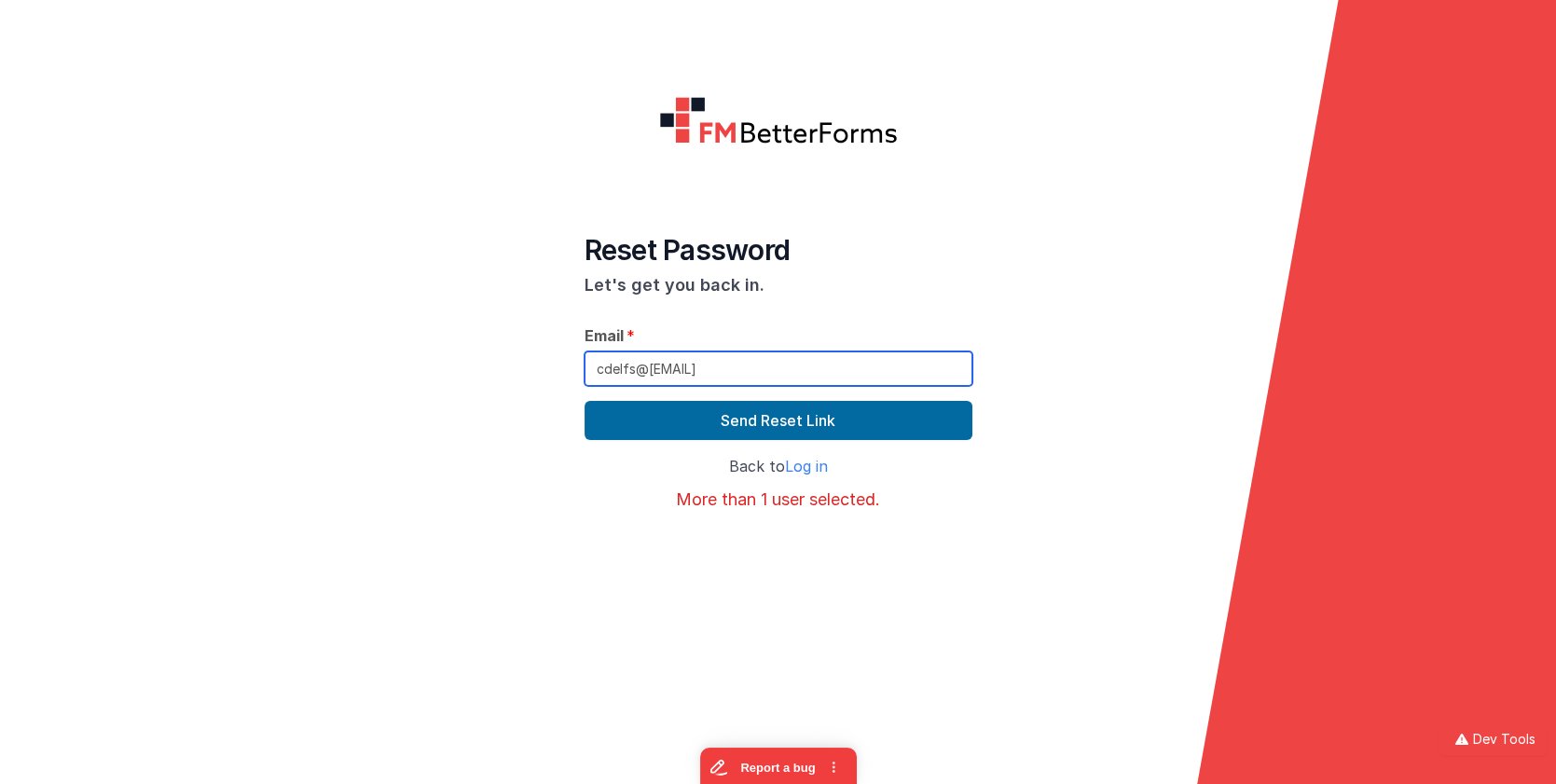 click on "[EMAIL]" at bounding box center [778, 368] 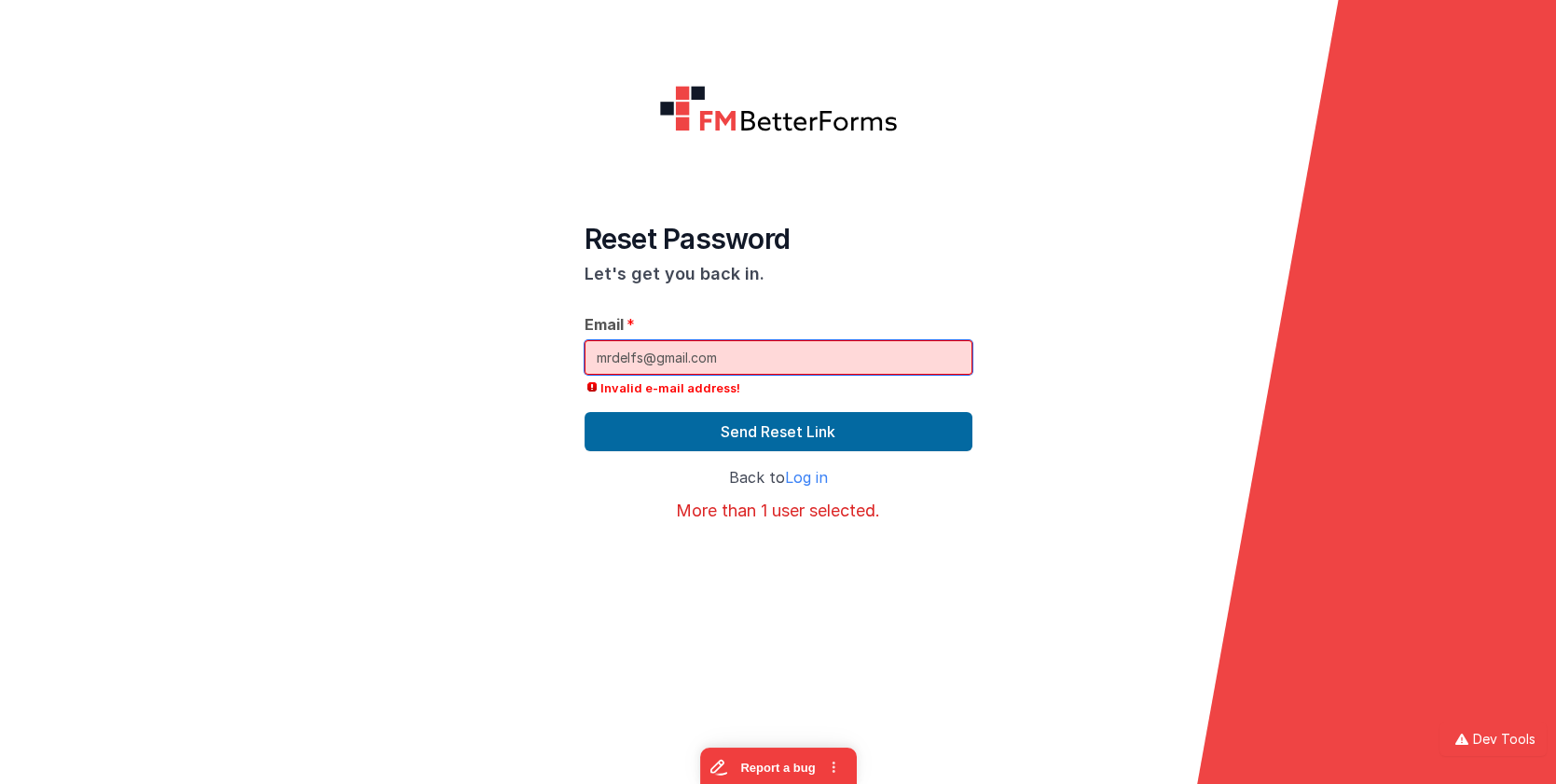 type on "mrdelfs@gmail.com" 